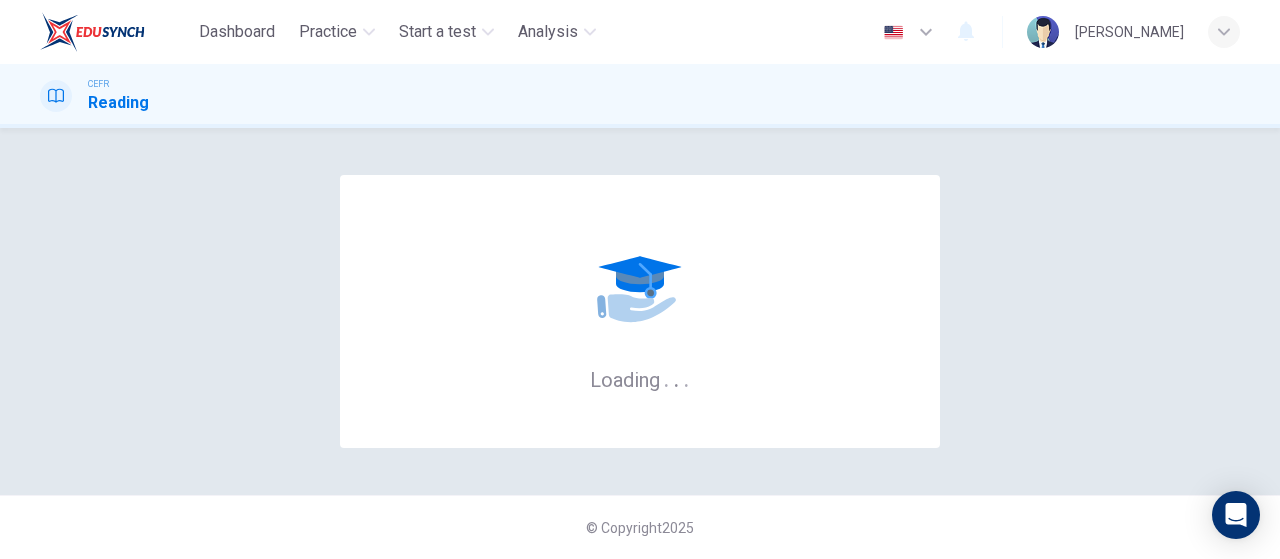 scroll, scrollTop: 0, scrollLeft: 0, axis: both 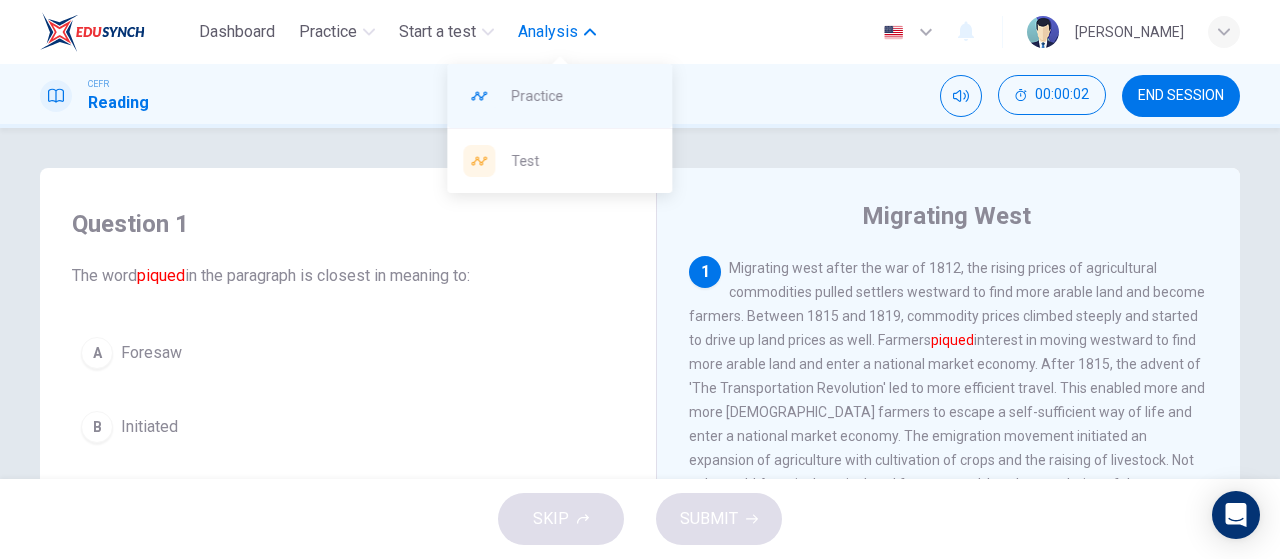 click on "Practice" at bounding box center [583, 96] 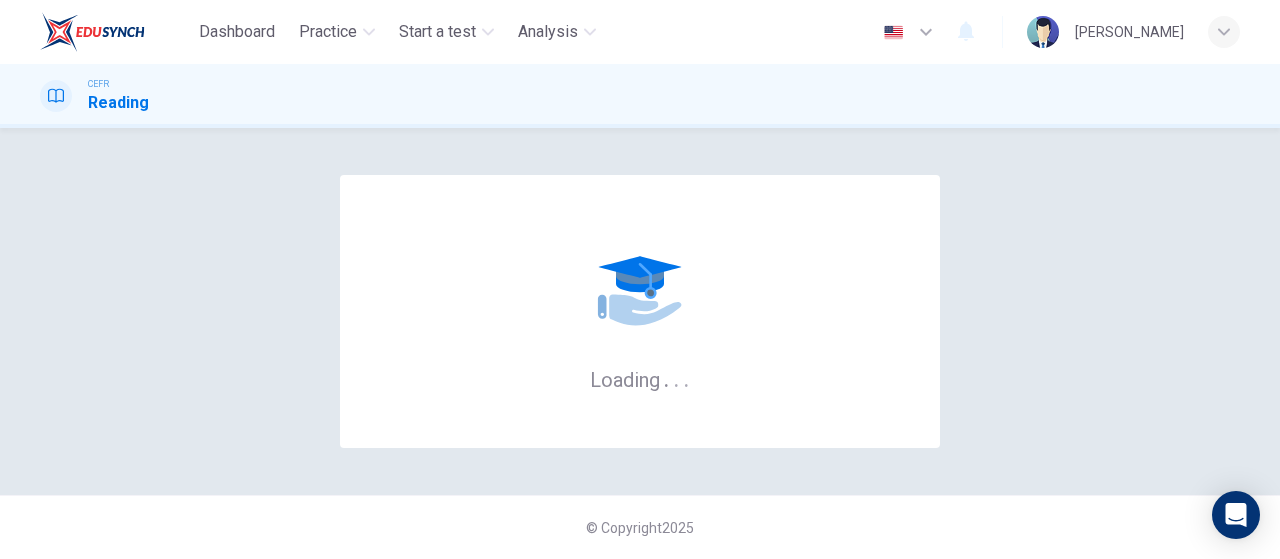scroll, scrollTop: 0, scrollLeft: 0, axis: both 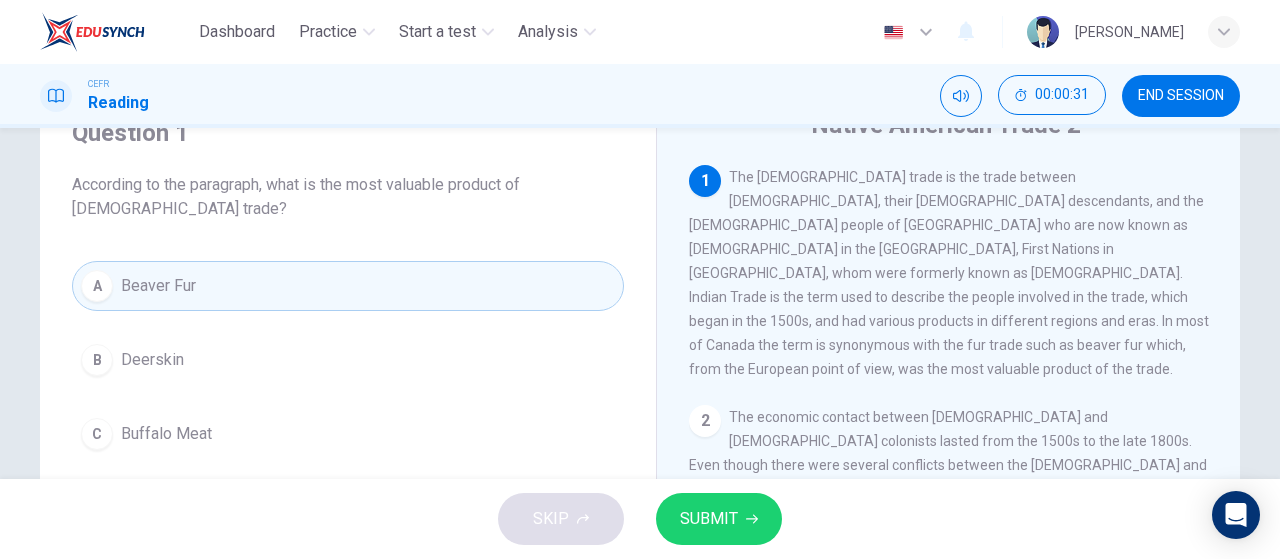 click on "SUBMIT" at bounding box center [719, 519] 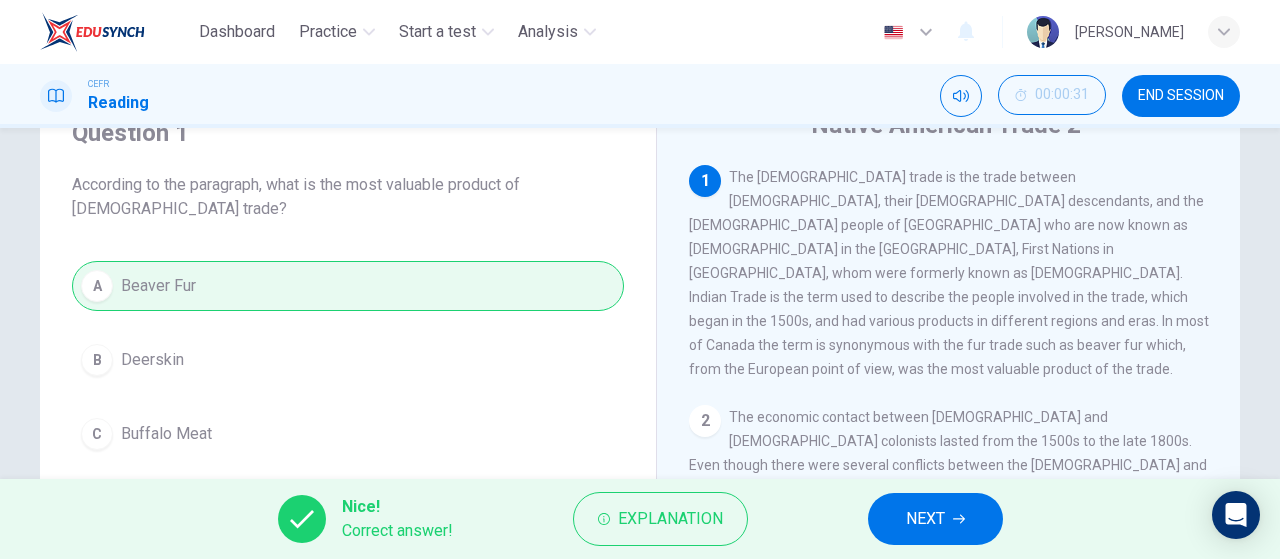 click on "NEXT" at bounding box center [935, 519] 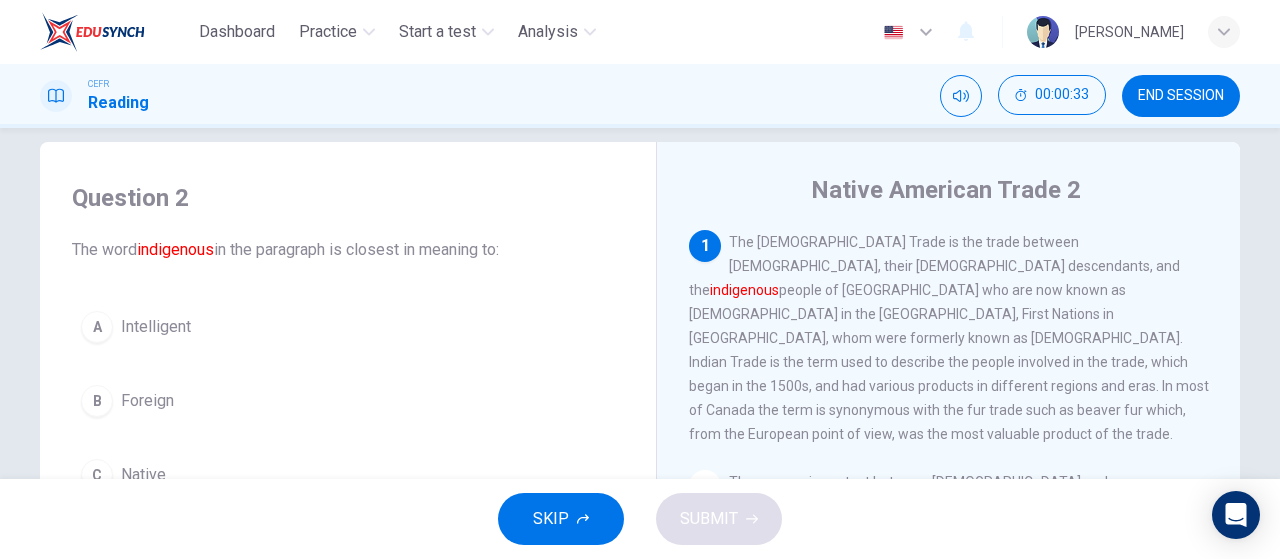scroll, scrollTop: 0, scrollLeft: 0, axis: both 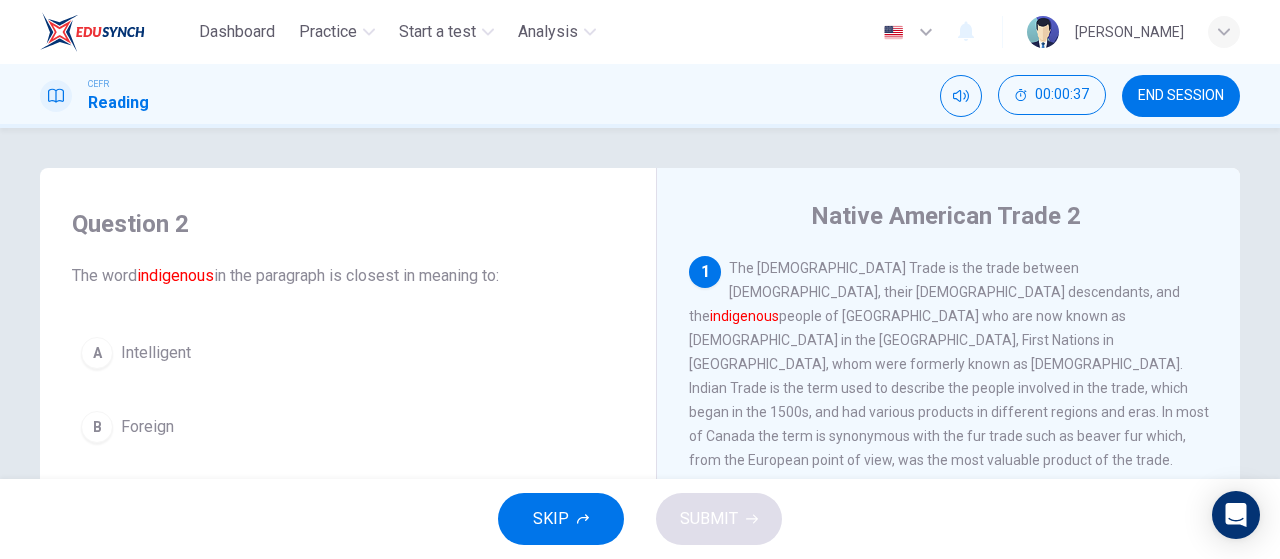 click on "indigenous" at bounding box center [744, 316] 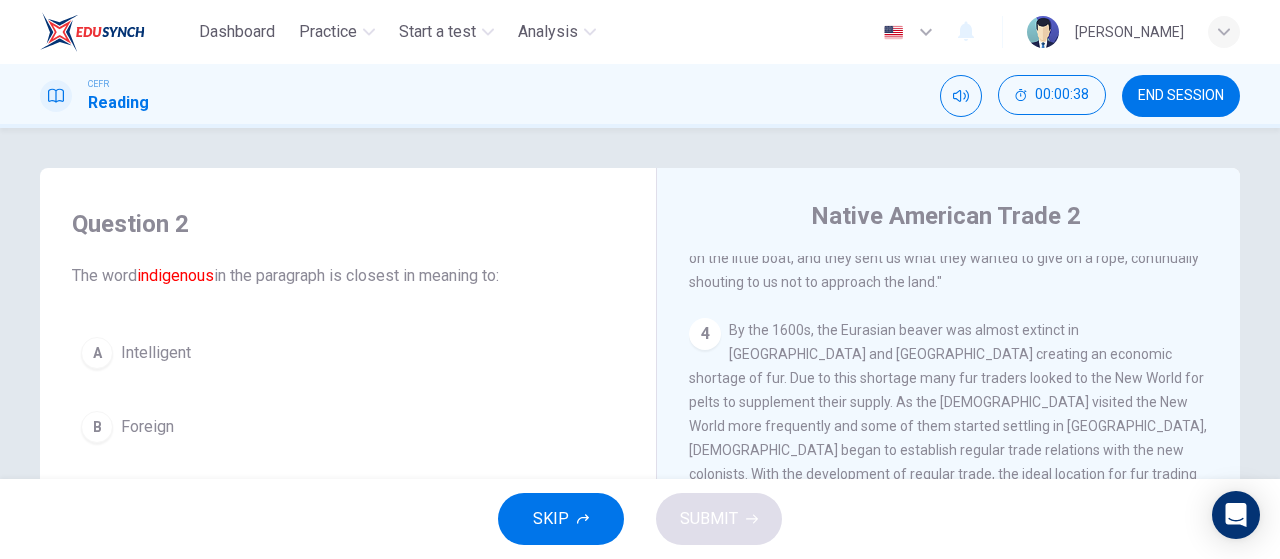 scroll, scrollTop: 720, scrollLeft: 0, axis: vertical 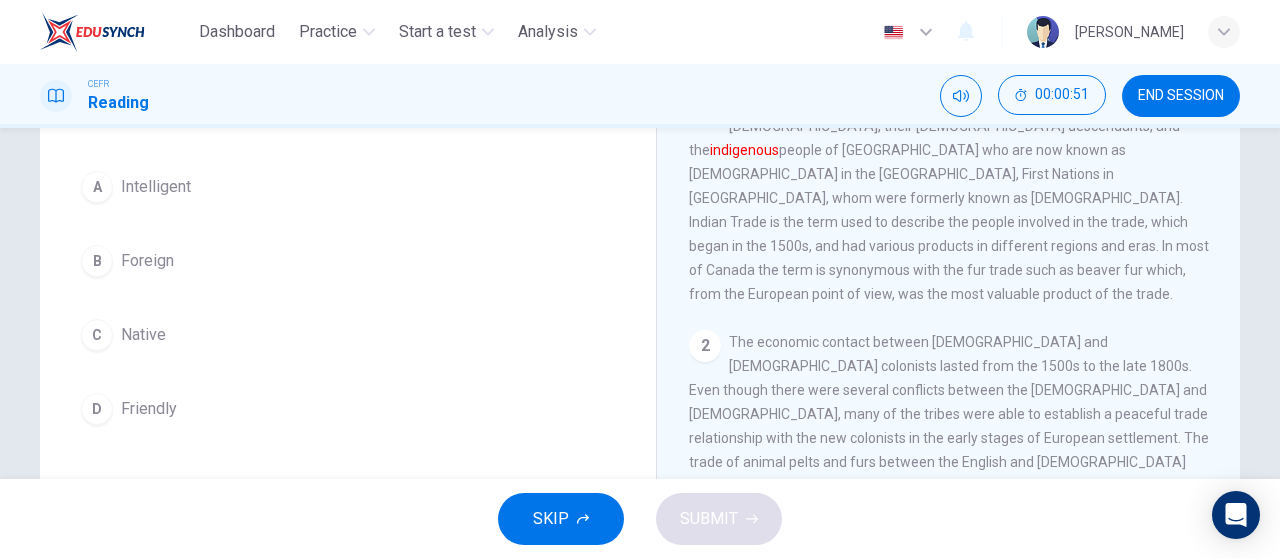 click on "C Native" at bounding box center [348, 335] 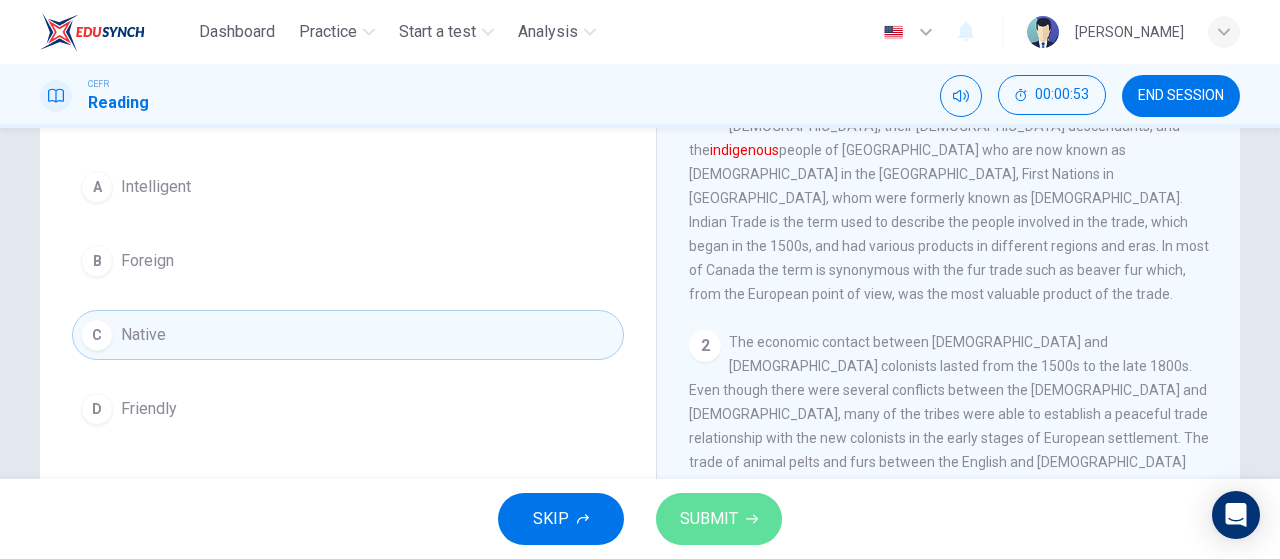 click on "SUBMIT" at bounding box center (709, 519) 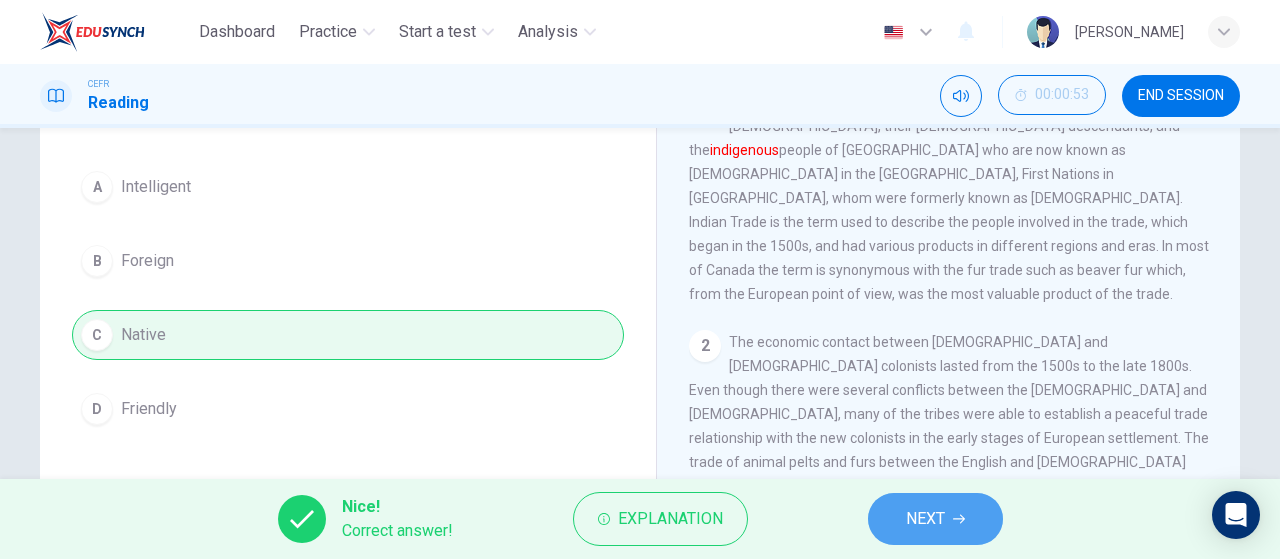 click on "NEXT" at bounding box center [935, 519] 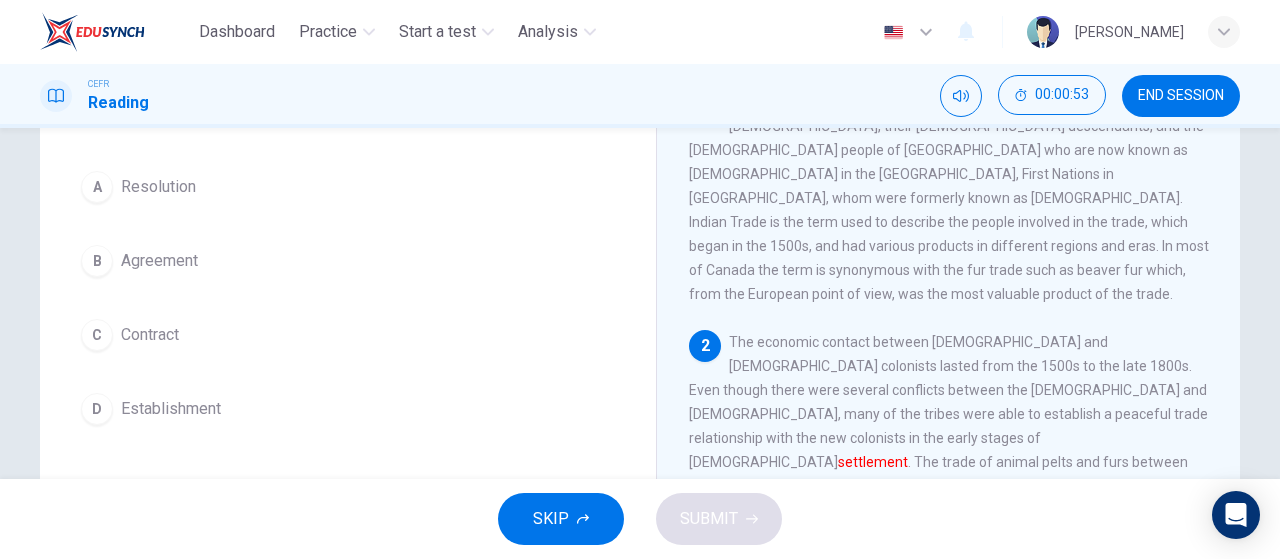 scroll, scrollTop: 0, scrollLeft: 0, axis: both 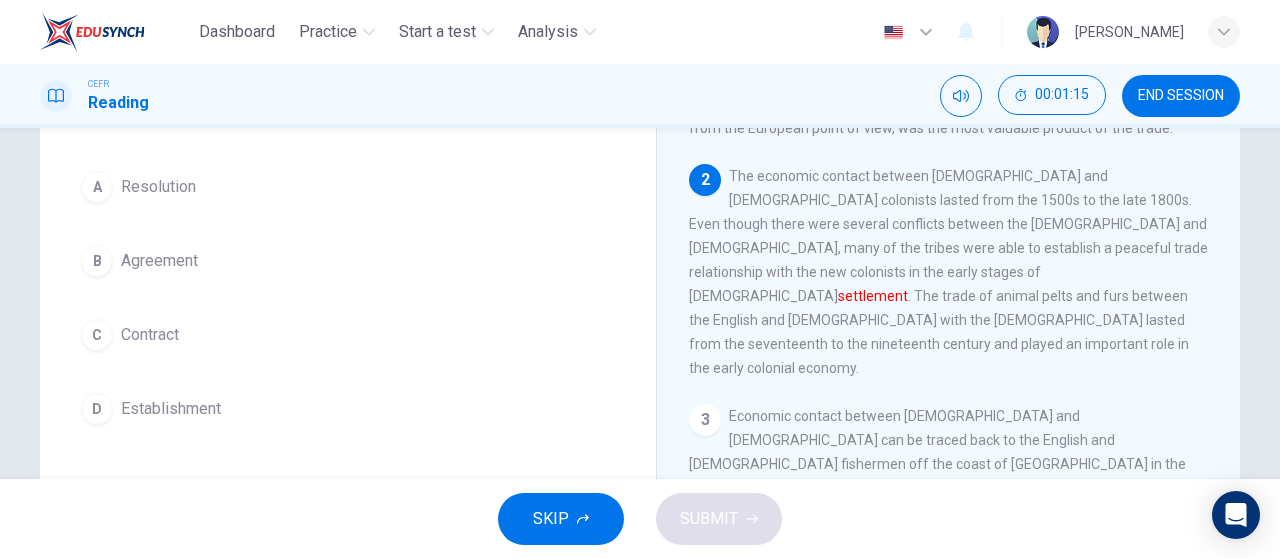 click on "Establishment" at bounding box center [171, 409] 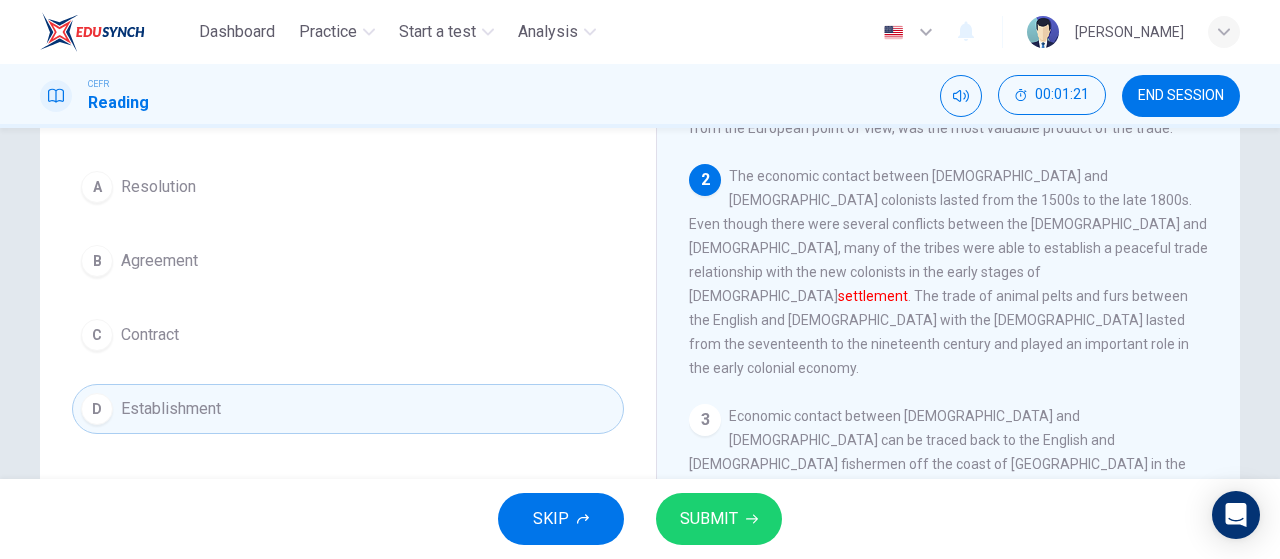 click 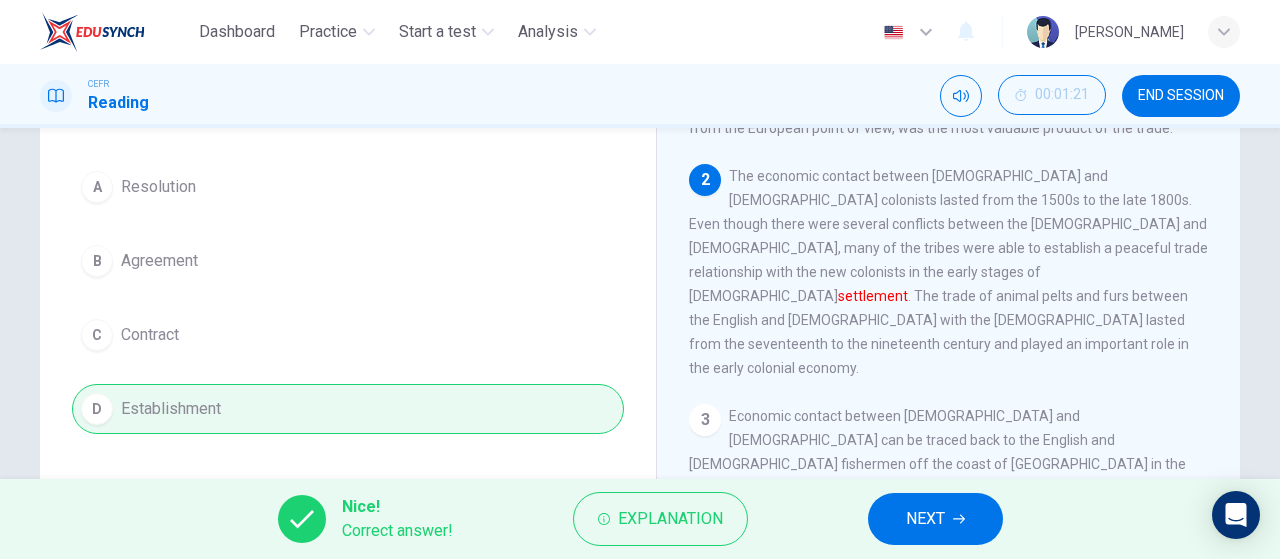 click on "NEXT" at bounding box center (935, 519) 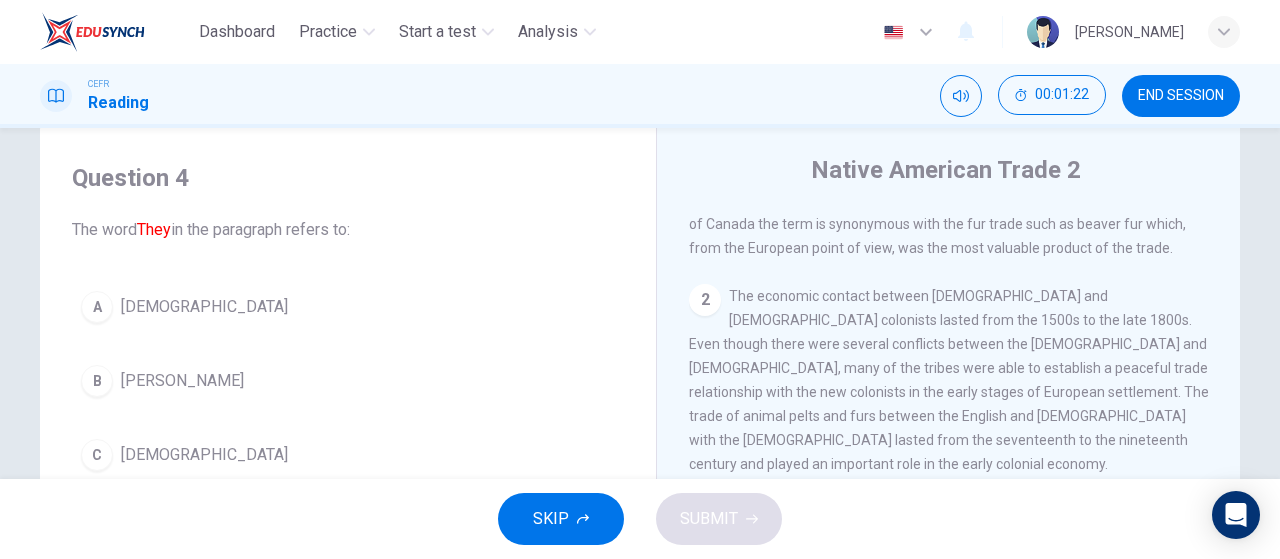 scroll, scrollTop: 0, scrollLeft: 0, axis: both 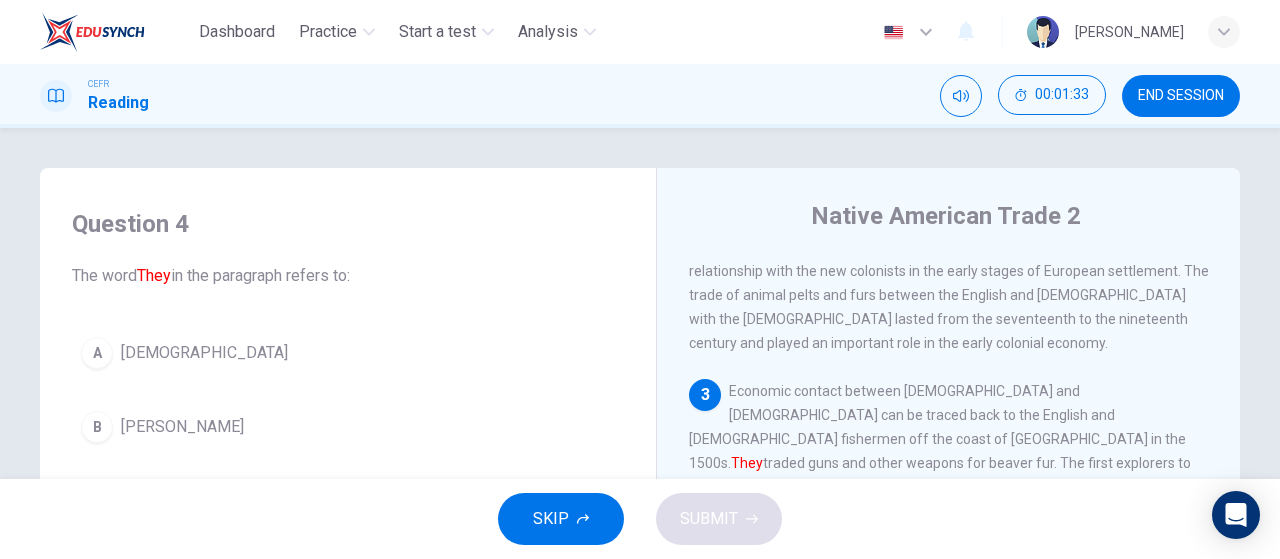 drag, startPoint x: 757, startPoint y: 401, endPoint x: 730, endPoint y: 407, distance: 27.658634 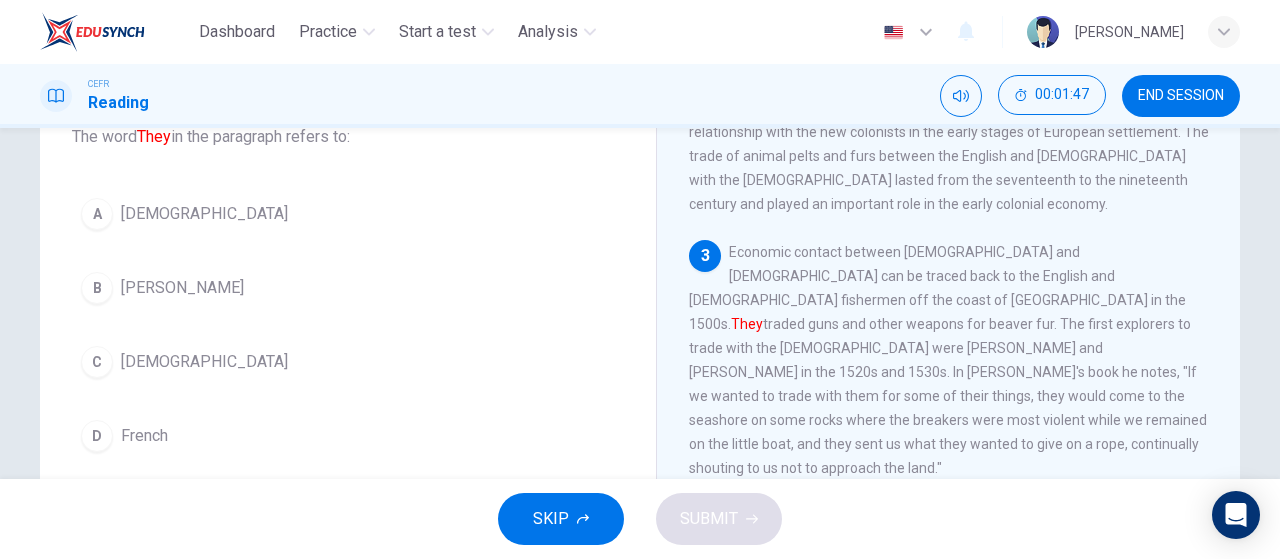 scroll, scrollTop: 166, scrollLeft: 0, axis: vertical 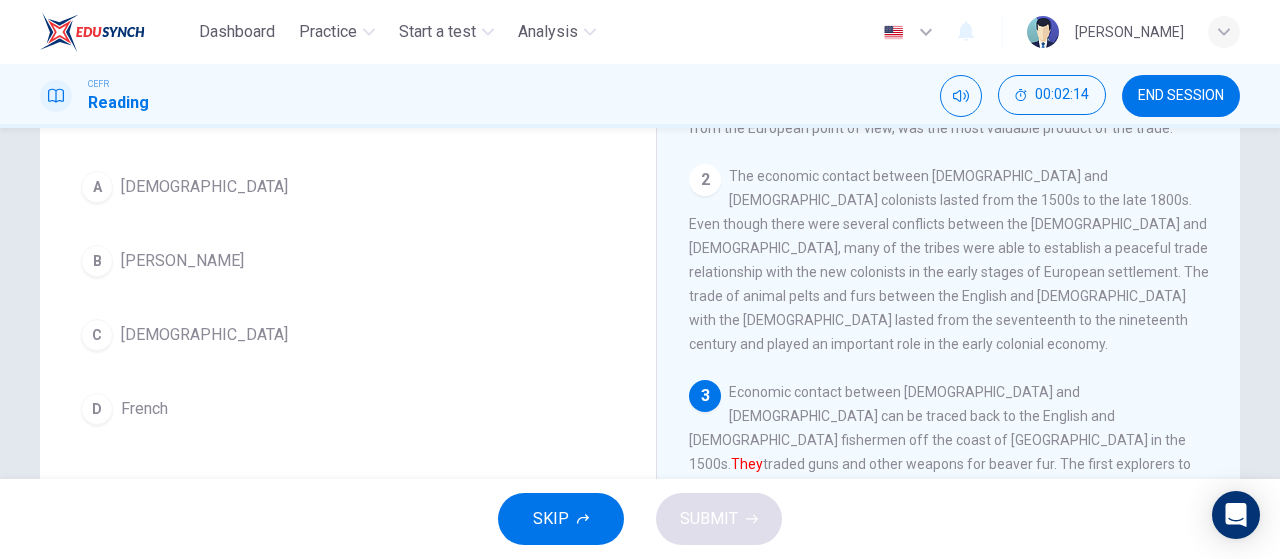 click on "Europeans" at bounding box center (204, 335) 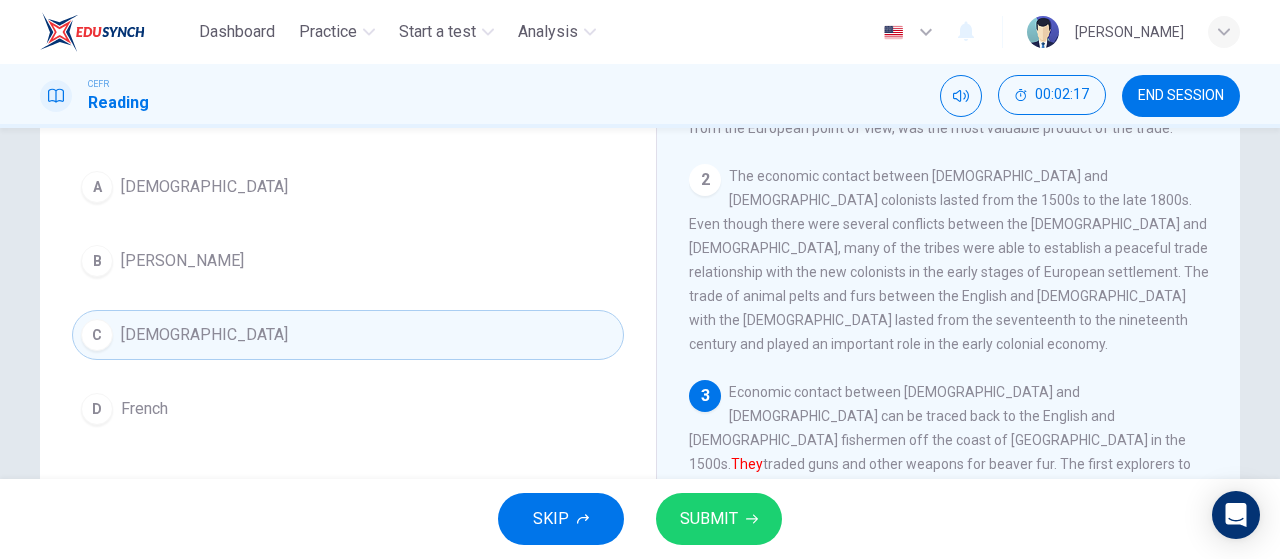click on "SUBMIT" at bounding box center (719, 519) 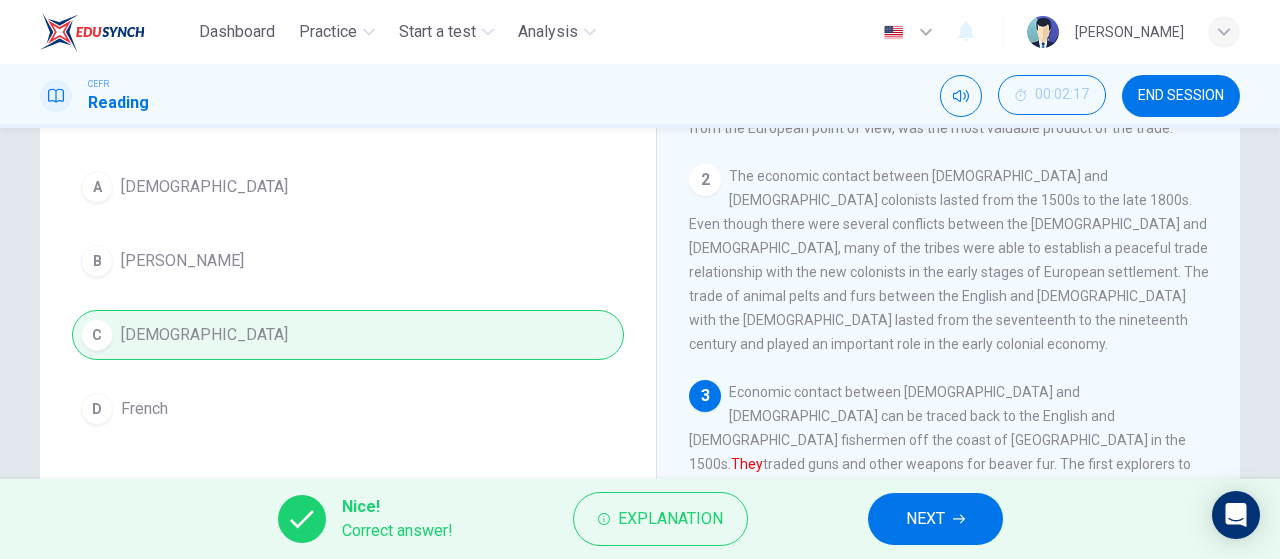 click on "NEXT" at bounding box center (925, 519) 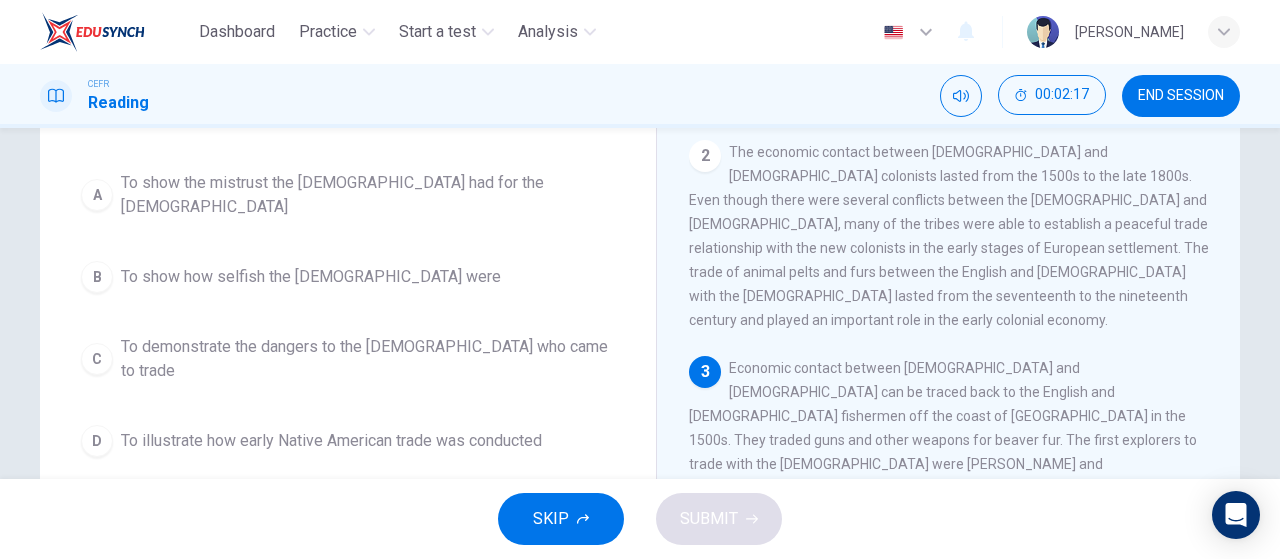 scroll, scrollTop: 24, scrollLeft: 0, axis: vertical 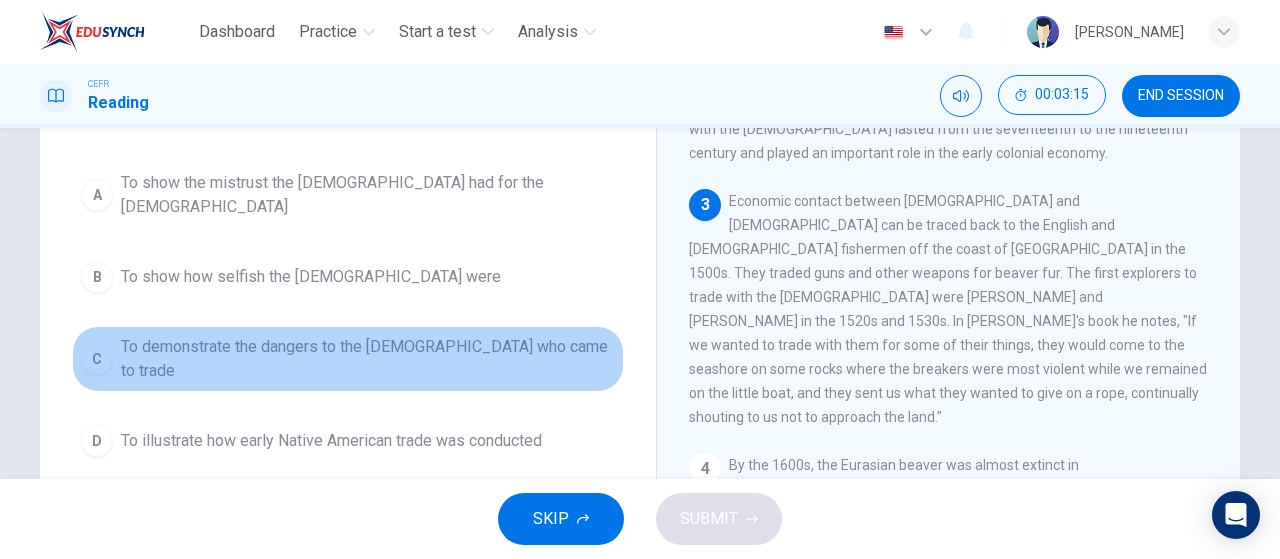 click on "To demonstrate the dangers to the Europeans who came to trade" at bounding box center (368, 359) 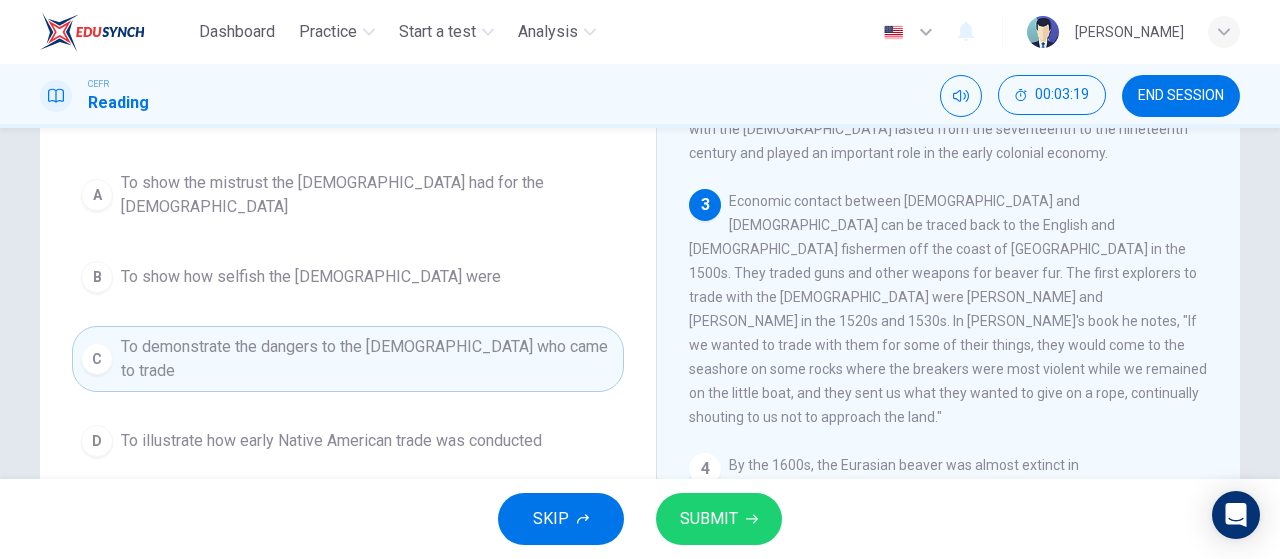 click on "SUBMIT" at bounding box center [719, 519] 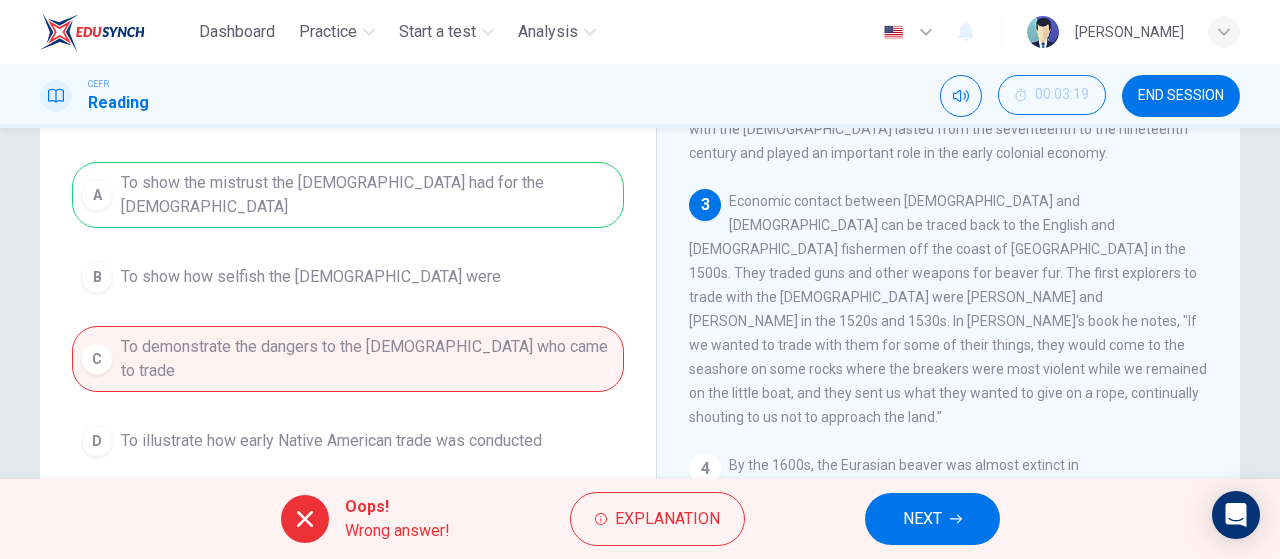 click on "NEXT" at bounding box center [922, 519] 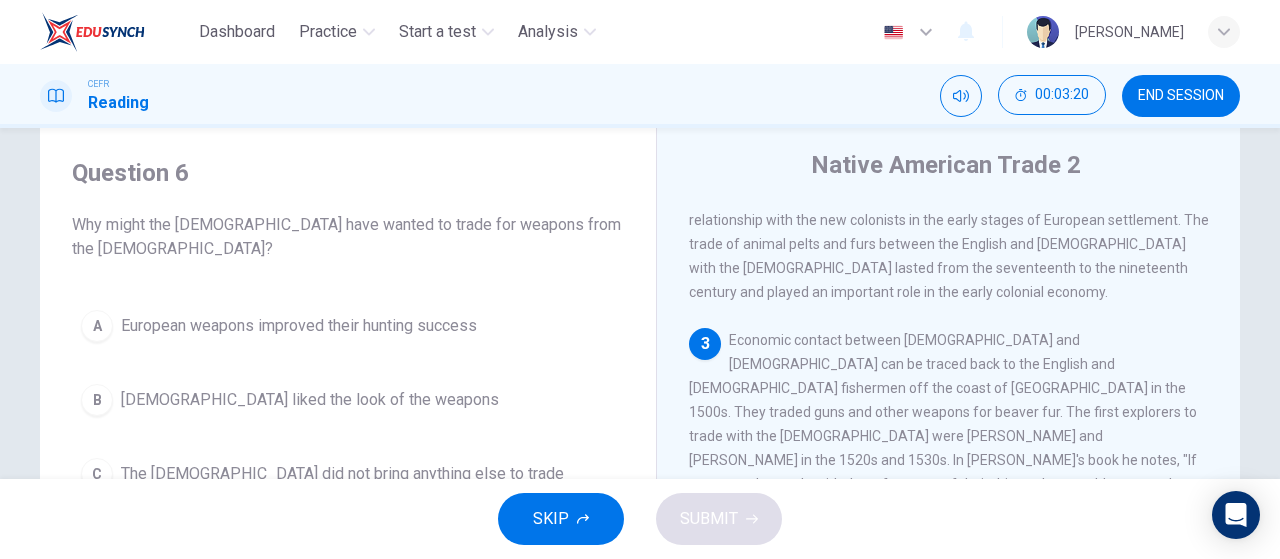 scroll, scrollTop: 0, scrollLeft: 0, axis: both 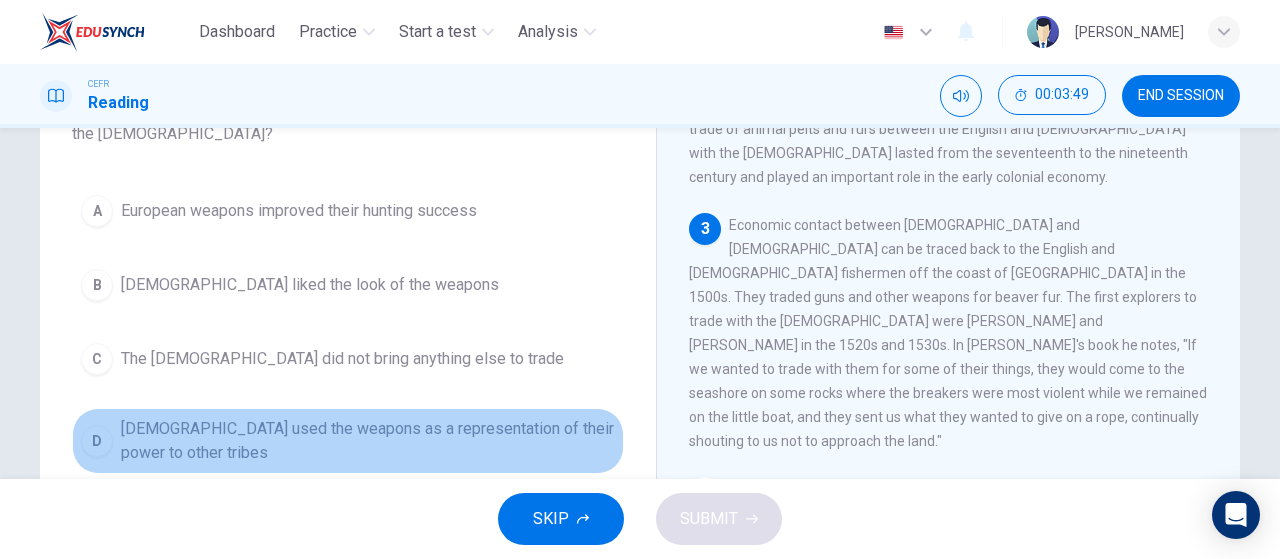 click on "Native Americans used the weapons as a representation of their power to other tribes" at bounding box center [368, 441] 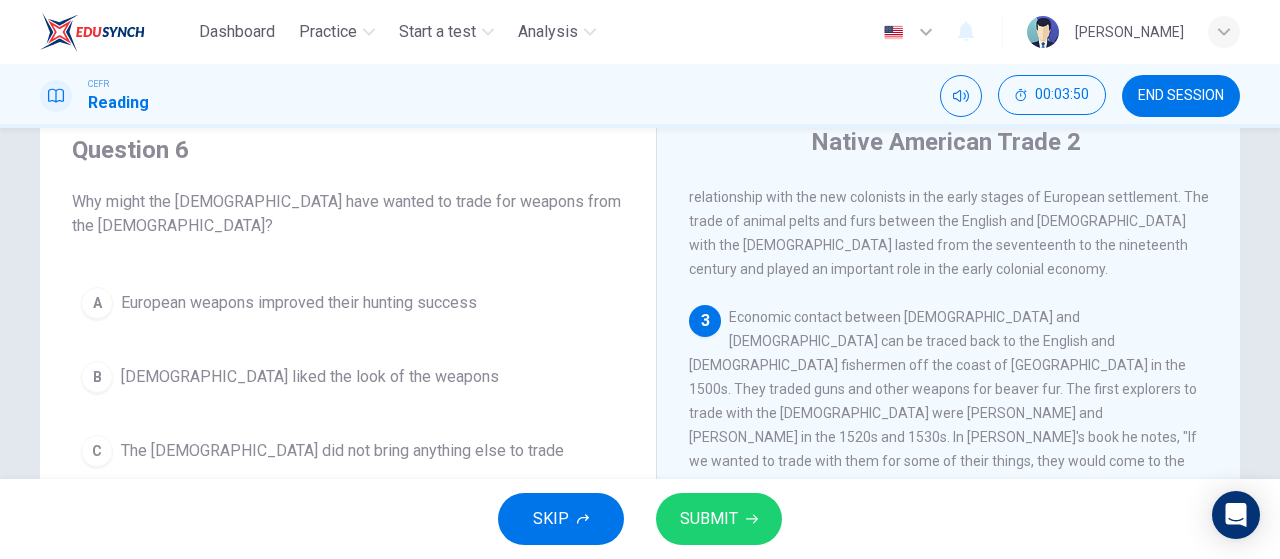 scroll, scrollTop: 0, scrollLeft: 0, axis: both 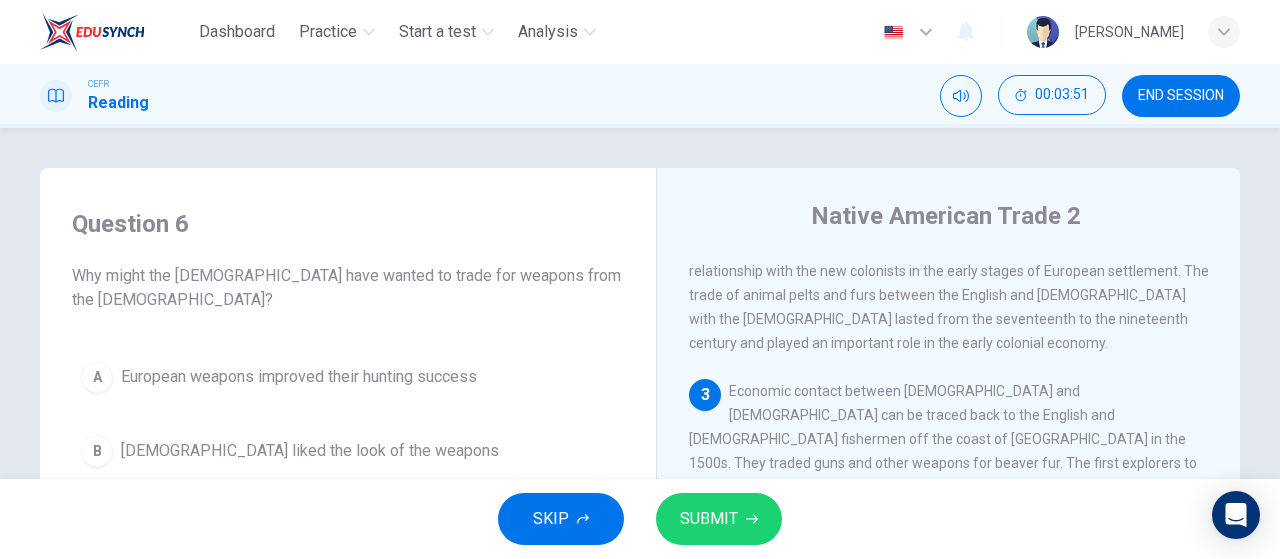 click on "European weapons improved their hunting success" at bounding box center (299, 377) 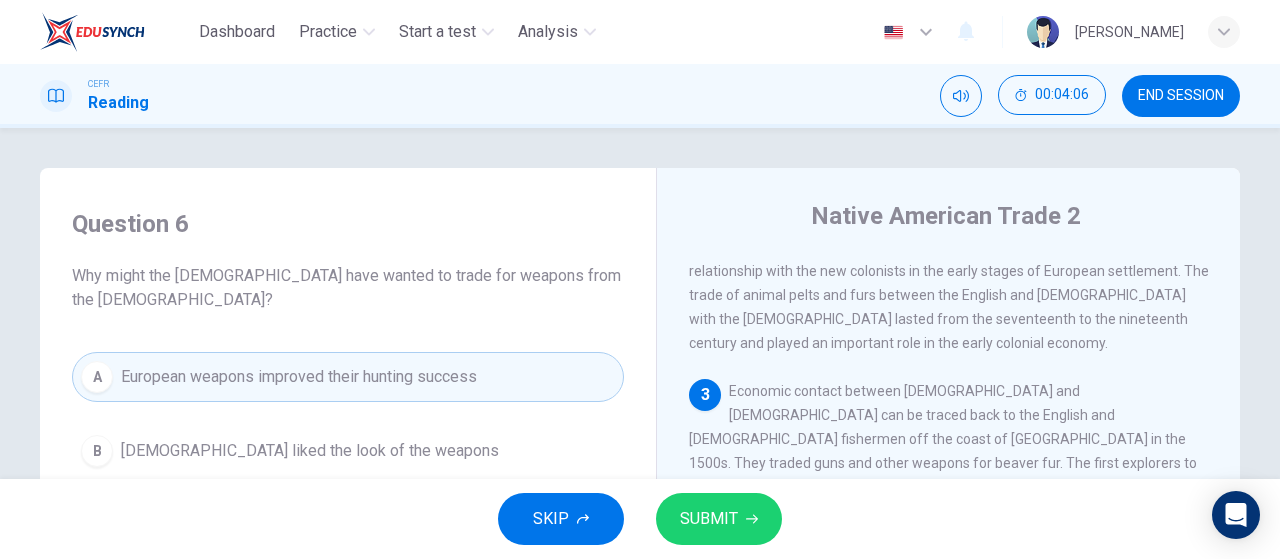 scroll, scrollTop: 166, scrollLeft: 0, axis: vertical 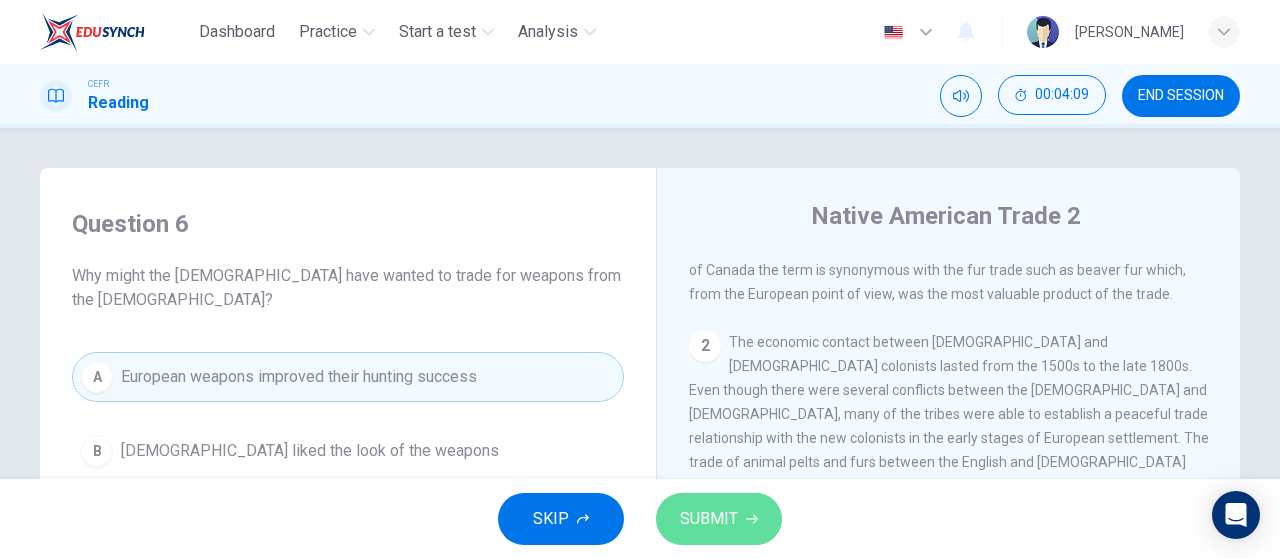 click on "SUBMIT" at bounding box center [709, 519] 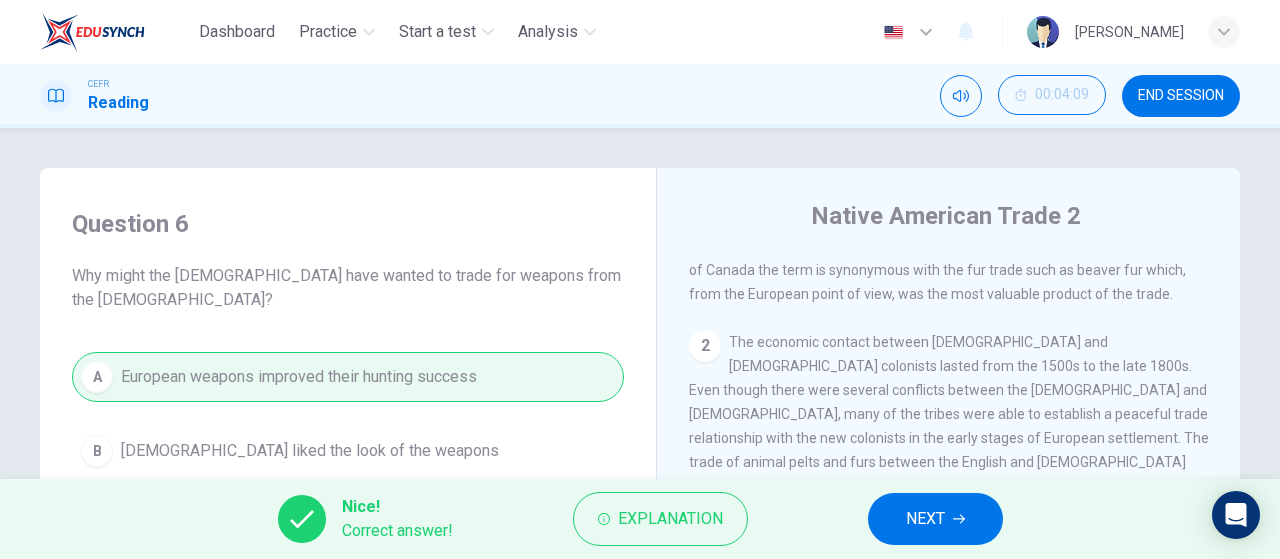 click on "NEXT" at bounding box center [935, 519] 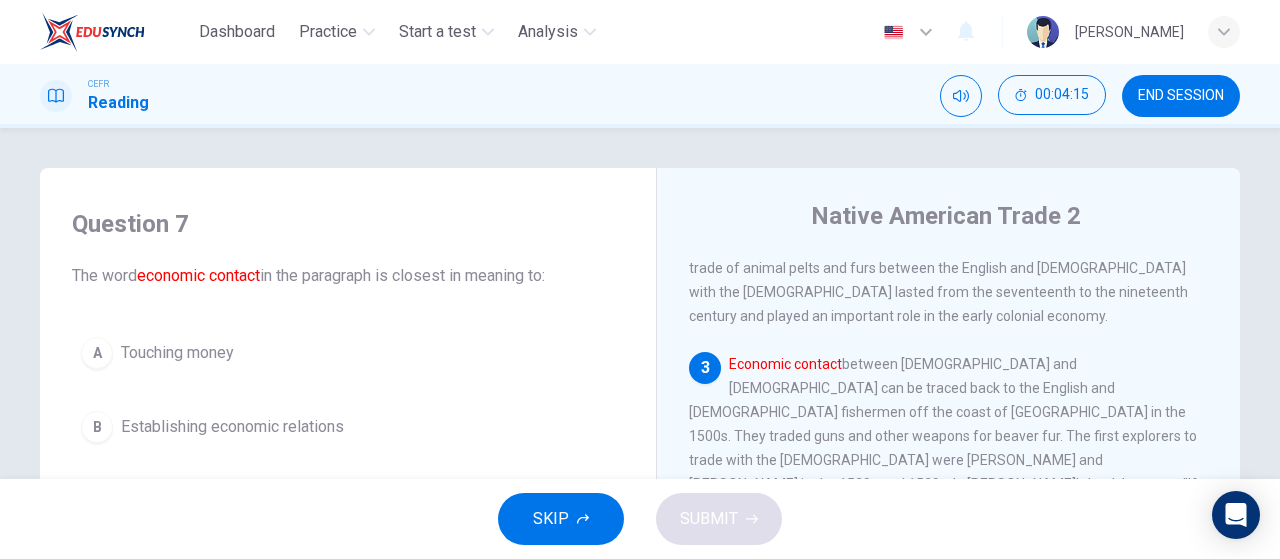 scroll, scrollTop: 333, scrollLeft: 0, axis: vertical 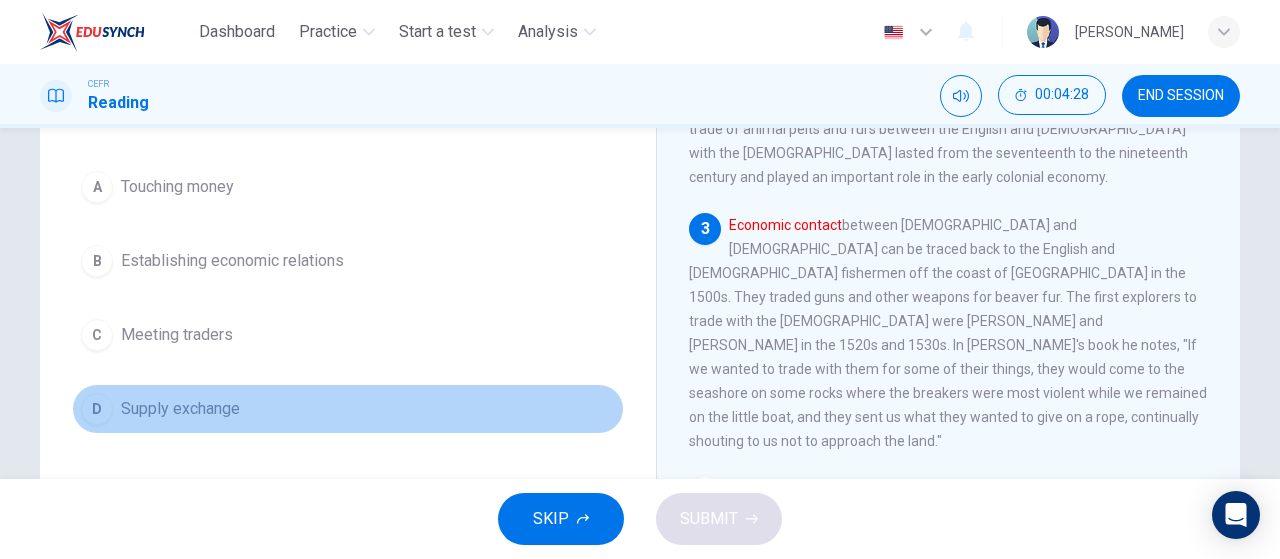 click on "Supply exchange" at bounding box center [180, 409] 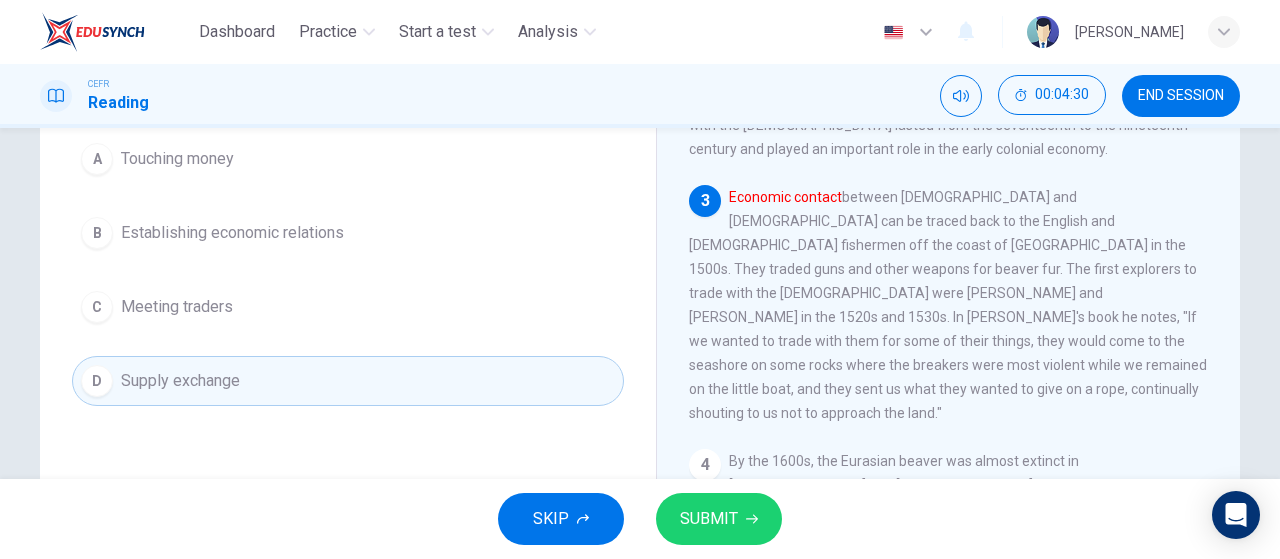 scroll, scrollTop: 166, scrollLeft: 0, axis: vertical 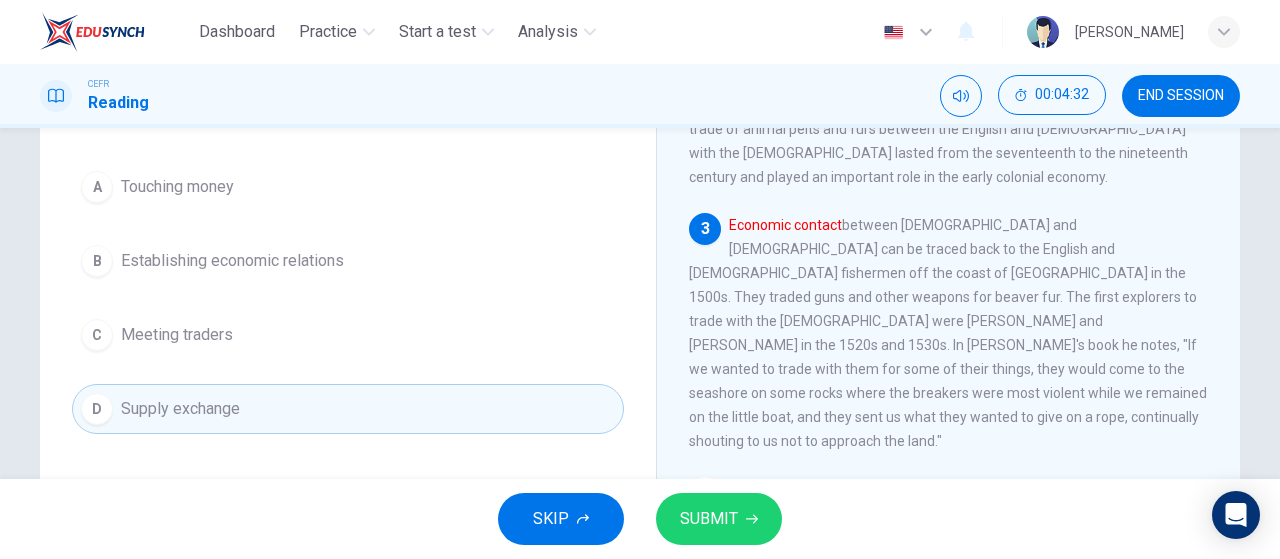 click on "SUBMIT" at bounding box center [709, 519] 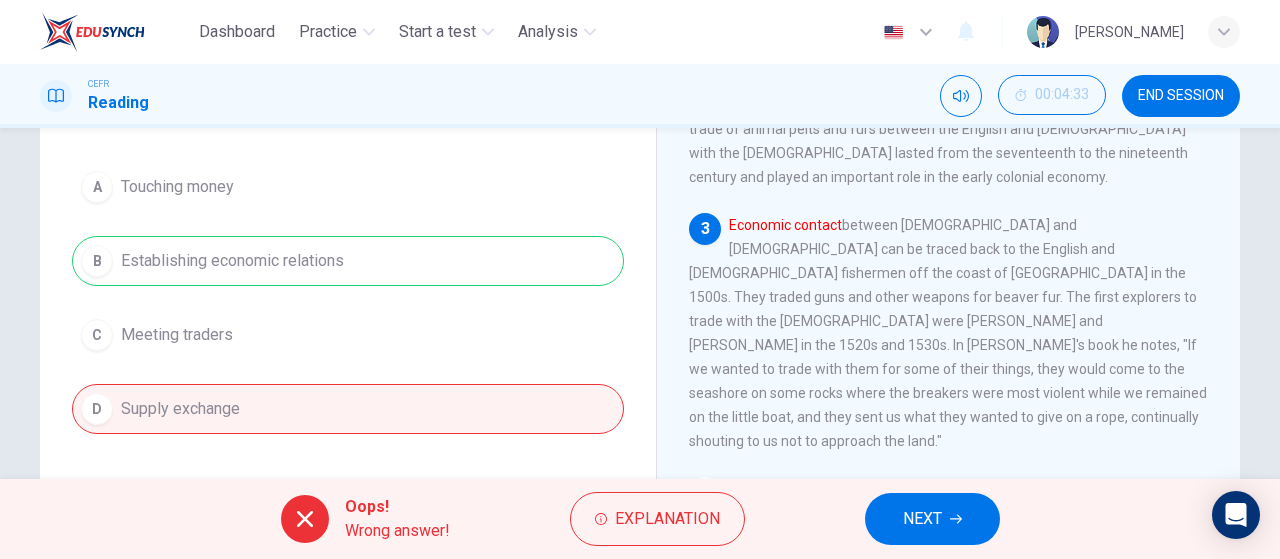 click 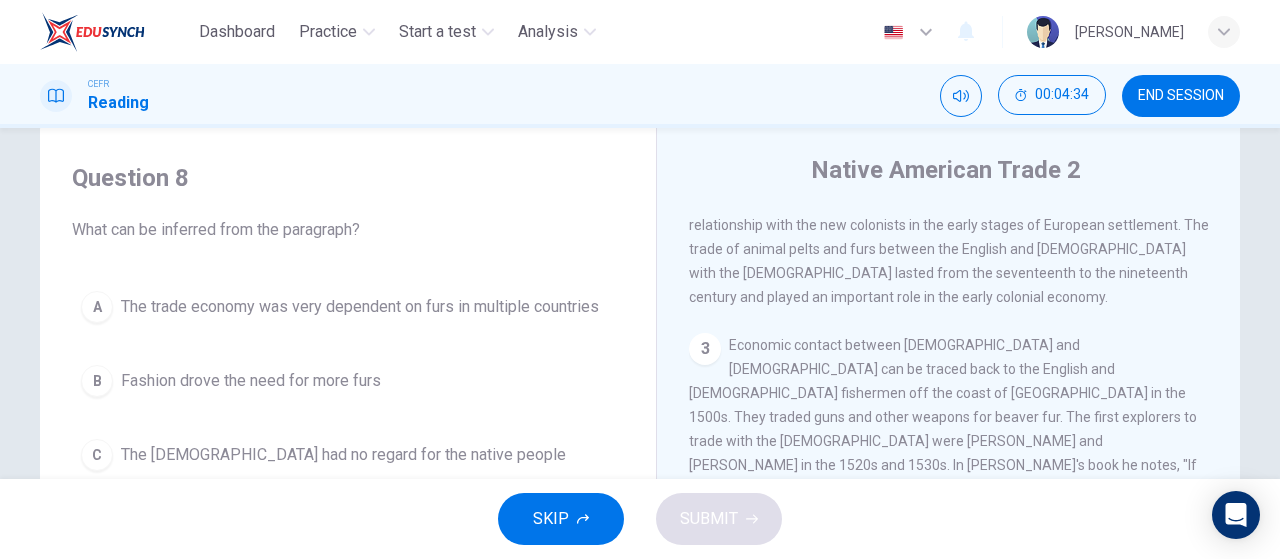 scroll, scrollTop: 0, scrollLeft: 0, axis: both 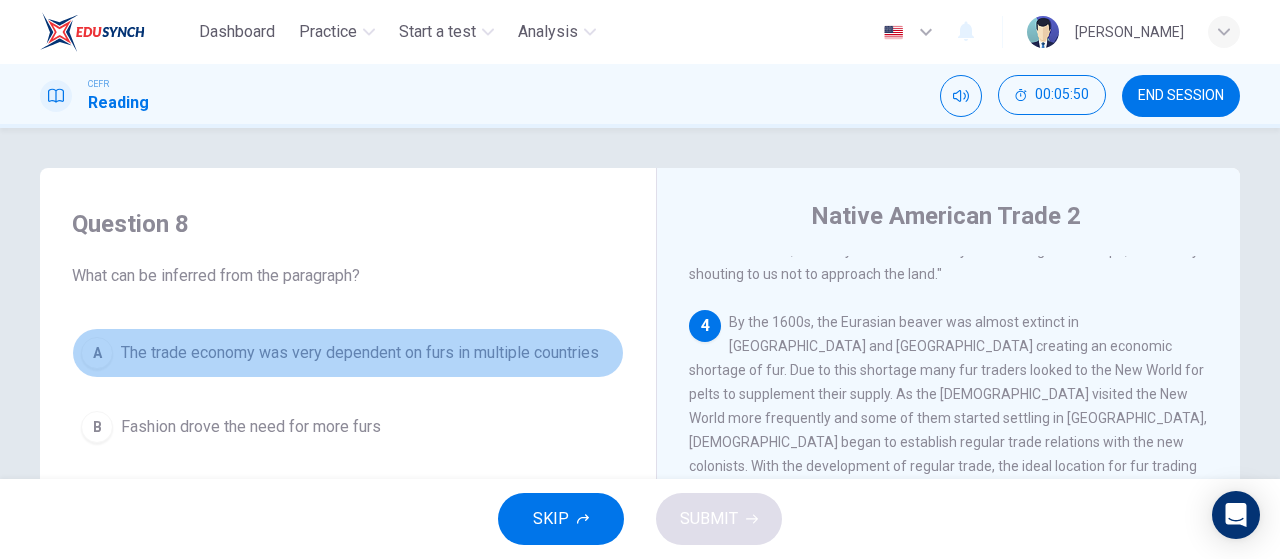 drag, startPoint x: 336, startPoint y: 351, endPoint x: 325, endPoint y: 343, distance: 13.601471 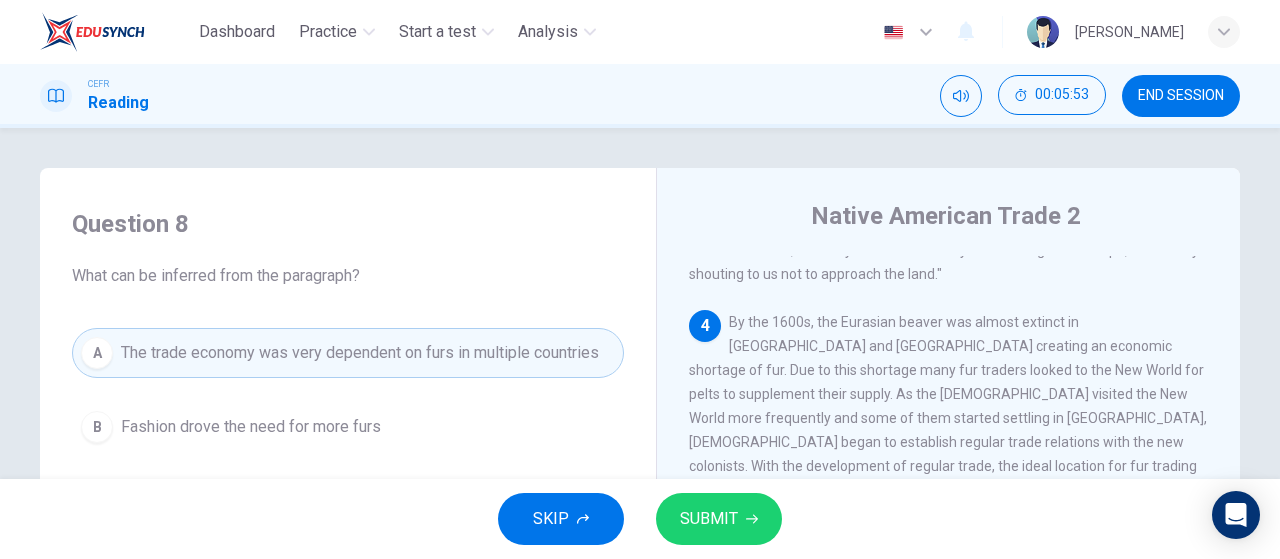 click on "SUBMIT" at bounding box center (709, 519) 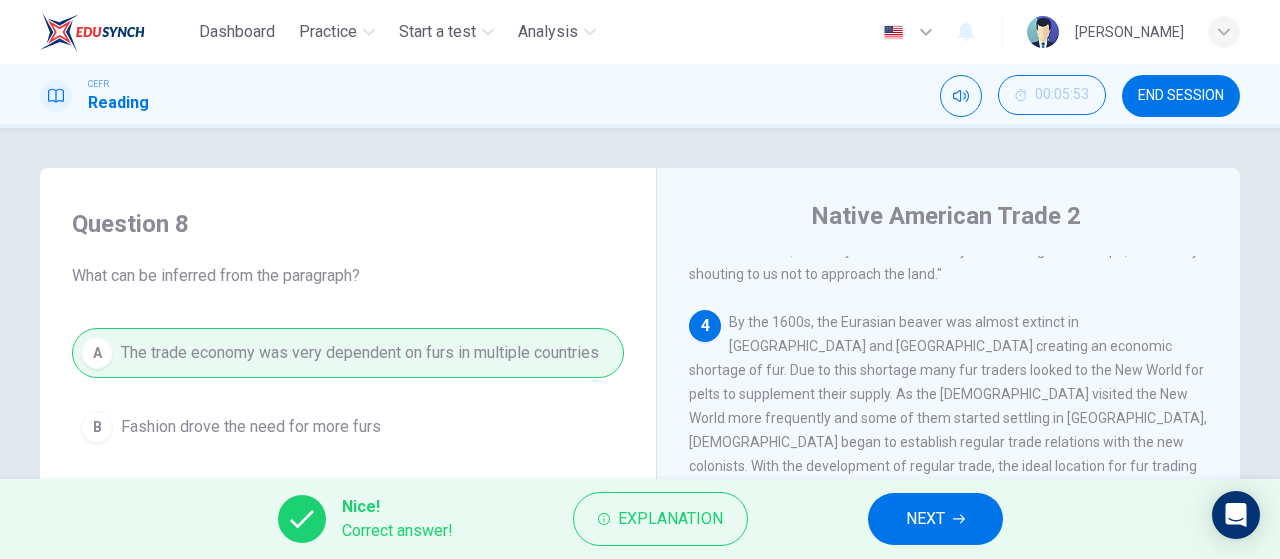 click on "NEXT" at bounding box center (935, 519) 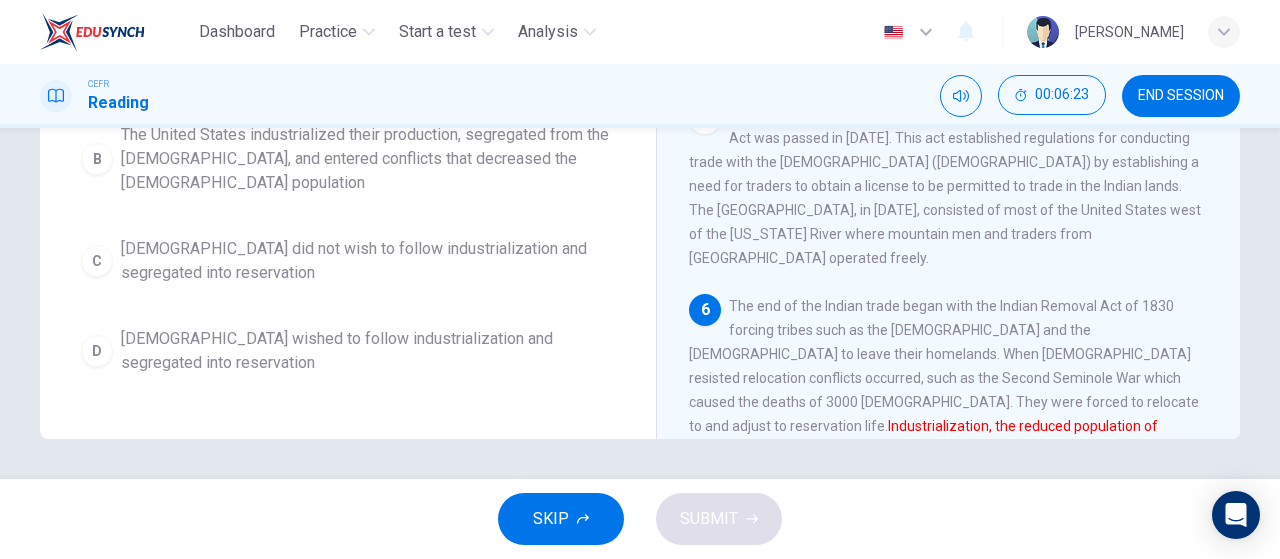 scroll, scrollTop: 257, scrollLeft: 0, axis: vertical 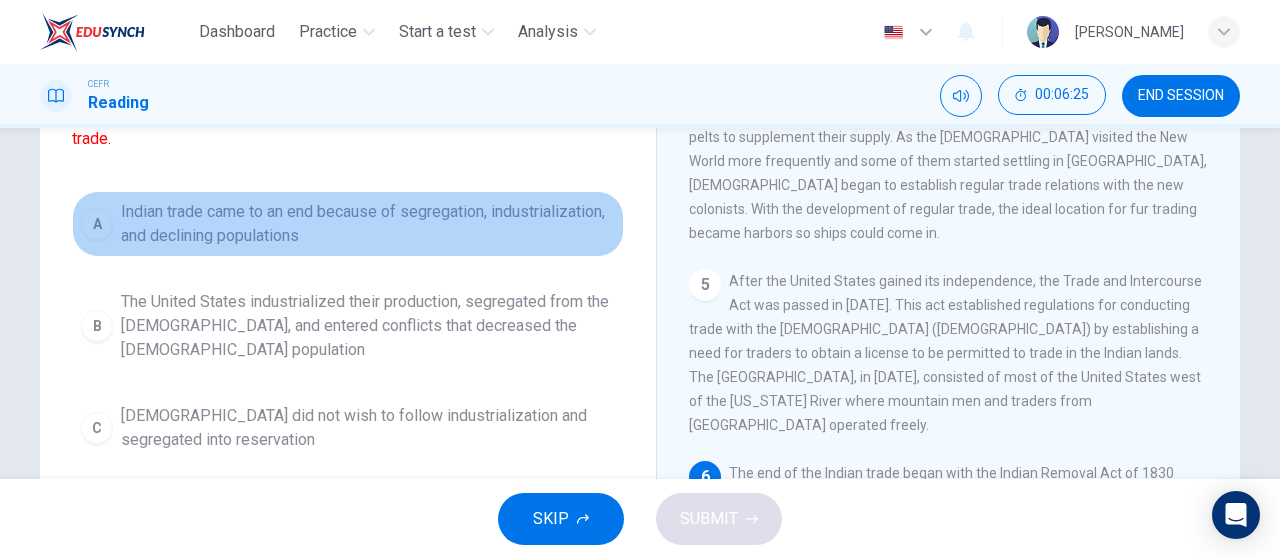 click on "Indian trade came to an end because of segregation, industrialization, and declining populations" at bounding box center (368, 224) 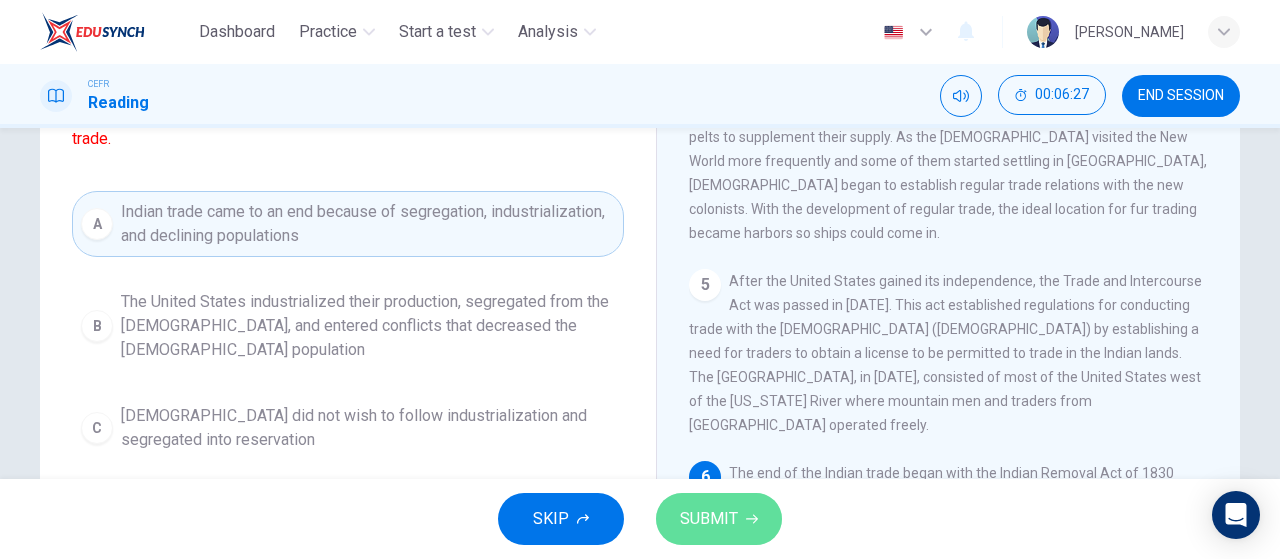 click on "SUBMIT" at bounding box center (719, 519) 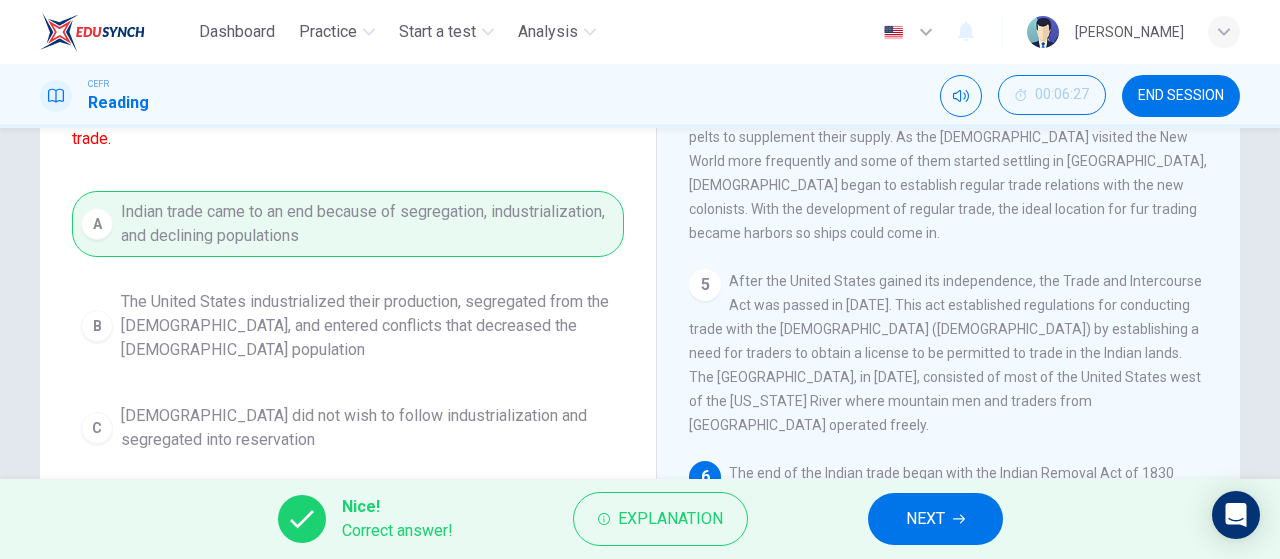 click on "NEXT" at bounding box center [935, 519] 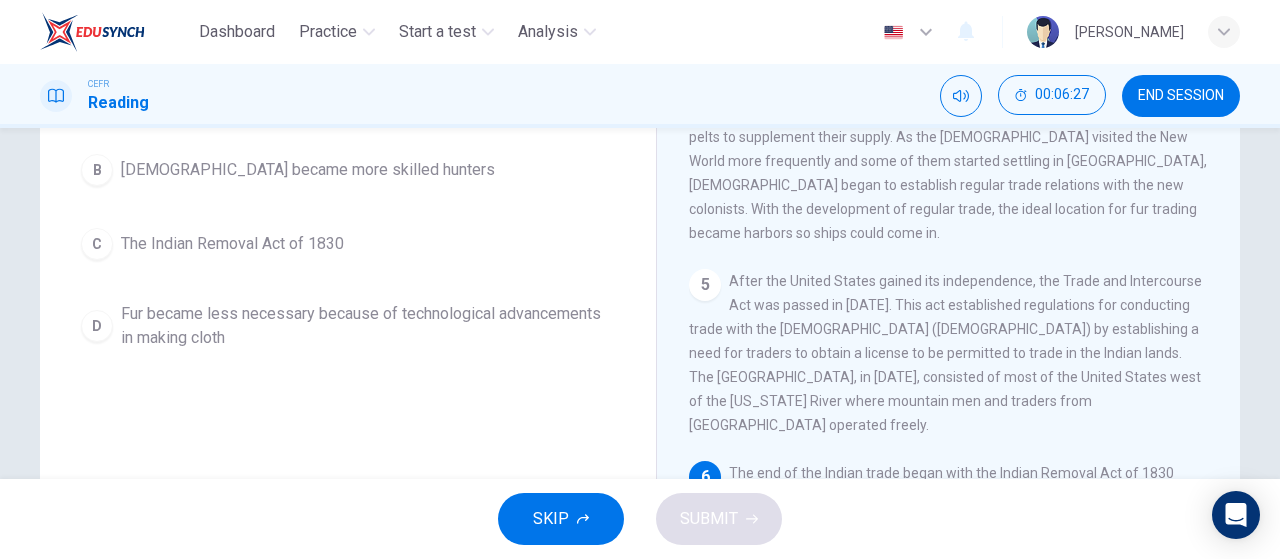 scroll, scrollTop: 0, scrollLeft: 0, axis: both 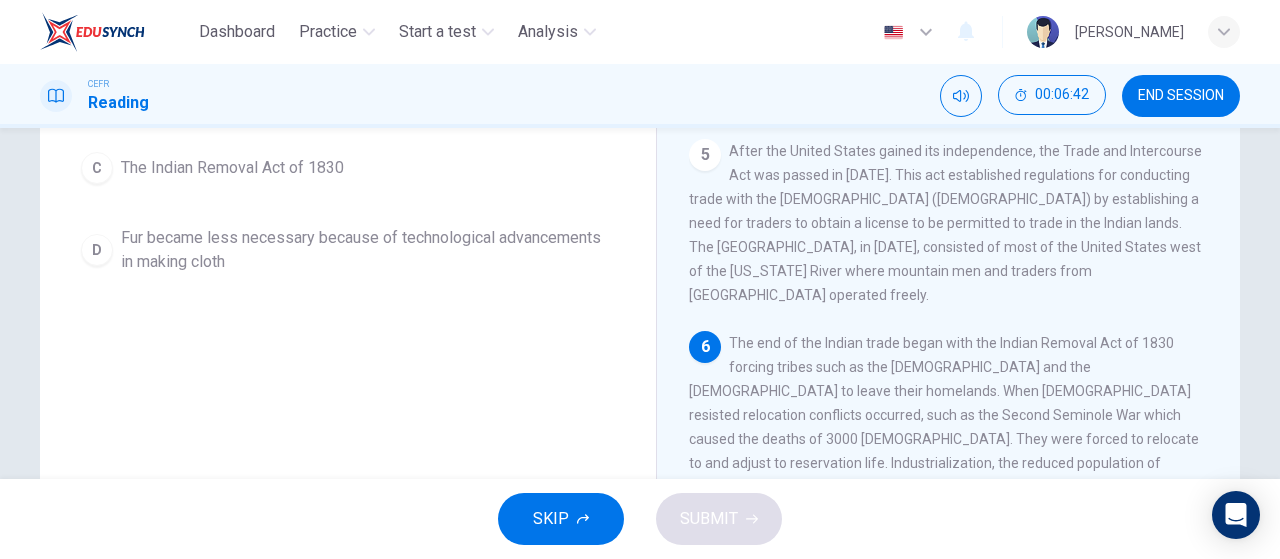 click on "The Indian Removal Act of 1830" at bounding box center (232, 168) 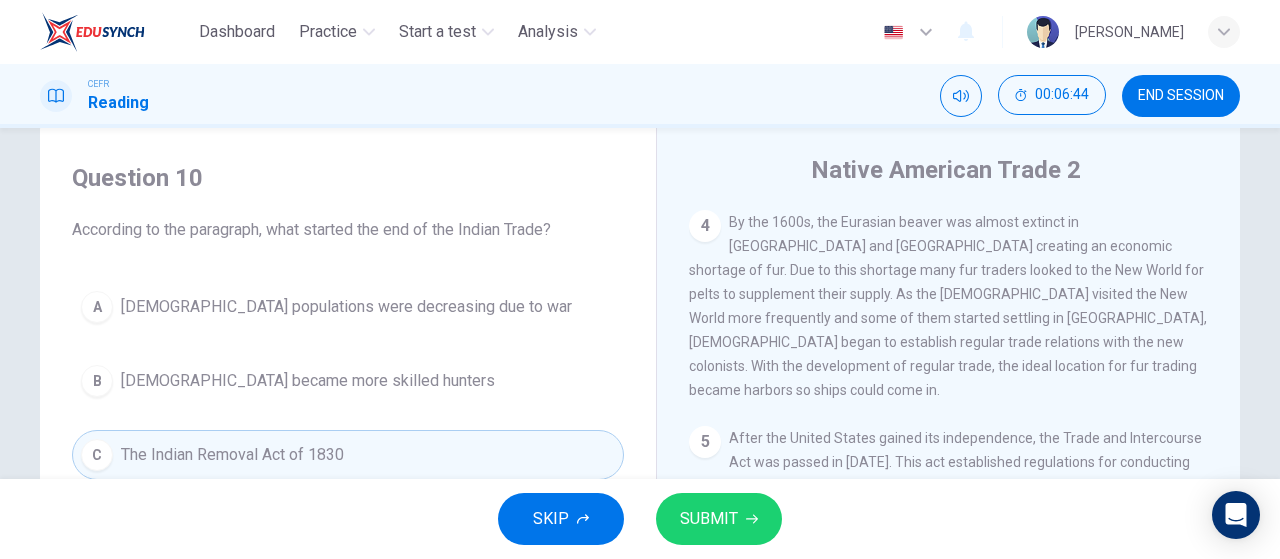 scroll, scrollTop: 0, scrollLeft: 0, axis: both 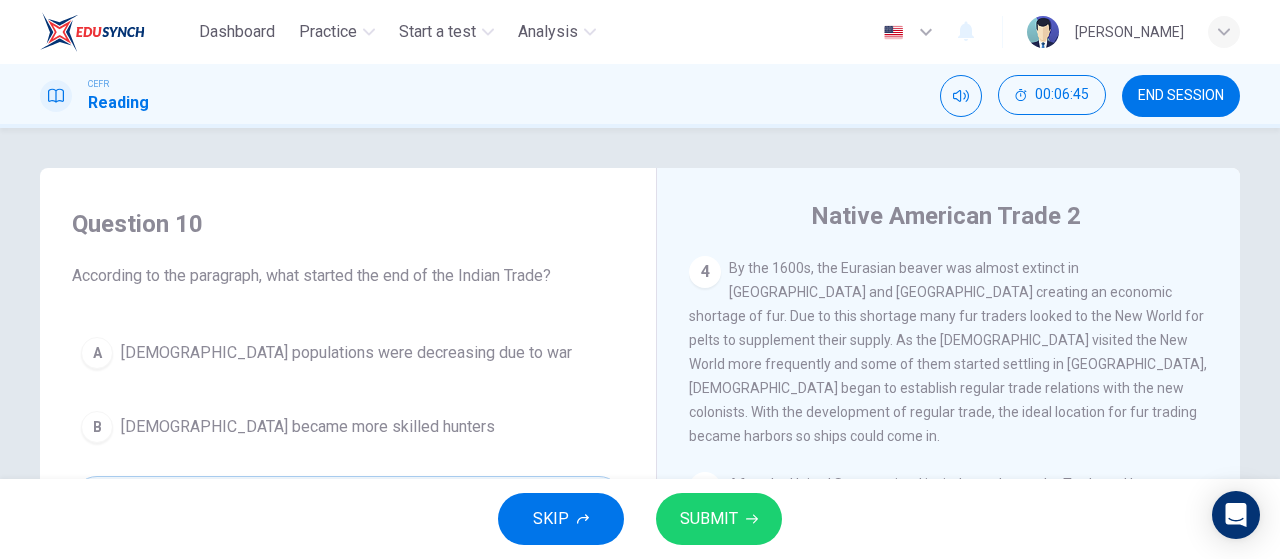 click on "SUBMIT" at bounding box center [709, 519] 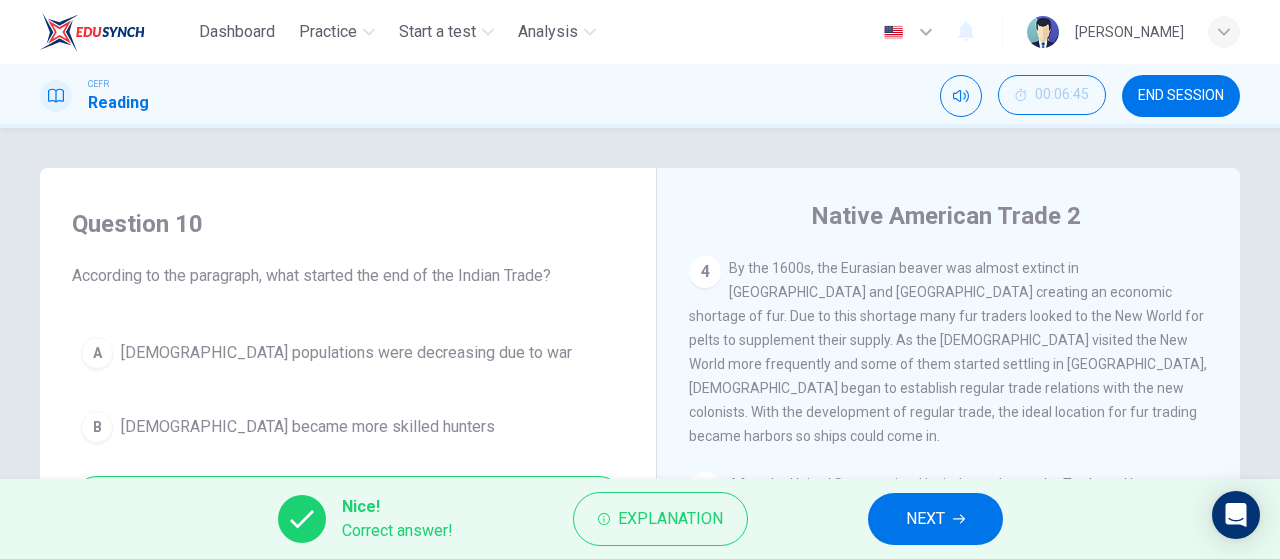 click on "NEXT" at bounding box center (925, 519) 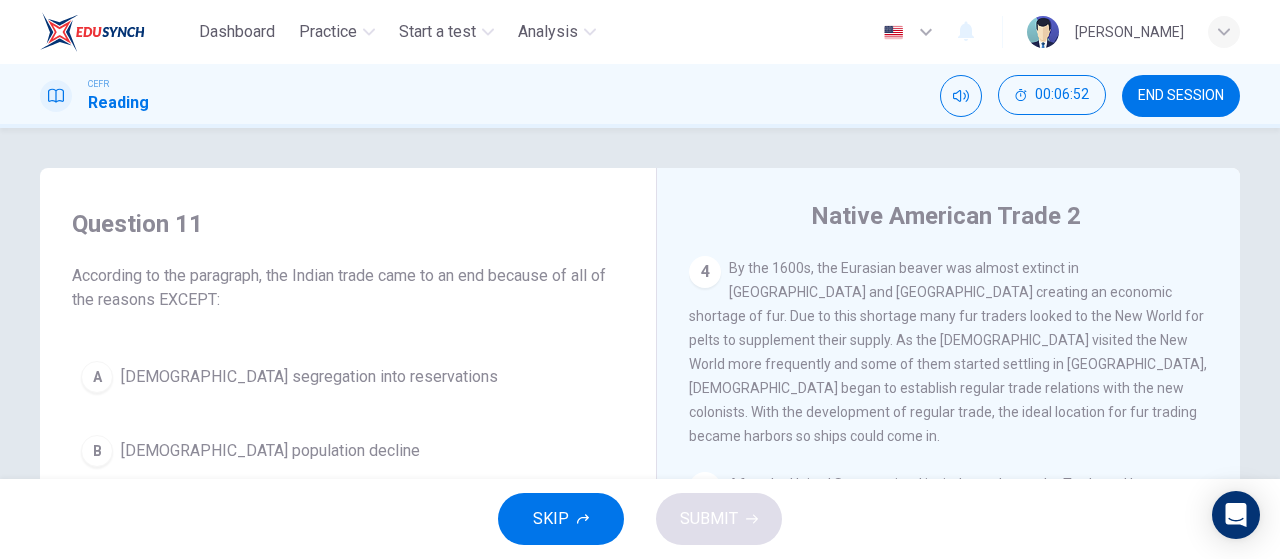 scroll, scrollTop: 166, scrollLeft: 0, axis: vertical 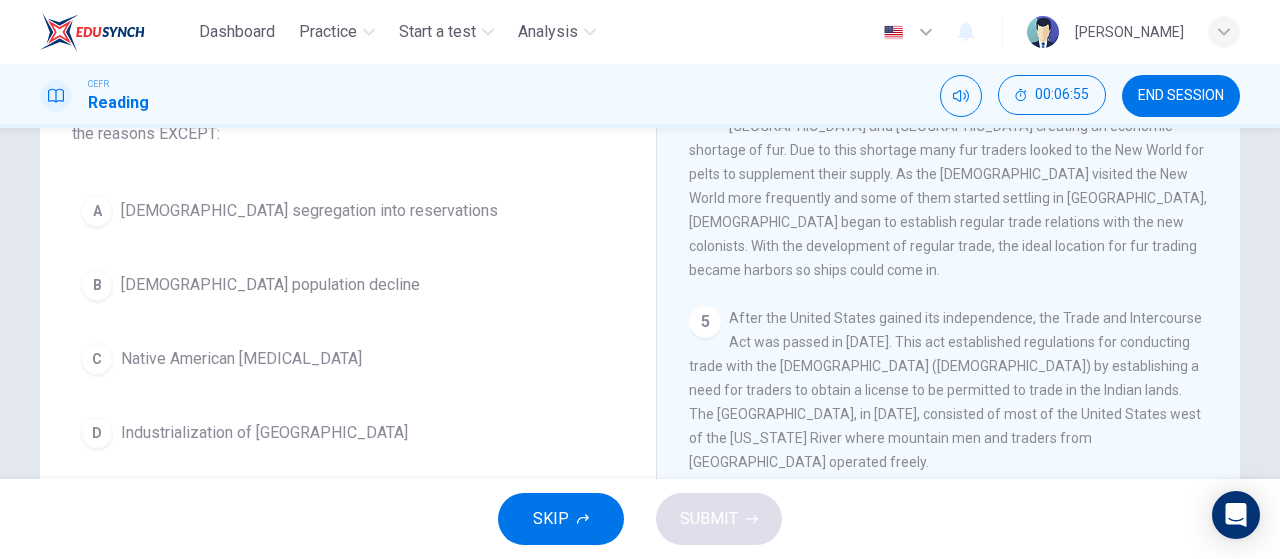 click on "Native American hostility" at bounding box center [241, 359] 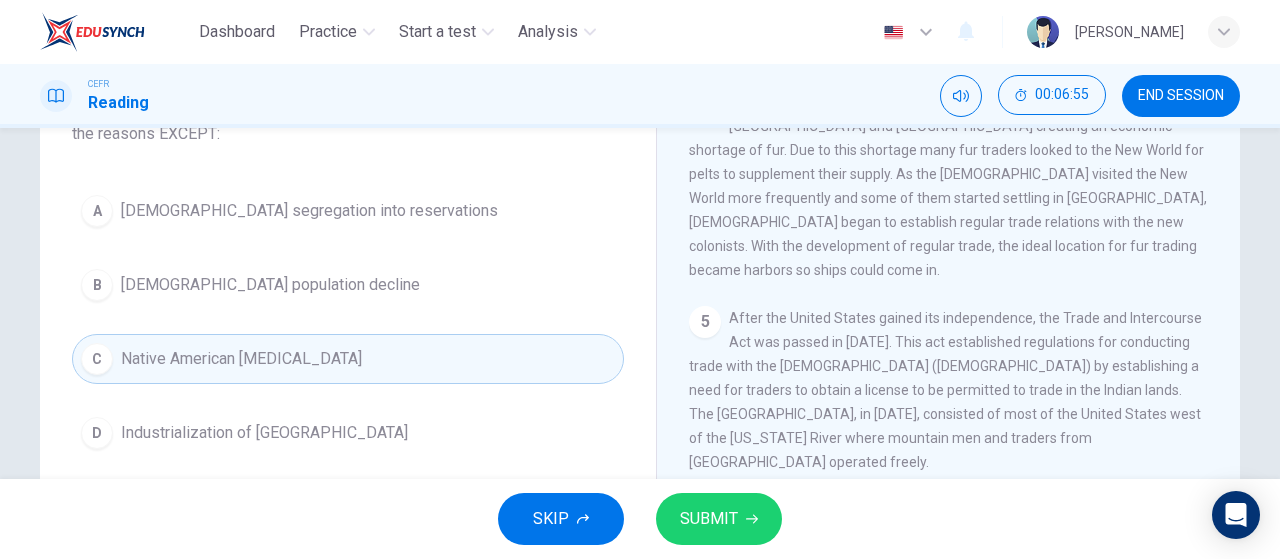 scroll, scrollTop: 333, scrollLeft: 0, axis: vertical 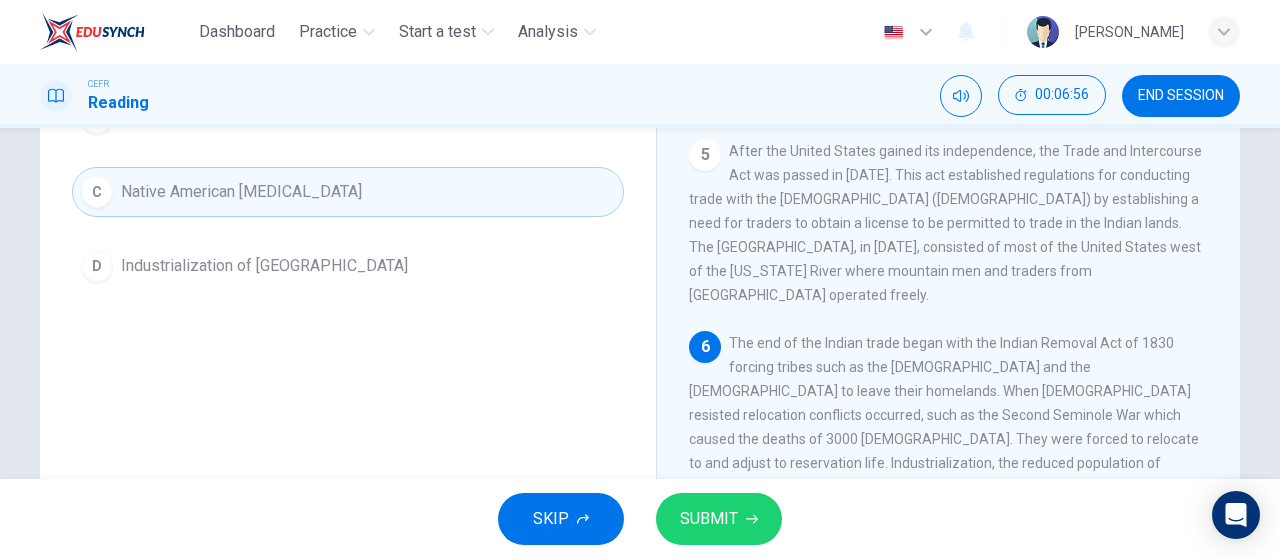 click on "SUBMIT" at bounding box center [709, 519] 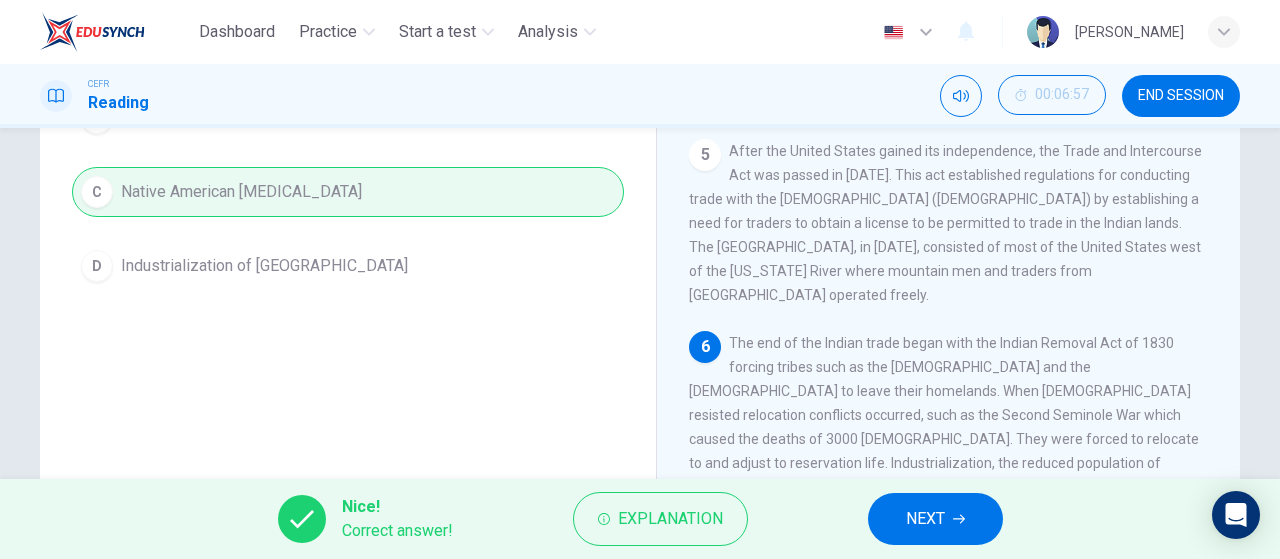 click on "NEXT" at bounding box center [935, 519] 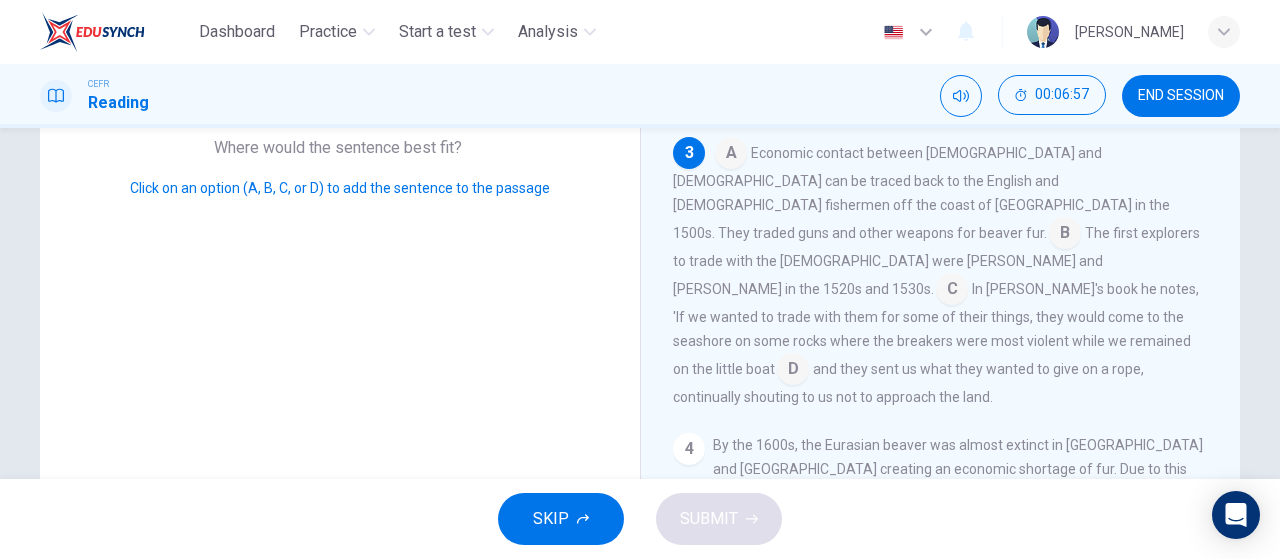 scroll, scrollTop: 291, scrollLeft: 0, axis: vertical 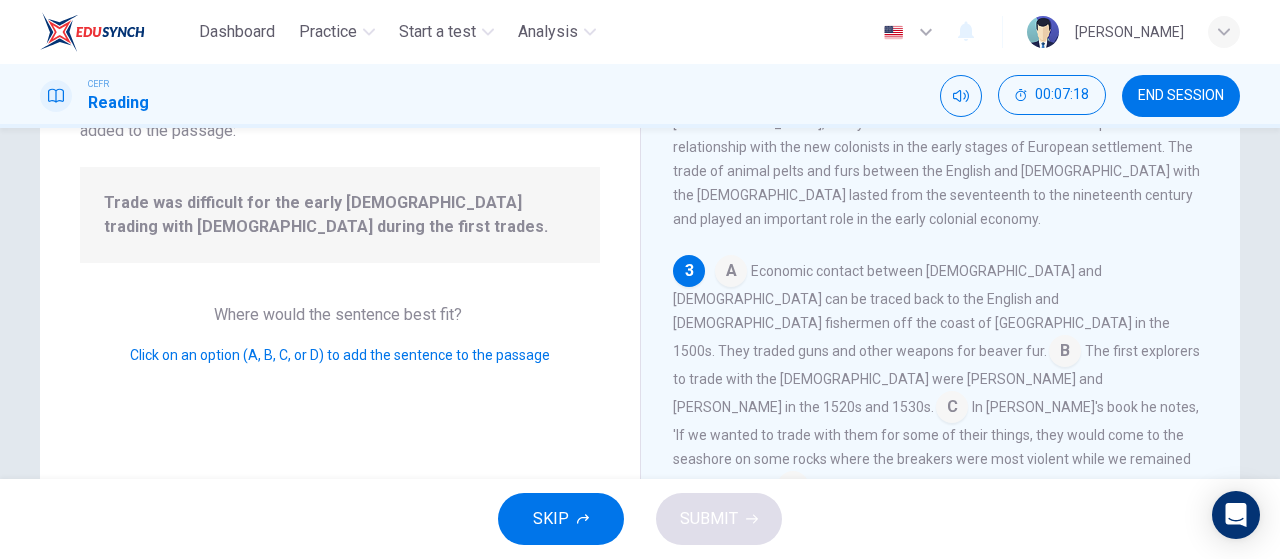 click at bounding box center (1065, 353) 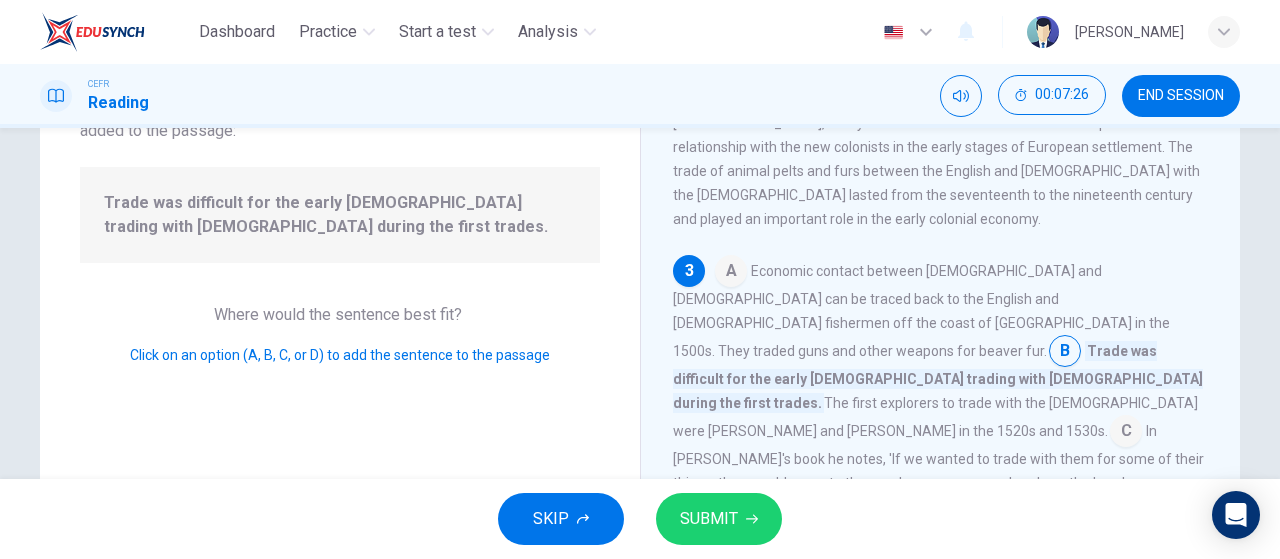 click at bounding box center [731, 273] 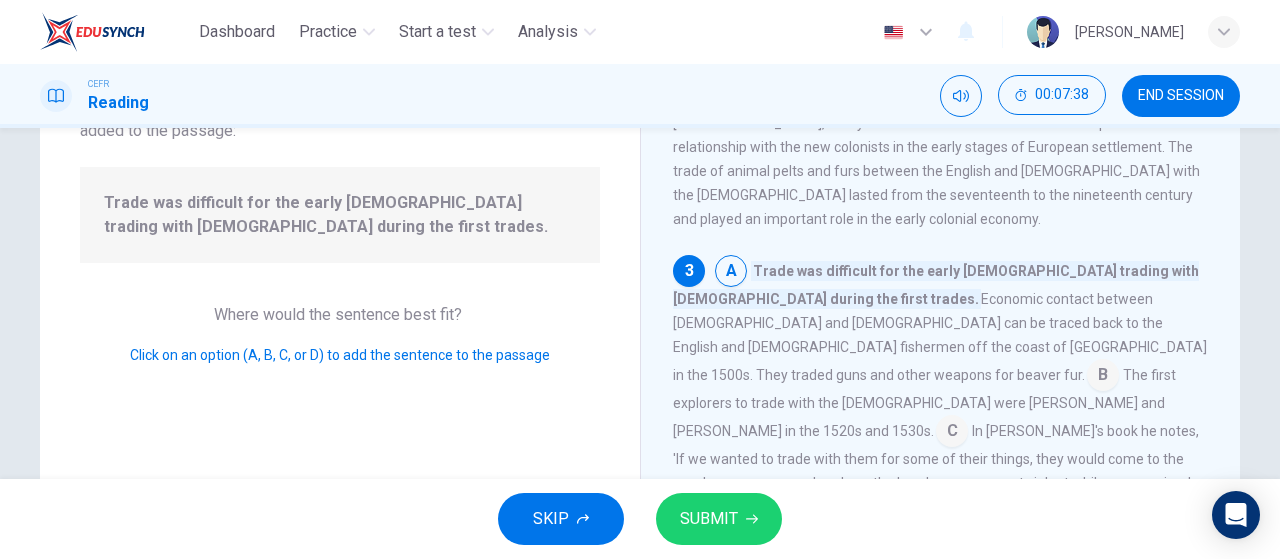 click at bounding box center (1103, 377) 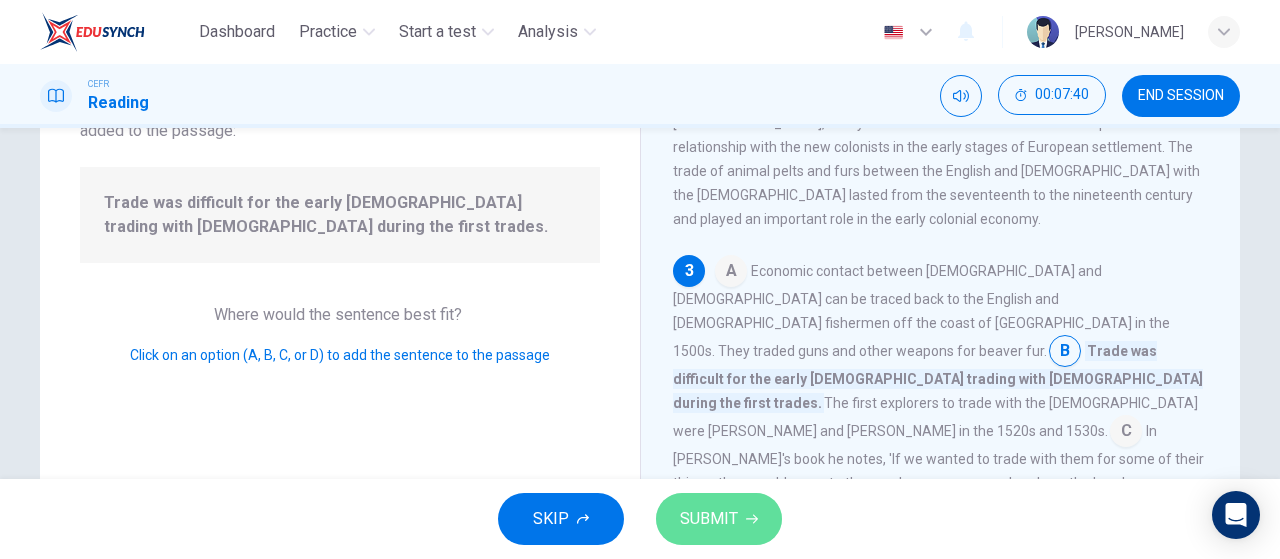 click on "SUBMIT" at bounding box center (719, 519) 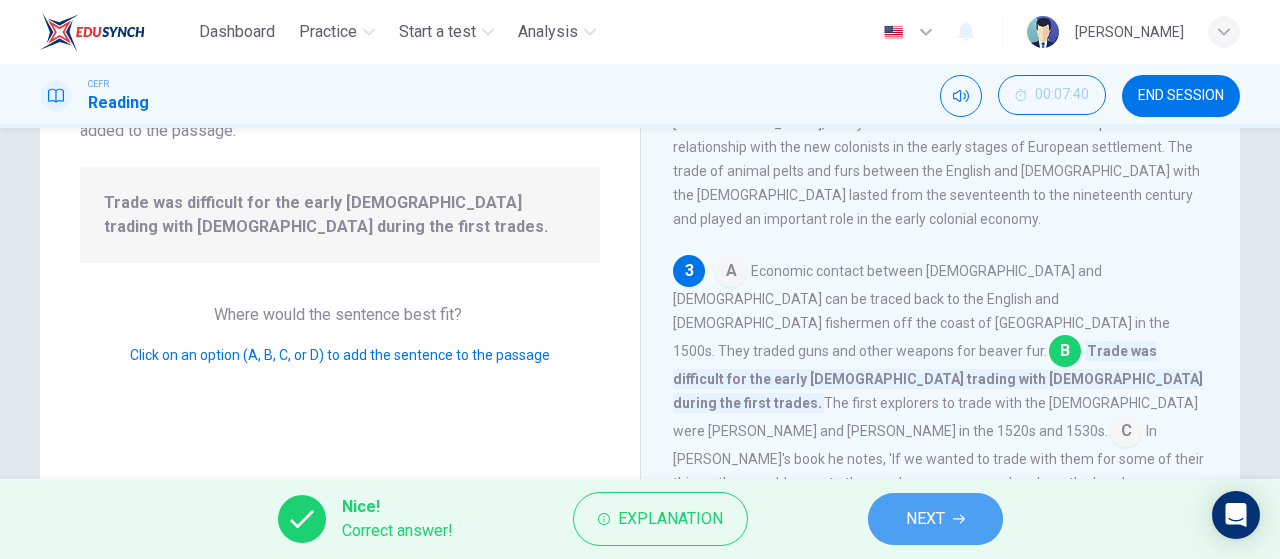 click on "NEXT" at bounding box center [935, 519] 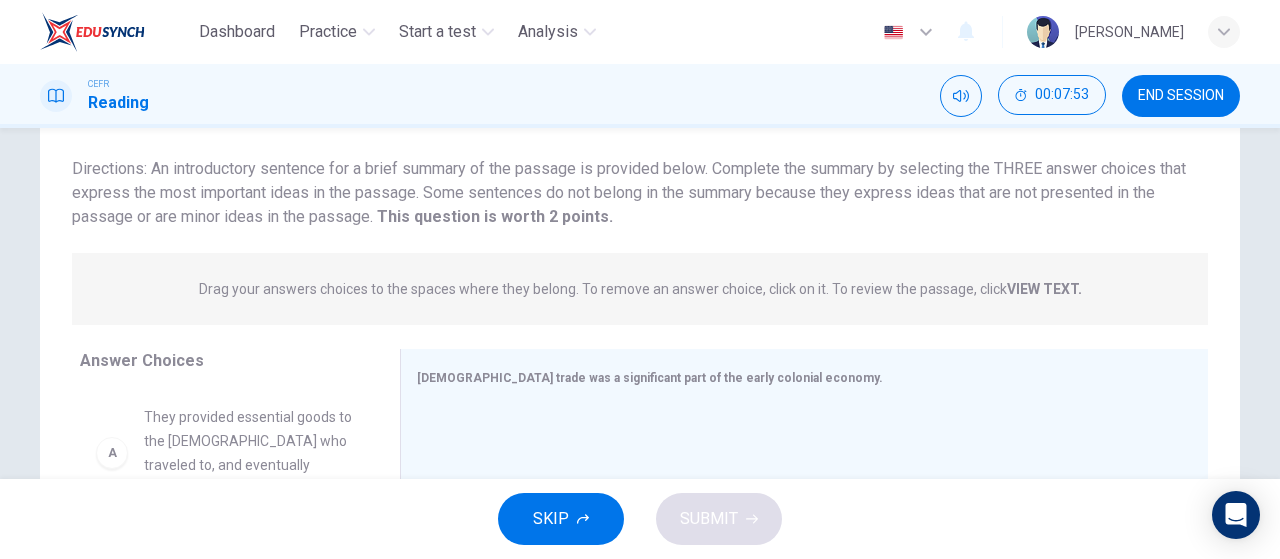 scroll, scrollTop: 333, scrollLeft: 0, axis: vertical 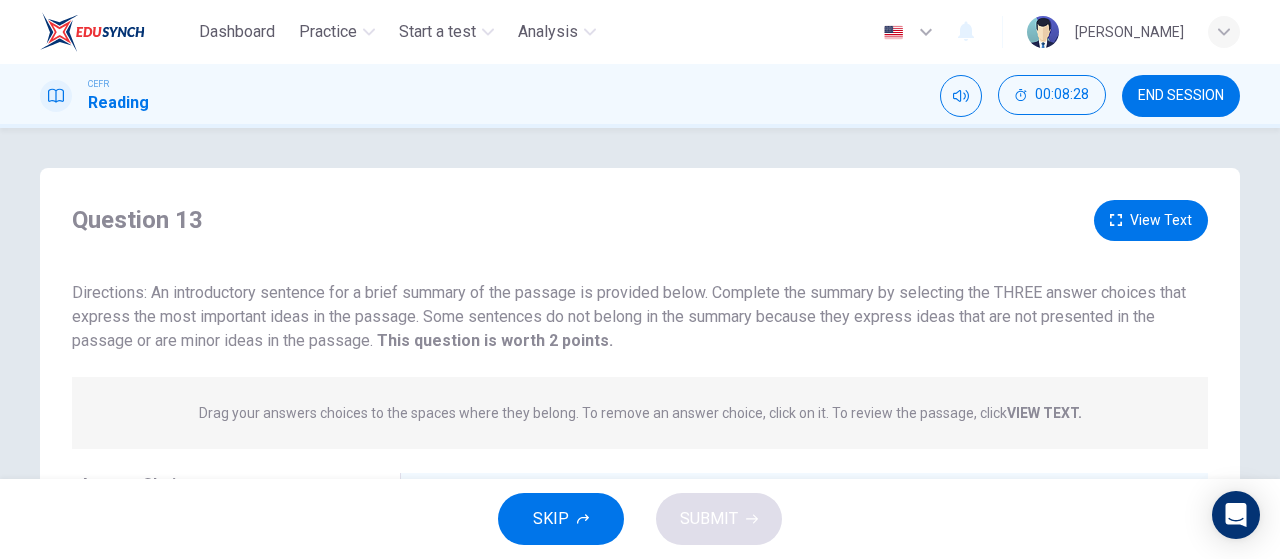click on "View Text" at bounding box center [1151, 220] 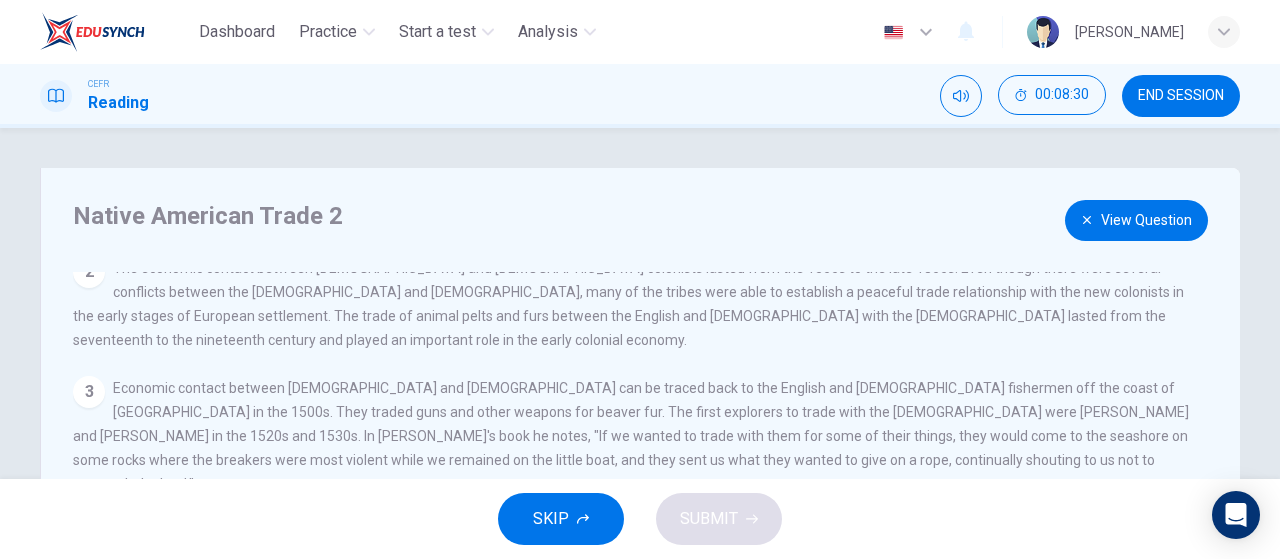 scroll, scrollTop: 0, scrollLeft: 0, axis: both 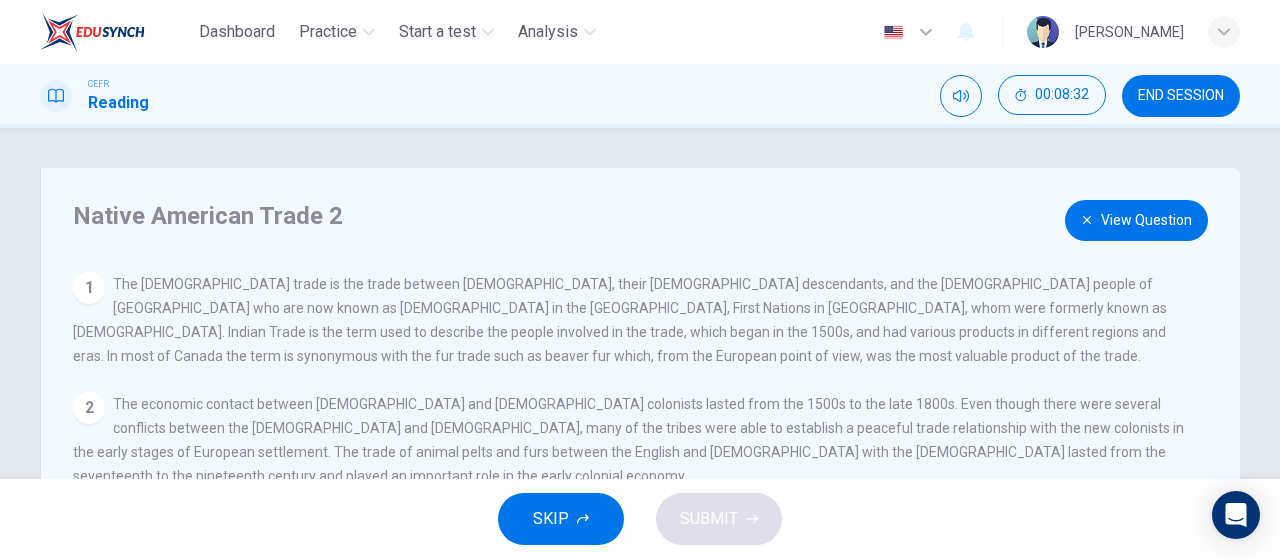 click on "View Question" at bounding box center (1136, 220) 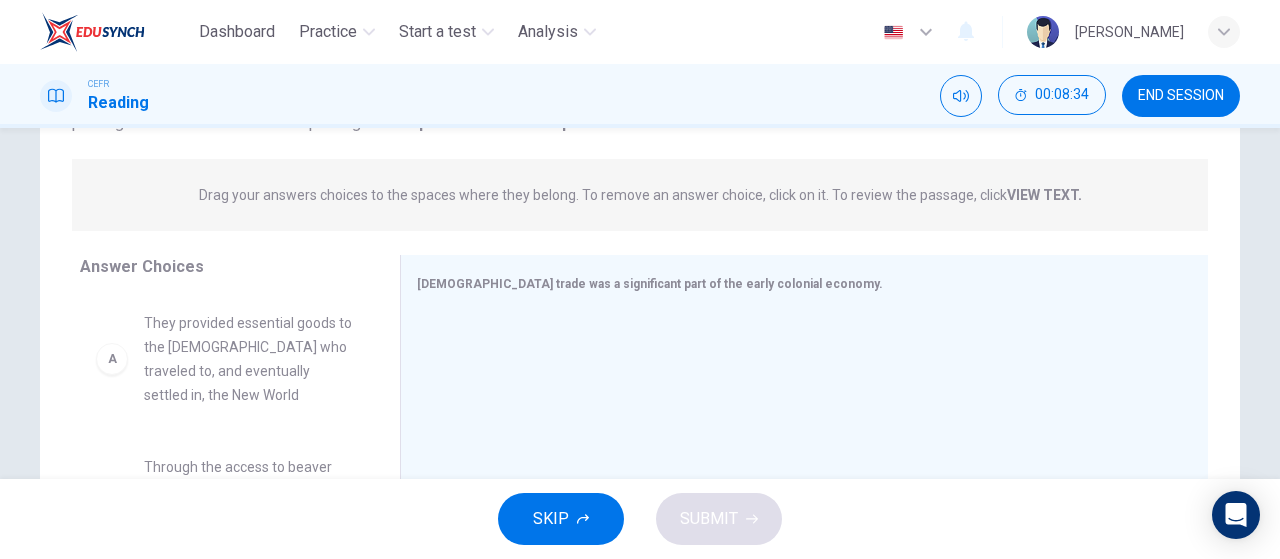 scroll, scrollTop: 166, scrollLeft: 0, axis: vertical 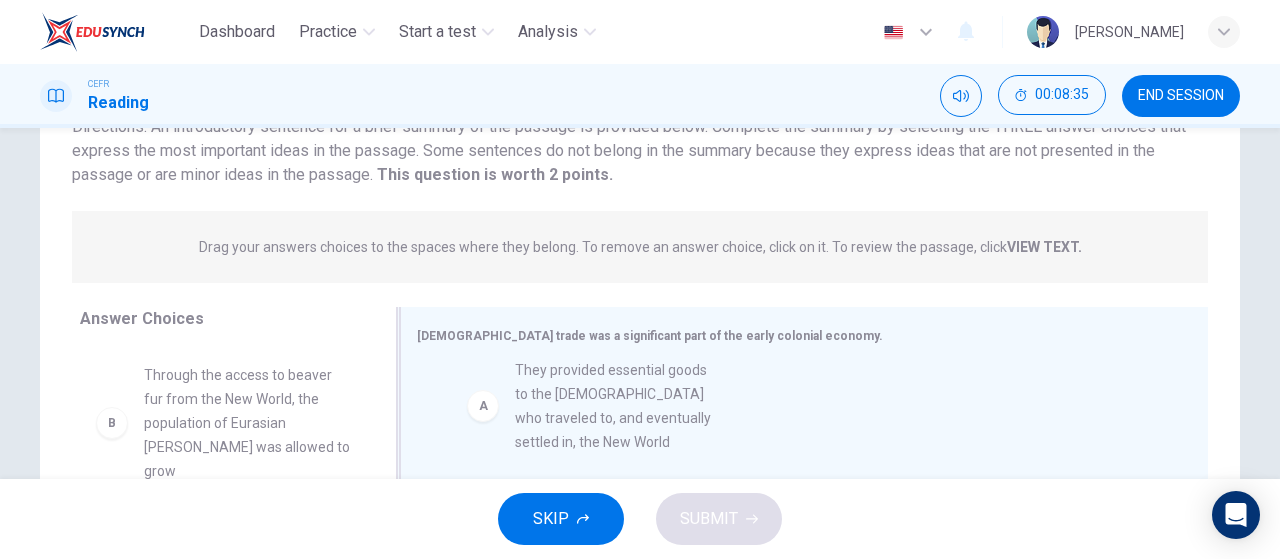 drag, startPoint x: 244, startPoint y: 413, endPoint x: 639, endPoint y: 407, distance: 395.04556 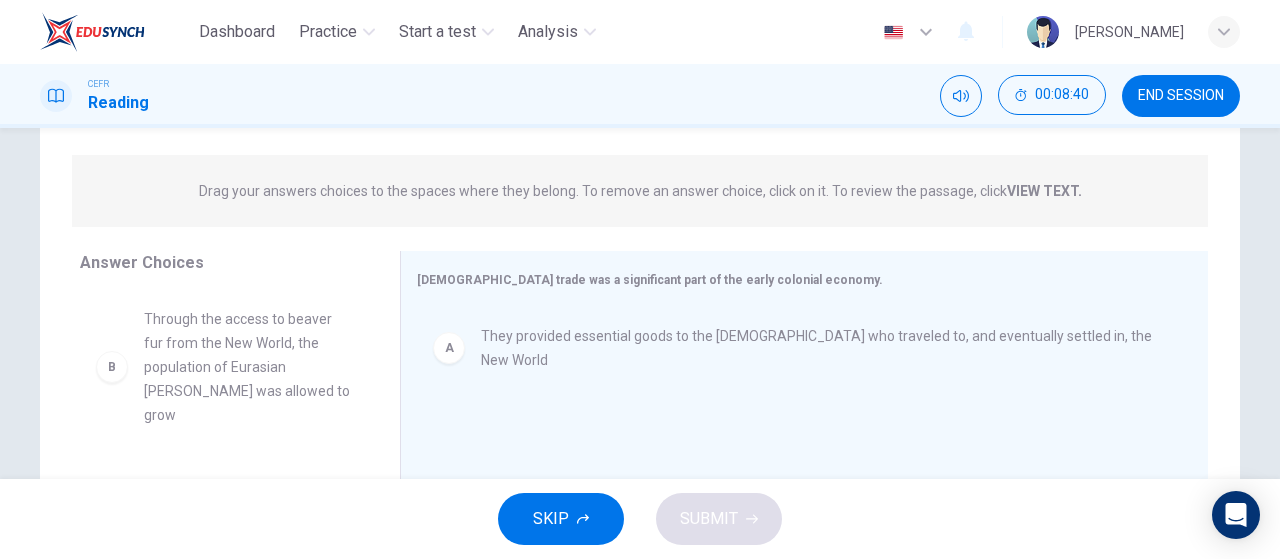 scroll, scrollTop: 333, scrollLeft: 0, axis: vertical 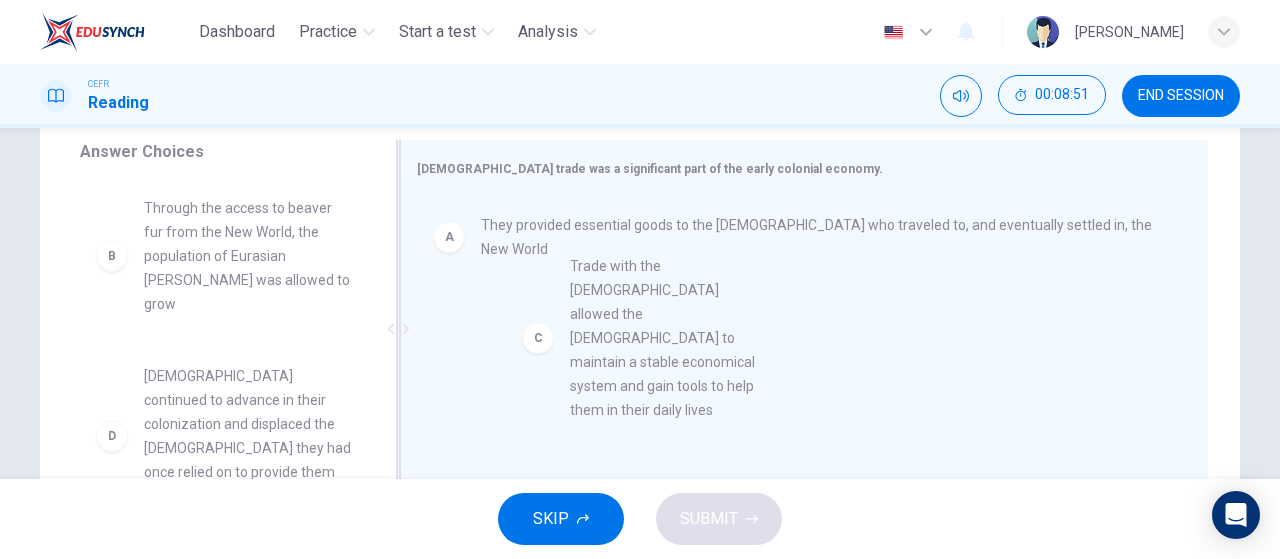 drag, startPoint x: 323, startPoint y: 411, endPoint x: 883, endPoint y: 288, distance: 573.34894 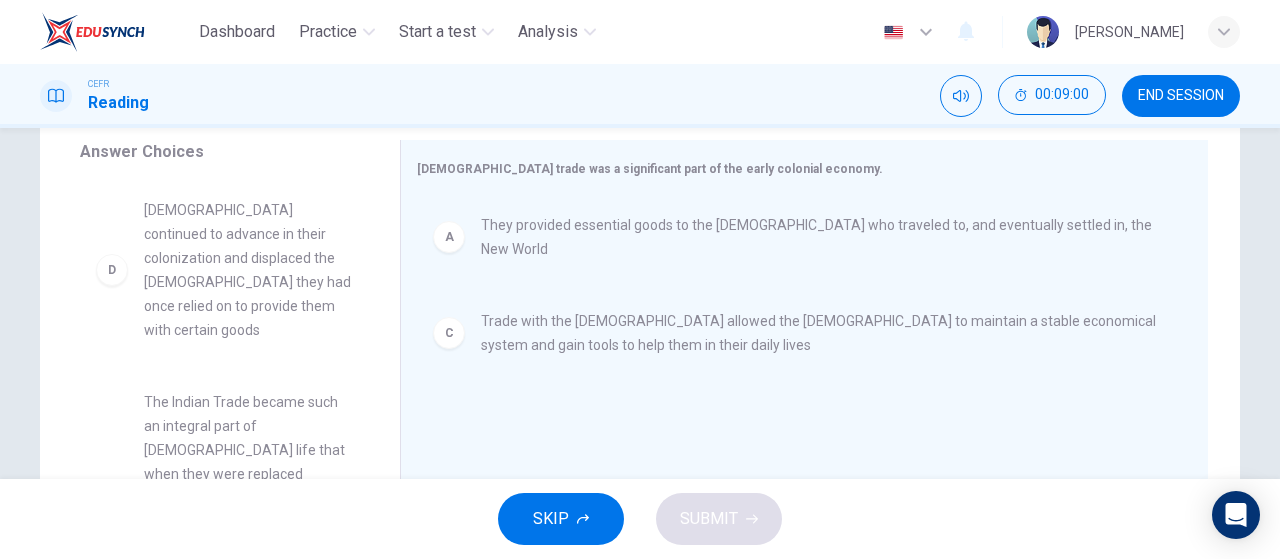 scroll, scrollTop: 333, scrollLeft: 0, axis: vertical 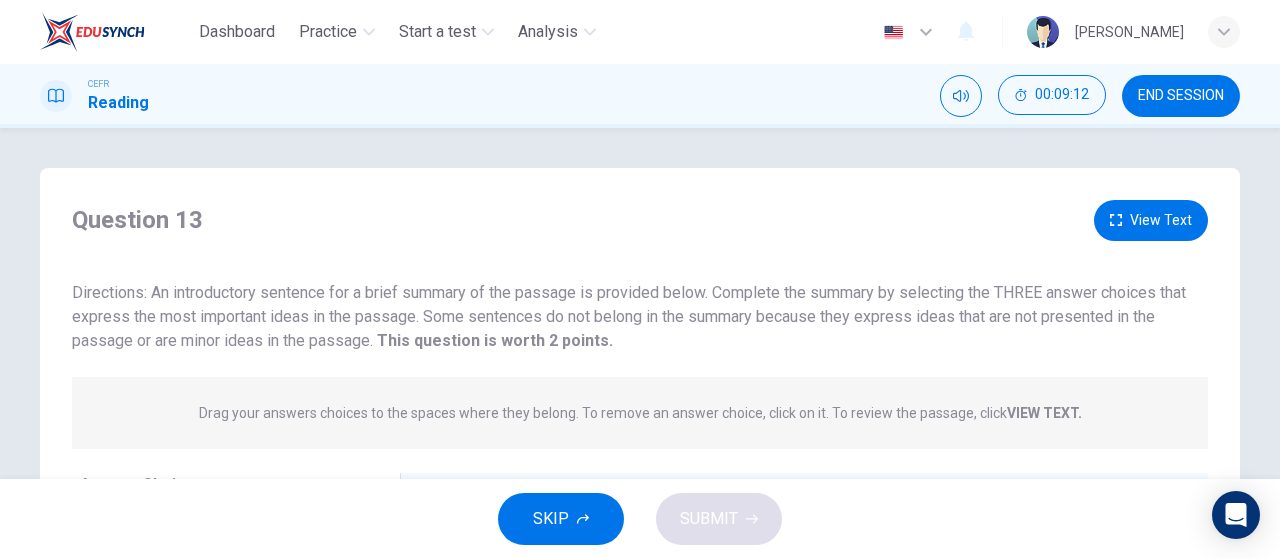 click on "View Text" at bounding box center (1151, 220) 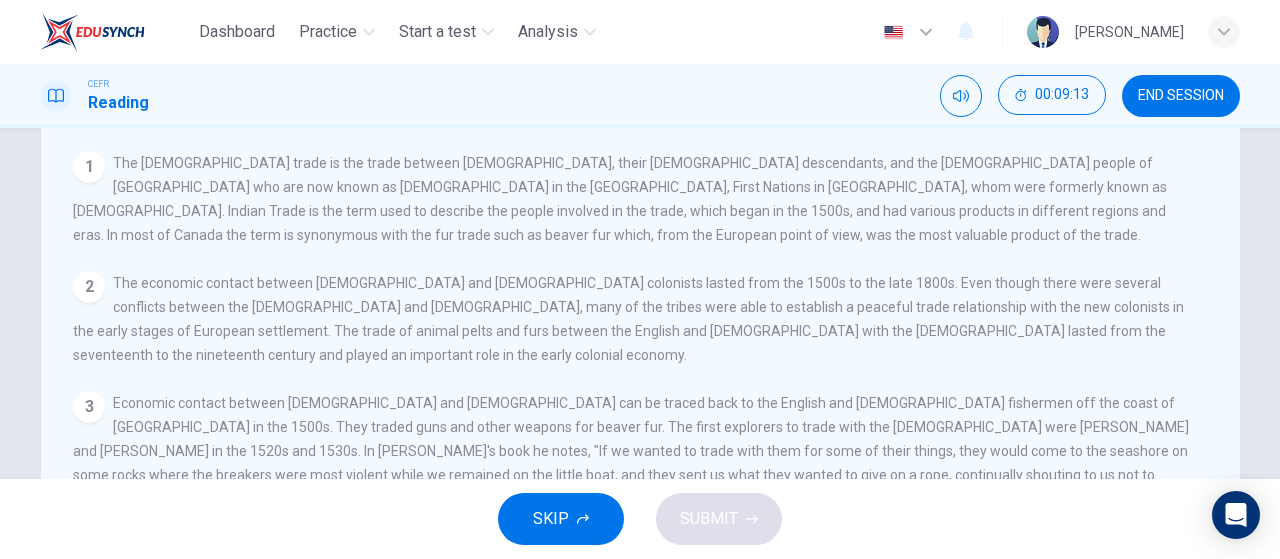 scroll, scrollTop: 166, scrollLeft: 0, axis: vertical 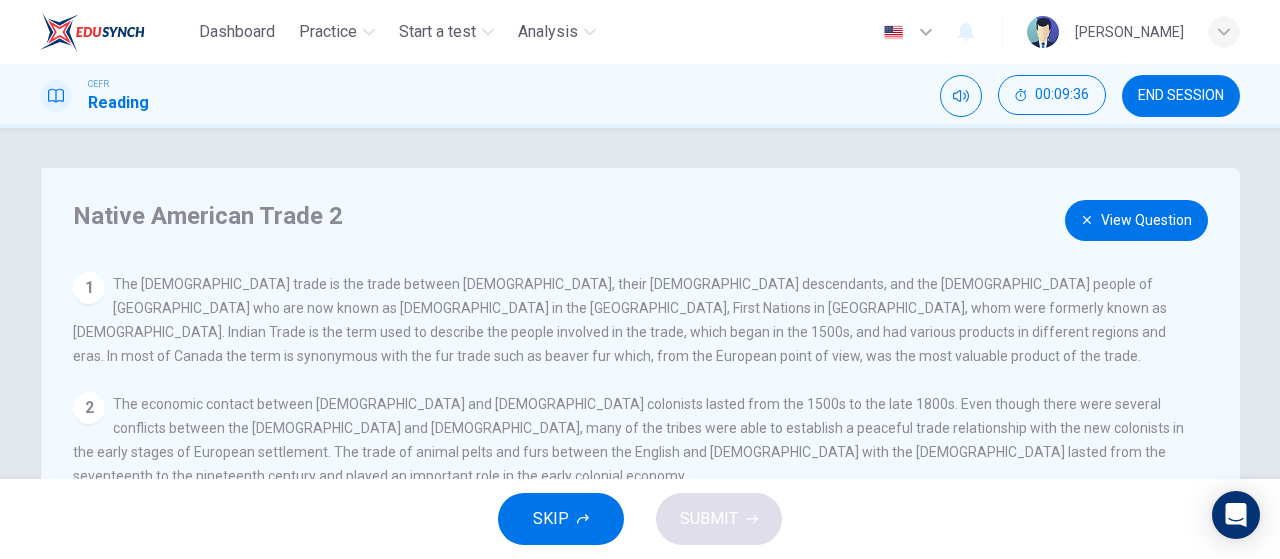 click on "View Question" at bounding box center (1136, 220) 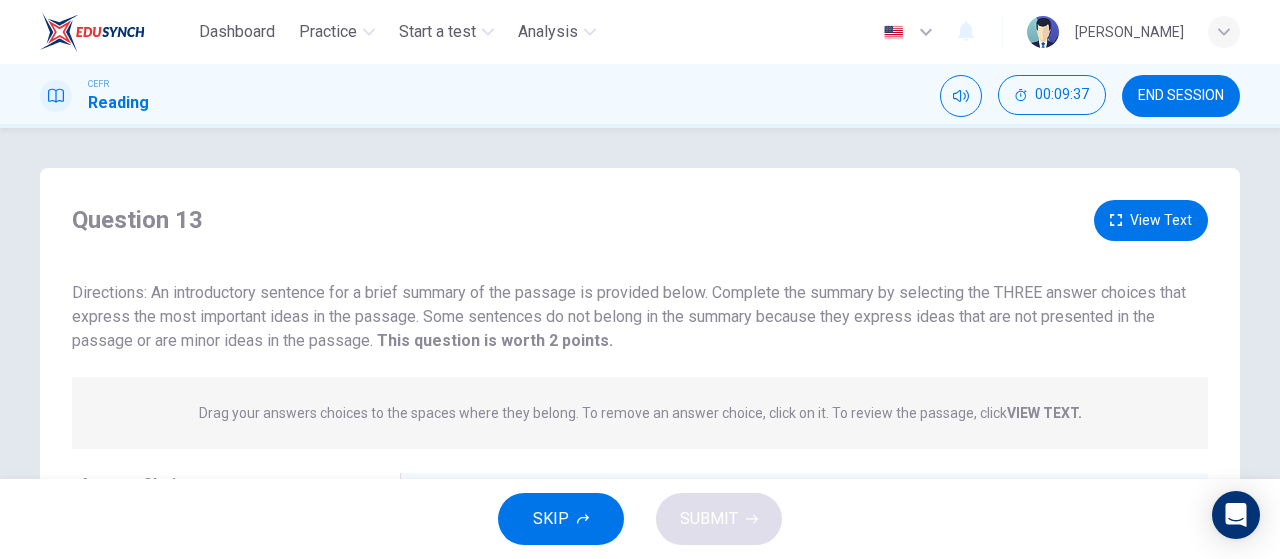 scroll, scrollTop: 424, scrollLeft: 0, axis: vertical 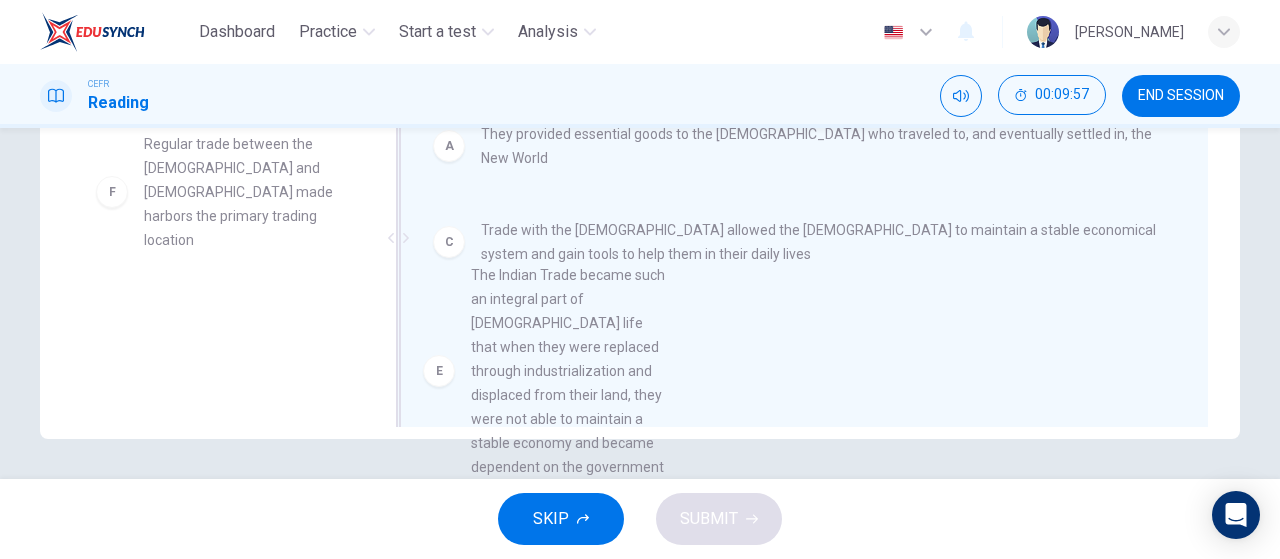 drag, startPoint x: 196, startPoint y: 240, endPoint x: 448, endPoint y: 278, distance: 254.84897 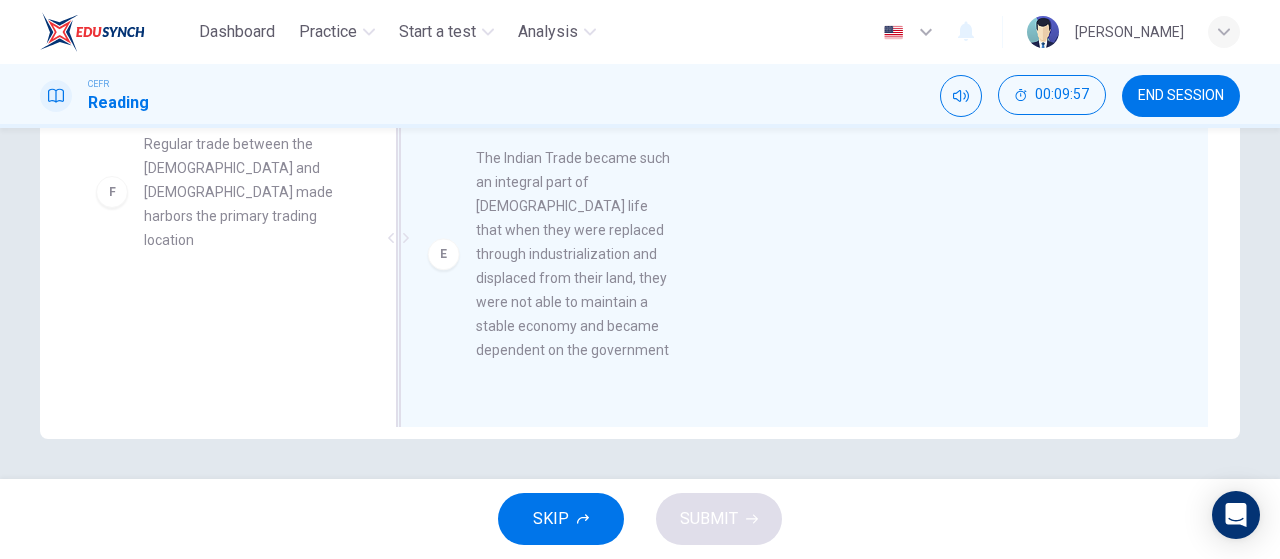 scroll, scrollTop: 12, scrollLeft: 0, axis: vertical 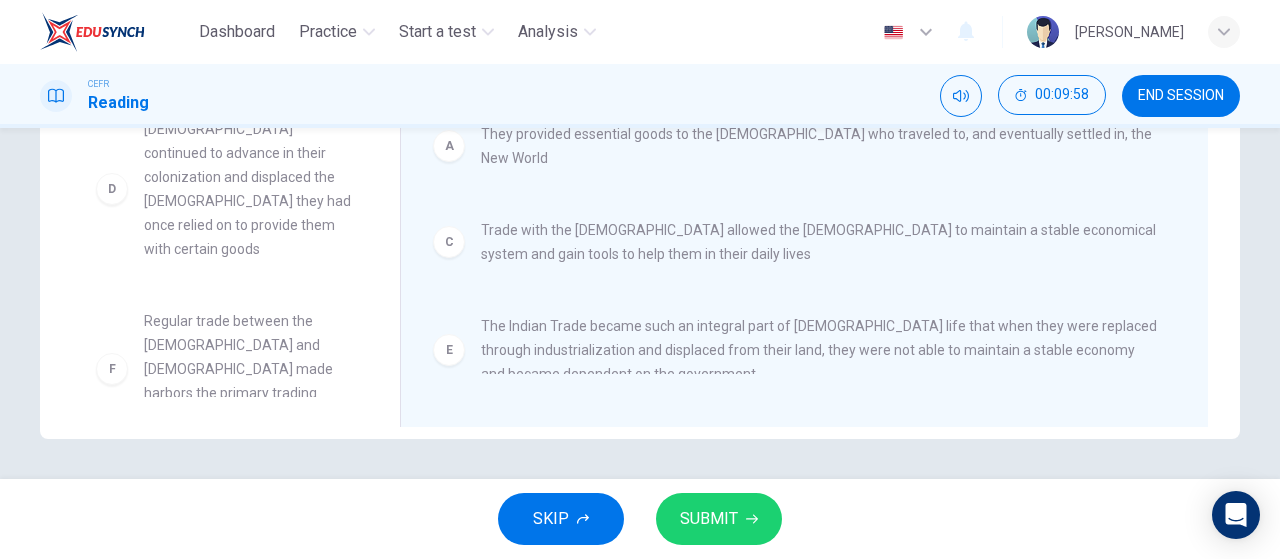click on "SUBMIT" at bounding box center [719, 519] 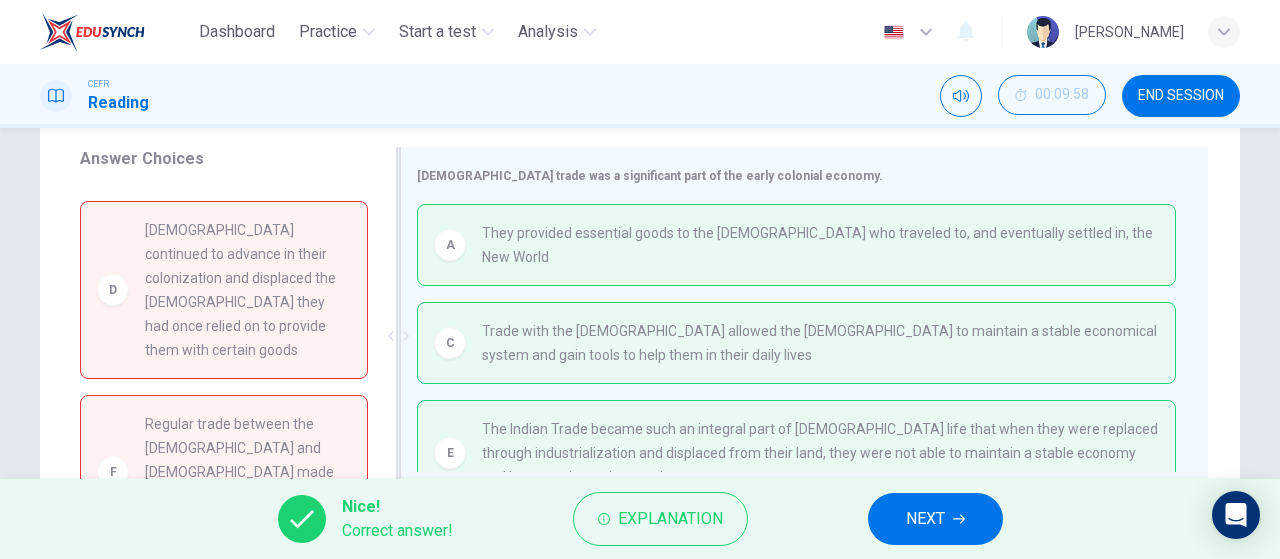 scroll, scrollTop: 333, scrollLeft: 0, axis: vertical 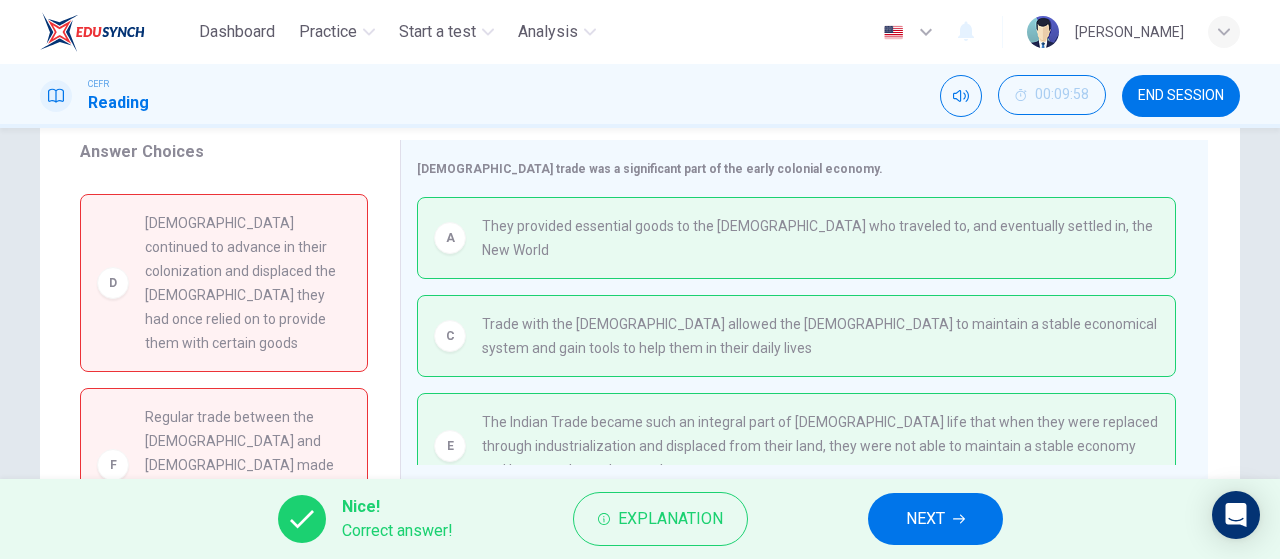 click on "NEXT" at bounding box center (925, 519) 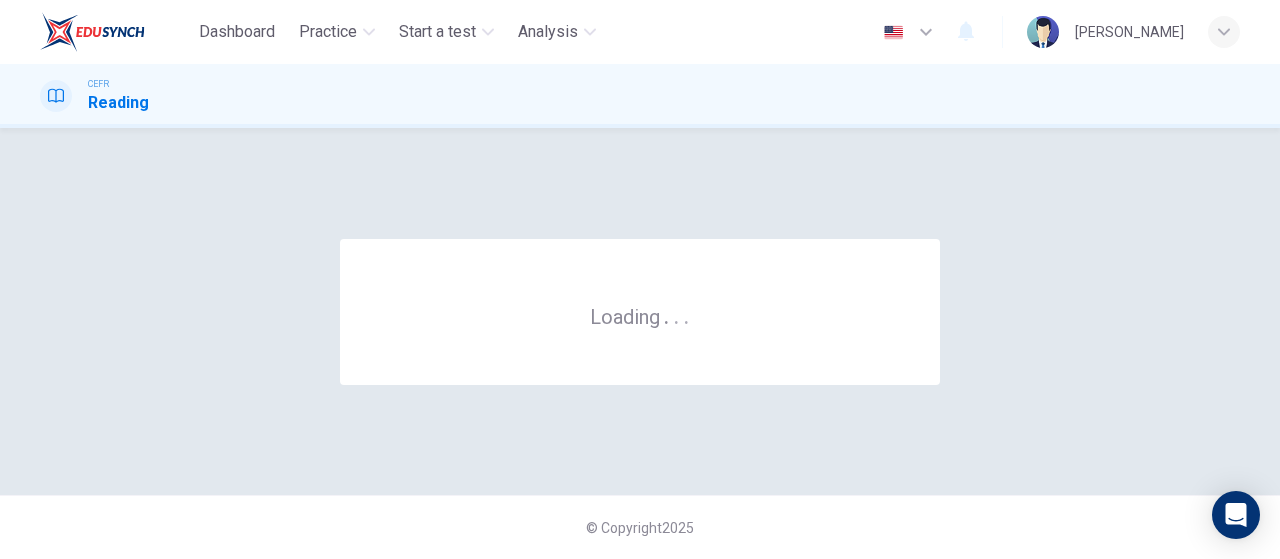 scroll, scrollTop: 0, scrollLeft: 0, axis: both 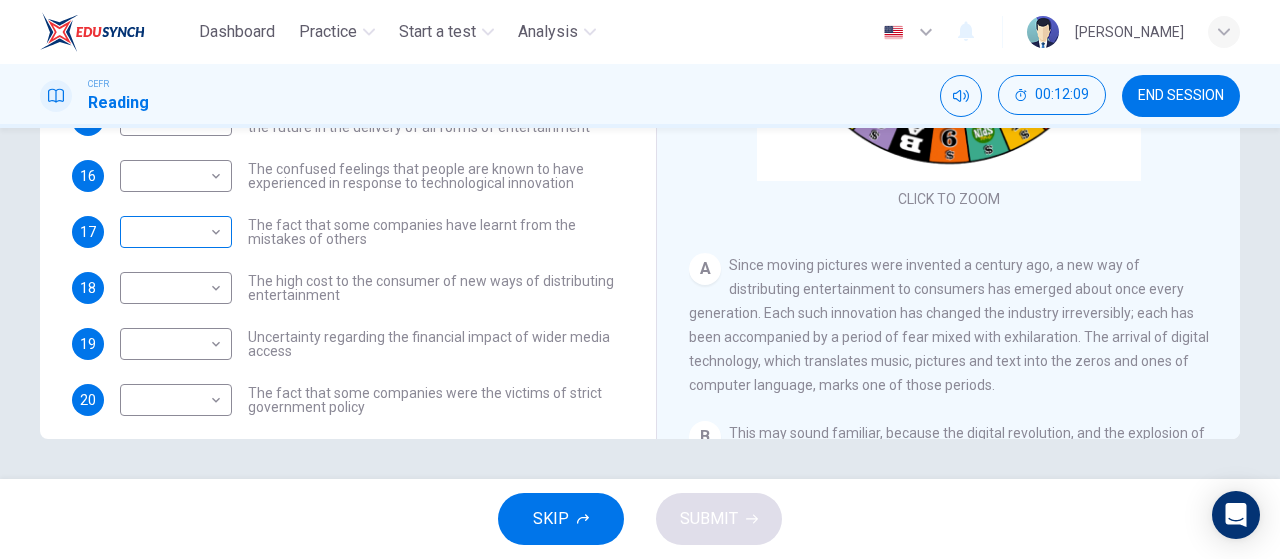 click on "Dashboard Practice Start a test Analysis English en ​ NURIN AISYA BINTI MAT YUSOF CEFR Reading 00:12:09 END SESSION Questions 14 - 21 The Reading Passage has 7 paragraphs  A-G .
Which paragraph mentions the following?
Write the appropriate letters  (A-G)  in the boxes below.
NB  Some of the paragraphs will be used  more than once. 14 ​ ​ The contrasting effects that new technology can have on existing business 15 ​ ​ The fact that a total transformation is going to take place in the future in the delivery of all forms of entertainment 16 ​ ​ The confused feelings that people are known to have experienced in response to technological innovation 17 ​ ​ The fact that some companies have learnt from the mistakes of others 18 ​ ​ The high cost to the consumer of new ways of distributing entertainment 19 ​ ​ Uncertainty regarding the financial impact of wider media access 20 ​ ​ The fact that some companies were the victims of strict government policy 21 ​ ​ Wheel of Fortune A" at bounding box center [640, 279] 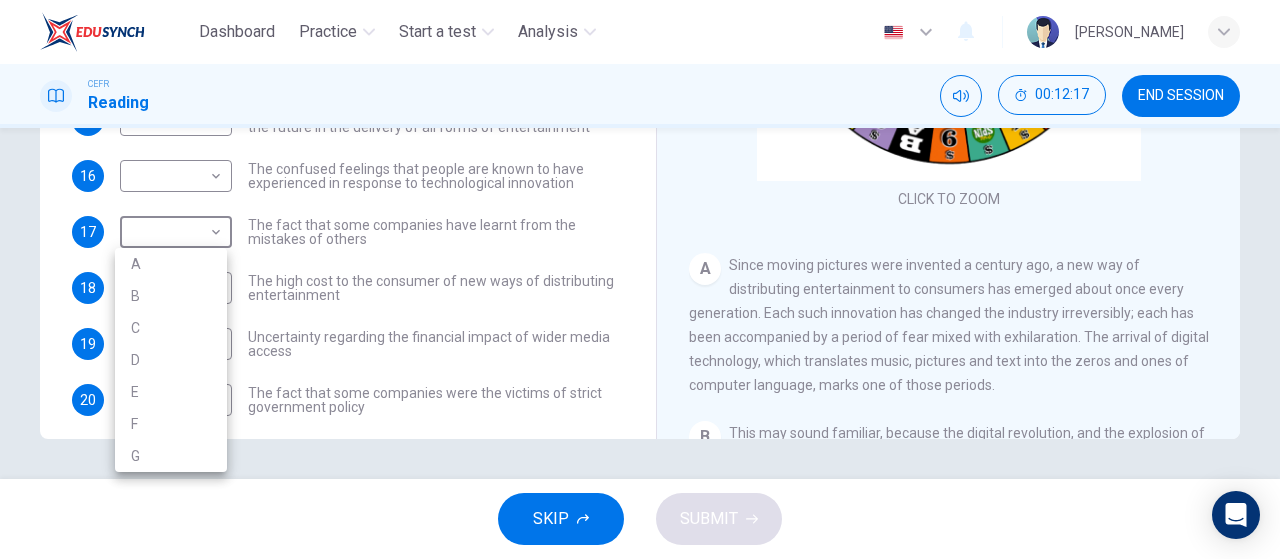 click at bounding box center (640, 279) 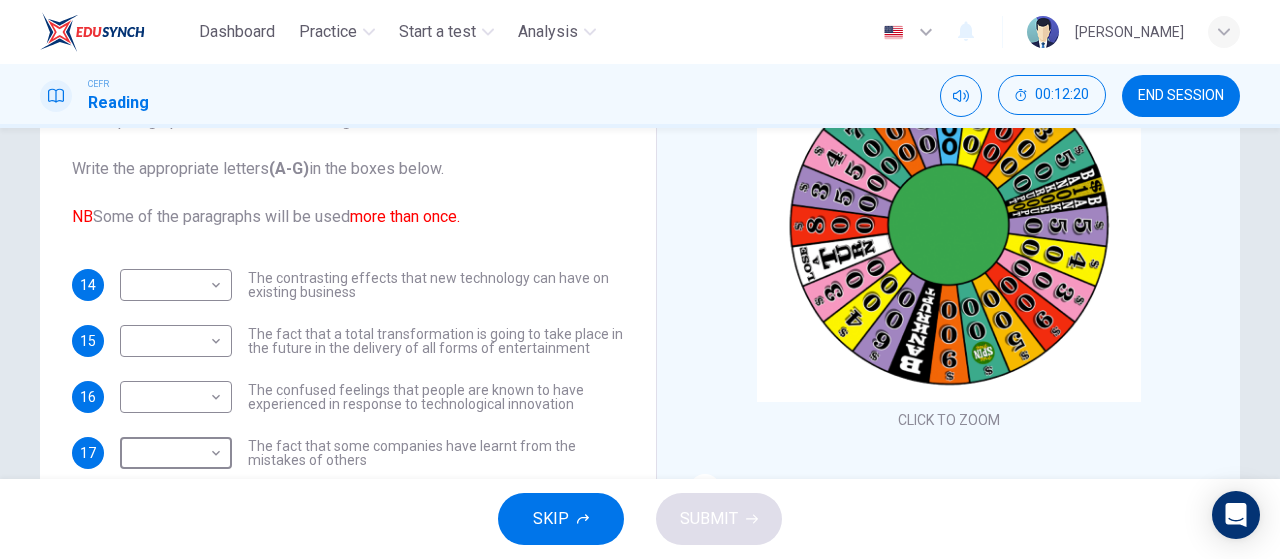 scroll, scrollTop: 90, scrollLeft: 0, axis: vertical 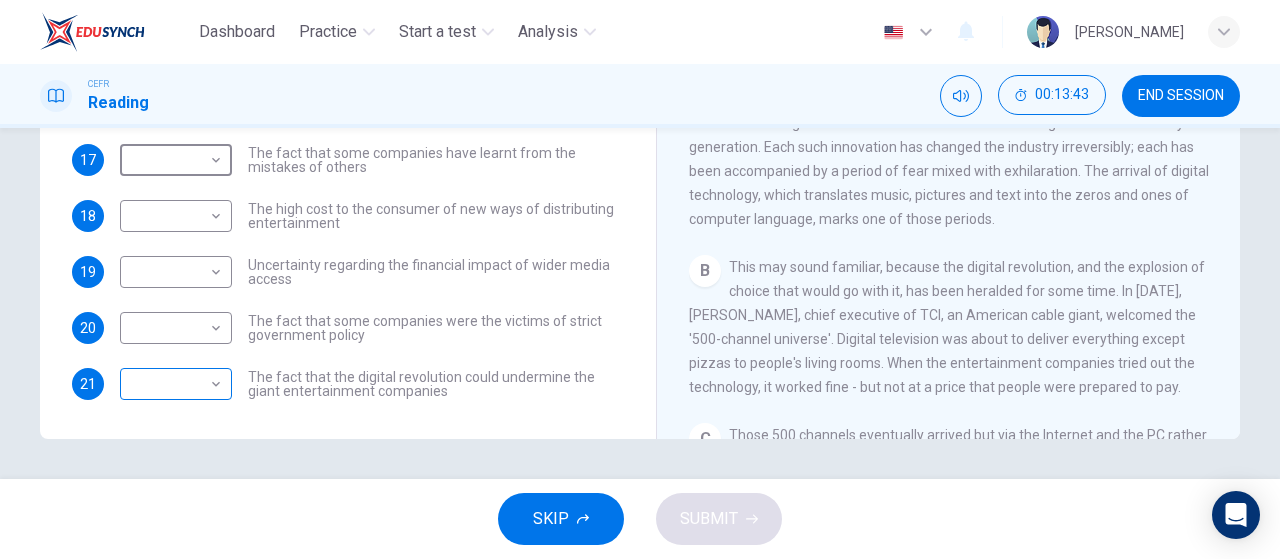 click on "Dashboard Practice Start a test Analysis English en ​ NURIN AISYA BINTI MAT YUSOF CEFR Reading 00:13:43 END SESSION Questions 14 - 21 The Reading Passage has 7 paragraphs  A-G .
Which paragraph mentions the following?
Write the appropriate letters  (A-G)  in the boxes below.
NB  Some of the paragraphs will be used  more than once. 14 ​ ​ The contrasting effects that new technology can have on existing business 15 ​ ​ The fact that a total transformation is going to take place in the future in the delivery of all forms of entertainment 16 ​ ​ The confused feelings that people are known to have experienced in response to technological innovation 17 ​ ​ The fact that some companies have learnt from the mistakes of others 18 ​ ​ The high cost to the consumer of new ways of distributing entertainment 19 ​ ​ Uncertainty regarding the financial impact of wider media access 20 ​ ​ The fact that some companies were the victims of strict government policy 21 ​ ​ Wheel of Fortune A" at bounding box center (640, 279) 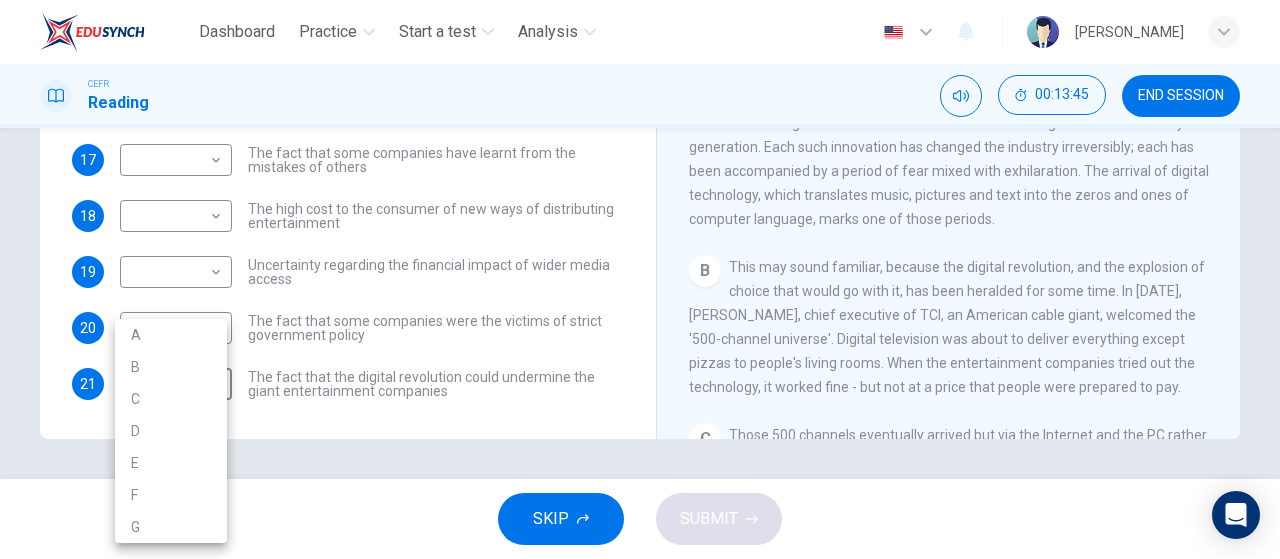 click on "B" at bounding box center (171, 367) 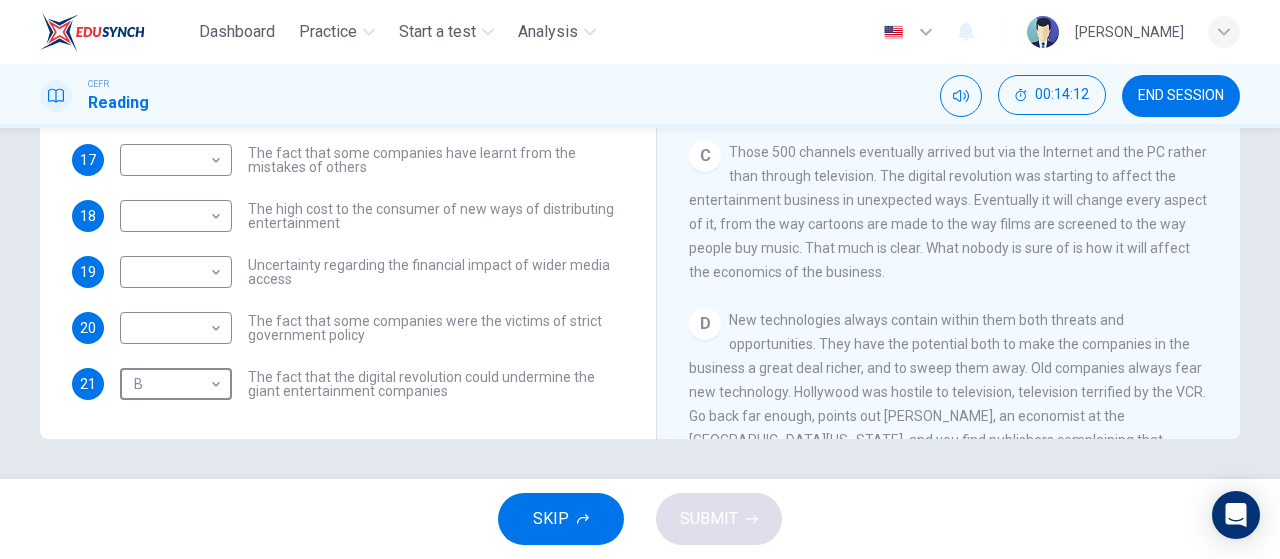 scroll, scrollTop: 500, scrollLeft: 0, axis: vertical 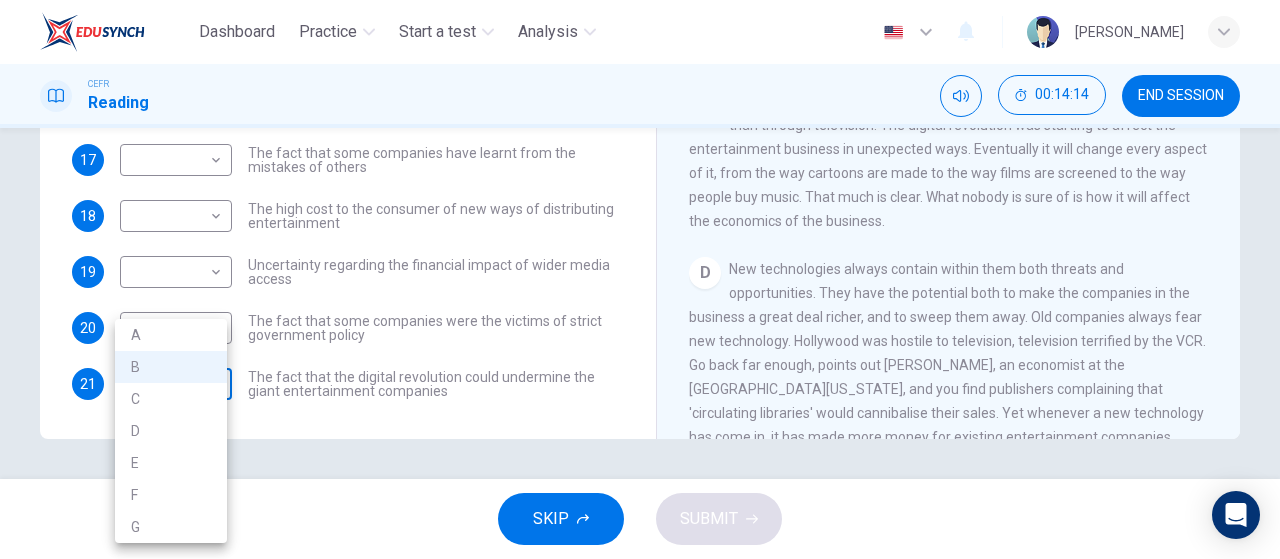 click on "Dashboard Practice Start a test Analysis English en ​ NURIN AISYA BINTI MAT YUSOF CEFR Reading 00:14:14 END SESSION Questions 14 - 21 The Reading Passage has 7 paragraphs  A-G .
Which paragraph mentions the following?
Write the appropriate letters  (A-G)  in the boxes below.
NB  Some of the paragraphs will be used  more than once. 14 ​ ​ The contrasting effects that new technology can have on existing business 15 ​ ​ The fact that a total transformation is going to take place in the future in the delivery of all forms of entertainment 16 ​ ​ The confused feelings that people are known to have experienced in response to technological innovation 17 ​ ​ The fact that some companies have learnt from the mistakes of others 18 ​ ​ The high cost to the consumer of new ways of distributing entertainment 19 ​ ​ Uncertainty regarding the financial impact of wider media access 20 ​ ​ The fact that some companies were the victims of strict government policy 21 B B ​ Wheel of Fortune A" at bounding box center [640, 279] 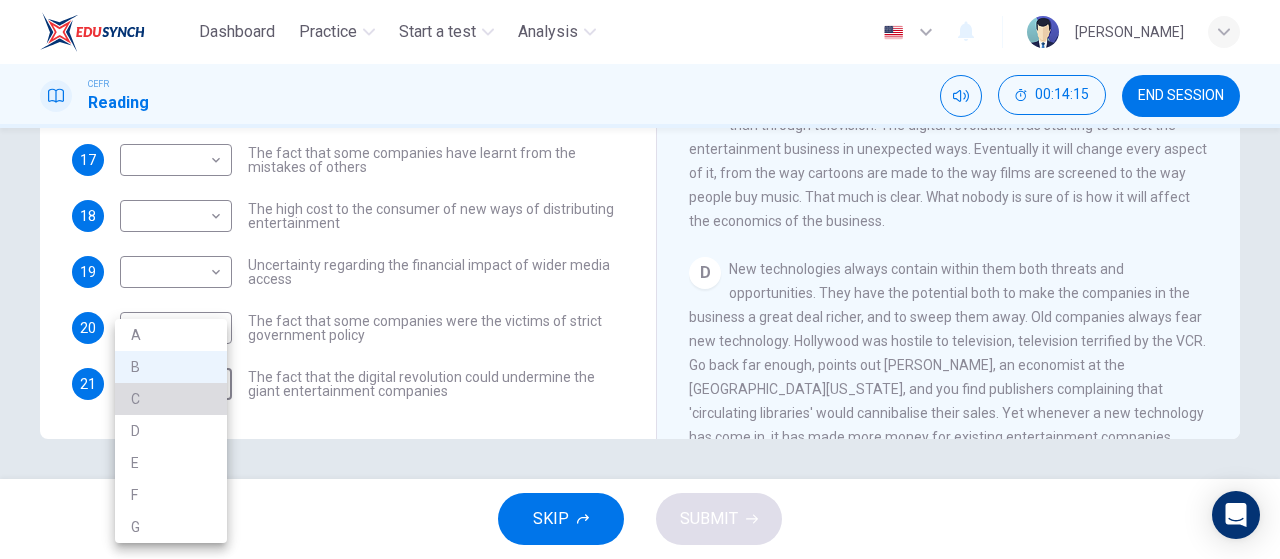 click on "C" at bounding box center (171, 399) 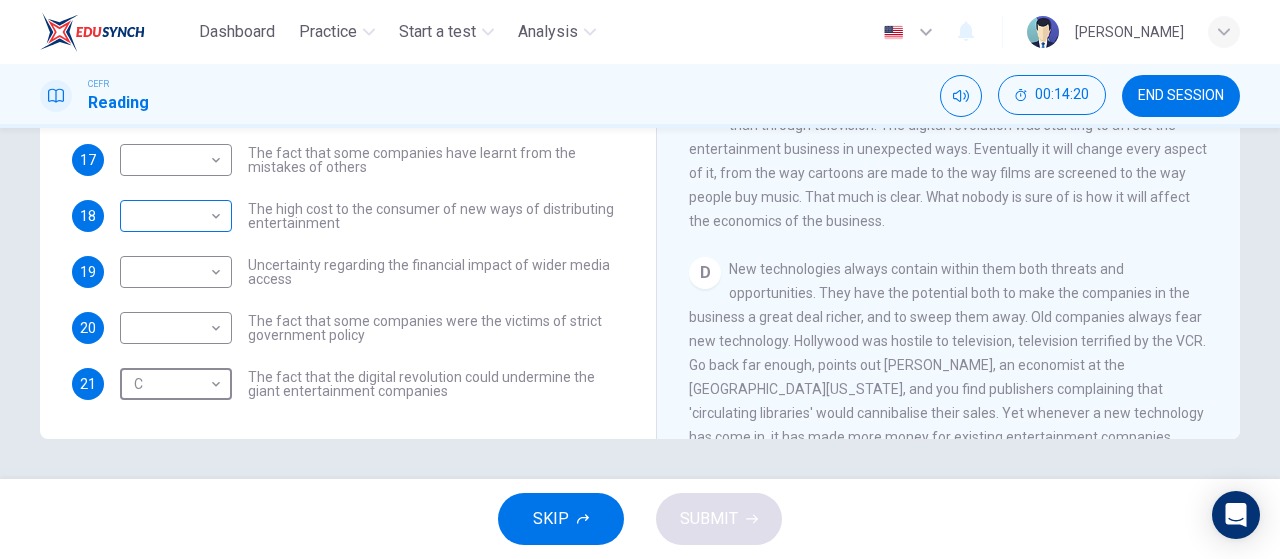 click on "Dashboard Practice Start a test Analysis English en ​ NURIN AISYA BINTI MAT YUSOF CEFR Reading 00:14:20 END SESSION Questions 14 - 21 The Reading Passage has 7 paragraphs  A-G .
Which paragraph mentions the following?
Write the appropriate letters  (A-G)  in the boxes below.
NB  Some of the paragraphs will be used  more than once. 14 ​ ​ The contrasting effects that new technology can have on existing business 15 ​ ​ The fact that a total transformation is going to take place in the future in the delivery of all forms of entertainment 16 ​ ​ The confused feelings that people are known to have experienced in response to technological innovation 17 ​ ​ The fact that some companies have learnt from the mistakes of others 18 ​ ​ The high cost to the consumer of new ways of distributing entertainment 19 ​ ​ Uncertainty regarding the financial impact of wider media access 20 ​ ​ The fact that some companies were the victims of strict government policy 21 C C ​ Wheel of Fortune A" at bounding box center (640, 279) 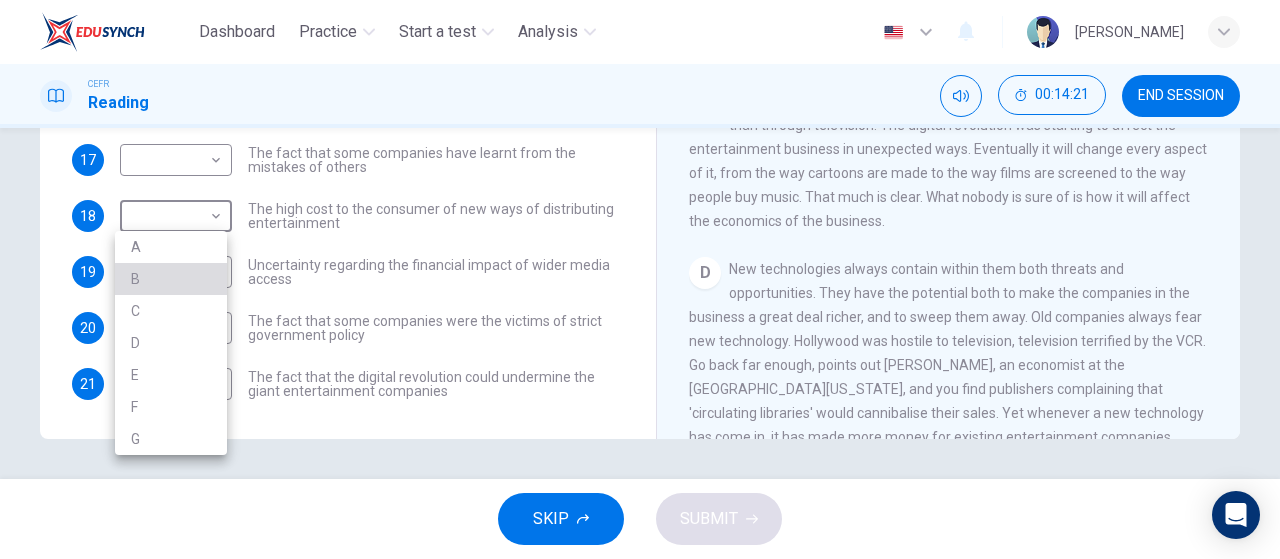 click on "B" at bounding box center [171, 279] 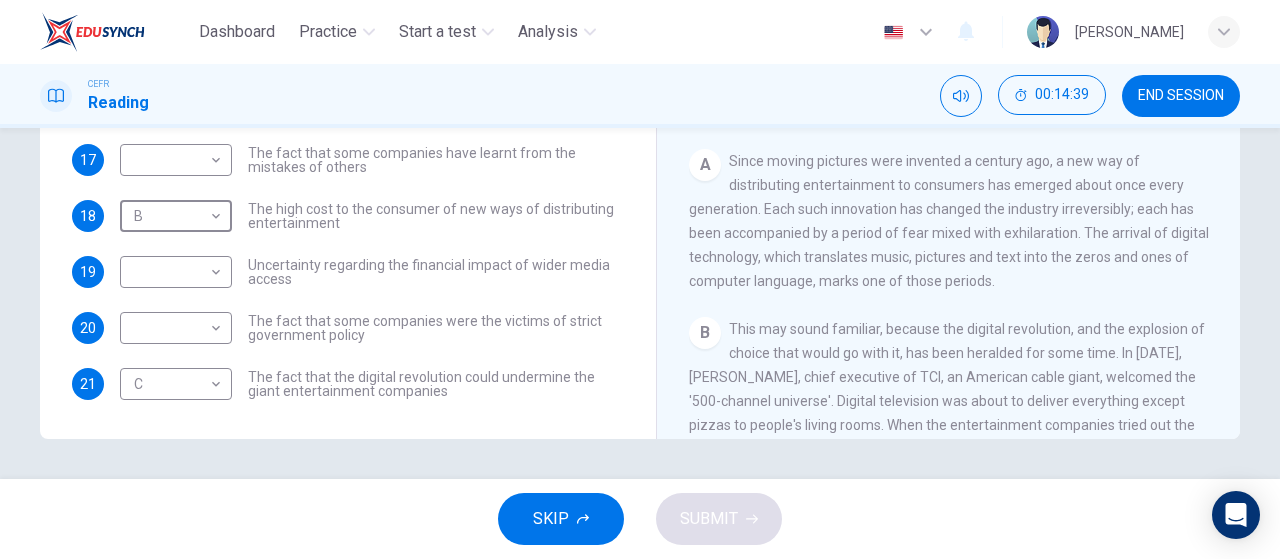 scroll, scrollTop: 0, scrollLeft: 0, axis: both 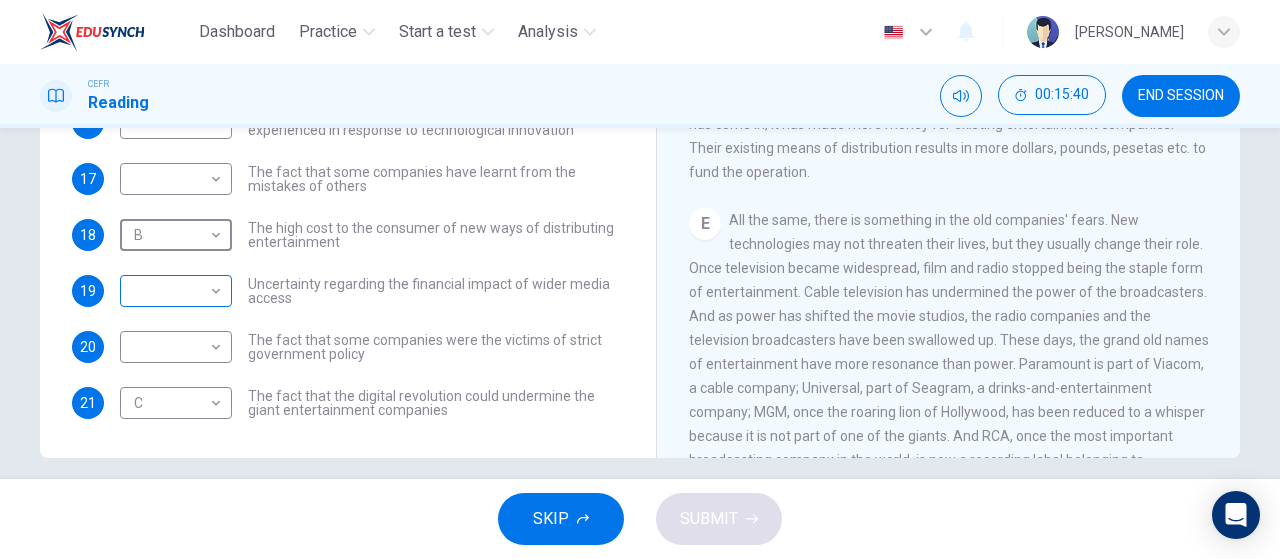 click on "Dashboard Practice Start a test Analysis English en ​ NURIN AISYA BINTI MAT YUSOF CEFR Reading 00:15:40 END SESSION Questions 14 - 21 The Reading Passage has 7 paragraphs  A-G .
Which paragraph mentions the following?
Write the appropriate letters  (A-G)  in the boxes below.
NB  Some of the paragraphs will be used  more than once. 14 ​ ​ The contrasting effects that new technology can have on existing business 15 ​ ​ The fact that a total transformation is going to take place in the future in the delivery of all forms of entertainment 16 ​ ​ The confused feelings that people are known to have experienced in response to technological innovation 17 ​ ​ The fact that some companies have learnt from the mistakes of others 18 B B ​ The high cost to the consumer of new ways of distributing entertainment 19 ​ ​ Uncertainty regarding the financial impact of wider media access 20 ​ ​ The fact that some companies were the victims of strict government policy 21 C C ​ Wheel of Fortune A" at bounding box center (640, 279) 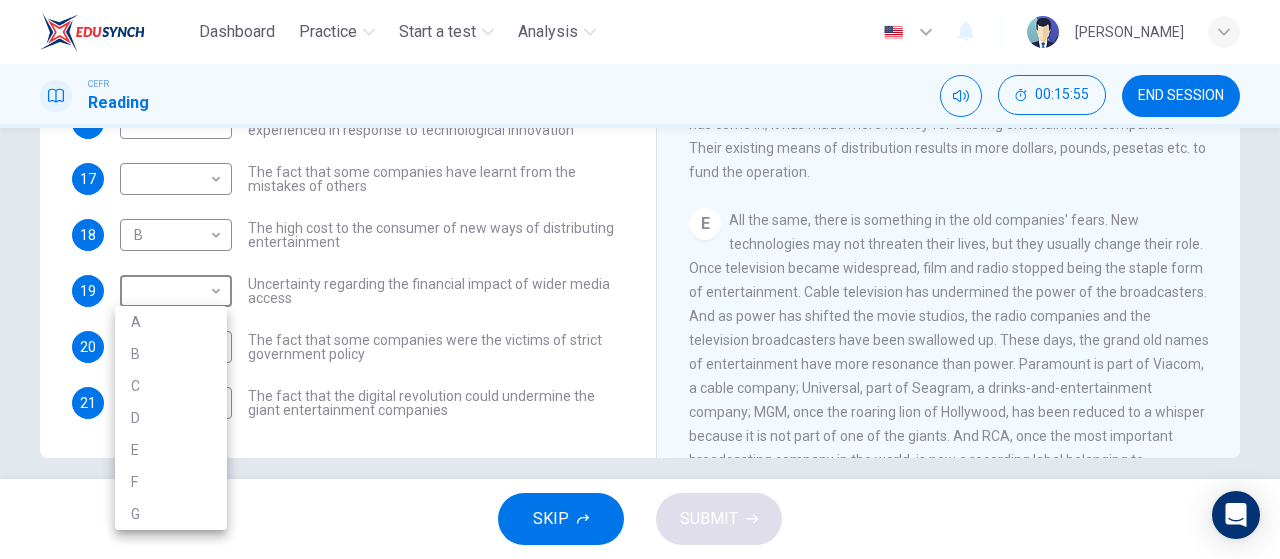 click on "D" at bounding box center (171, 418) 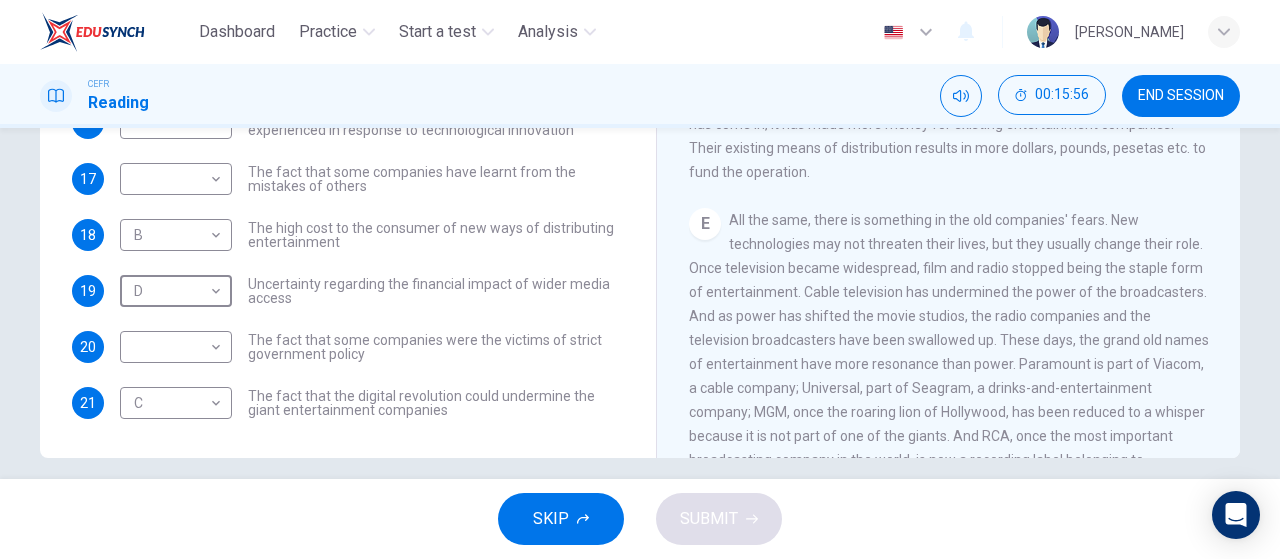 type on "D" 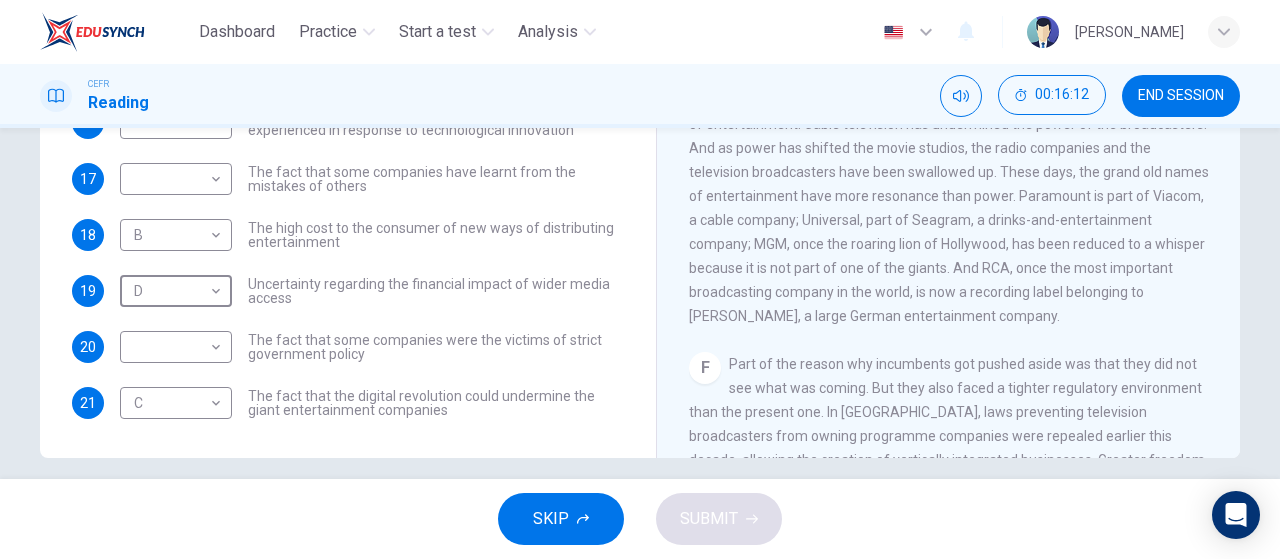 scroll, scrollTop: 1166, scrollLeft: 0, axis: vertical 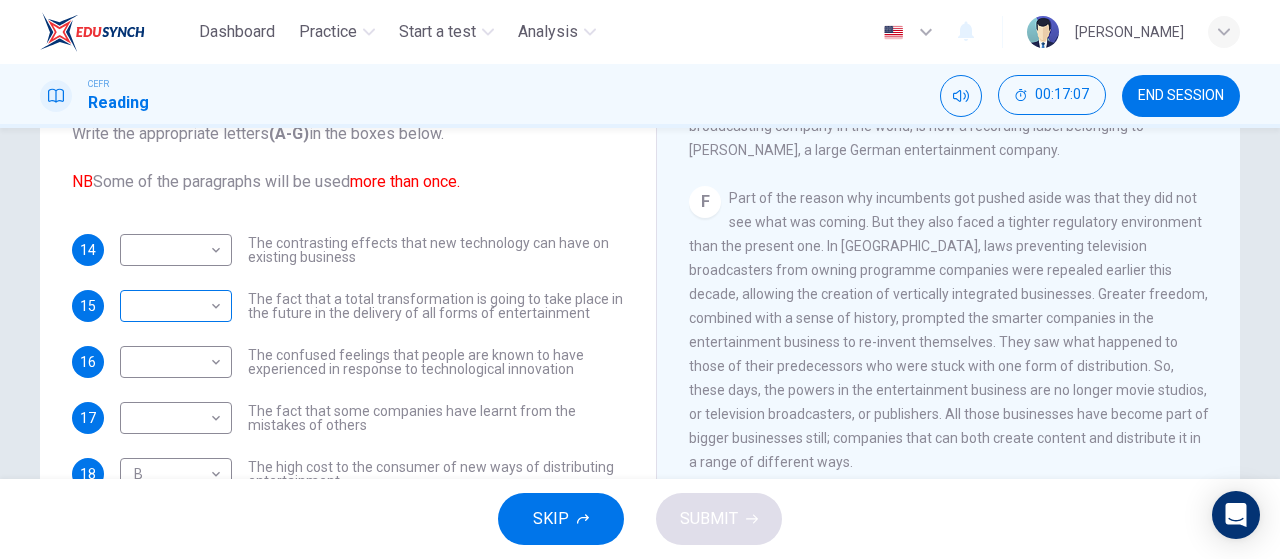 click on "Dashboard Practice Start a test Analysis English en ​ NURIN AISYA BINTI MAT YUSOF CEFR Reading 00:17:07 END SESSION Questions 14 - 21 The Reading Passage has 7 paragraphs  A-G .
Which paragraph mentions the following?
Write the appropriate letters  (A-G)  in the boxes below.
NB  Some of the paragraphs will be used  more than once. 14 ​ ​ The contrasting effects that new technology can have on existing business 15 ​ ​ The fact that a total transformation is going to take place in the future in the delivery of all forms of entertainment 16 ​ ​ The confused feelings that people are known to have experienced in response to technological innovation 17 ​ ​ The fact that some companies have learnt from the mistakes of others 18 B B ​ The high cost to the consumer of new ways of distributing entertainment 19 D D ​ Uncertainty regarding the financial impact of wider media access 20 ​ ​ The fact that some companies were the victims of strict government policy 21 C C ​ Wheel of Fortune A" at bounding box center [640, 279] 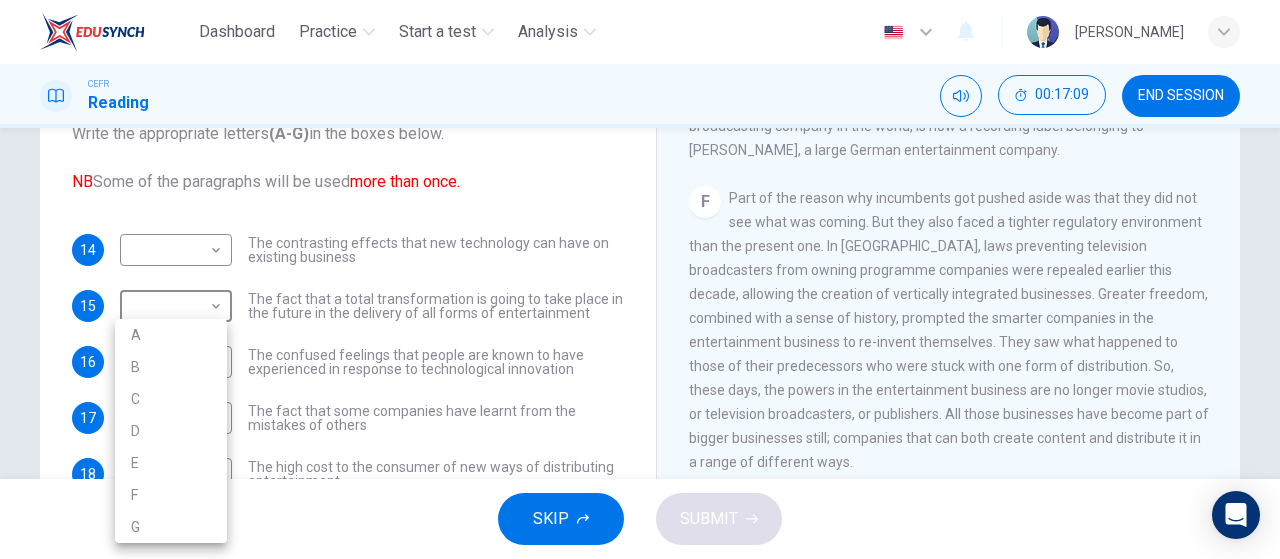 click on "F" at bounding box center [171, 495] 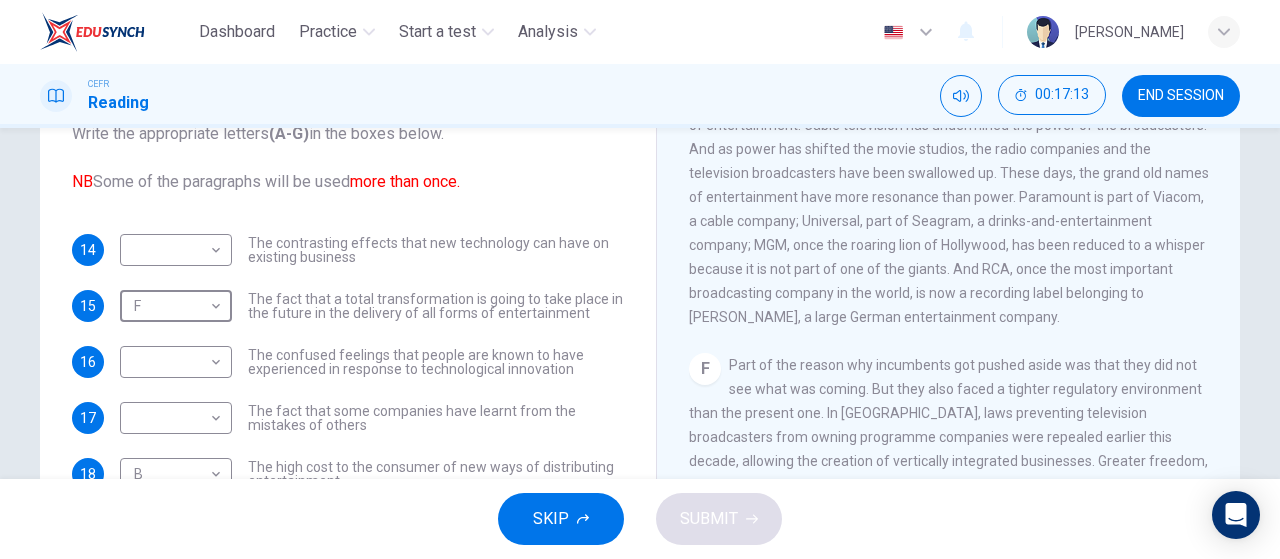 scroll, scrollTop: 1000, scrollLeft: 0, axis: vertical 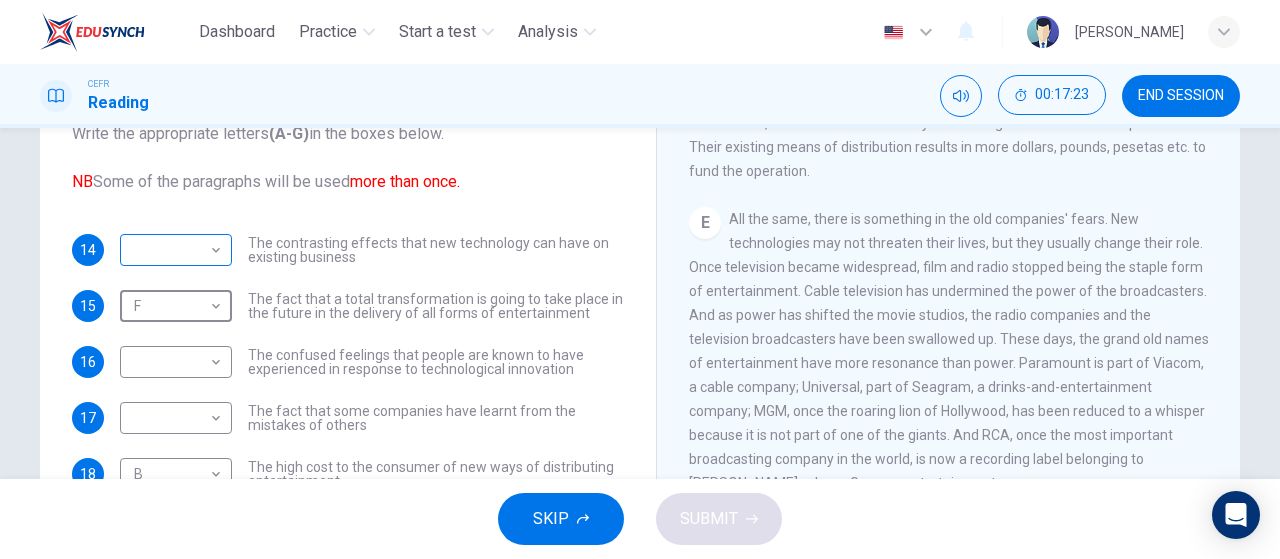click on "Dashboard Practice Start a test Analysis English en ​ NURIN AISYA BINTI MAT YUSOF CEFR Reading 00:17:23 END SESSION Questions 14 - 21 The Reading Passage has 7 paragraphs  A-G .
Which paragraph mentions the following?
Write the appropriate letters  (A-G)  in the boxes below.
NB  Some of the paragraphs will be used  more than once. 14 ​ ​ The contrasting effects that new technology can have on existing business 15 F F ​ The fact that a total transformation is going to take place in the future in the delivery of all forms of entertainment 16 ​ ​ The confused feelings that people are known to have experienced in response to technological innovation 17 ​ ​ The fact that some companies have learnt from the mistakes of others 18 B B ​ The high cost to the consumer of new ways of distributing entertainment 19 D D ​ Uncertainty regarding the financial impact of wider media access 20 ​ ​ The fact that some companies were the victims of strict government policy 21 C C ​ Wheel of Fortune A" at bounding box center [640, 279] 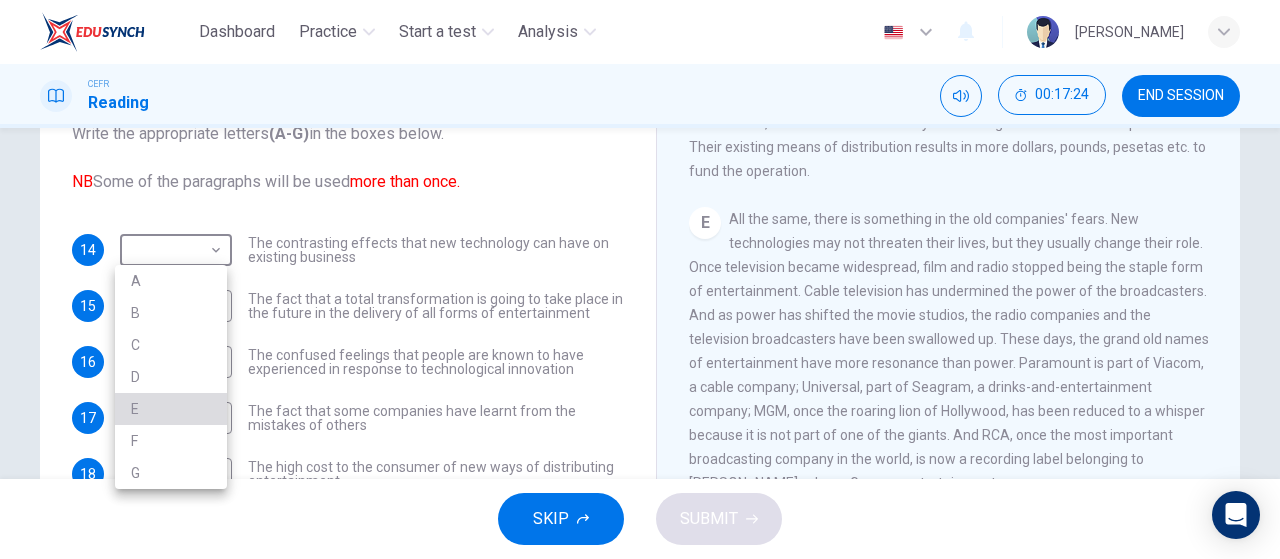 click on "E" at bounding box center [171, 409] 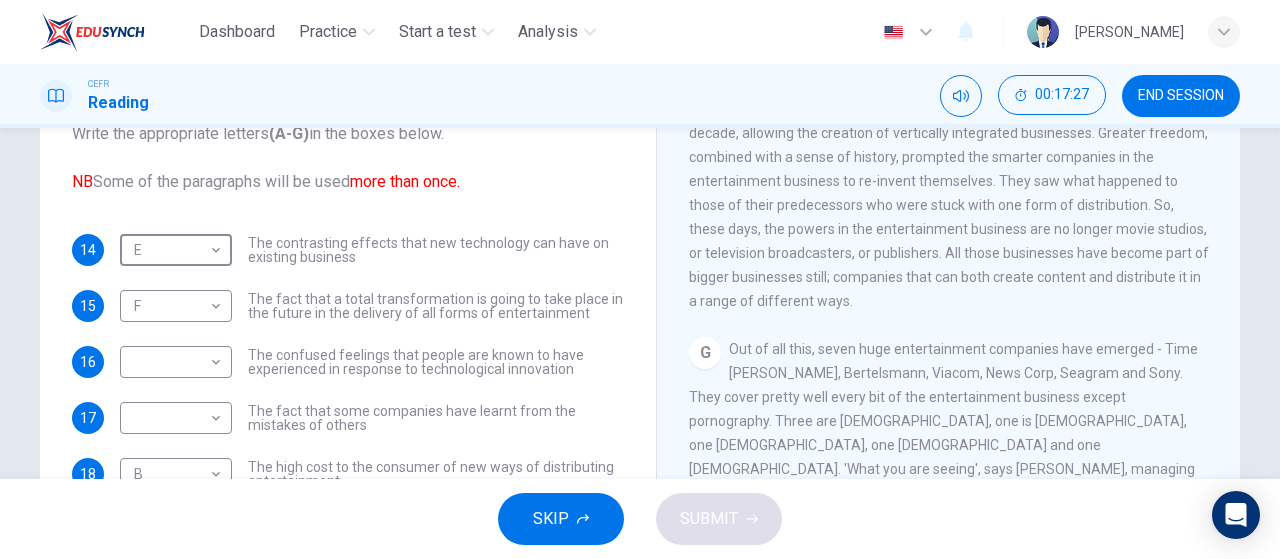 scroll, scrollTop: 1511, scrollLeft: 0, axis: vertical 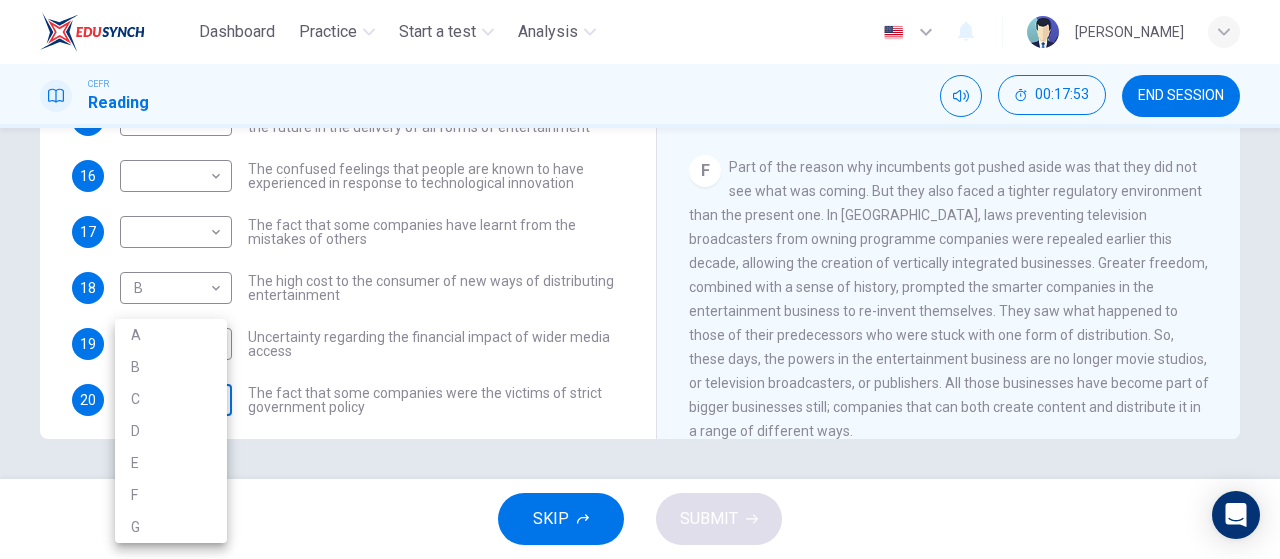 click on "Dashboard Practice Start a test Analysis English en ​ NURIN AISYA BINTI MAT YUSOF CEFR Reading 00:17:53 END SESSION Questions 14 - 21 The Reading Passage has 7 paragraphs  A-G .
Which paragraph mentions the following?
Write the appropriate letters  (A-G)  in the boxes below.
NB  Some of the paragraphs will be used  more than once. 14 E E ​ The contrasting effects that new technology can have on existing business 15 F F ​ The fact that a total transformation is going to take place in the future in the delivery of all forms of entertainment 16 ​ ​ The confused feelings that people are known to have experienced in response to technological innovation 17 ​ ​ The fact that some companies have learnt from the mistakes of others 18 B B ​ The high cost to the consumer of new ways of distributing entertainment 19 D D ​ Uncertainty regarding the financial impact of wider media access 20 ​ ​ The fact that some companies were the victims of strict government policy 21 C C ​ Wheel of Fortune A" at bounding box center (640, 279) 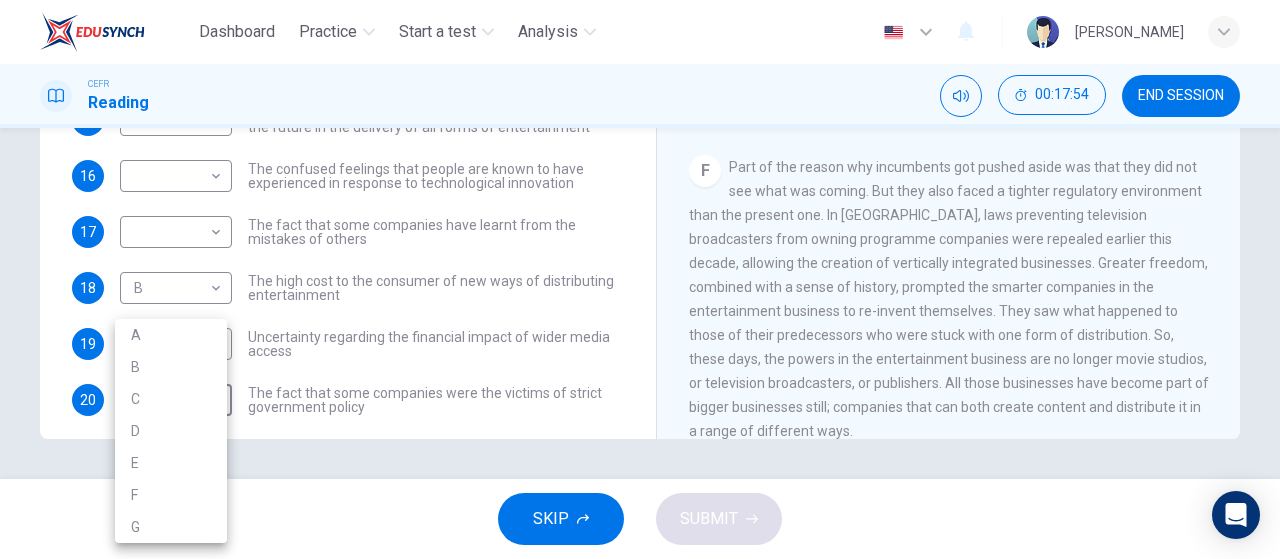 click on "F" at bounding box center [171, 495] 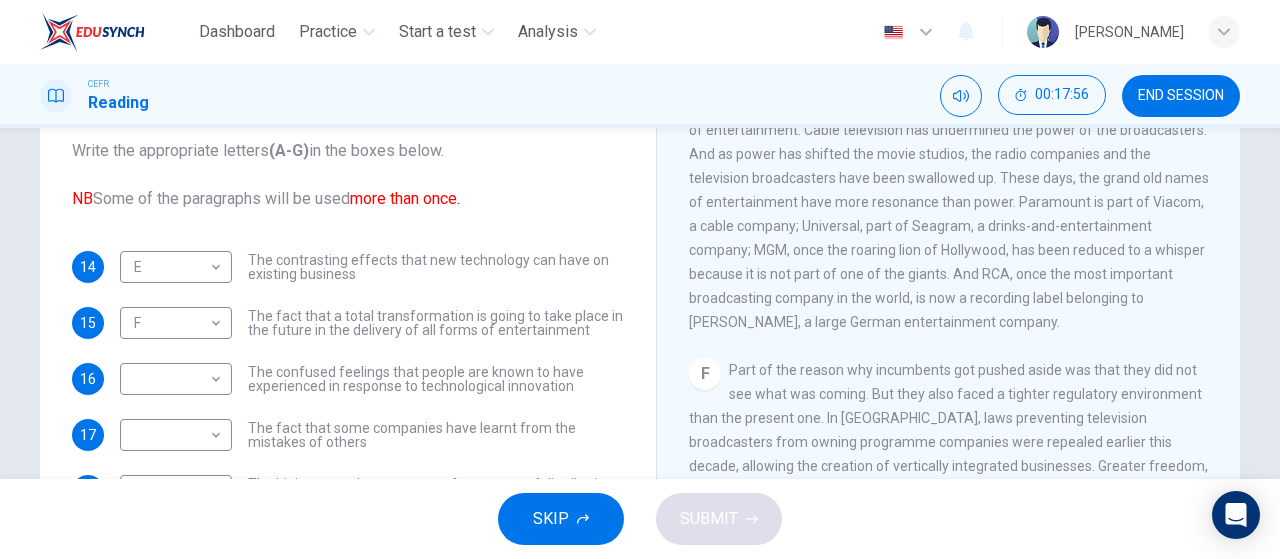scroll, scrollTop: 90, scrollLeft: 0, axis: vertical 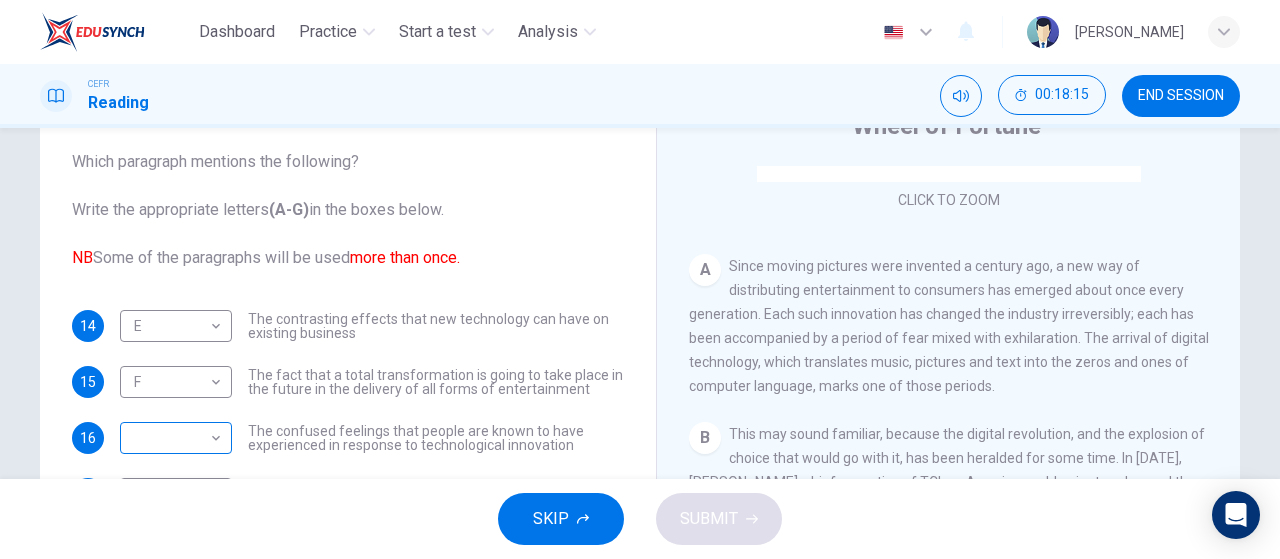 click on "Dashboard Practice Start a test Analysis English en ​ NURIN AISYA BINTI MAT YUSOF CEFR Reading 00:18:15 END SESSION Questions 14 - 21 The Reading Passage has 7 paragraphs  A-G .
Which paragraph mentions the following?
Write the appropriate letters  (A-G)  in the boxes below.
NB  Some of the paragraphs will be used  more than once. 14 E E ​ The contrasting effects that new technology can have on existing business 15 F F ​ The fact that a total transformation is going to take place in the future in the delivery of all forms of entertainment 16 ​ ​ The confused feelings that people are known to have experienced in response to technological innovation 17 ​ ​ The fact that some companies have learnt from the mistakes of others 18 B B ​ The high cost to the consumer of new ways of distributing entertainment 19 D D ​ Uncertainty regarding the financial impact of wider media access 20 F F ​ The fact that some companies were the victims of strict government policy 21 C C ​ Wheel of Fortune A" at bounding box center [640, 279] 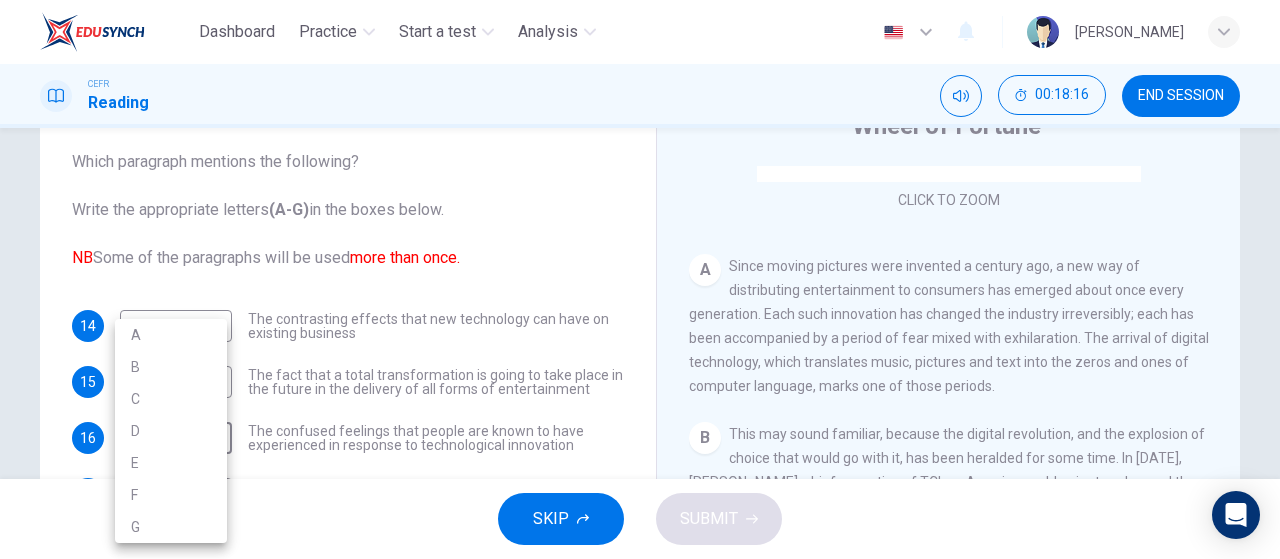 click on "A" at bounding box center (171, 335) 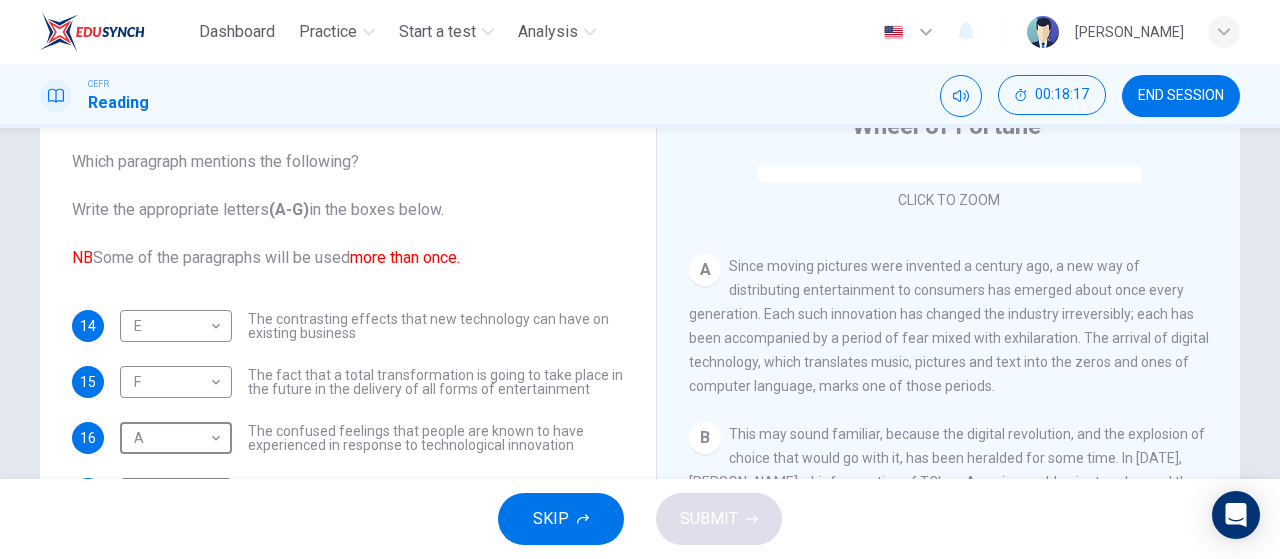 scroll, scrollTop: 500, scrollLeft: 0, axis: vertical 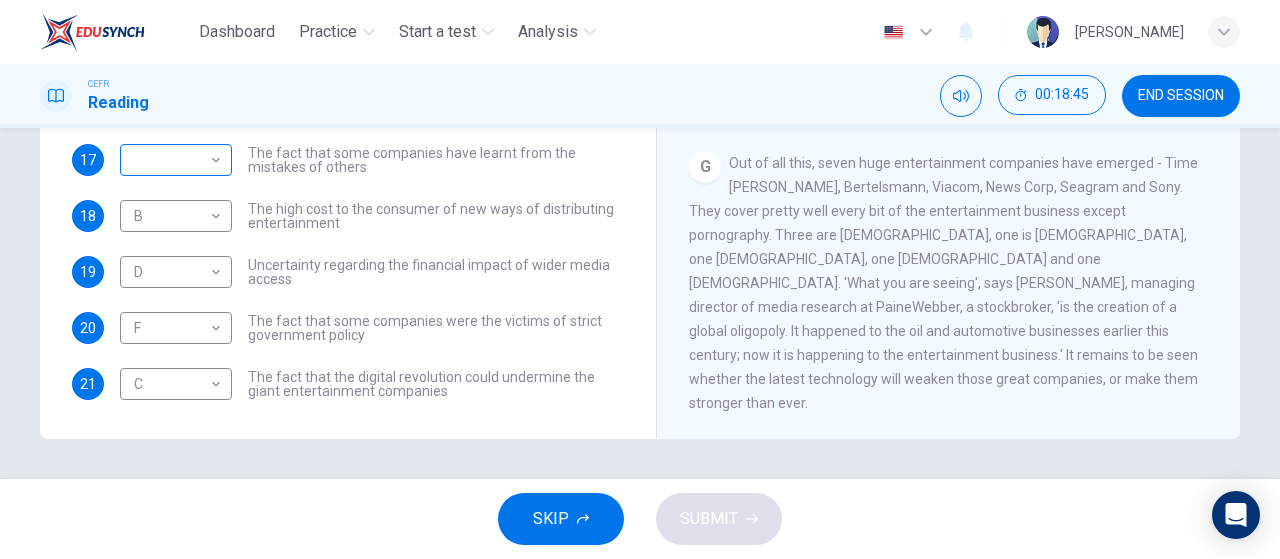 click on "Dashboard Practice Start a test Analysis English en ​ NURIN AISYA BINTI MAT YUSOF CEFR Reading 00:18:45 END SESSION Questions 14 - 21 The Reading Passage has 7 paragraphs  A-G .
Which paragraph mentions the following?
Write the appropriate letters  (A-G)  in the boxes below.
NB  Some of the paragraphs will be used  more than once. 14 E E ​ The contrasting effects that new technology can have on existing business 15 F F ​ The fact that a total transformation is going to take place in the future in the delivery of all forms of entertainment 16 A A ​ The confused feelings that people are known to have experienced in response to technological innovation 17 ​ ​ The fact that some companies have learnt from the mistakes of others 18 B B ​ The high cost to the consumer of new ways of distributing entertainment 19 D D ​ Uncertainty regarding the financial impact of wider media access 20 F F ​ The fact that some companies were the victims of strict government policy 21 C C ​ Wheel of Fortune A" at bounding box center (640, 279) 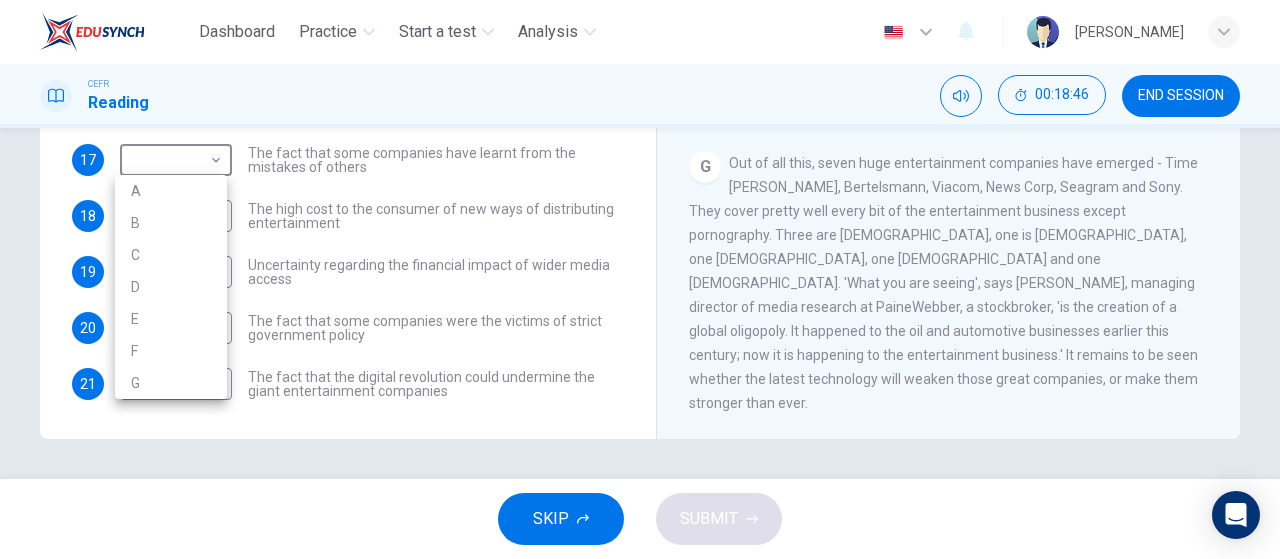 click on "G" at bounding box center [171, 383] 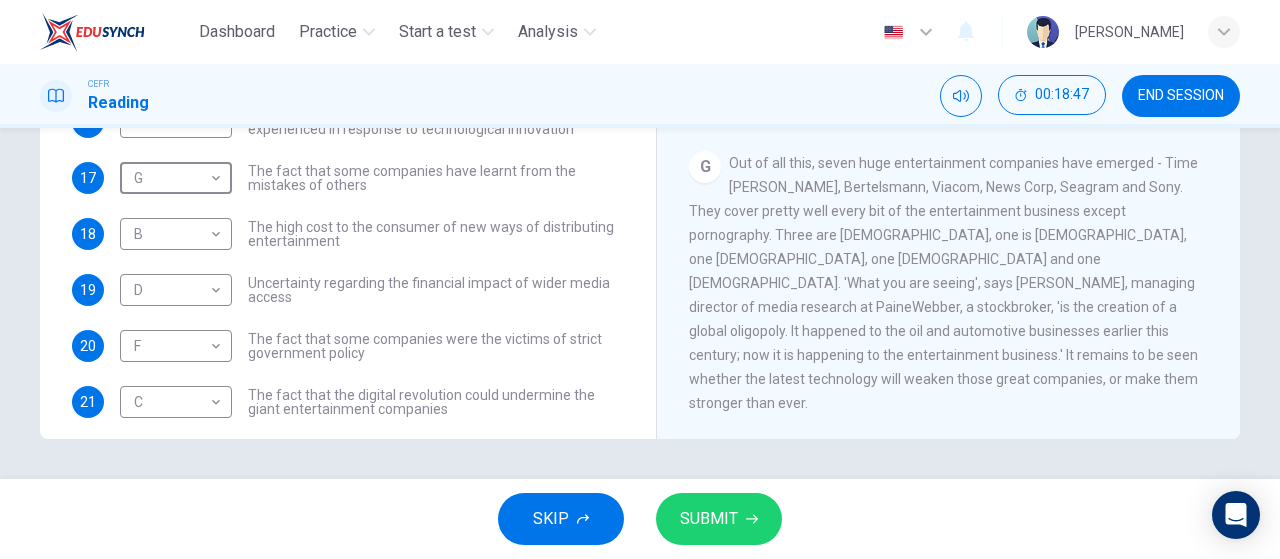 scroll, scrollTop: 0, scrollLeft: 0, axis: both 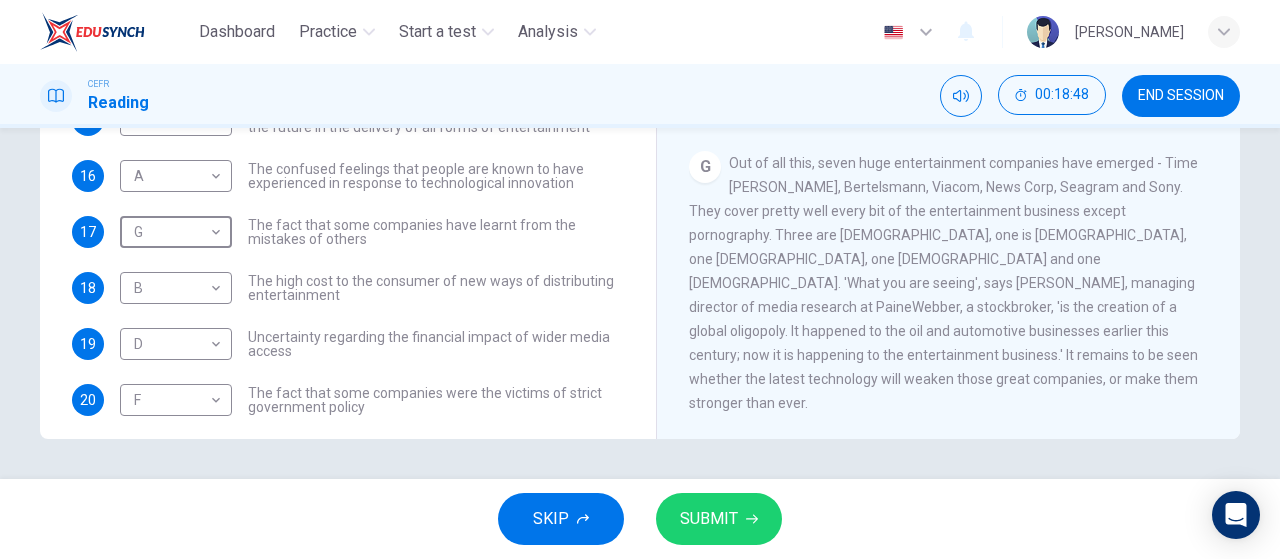 click on "SUBMIT" at bounding box center (709, 519) 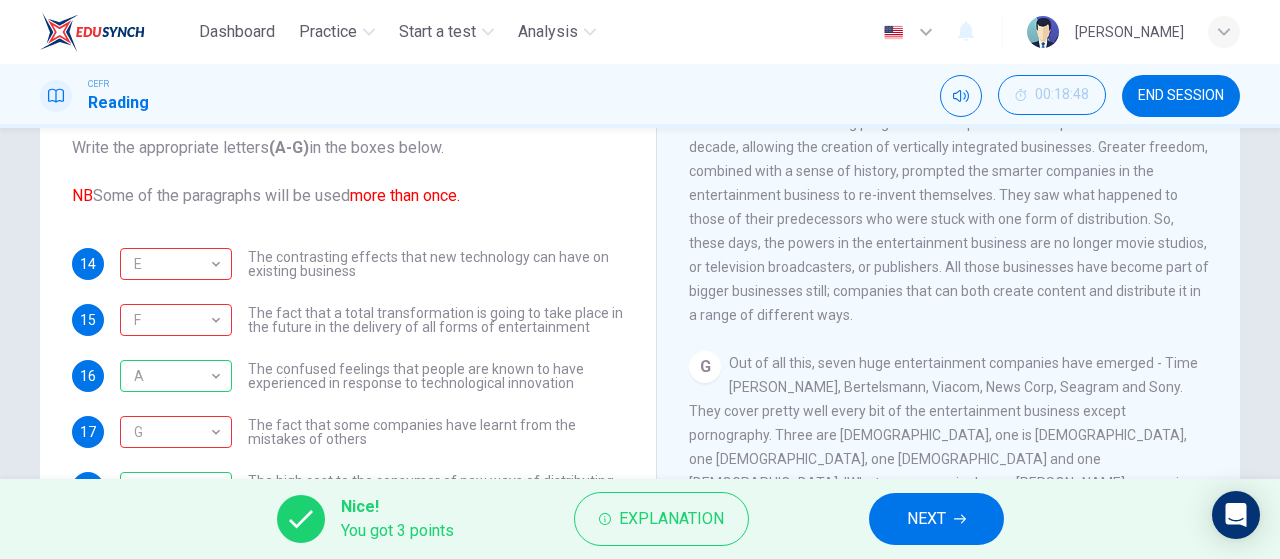 scroll, scrollTop: 90, scrollLeft: 0, axis: vertical 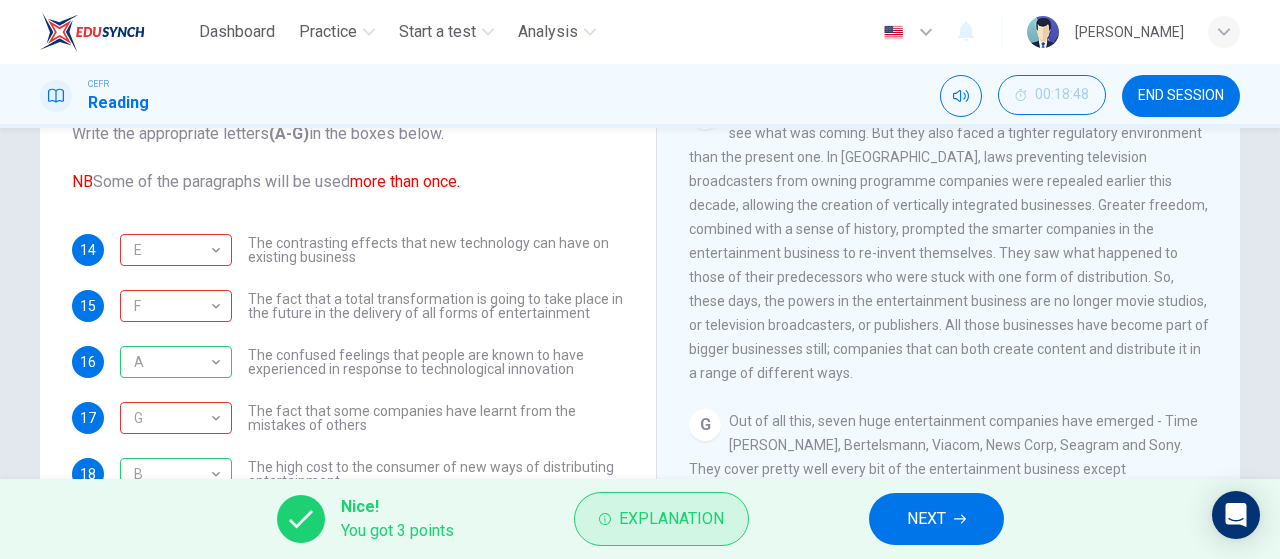 click on "Explanation" at bounding box center [671, 519] 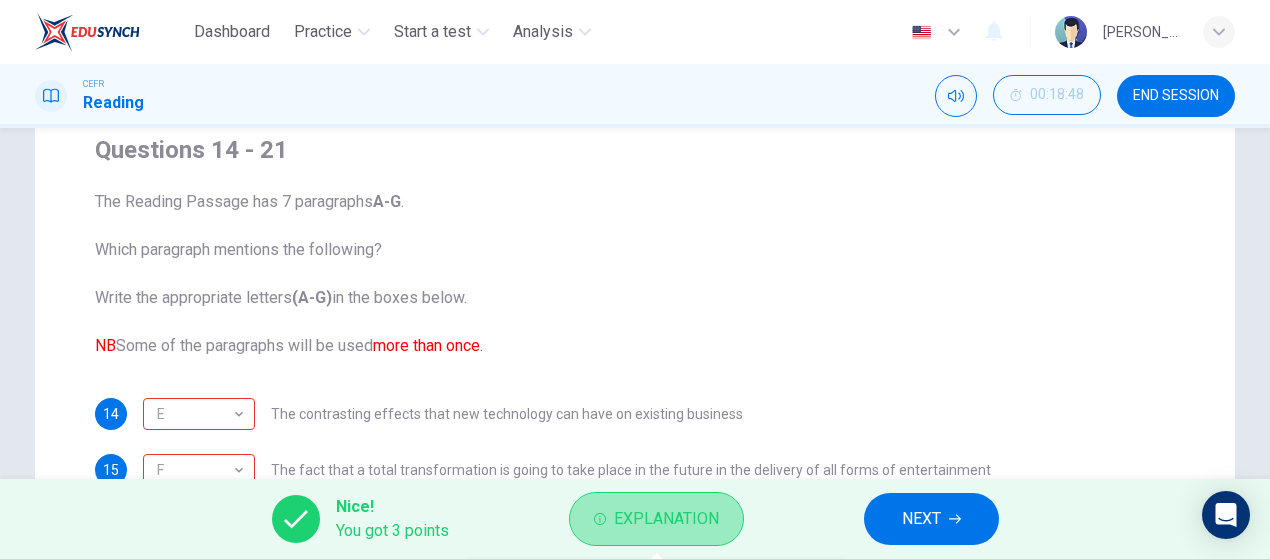 click on "Explanation" at bounding box center [656, 519] 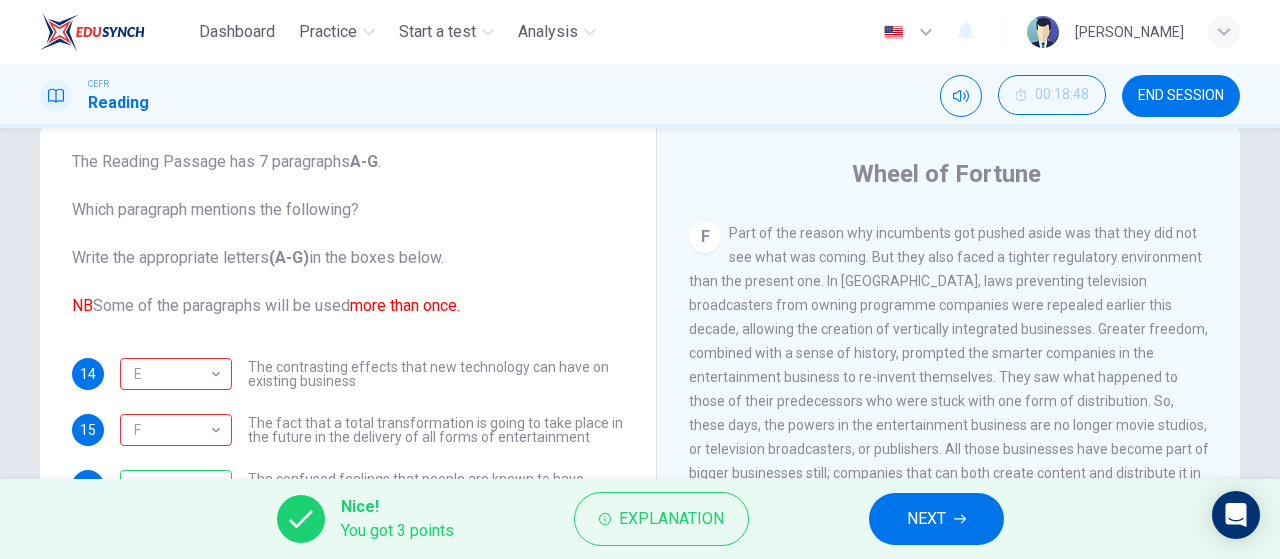 scroll, scrollTop: 0, scrollLeft: 0, axis: both 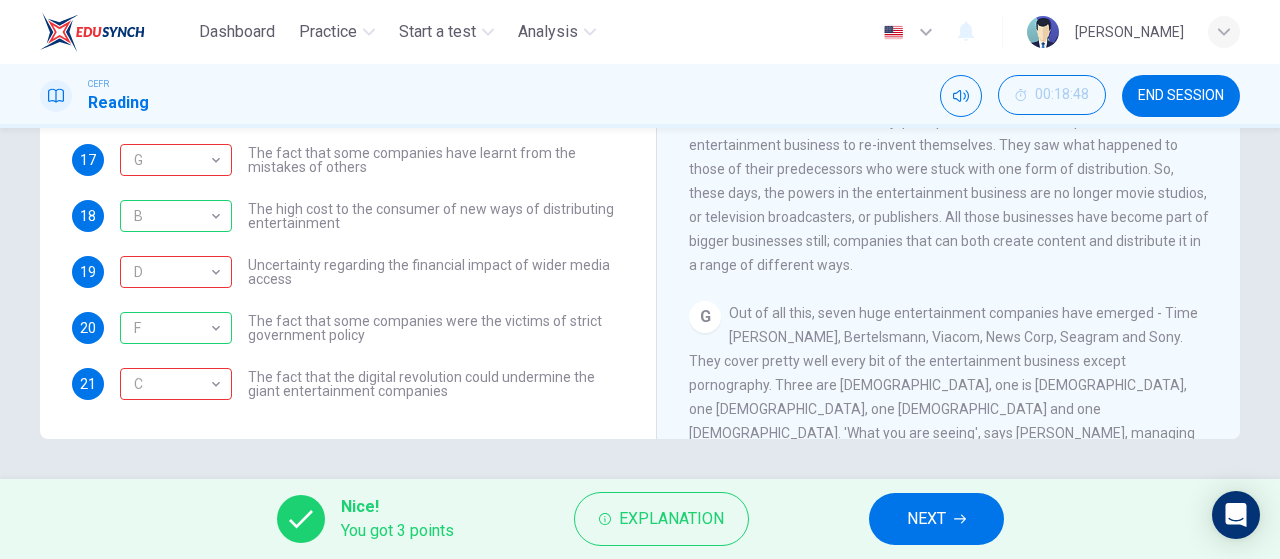 click on "NEXT" at bounding box center [936, 519] 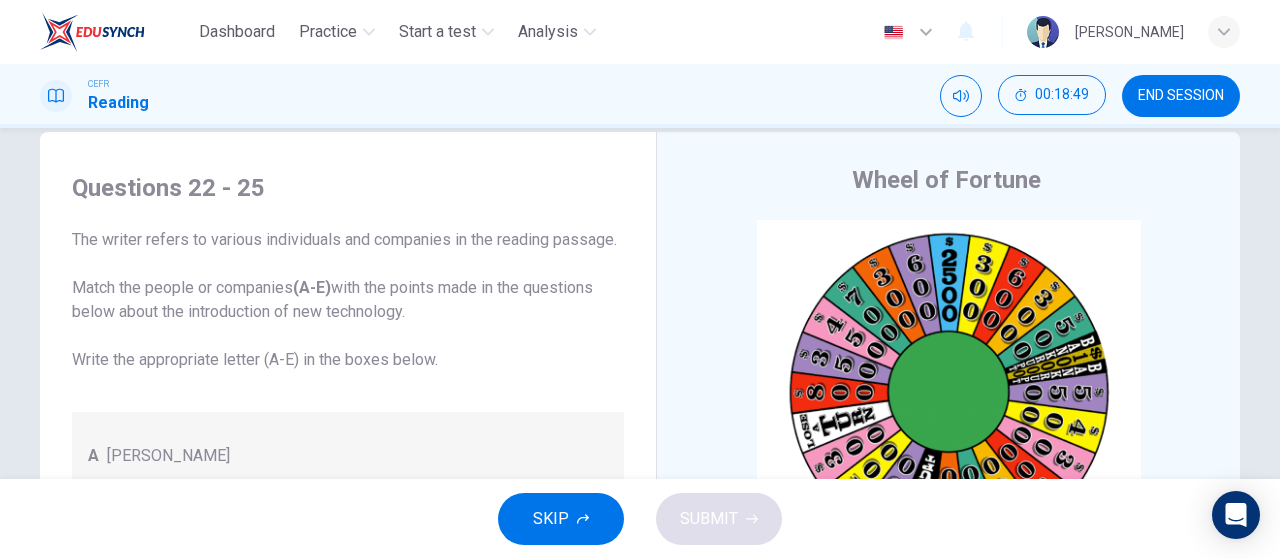 scroll, scrollTop: 0, scrollLeft: 0, axis: both 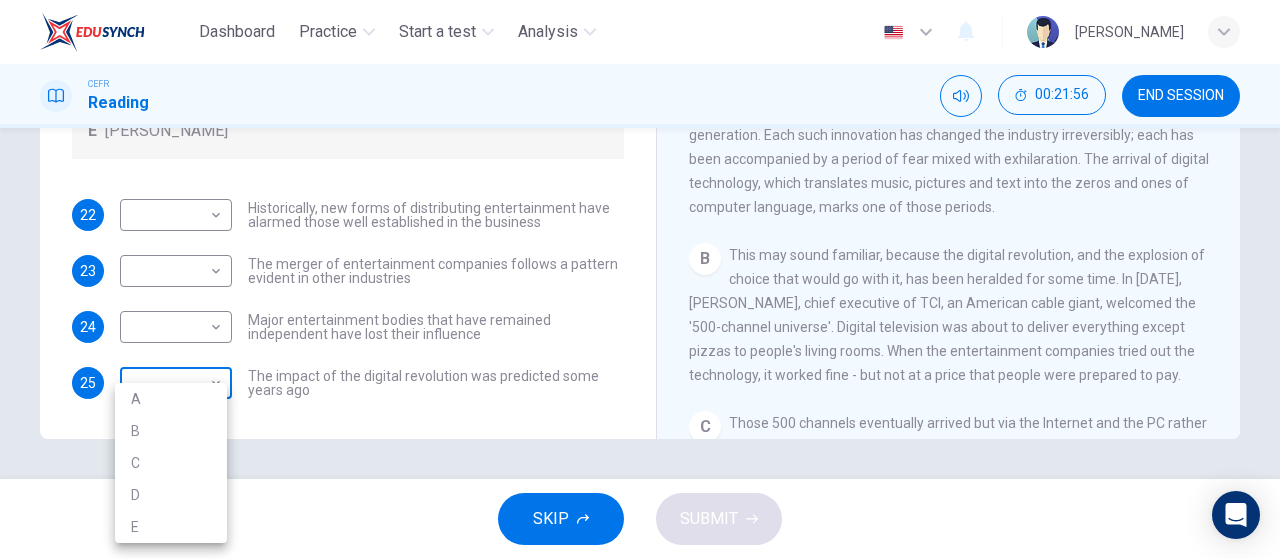 click on "Dashboard Practice Start a test Analysis English en ​ NURIN AISYA BINTI MAT YUSOF CEFR Reading 00:21:56 END SESSION Questions 22 - 25 The writer refers to various individuals and companies in the reading passage.
Match the people or companies  (A-E)  with the points made in the questions below about the introduction of new technology.
Write the appropriate letter (A-E) in the boxes below. A John Malone B Hal Valarian C MGM D Walt Disney E Christopher Dixon 22 ​ ​ Historically, new forms of distributing entertainment have alarmed those well established in the business 23 ​ ​ The merger of entertainment companies follows a pattern evident in other industries 24 ​ ​ Major entertainment bodies that have remained independent have lost their influence 25 ​ ​ The impact of the digital revolution was predicted some years ago Wheel of Fortune CLICK TO ZOOM Click to Zoom A B C D E F G SKIP SUBMIT EduSynch - Online Language Proficiency Testing
Dashboard Practice Start a test Analysis 2025 A B" at bounding box center (640, 279) 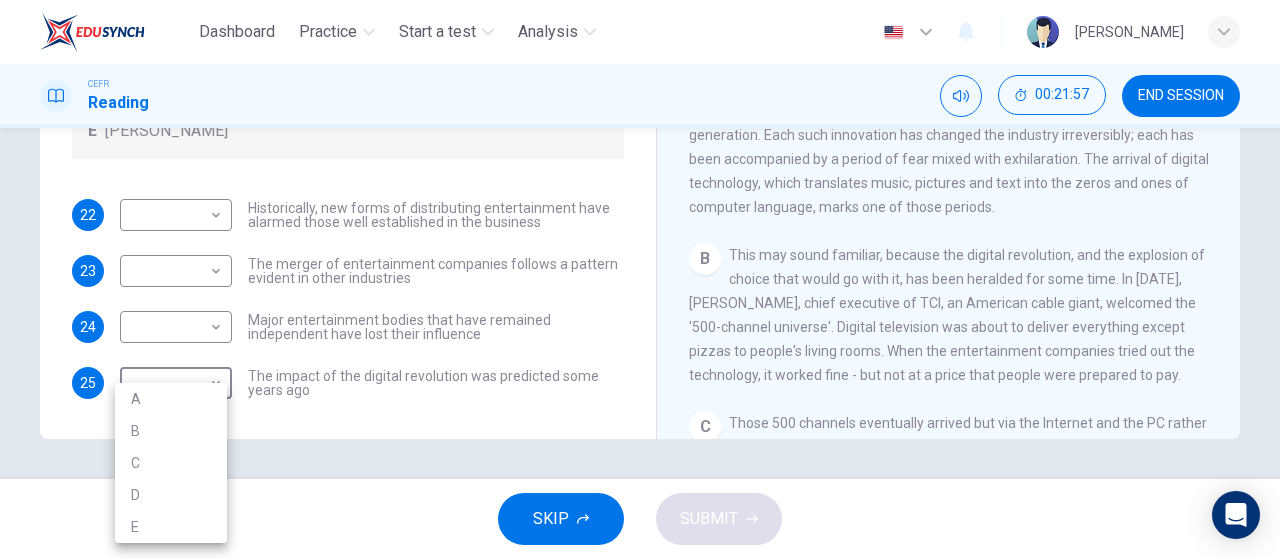 click on "A" at bounding box center (171, 399) 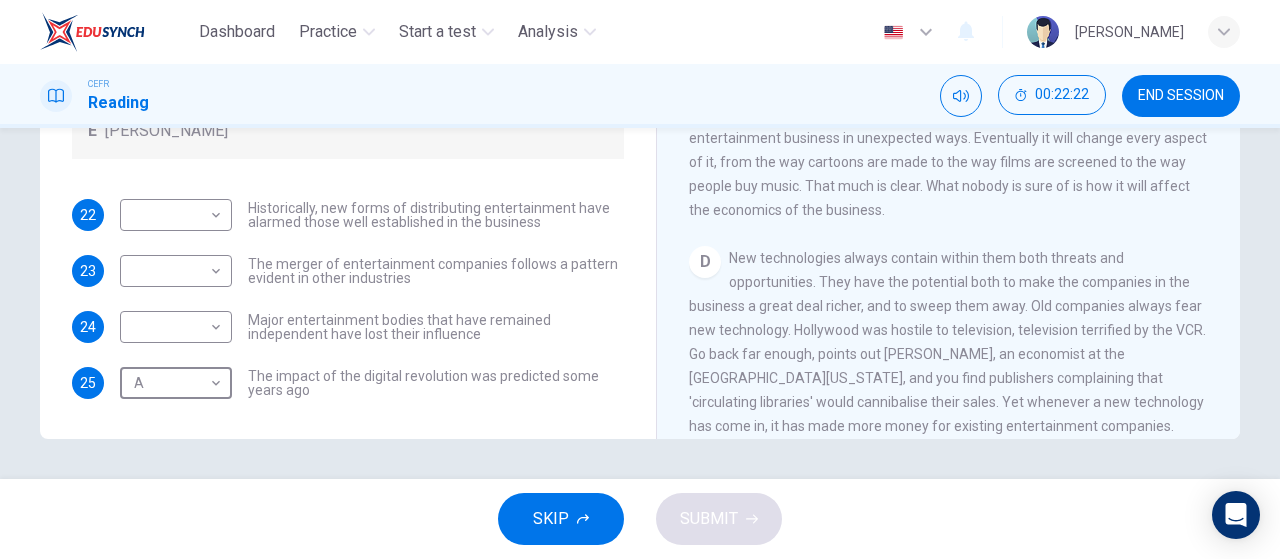 scroll, scrollTop: 678, scrollLeft: 0, axis: vertical 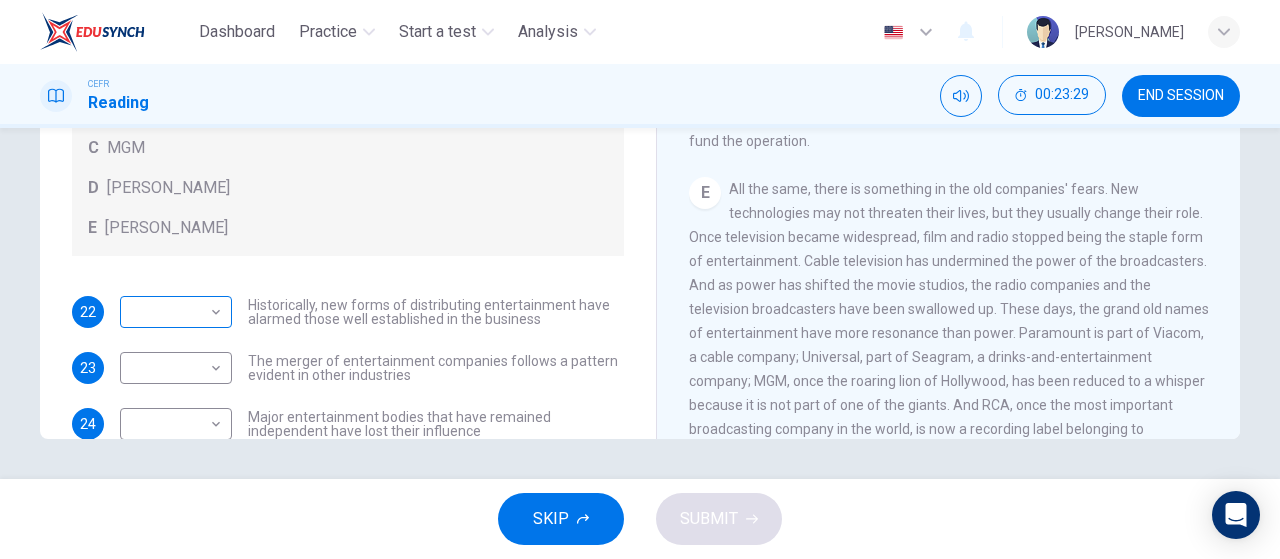 click on "Dashboard Practice Start a test Analysis English en ​ NURIN AISYA BINTI MAT YUSOF CEFR Reading 00:23:29 END SESSION Questions 22 - 25 The writer refers to various individuals and companies in the reading passage.
Match the people or companies  (A-E)  with the points made in the questions below about the introduction of new technology.
Write the appropriate letter (A-E) in the boxes below. A John Malone B Hal Valarian C MGM D Walt Disney E Christopher Dixon 22 ​ ​ Historically, new forms of distributing entertainment have alarmed those well established in the business 23 ​ ​ The merger of entertainment companies follows a pattern evident in other industries 24 ​ ​ Major entertainment bodies that have remained independent have lost their influence 25 A A ​ The impact of the digital revolution was predicted some years ago Wheel of Fortune CLICK TO ZOOM Click to Zoom A B C D E F G SKIP SUBMIT EduSynch - Online Language Proficiency Testing
Dashboard Practice Start a test Analysis 2025" at bounding box center (640, 279) 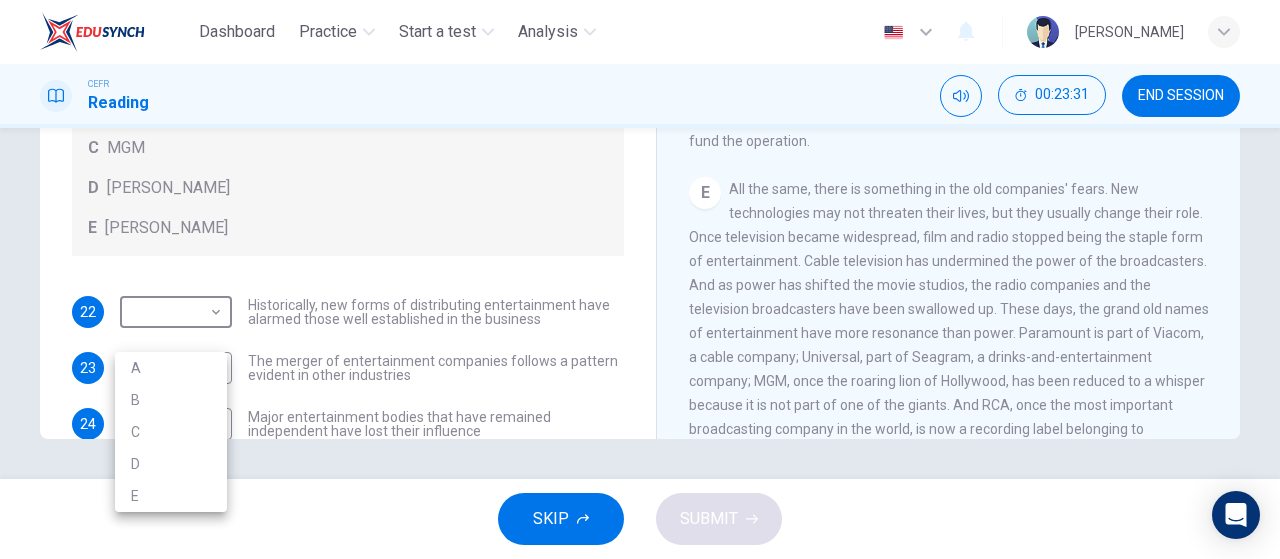 click on "C" at bounding box center [171, 432] 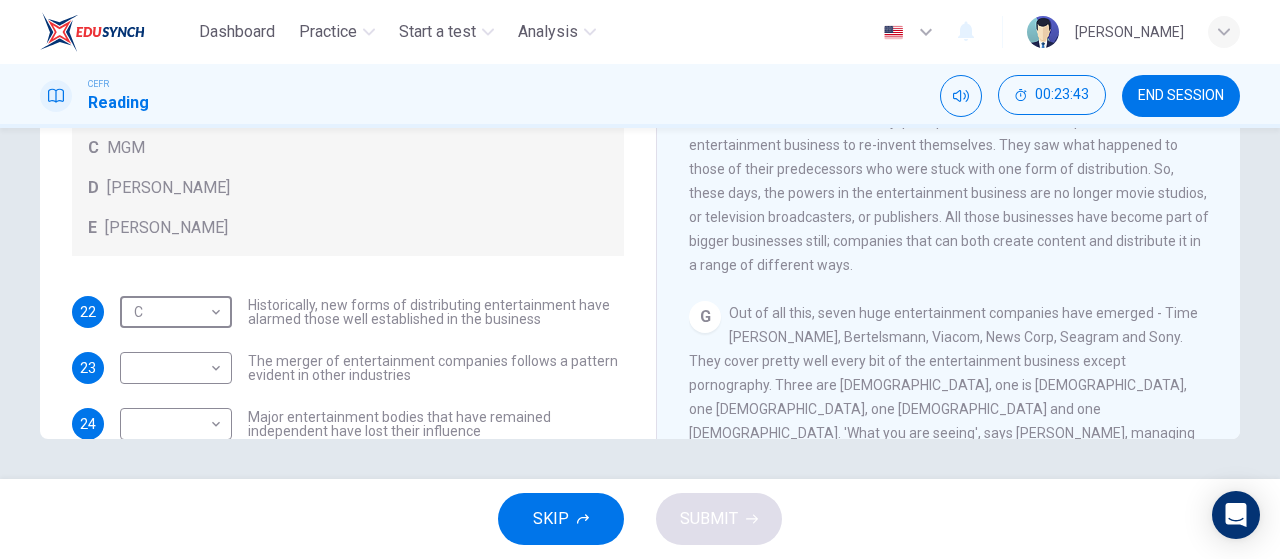 scroll, scrollTop: 1511, scrollLeft: 0, axis: vertical 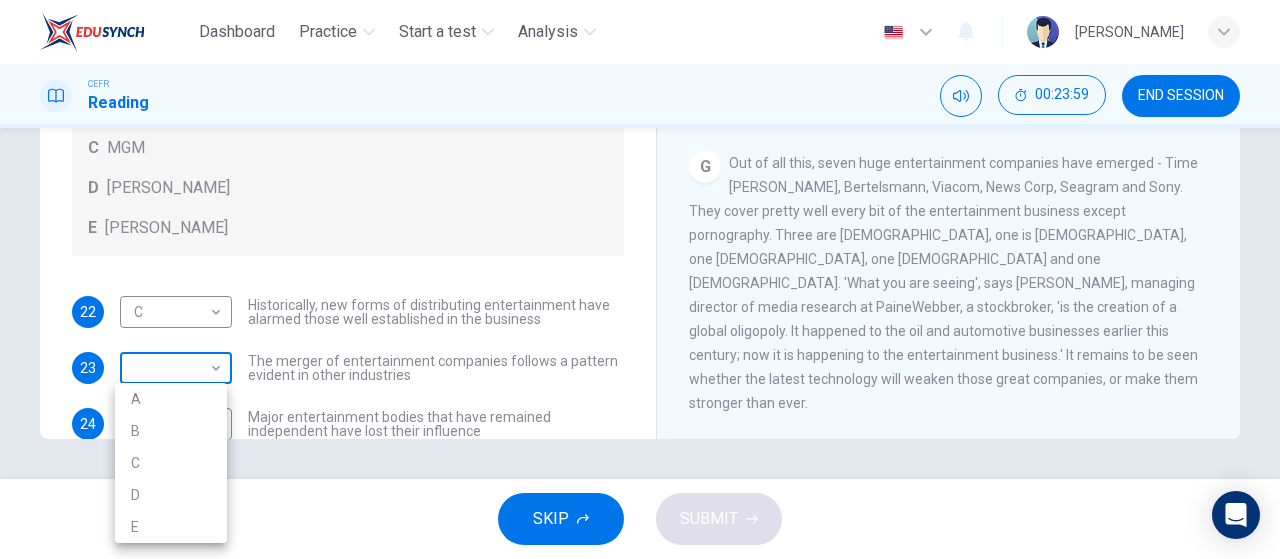click on "Dashboard Practice Start a test Analysis English en ​ NURIN AISYA BINTI MAT YUSOF CEFR Reading 00:23:59 END SESSION Questions 22 - 25 The writer refers to various individuals and companies in the reading passage.
Match the people or companies  (A-E)  with the points made in the questions below about the introduction of new technology.
Write the appropriate letter (A-E) in the boxes below. A John Malone B Hal Valarian C MGM D Walt Disney E Christopher Dixon 22 C C ​ Historically, new forms of distributing entertainment have alarmed those well established in the business 23 ​ ​ The merger of entertainment companies follows a pattern evident in other industries 24 ​ ​ Major entertainment bodies that have remained independent have lost their influence 25 A A ​ The impact of the digital revolution was predicted some years ago Wheel of Fortune CLICK TO ZOOM Click to Zoom A B C D E F G SKIP SUBMIT EduSynch - Online Language Proficiency Testing
Dashboard Practice Start a test Analysis 2025 A B" at bounding box center (640, 279) 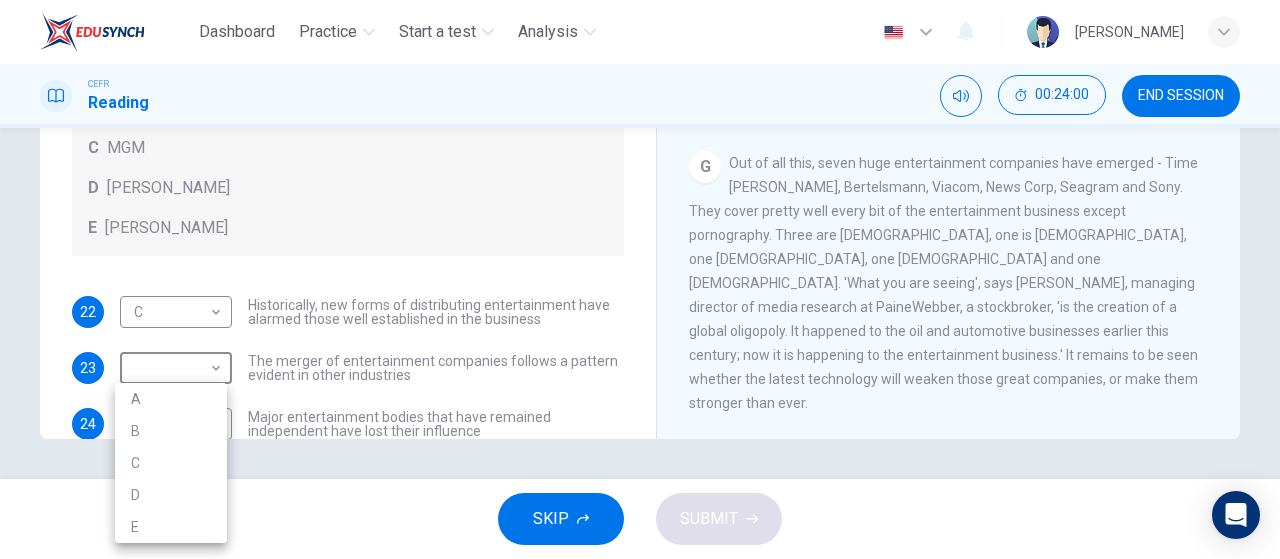click on "D" at bounding box center (171, 495) 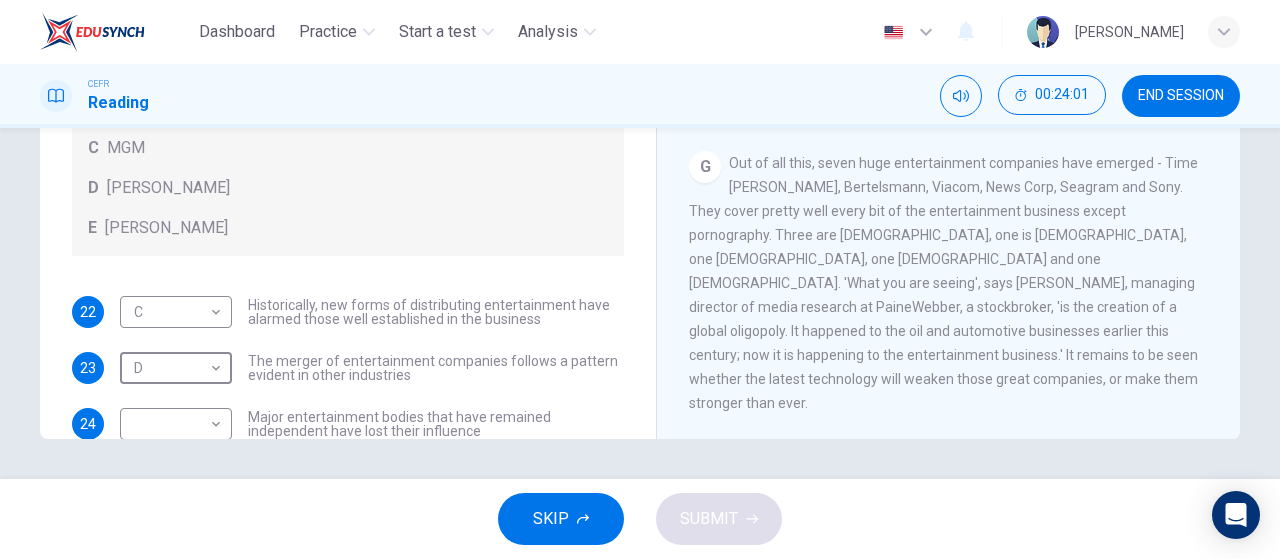 scroll, scrollTop: 120, scrollLeft: 0, axis: vertical 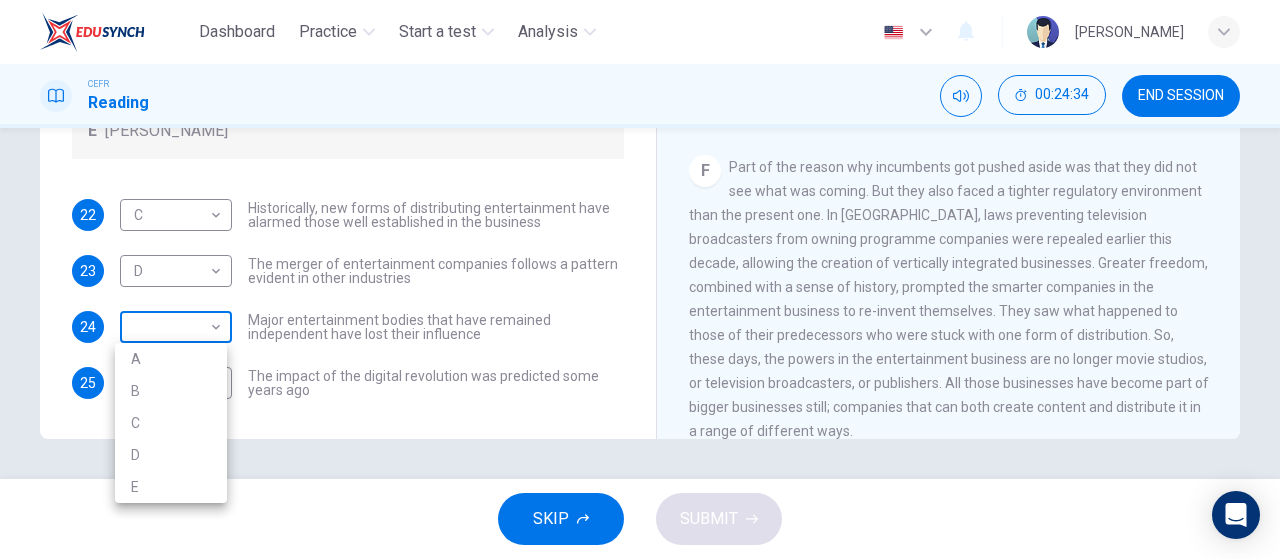 click on "Dashboard Practice Start a test Analysis English en ​ NURIN AISYA BINTI MAT YUSOF CEFR Reading 00:24:34 END SESSION Questions 22 - 25 The writer refers to various individuals and companies in the reading passage.
Match the people or companies  (A-E)  with the points made in the questions below about the introduction of new technology.
Write the appropriate letter (A-E) in the boxes below. A John Malone B Hal Valarian C MGM D Walt Disney E Christopher Dixon 22 C C ​ Historically, new forms of distributing entertainment have alarmed those well established in the business 23 D D ​ The merger of entertainment companies follows a pattern evident in other industries 24 ​ ​ Major entertainment bodies that have remained independent have lost their influence 25 A A ​ The impact of the digital revolution was predicted some years ago Wheel of Fortune CLICK TO ZOOM Click to Zoom A B C D E F G SKIP SUBMIT EduSynch - Online Language Proficiency Testing
Dashboard Practice Start a test Analysis 2025 A B" at bounding box center (640, 279) 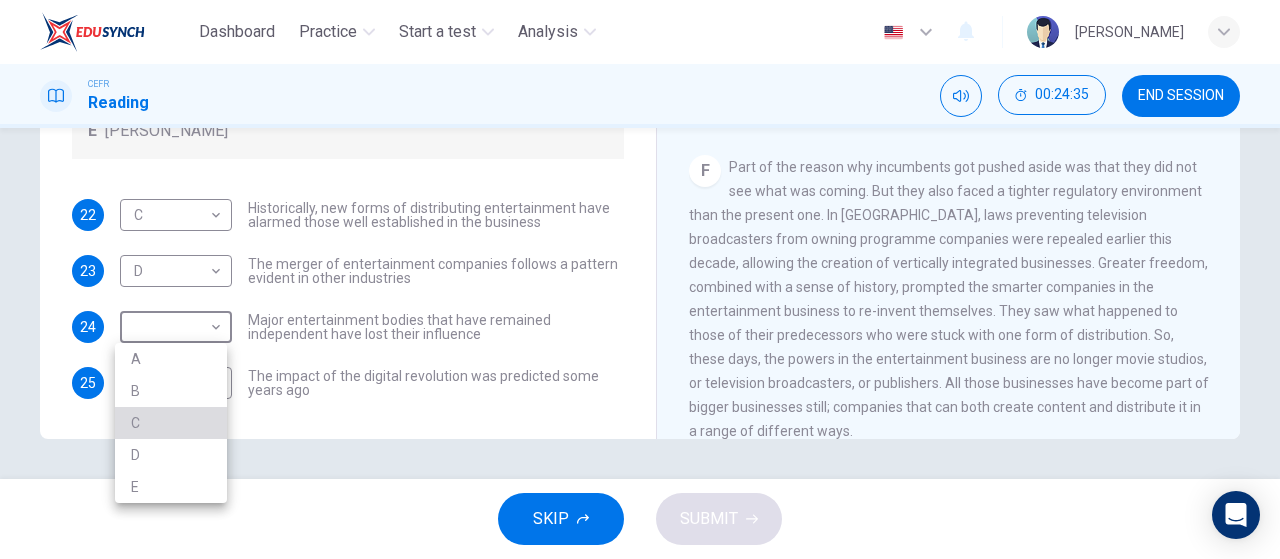 click on "C" at bounding box center (171, 423) 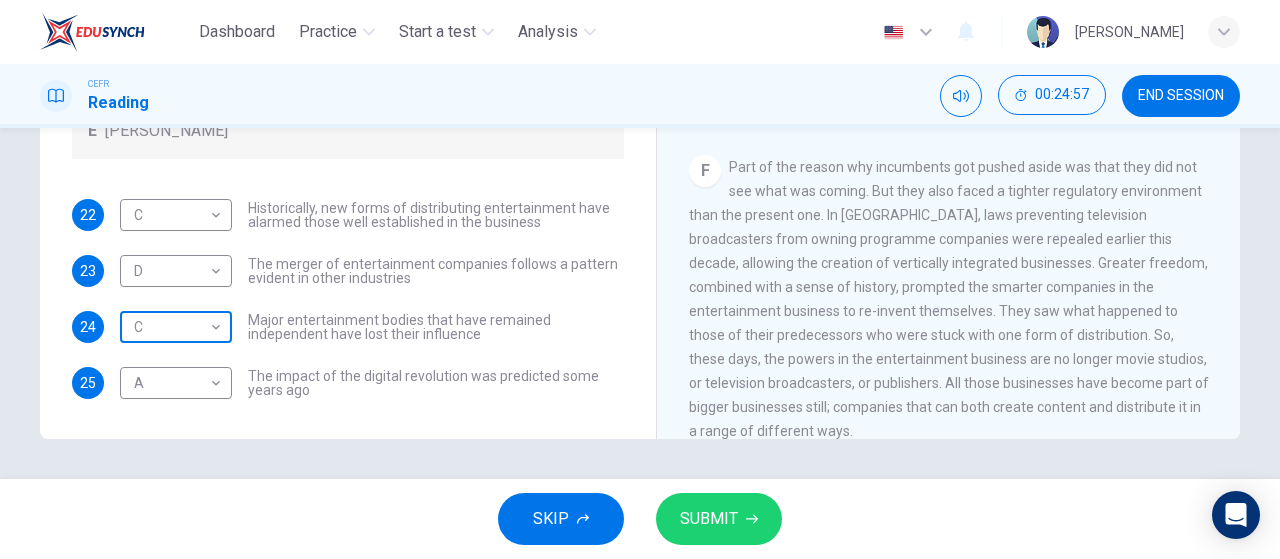 scroll, scrollTop: 0, scrollLeft: 0, axis: both 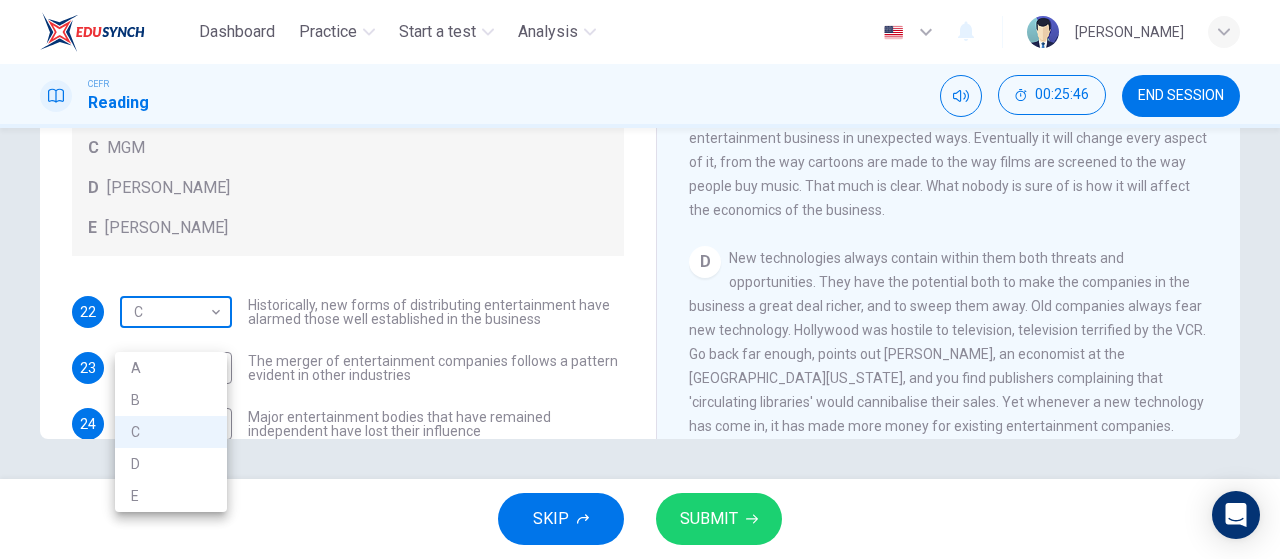 click on "Dashboard Practice Start a test Analysis English en ​ NURIN AISYA BINTI MAT YUSOF CEFR Reading 00:25:46 END SESSION Questions 22 - 25 The writer refers to various individuals and companies in the reading passage.
Match the people or companies  (A-E)  with the points made in the questions below about the introduction of new technology.
Write the appropriate letter (A-E) in the boxes below. A John Malone B Hal Valarian C MGM D Walt Disney E Christopher Dixon 22 C C ​ Historically, new forms of distributing entertainment have alarmed those well established in the business 23 D D ​ The merger of entertainment companies follows a pattern evident in other industries 24 C C ​ Major entertainment bodies that have remained independent have lost their influence 25 A A ​ The impact of the digital revolution was predicted some years ago Wheel of Fortune CLICK TO ZOOM Click to Zoom A B C D E F G SKIP SUBMIT EduSynch - Online Language Proficiency Testing
Dashboard Practice Start a test Analysis 2025 A B" at bounding box center [640, 279] 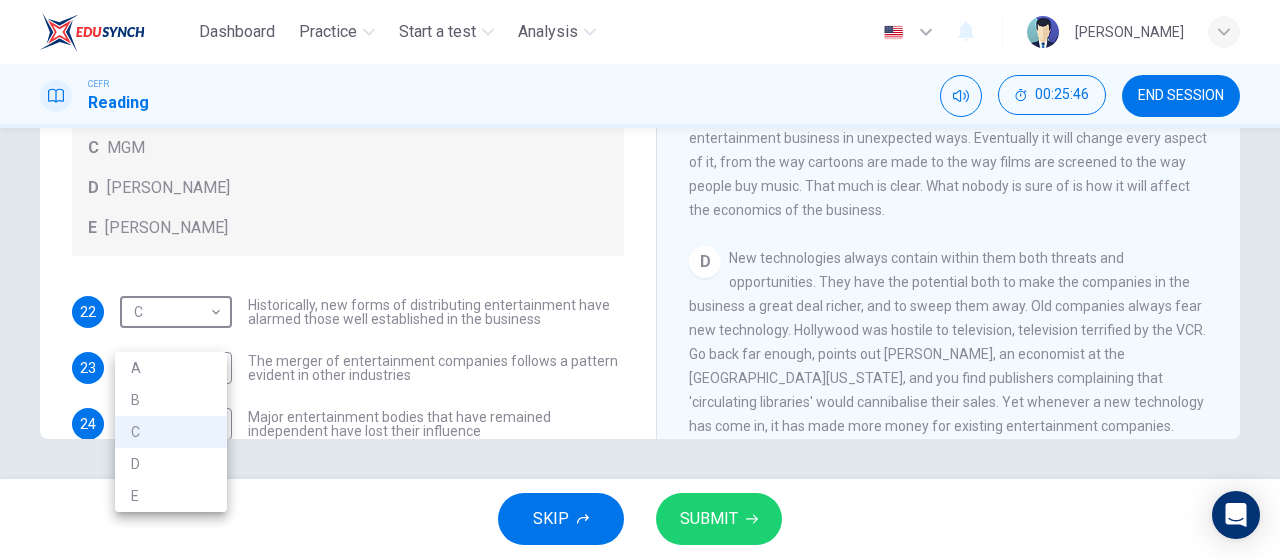 click on "B" at bounding box center (171, 400) 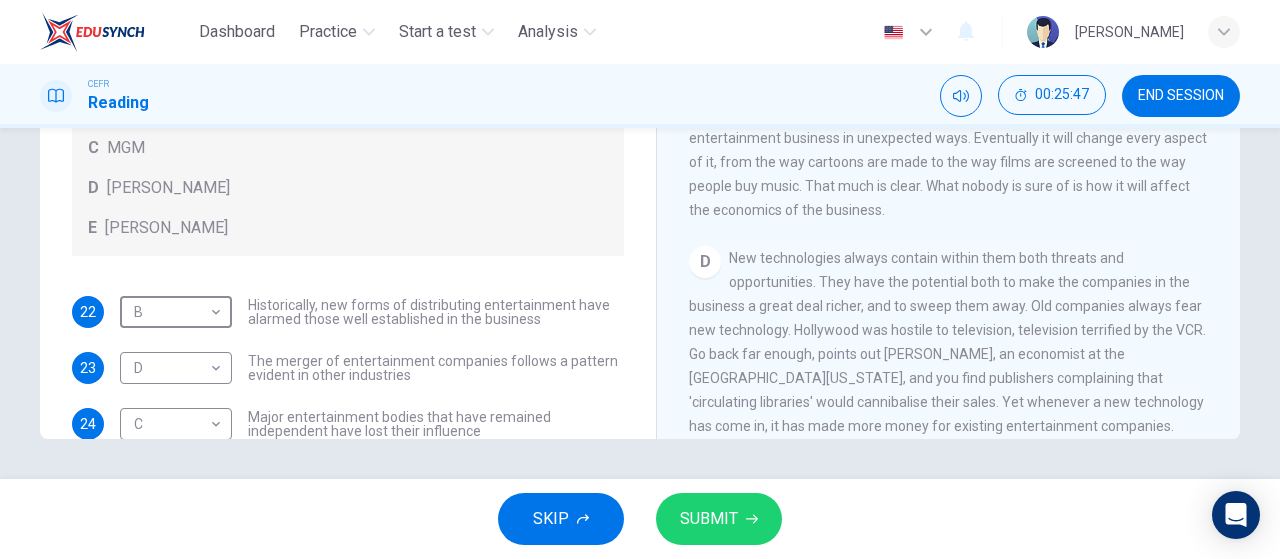 scroll, scrollTop: 120, scrollLeft: 0, axis: vertical 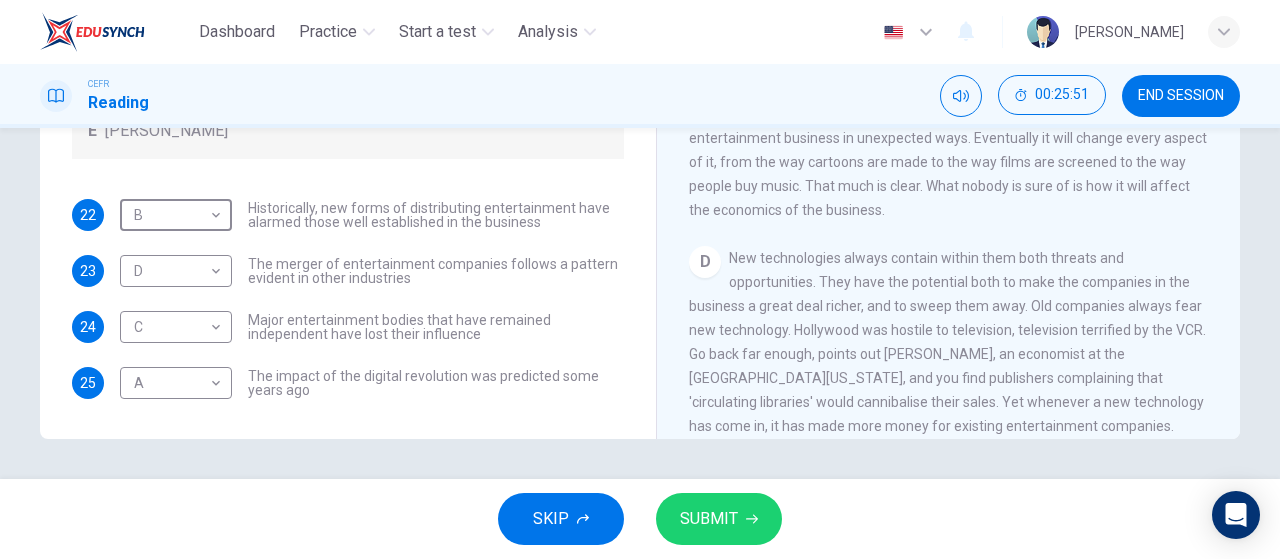 click on "SUBMIT" at bounding box center [709, 519] 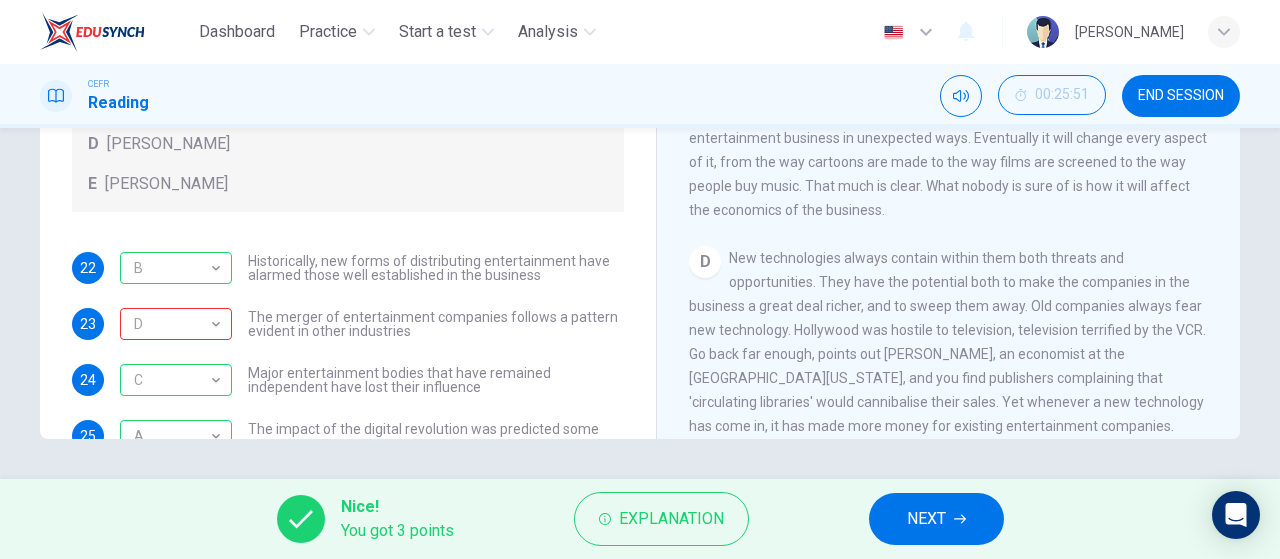 scroll, scrollTop: 0, scrollLeft: 0, axis: both 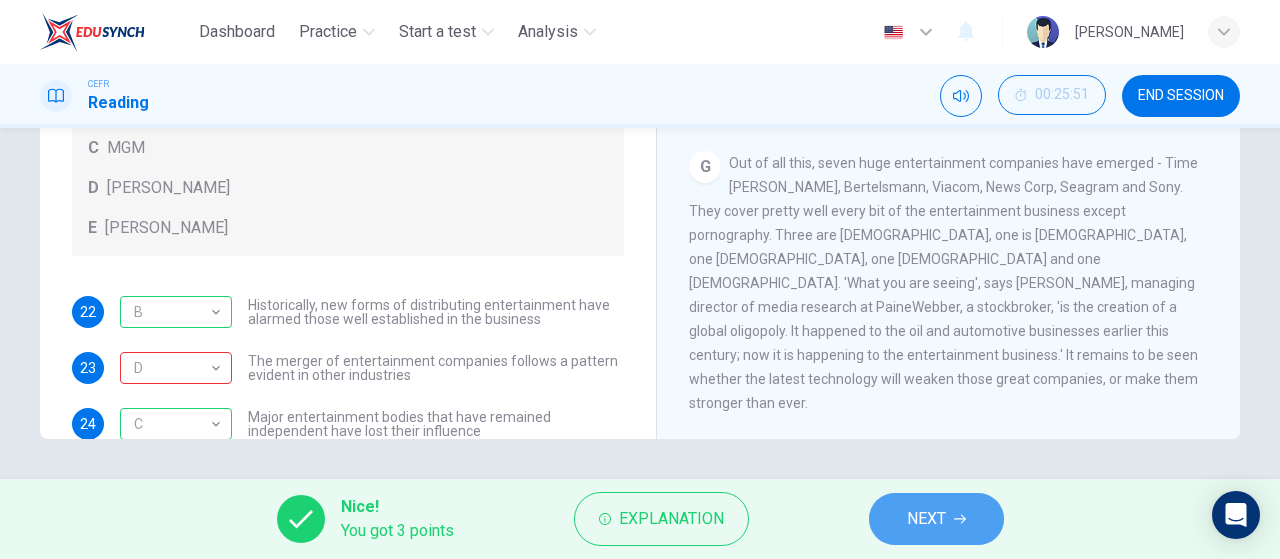 click on "NEXT" at bounding box center [926, 519] 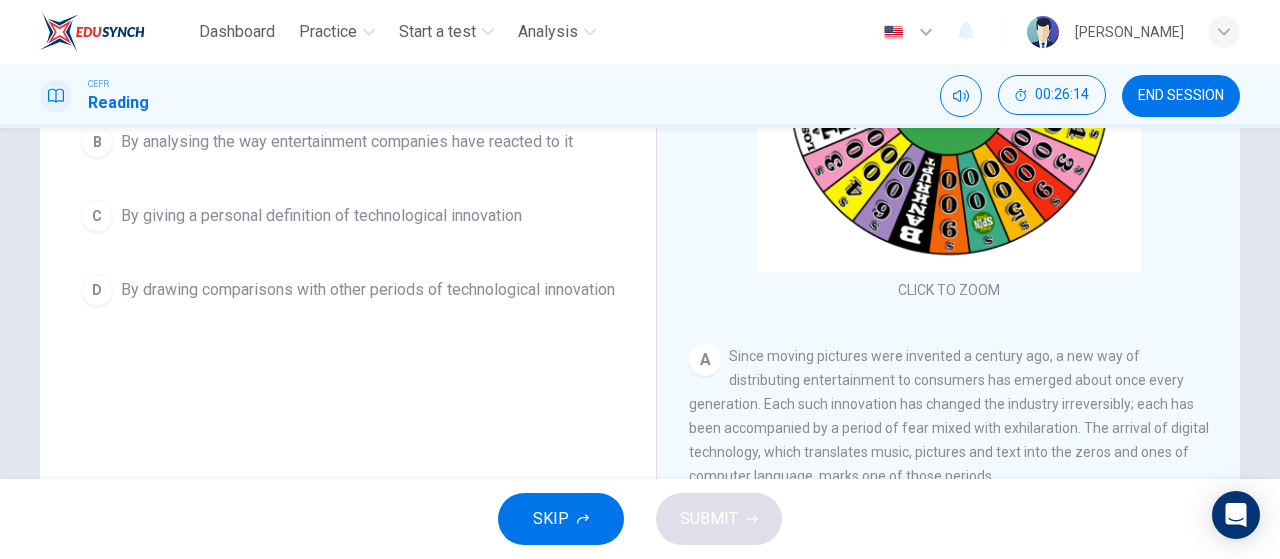 scroll, scrollTop: 166, scrollLeft: 0, axis: vertical 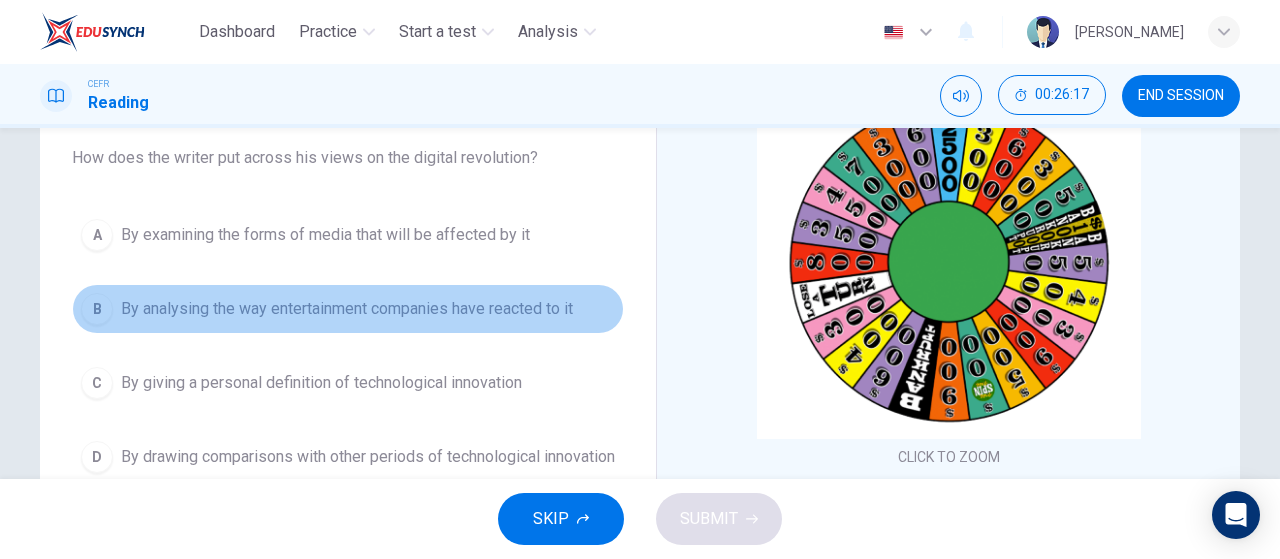 click on "By analysing the way entertainment companies have reacted to it" at bounding box center [347, 309] 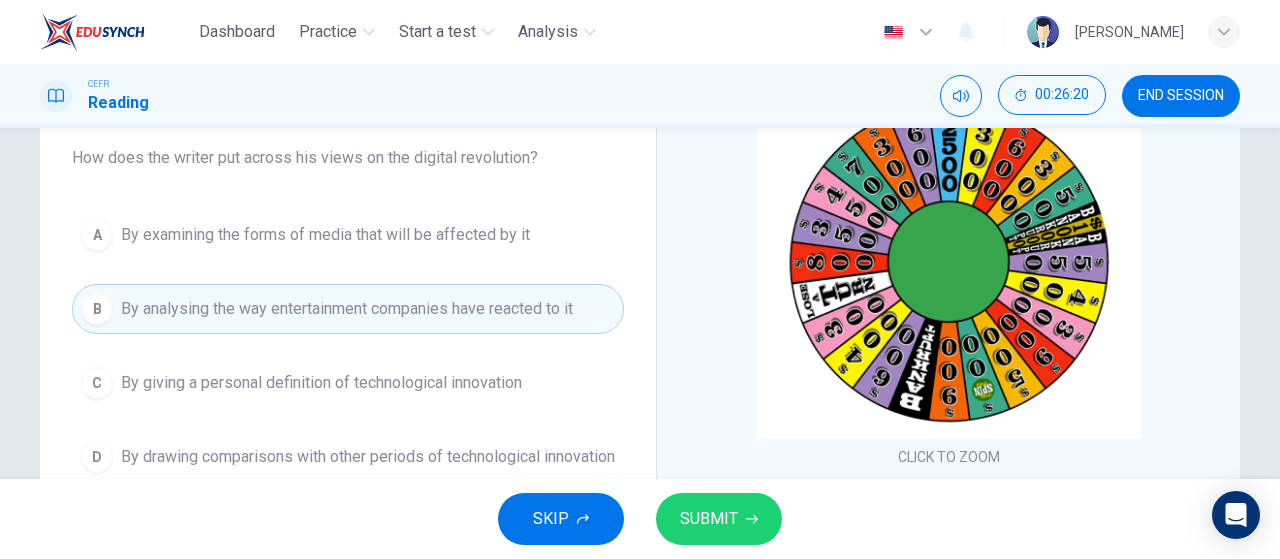 click on "SUBMIT" at bounding box center [709, 519] 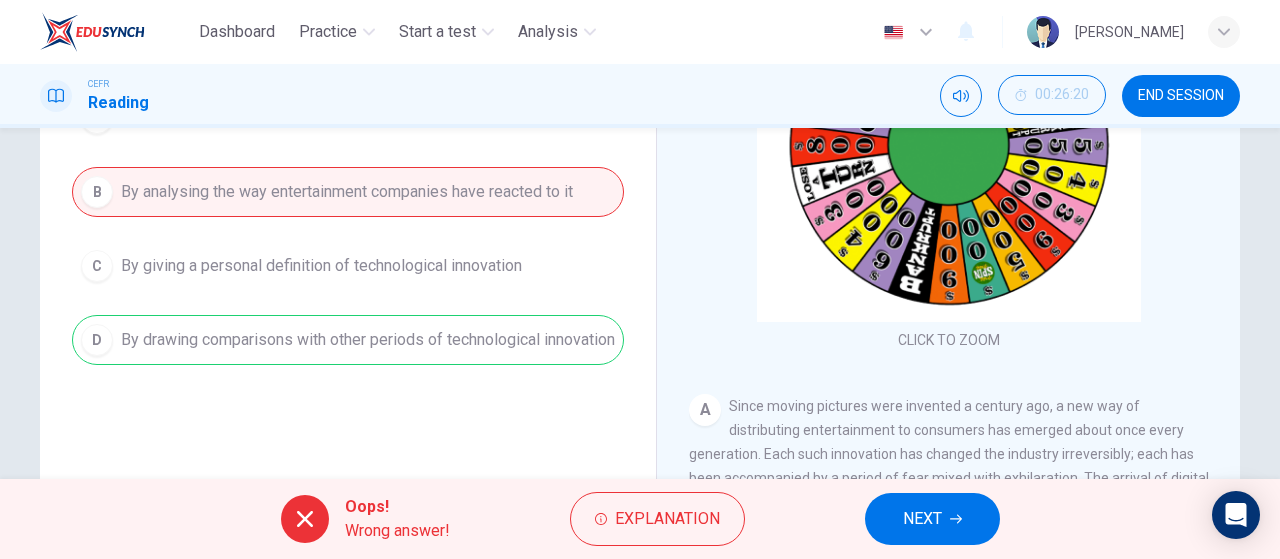 scroll, scrollTop: 333, scrollLeft: 0, axis: vertical 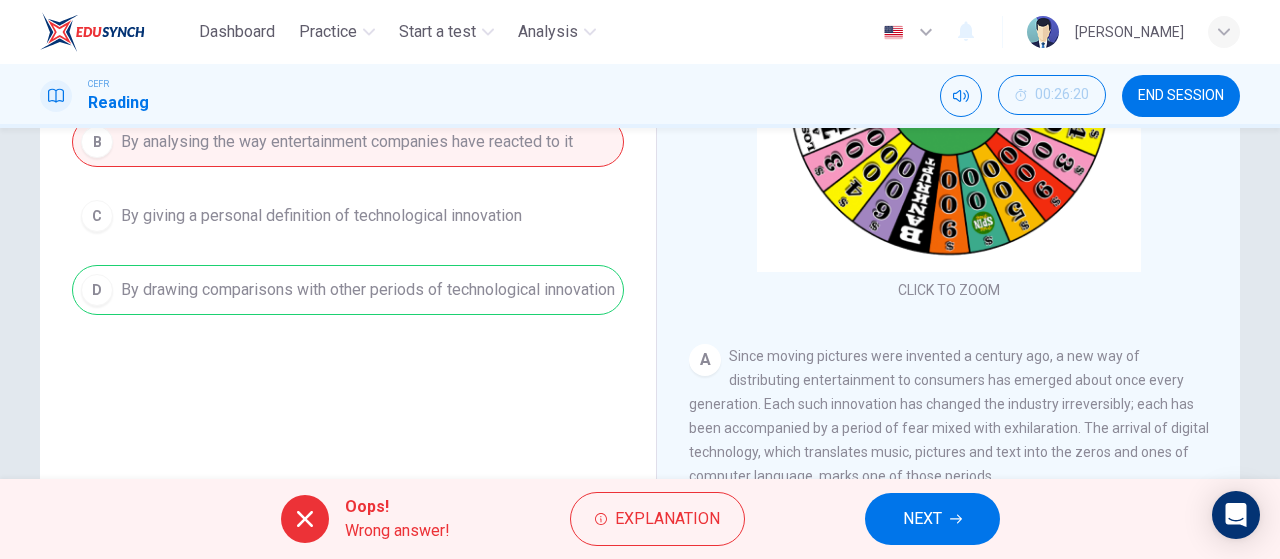 click on "NEXT" at bounding box center [922, 519] 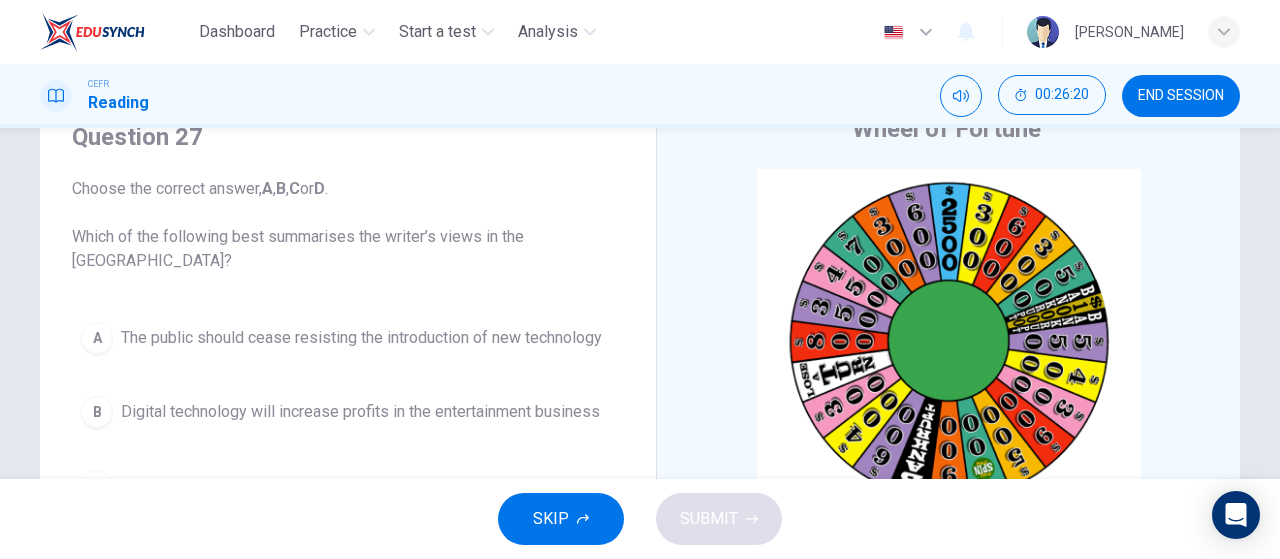scroll, scrollTop: 24, scrollLeft: 0, axis: vertical 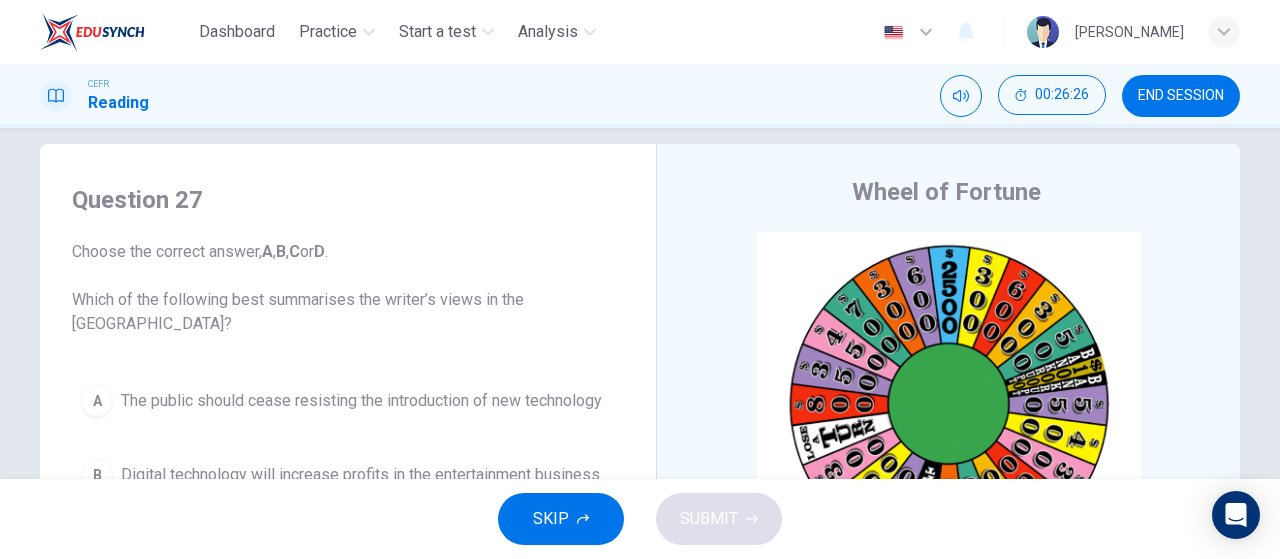 click on "Question 27 Choose the correct answer,  A ,  B ,  C  or  D .
Which of the following best summarises the writer’s views in the Reading Passage? A The public should cease resisting the introduction of new technology B Digital technology will increase profits in the entertainment business C Entertainment companies should adapt to technological innovation D Technological change only benefits big entertainment companies" at bounding box center (348, 416) 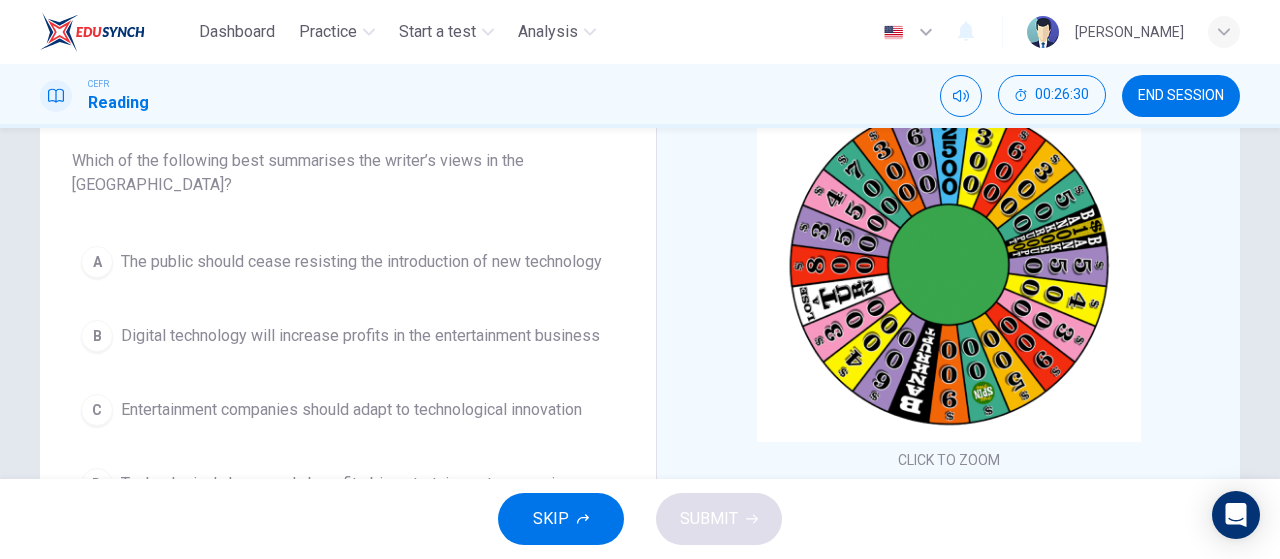 scroll, scrollTop: 190, scrollLeft: 0, axis: vertical 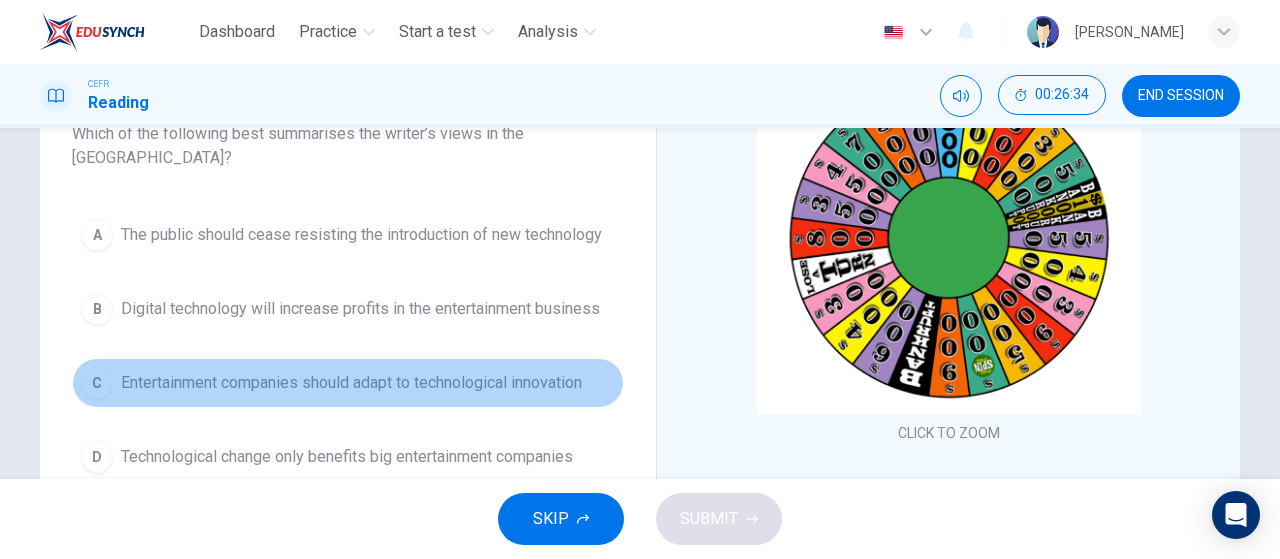 click on "Entertainment companies should adapt to technological innovation" at bounding box center (351, 383) 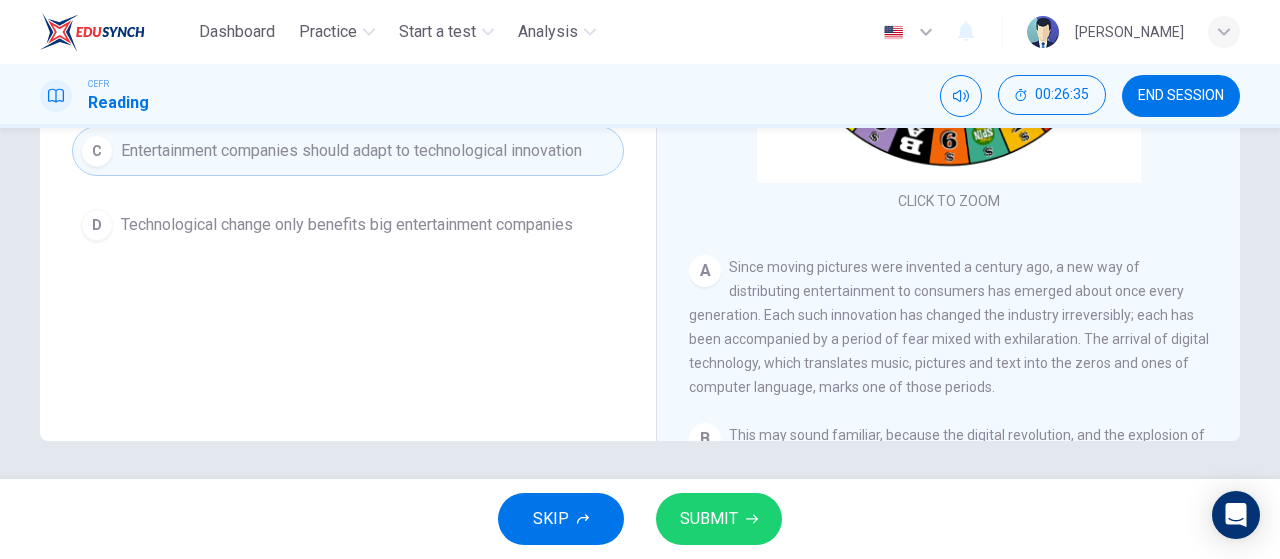scroll, scrollTop: 424, scrollLeft: 0, axis: vertical 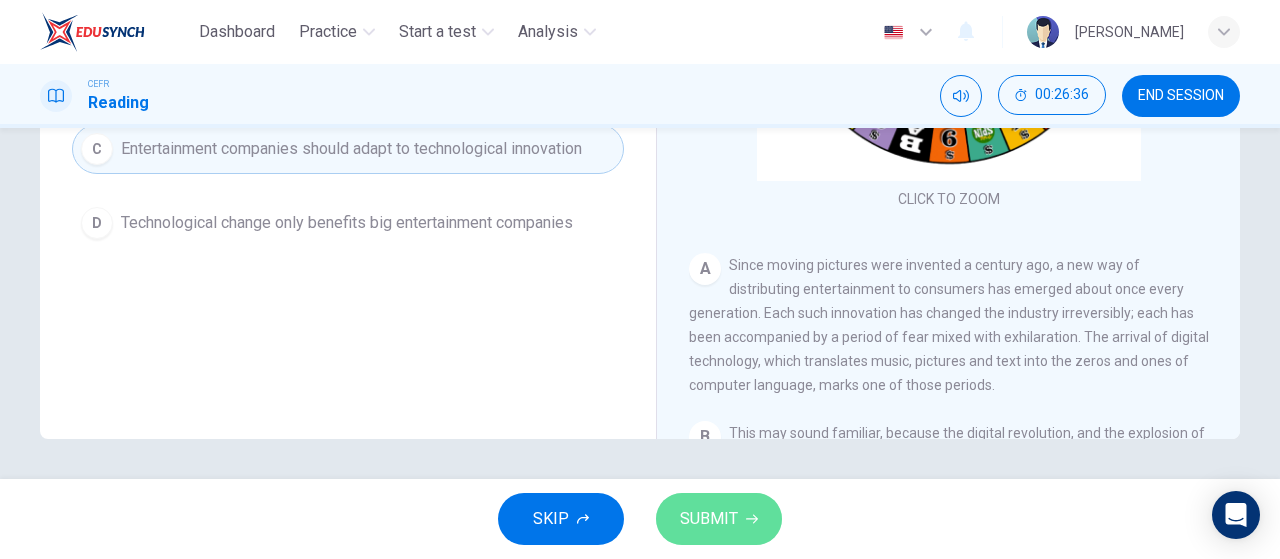 click on "SUBMIT" at bounding box center (709, 519) 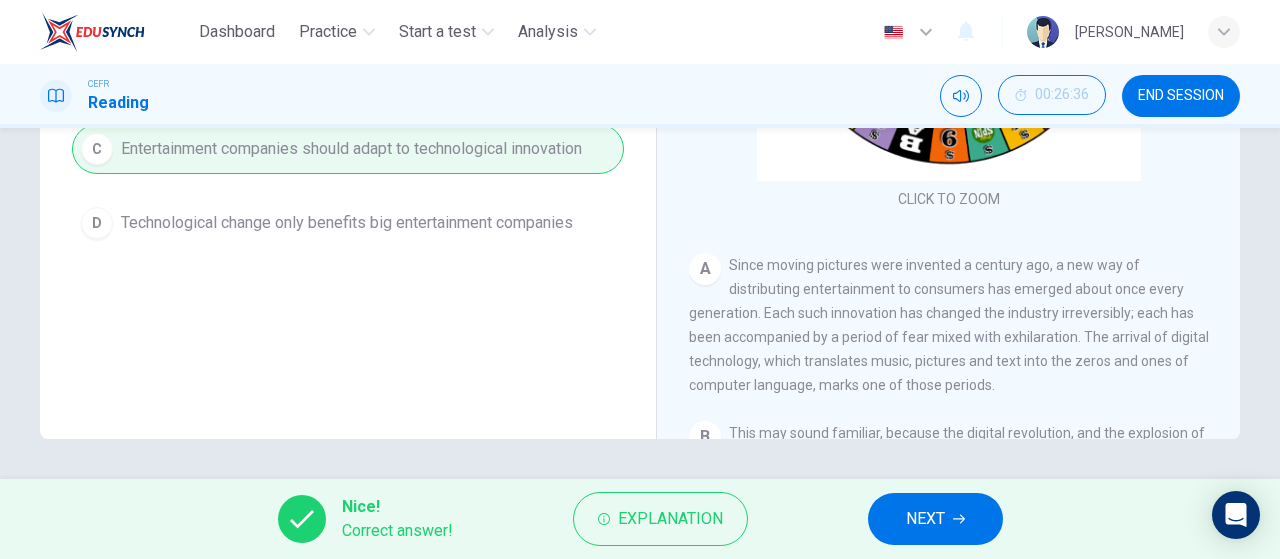click on "NEXT" at bounding box center (935, 519) 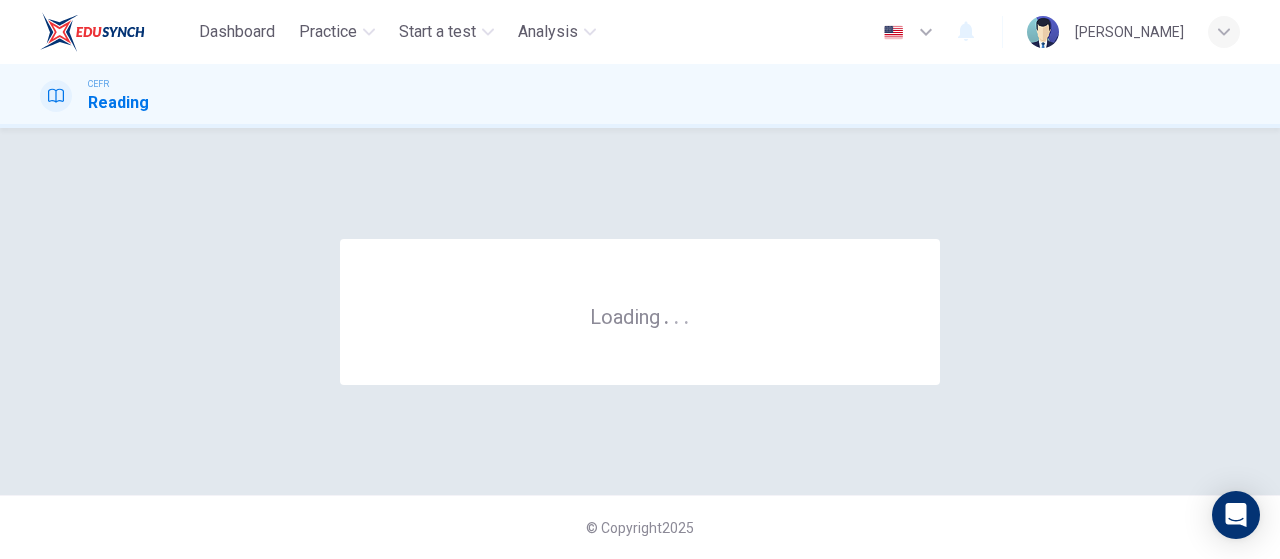 scroll, scrollTop: 0, scrollLeft: 0, axis: both 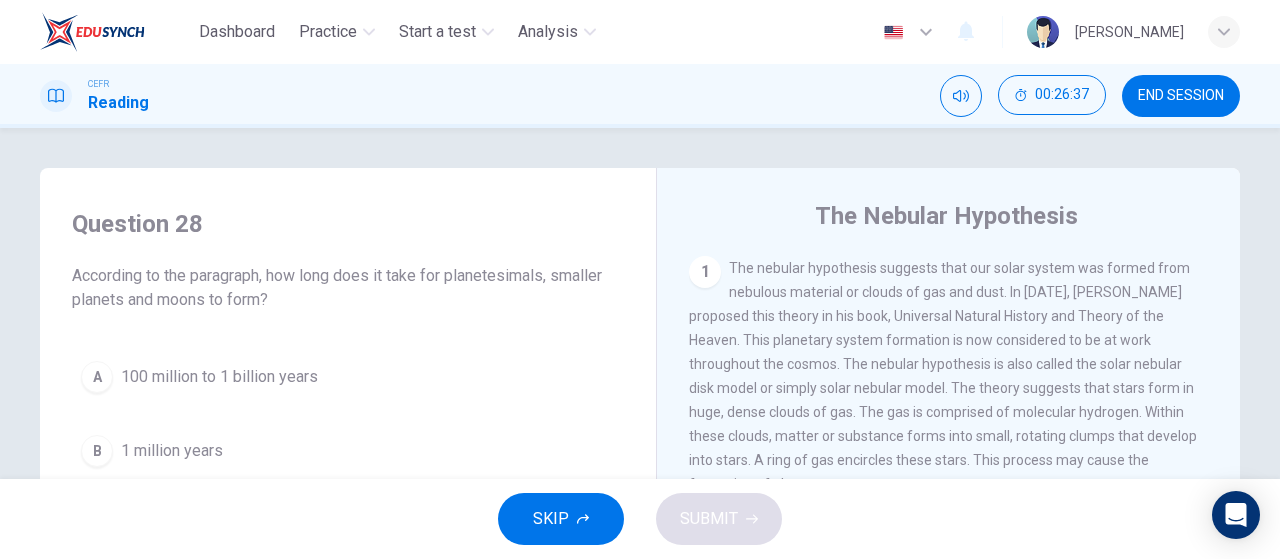 click on "END SESSION" at bounding box center (1181, 96) 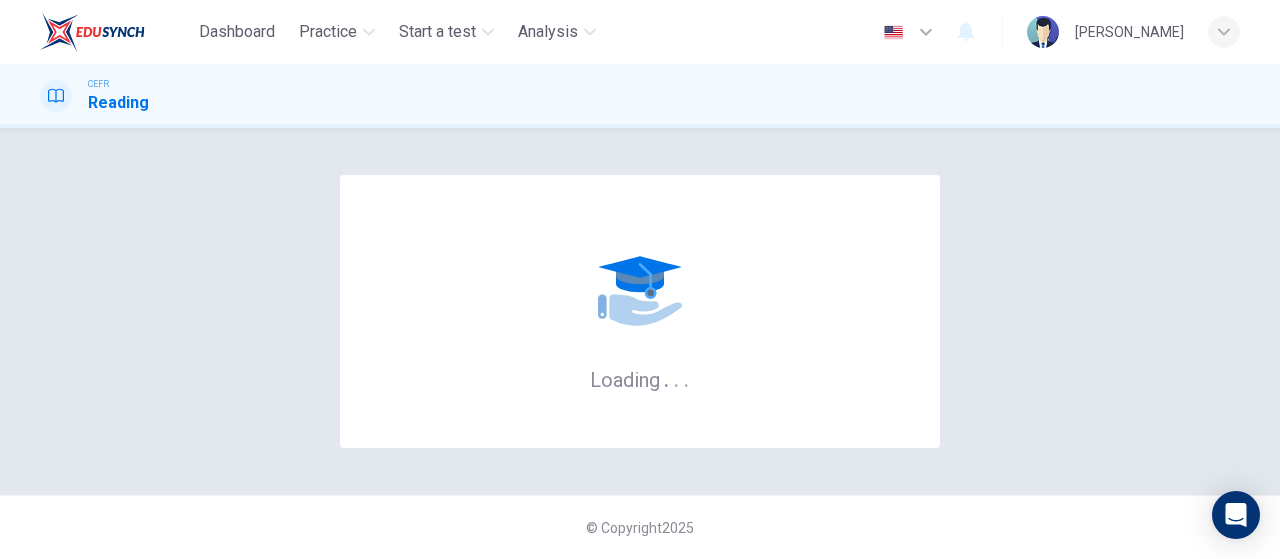 scroll, scrollTop: 0, scrollLeft: 0, axis: both 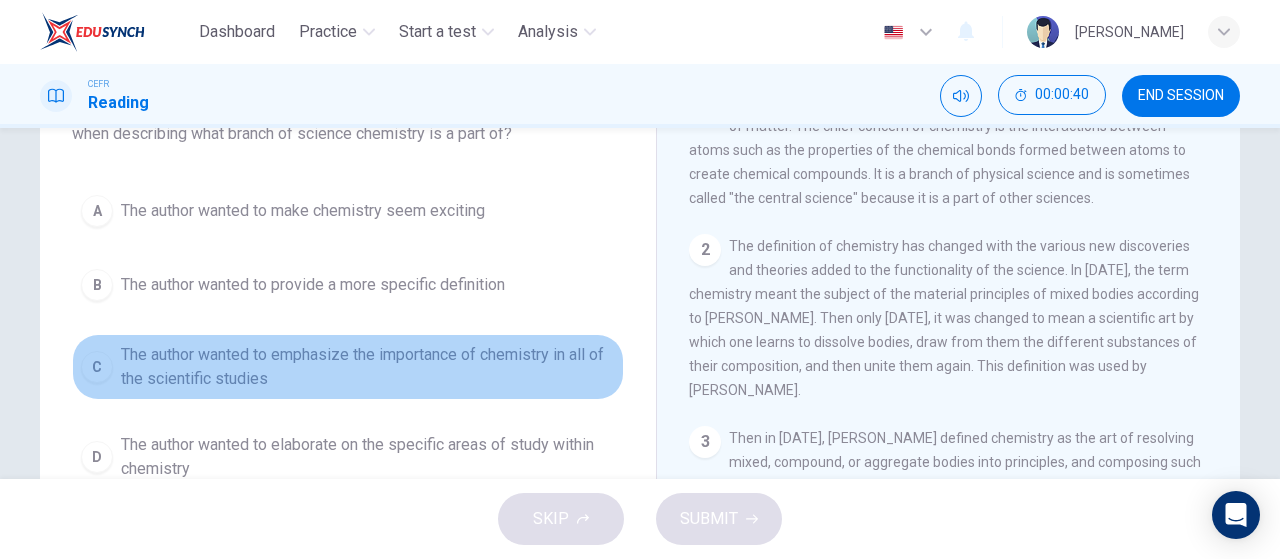 click on "The author wanted to emphasize the importance of chemistry in all of the scientific studies" at bounding box center [368, 367] 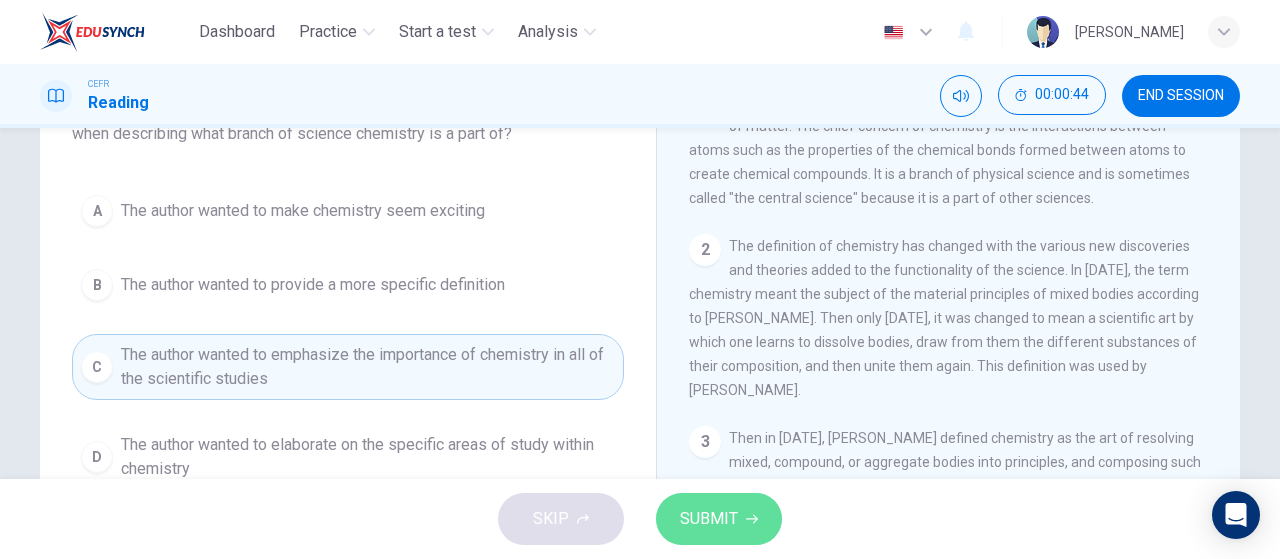 click on "SUBMIT" at bounding box center (719, 519) 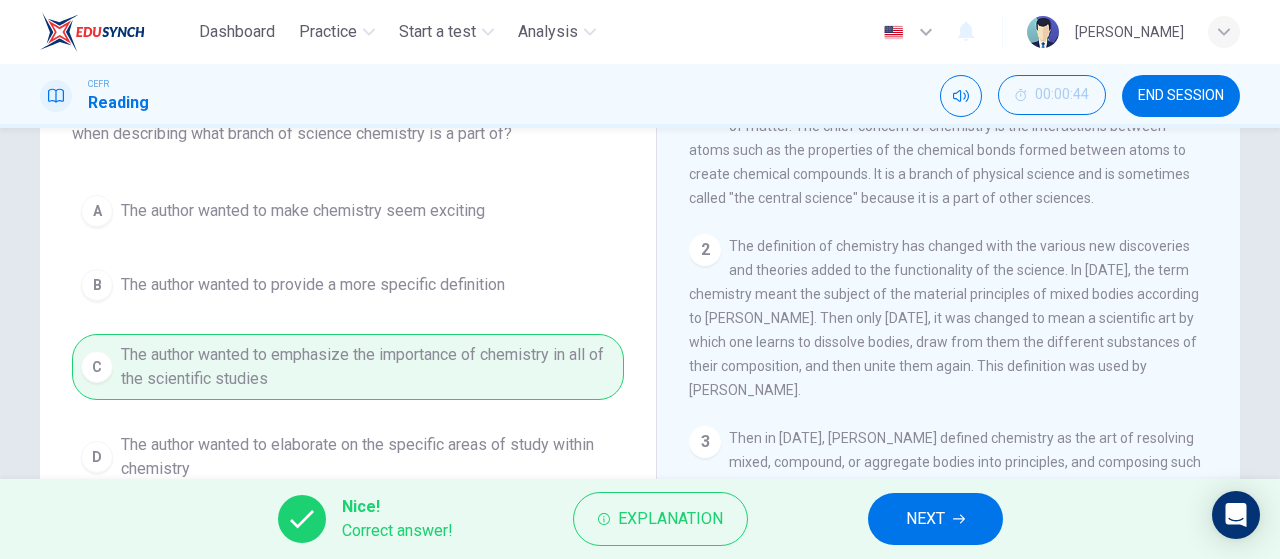 click on "NEXT" at bounding box center (925, 519) 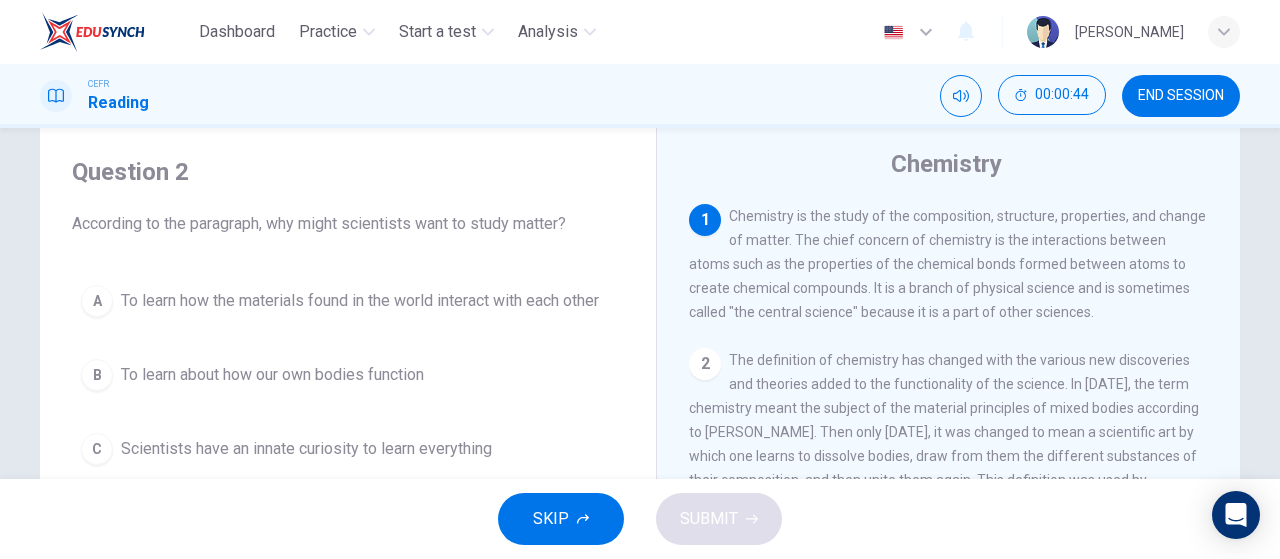 scroll, scrollTop: 0, scrollLeft: 0, axis: both 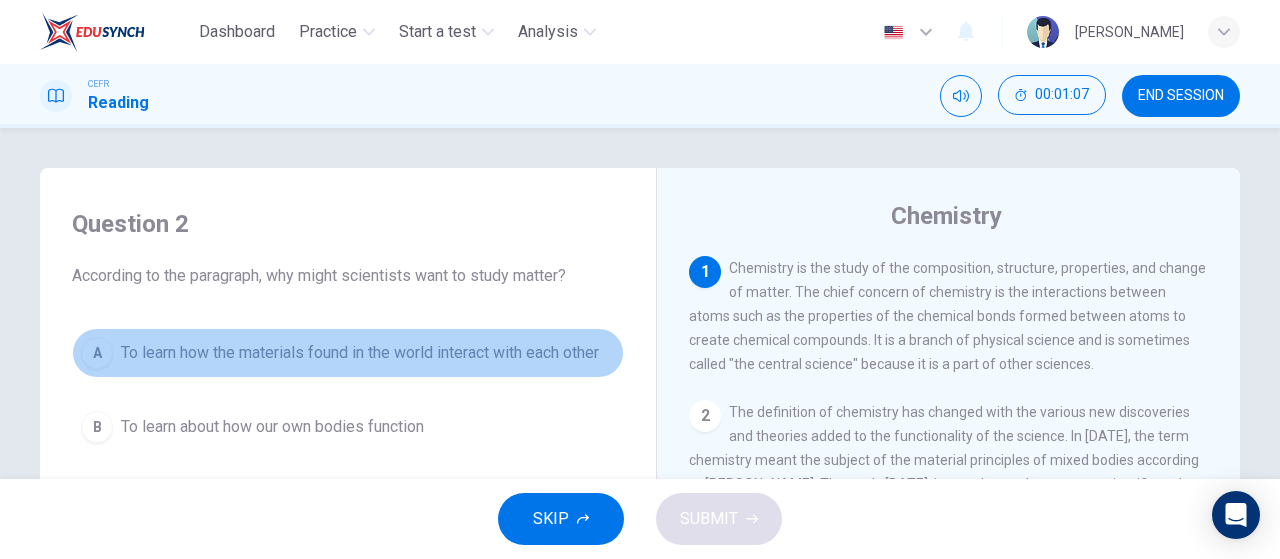 click on "A" at bounding box center [97, 353] 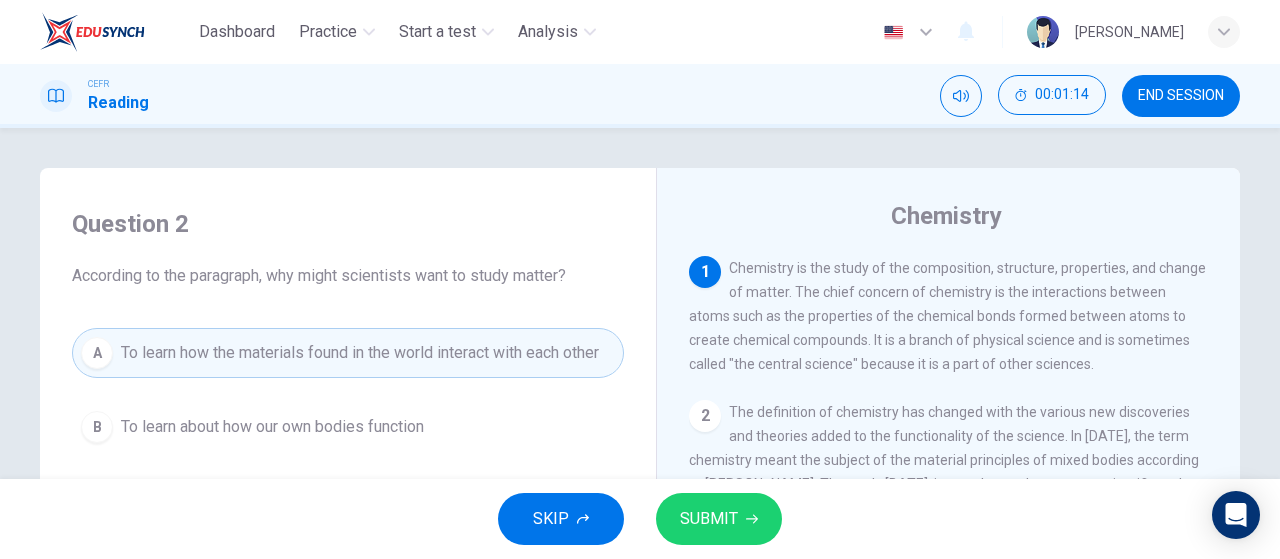 scroll, scrollTop: 166, scrollLeft: 0, axis: vertical 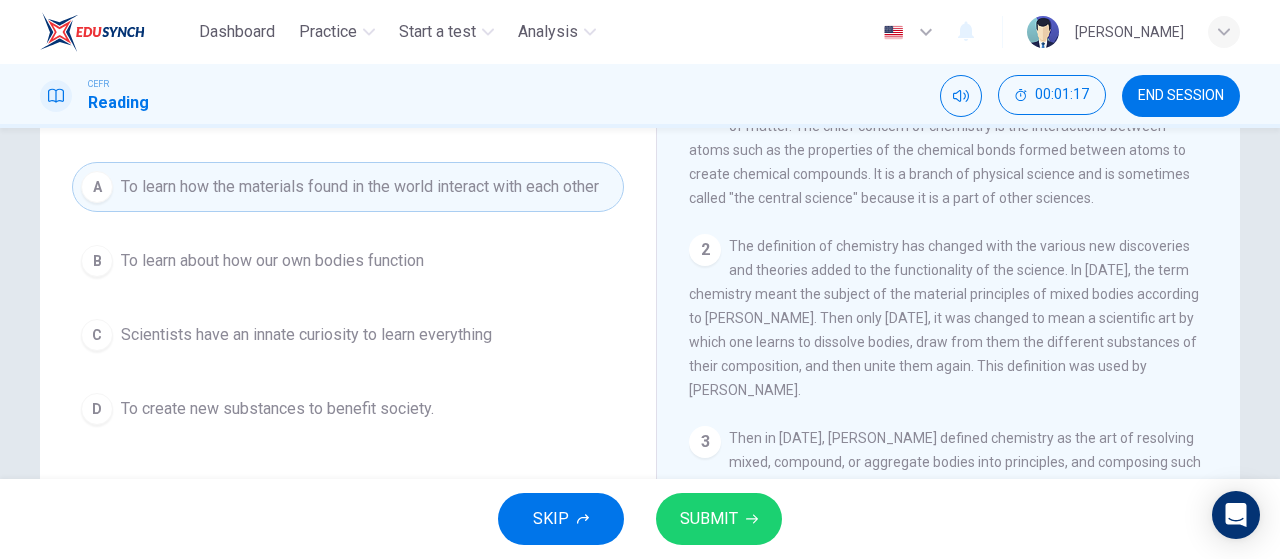 click on "SUBMIT" at bounding box center (709, 519) 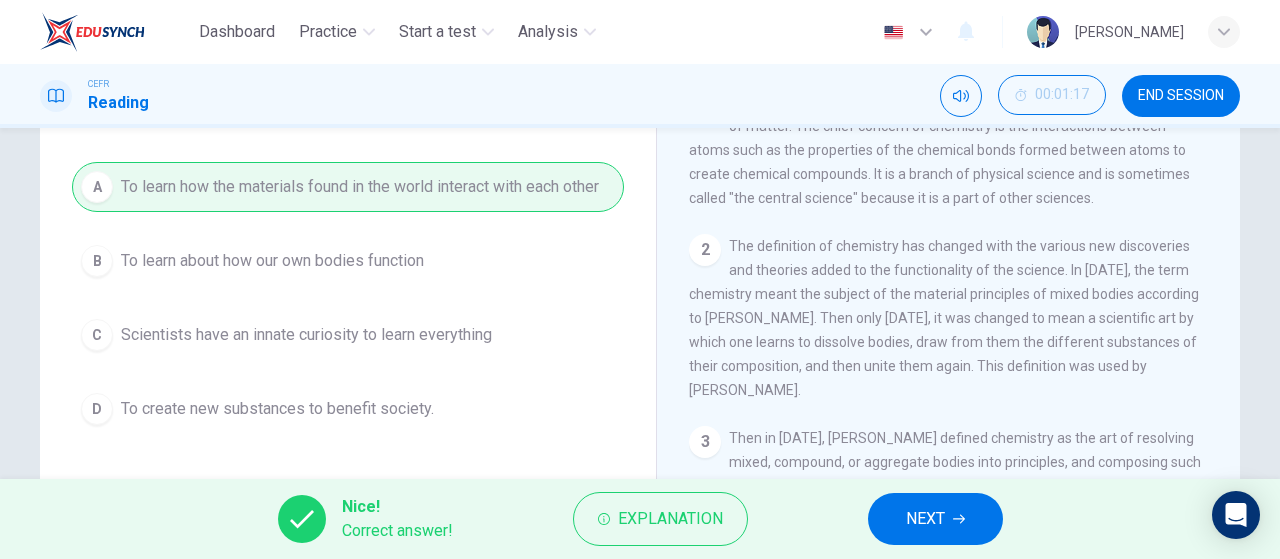 click on "NEXT" at bounding box center (935, 519) 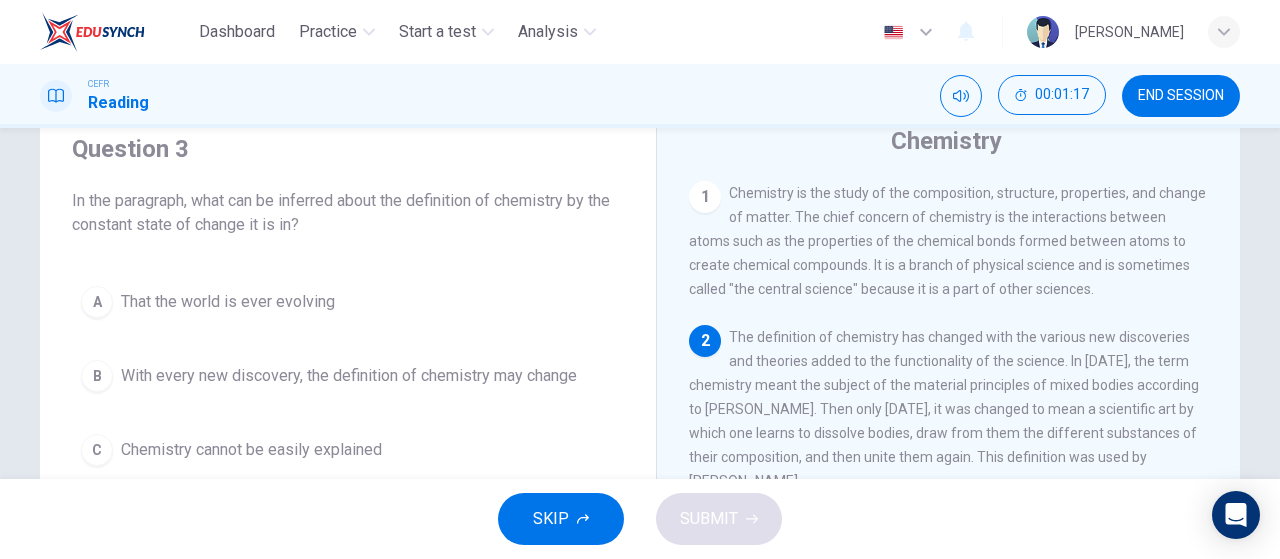 scroll, scrollTop: 24, scrollLeft: 0, axis: vertical 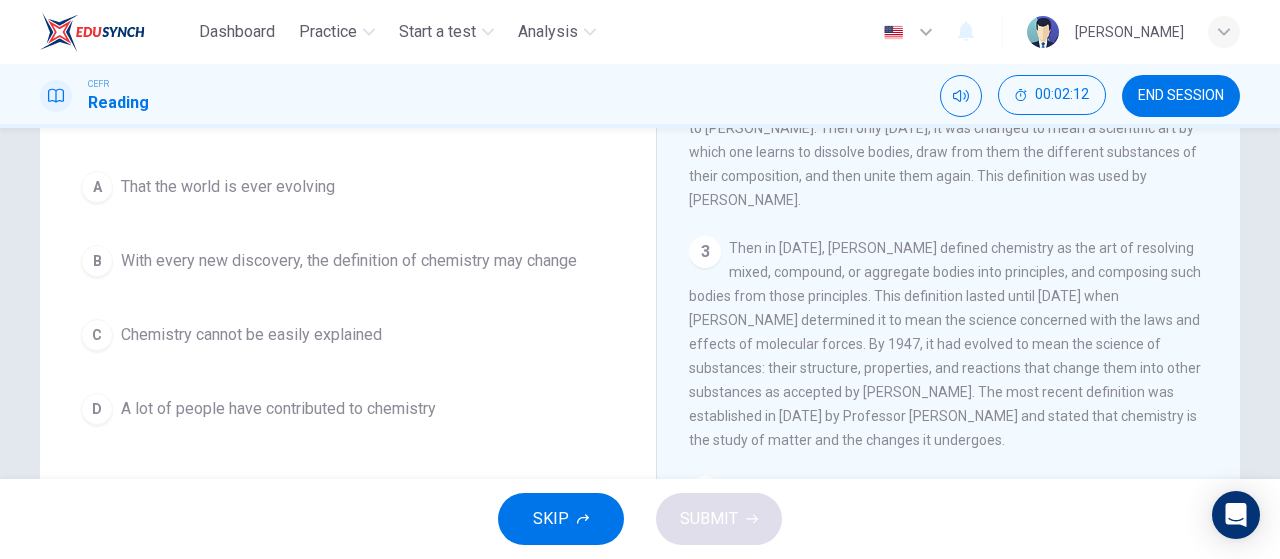 click on "With every new discovery, the definition of chemistry may change" at bounding box center [349, 261] 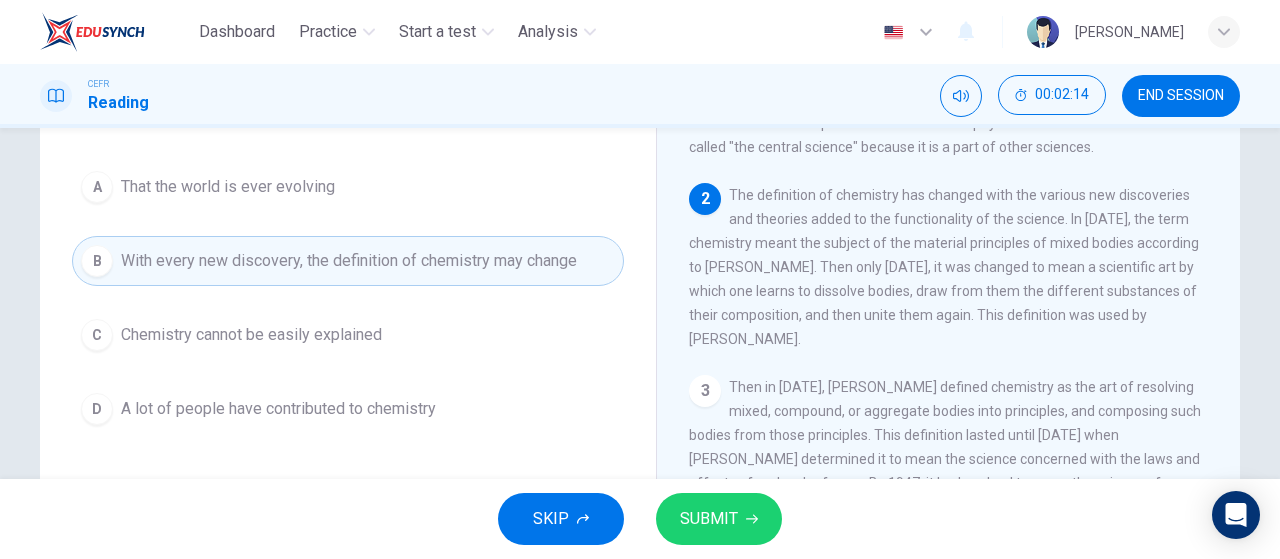 scroll, scrollTop: 0, scrollLeft: 0, axis: both 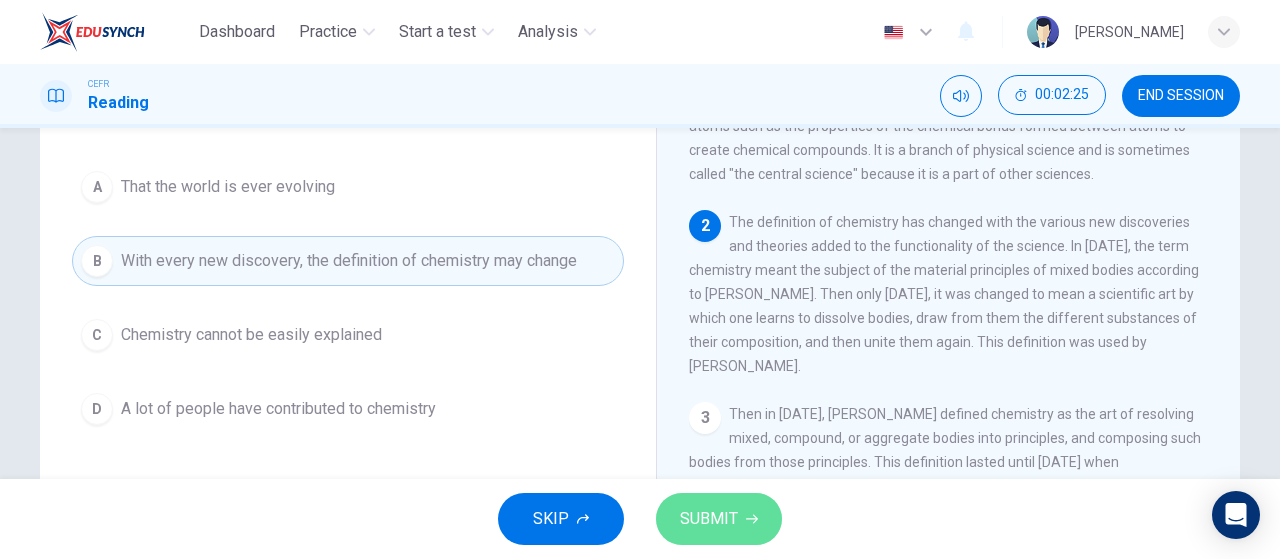 click on "SUBMIT" at bounding box center (719, 519) 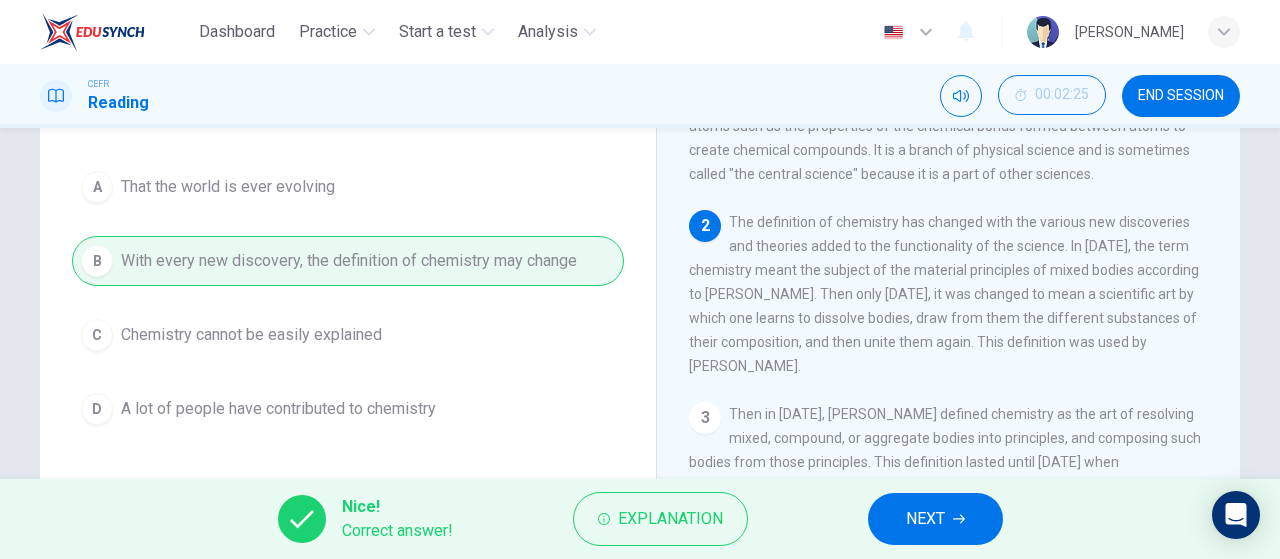 click on "NEXT" at bounding box center (935, 519) 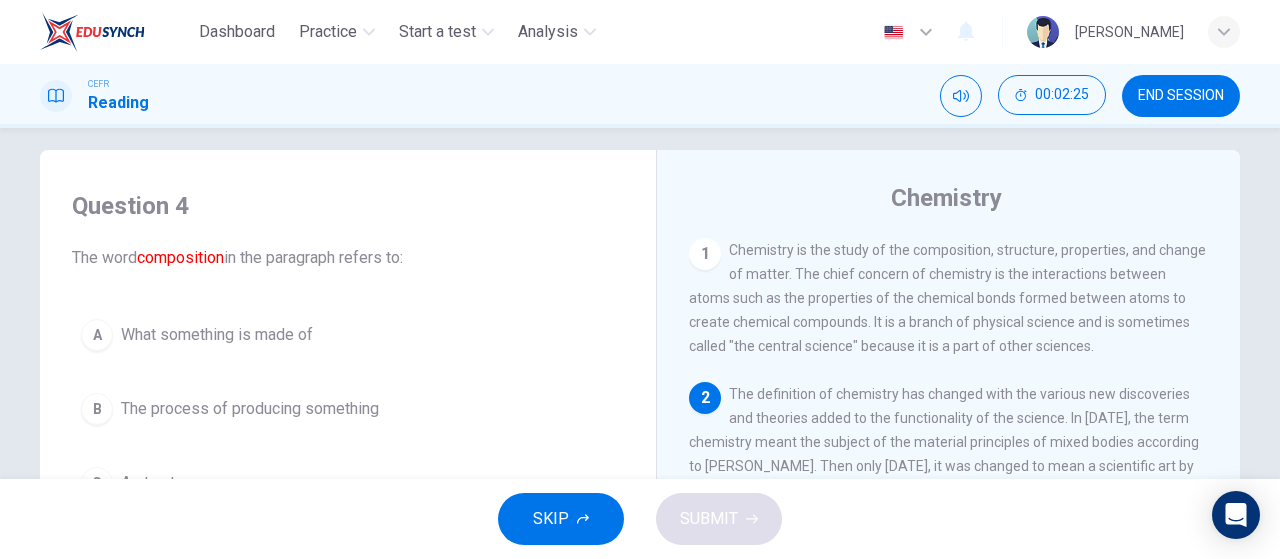 scroll, scrollTop: 0, scrollLeft: 0, axis: both 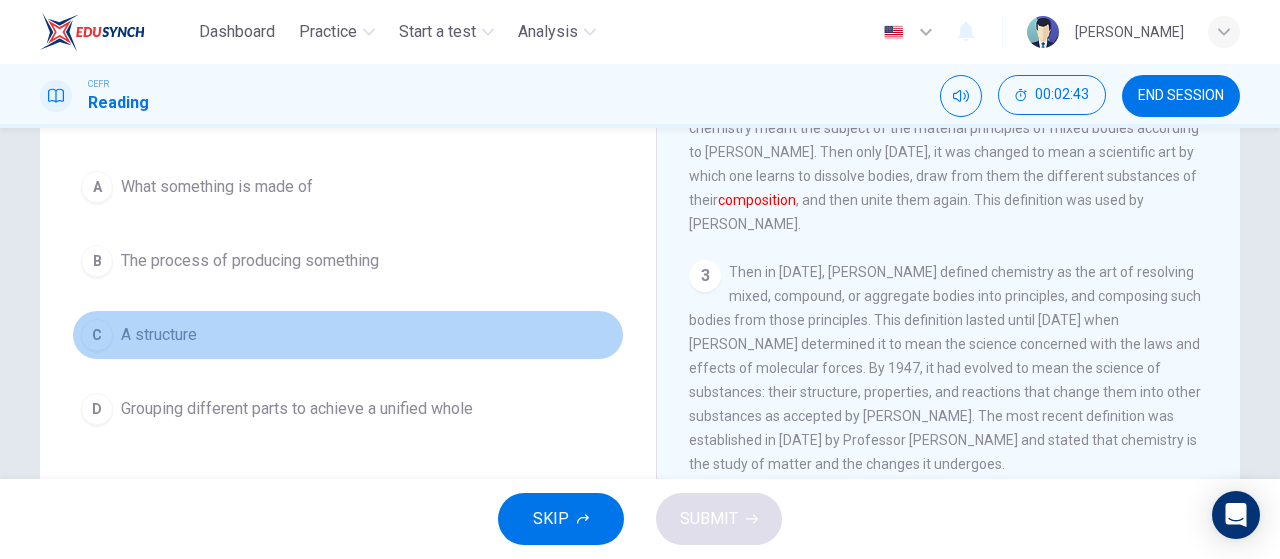 click on "C A structure" at bounding box center (348, 335) 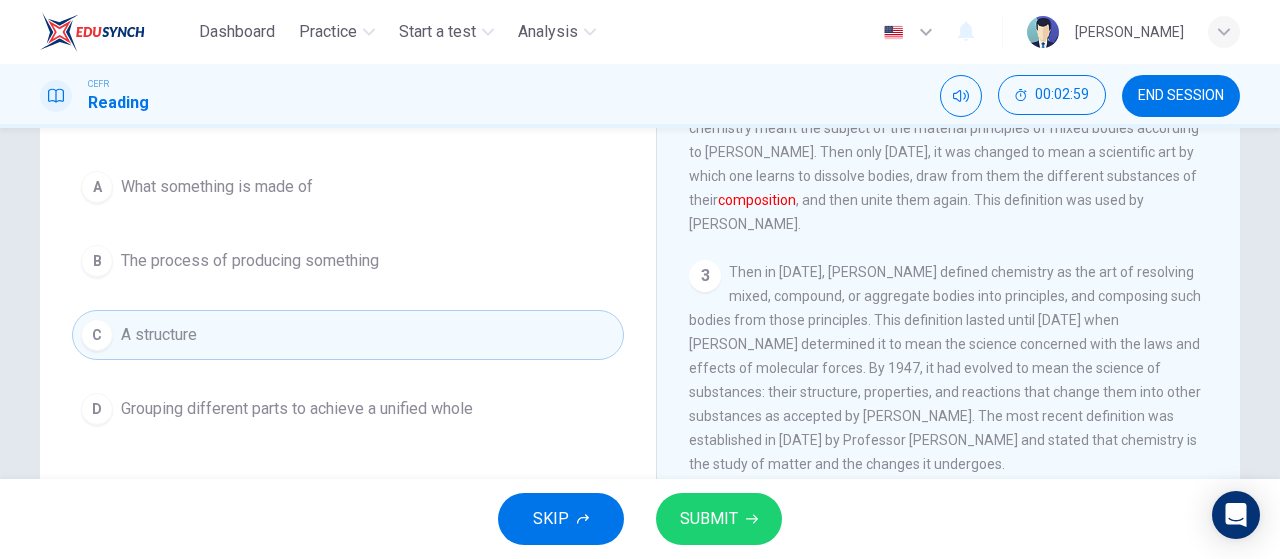 click on "SUBMIT" at bounding box center (719, 519) 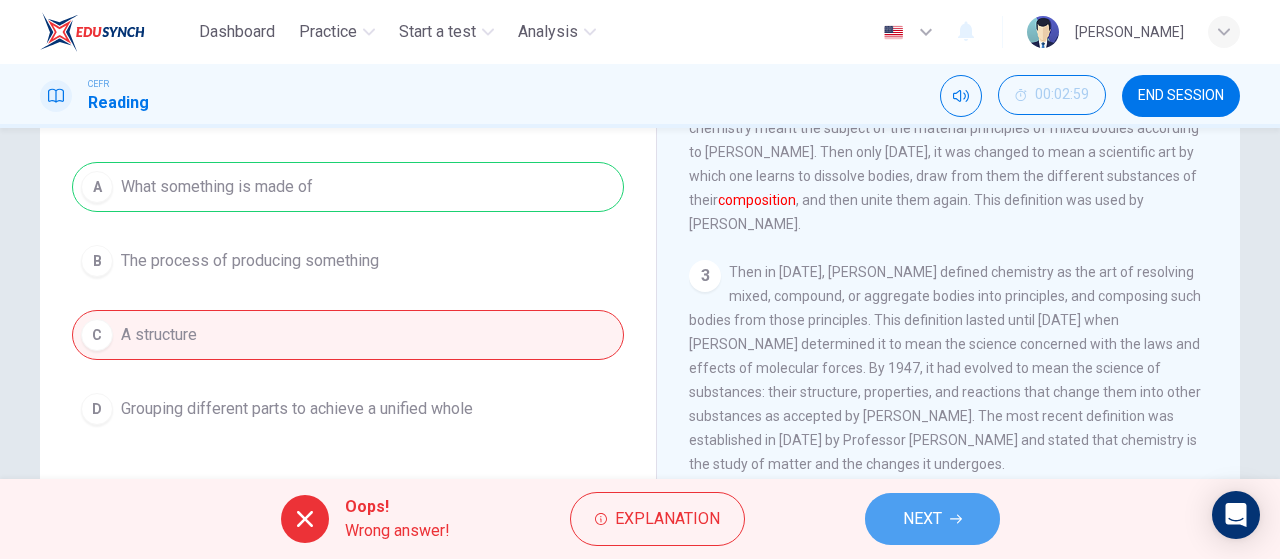 click on "NEXT" at bounding box center [932, 519] 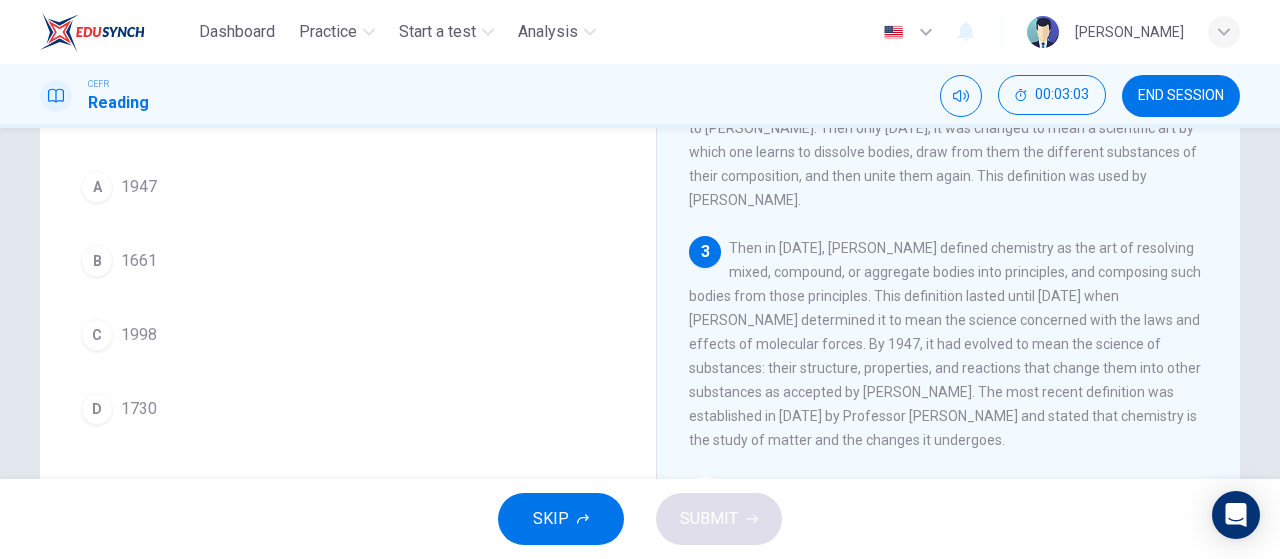 scroll, scrollTop: 24, scrollLeft: 0, axis: vertical 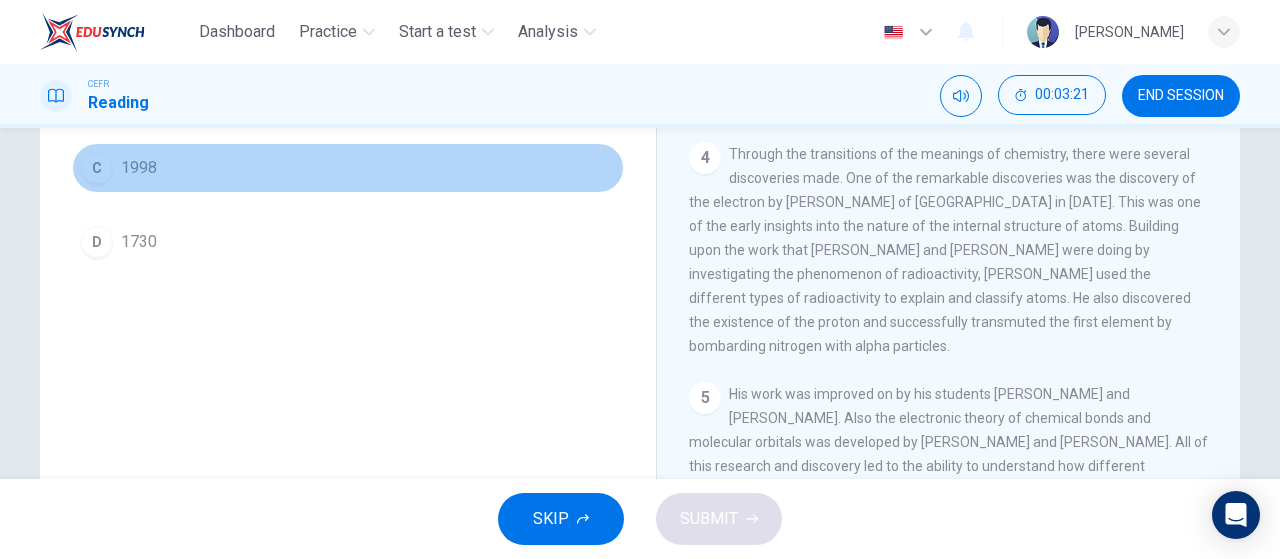 click on "1998" at bounding box center [139, 168] 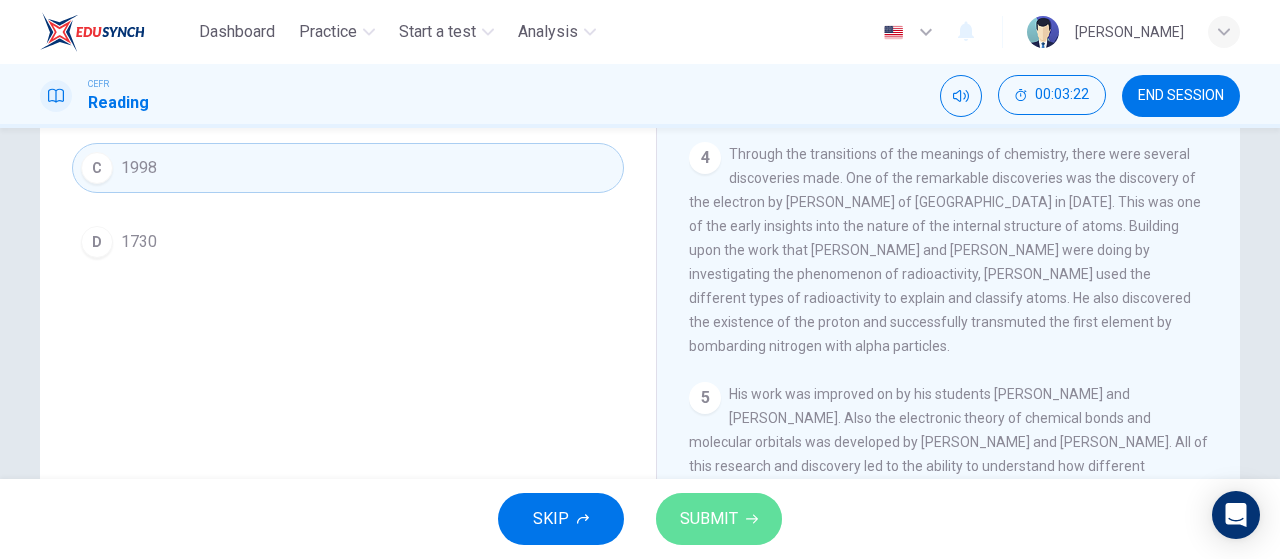 click on "SUBMIT" at bounding box center (709, 519) 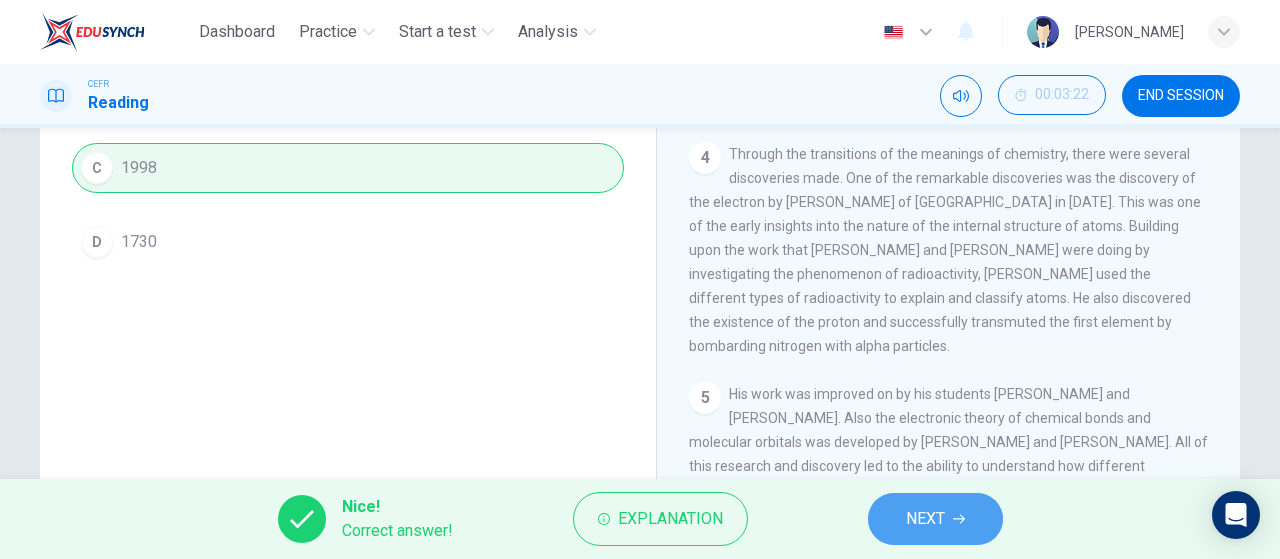click on "NEXT" at bounding box center [925, 519] 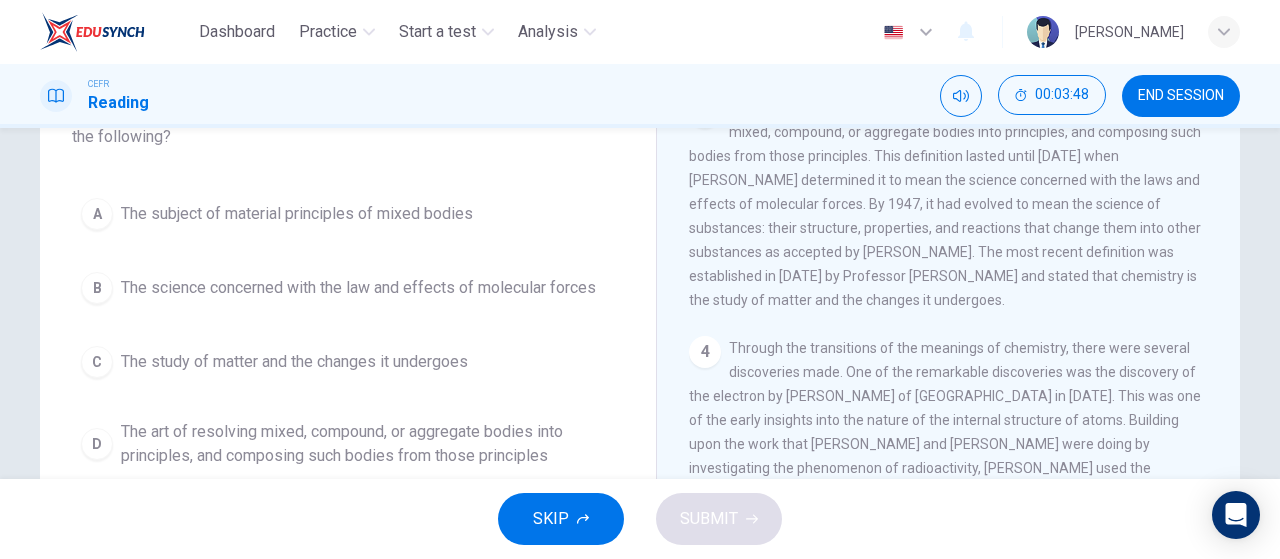 scroll, scrollTop: 190, scrollLeft: 0, axis: vertical 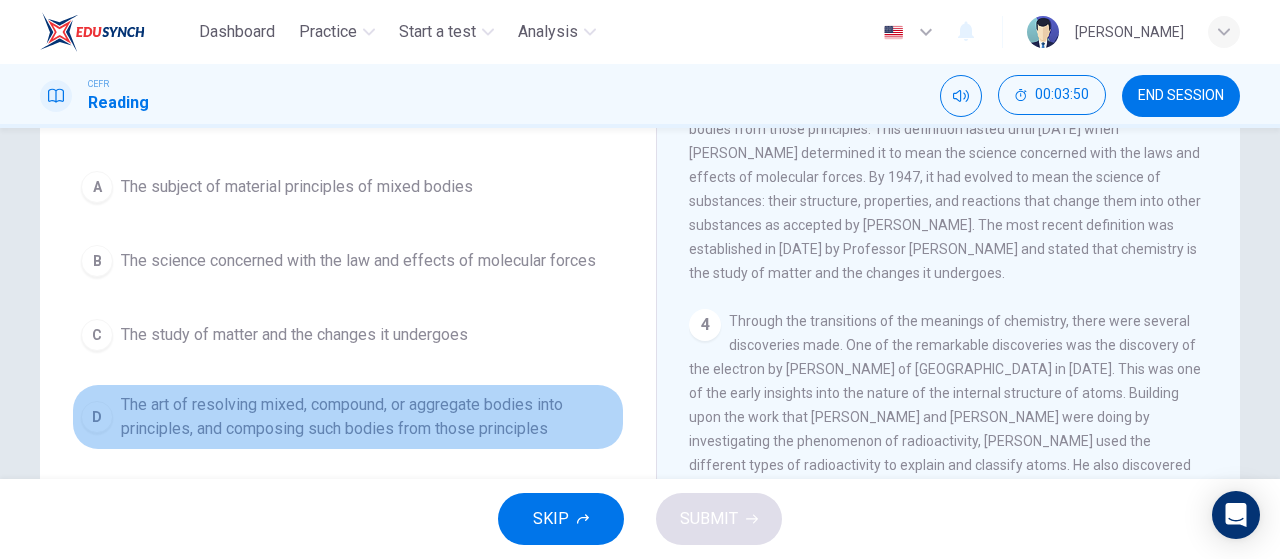 click on "The art of resolving mixed, compound, or aggregate bodies into principles, and composing such bodies from those principles" at bounding box center (368, 417) 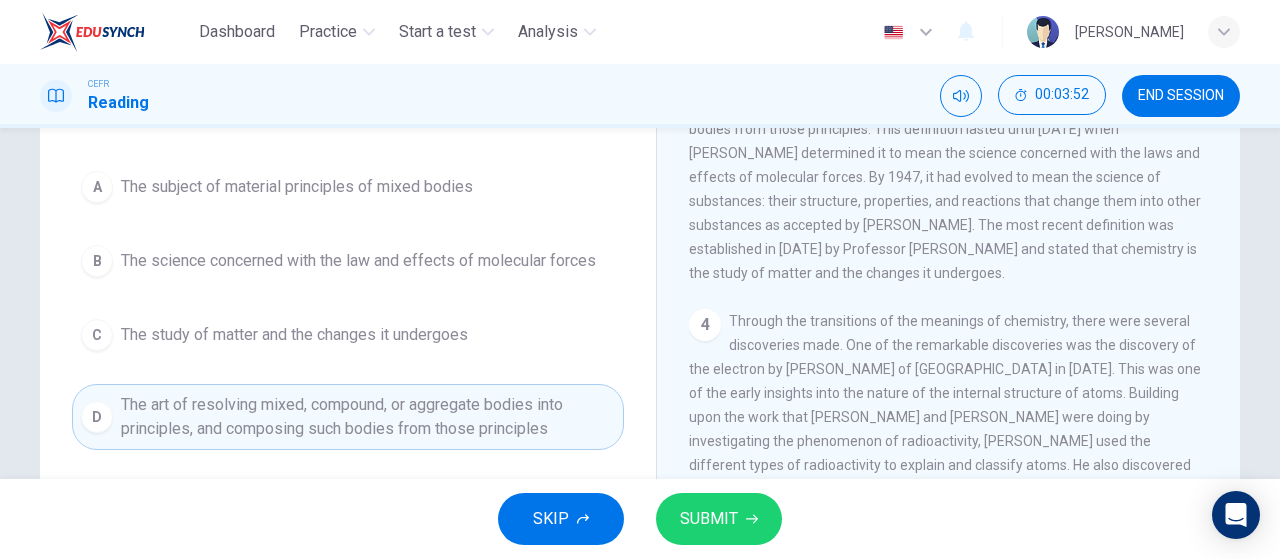 click on "SUBMIT" at bounding box center [709, 519] 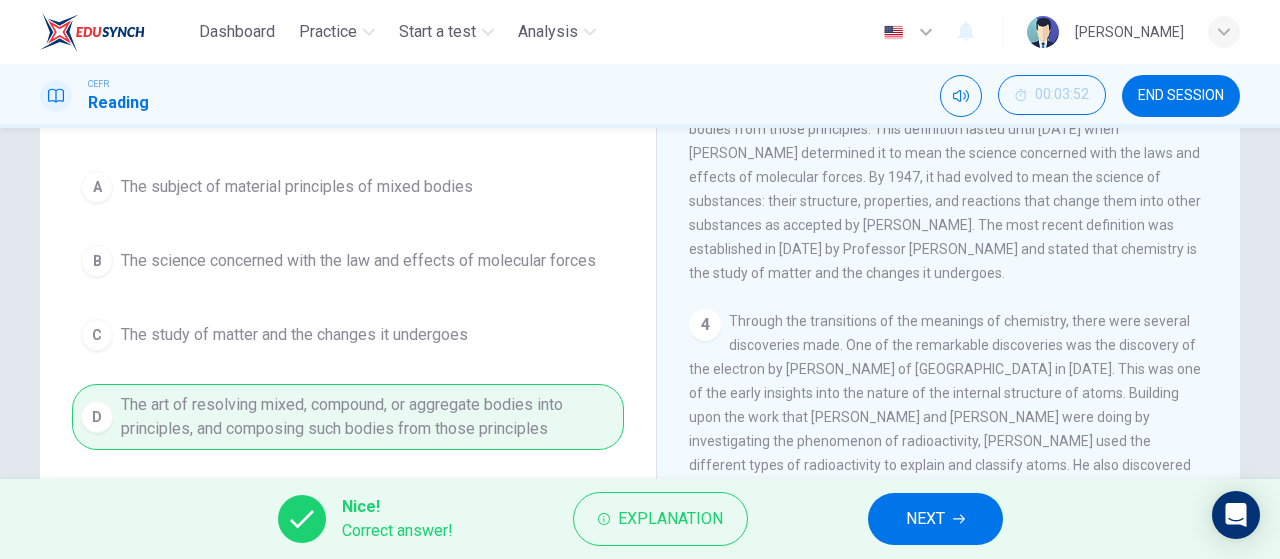 click on "NEXT" at bounding box center [925, 519] 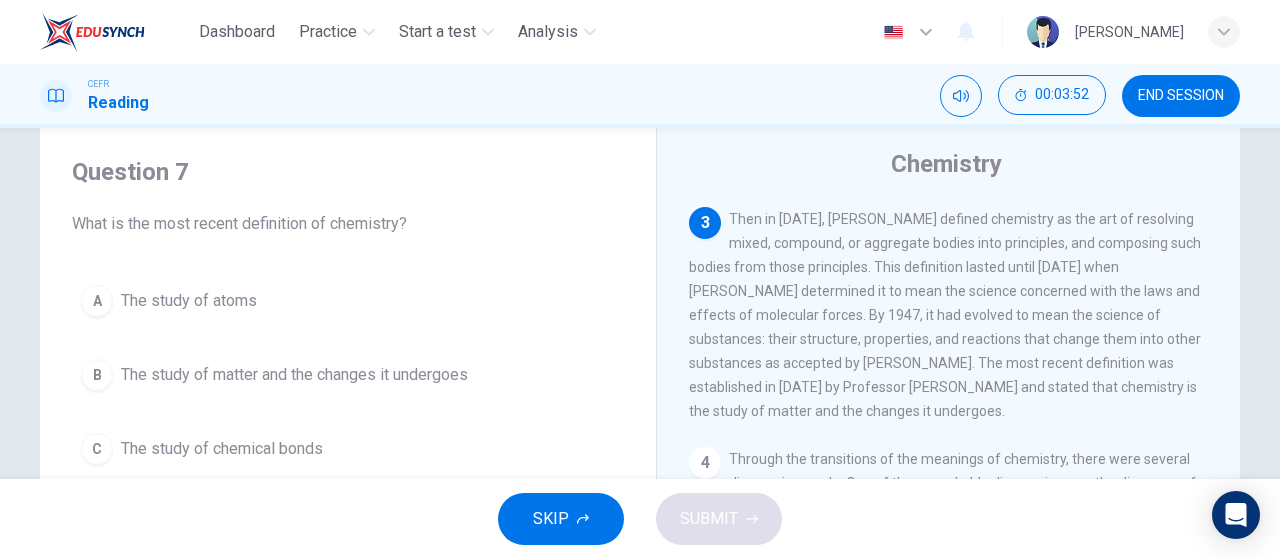 scroll, scrollTop: 0, scrollLeft: 0, axis: both 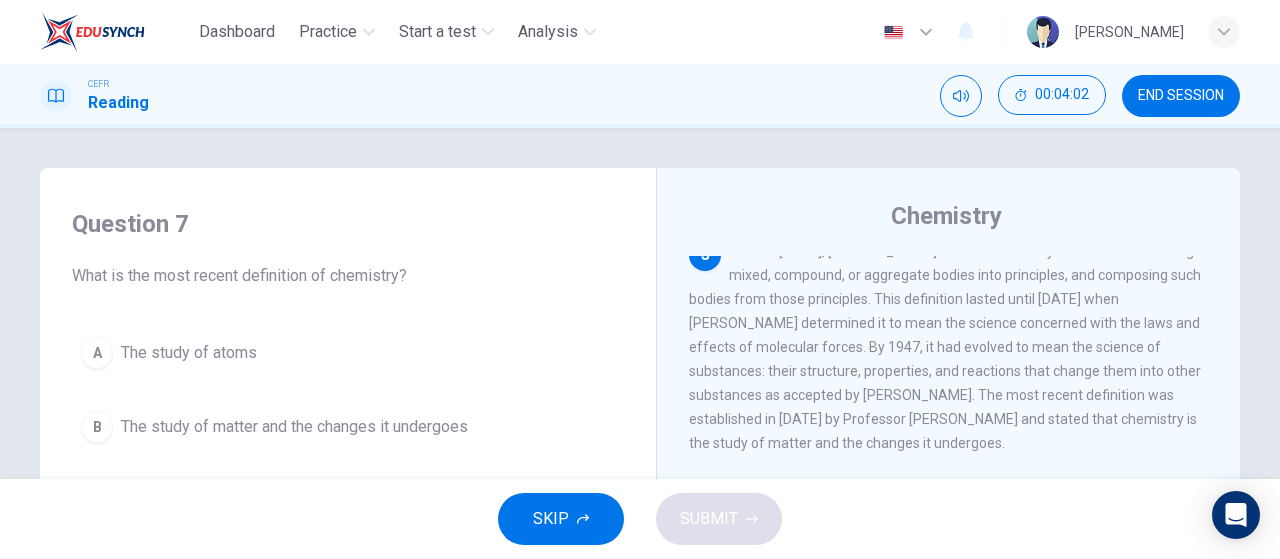 click on "The study of matter and the changes it undergoes" at bounding box center (294, 427) 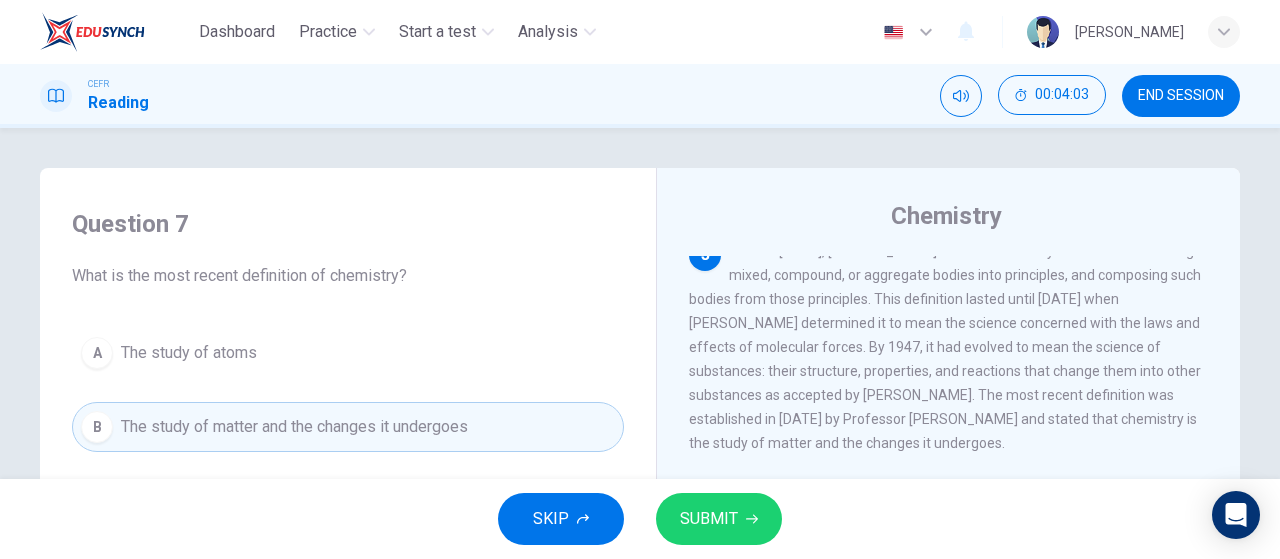 click on "SUBMIT" at bounding box center [709, 519] 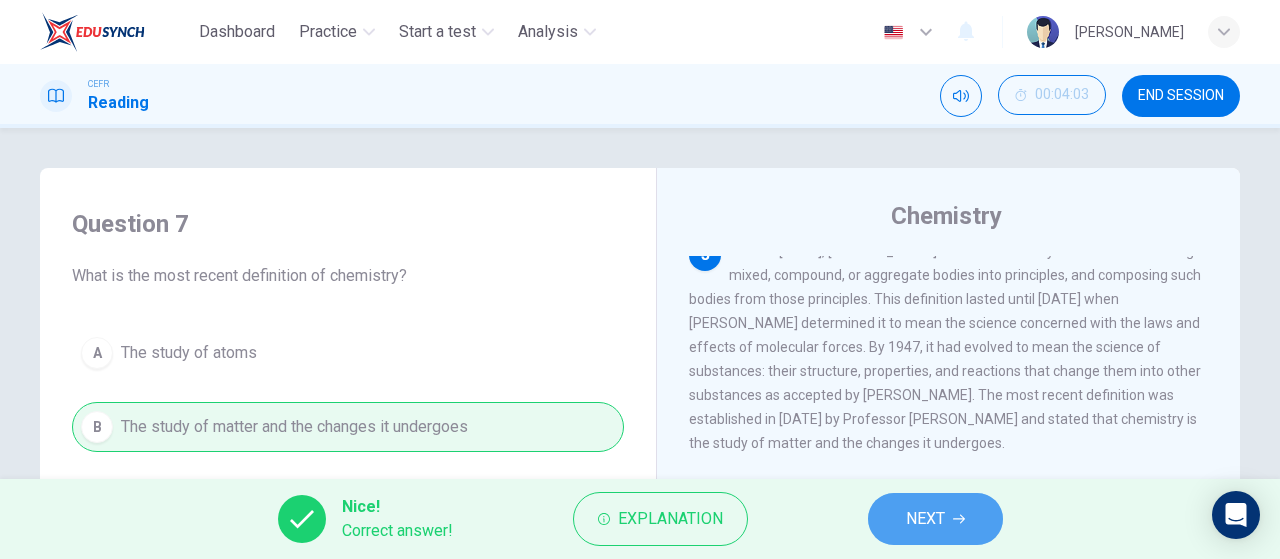 click on "NEXT" at bounding box center (925, 519) 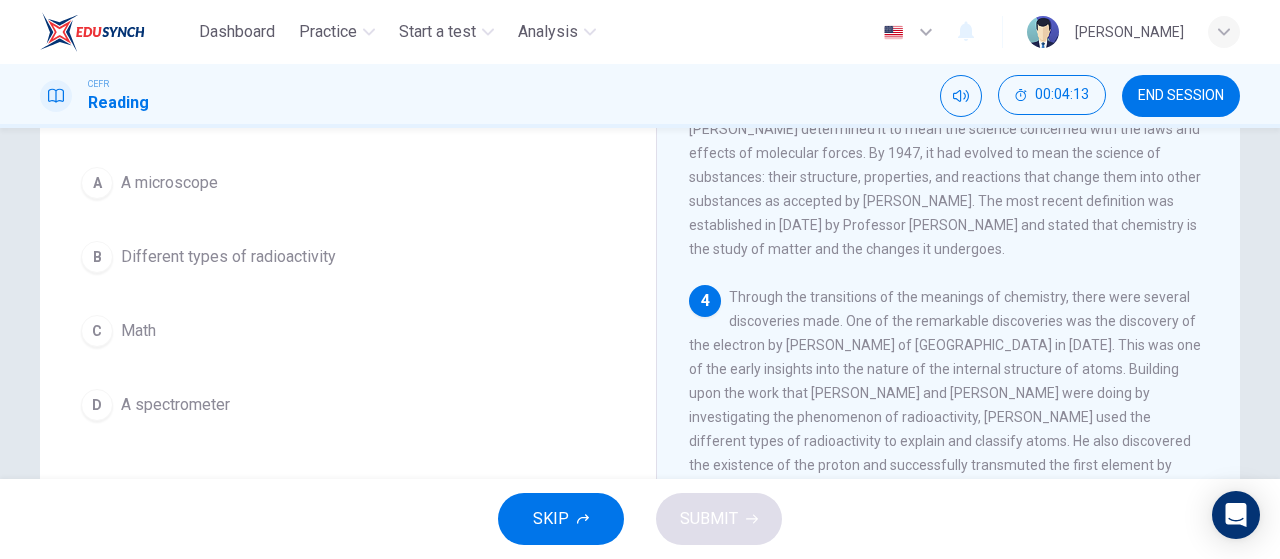scroll, scrollTop: 166, scrollLeft: 0, axis: vertical 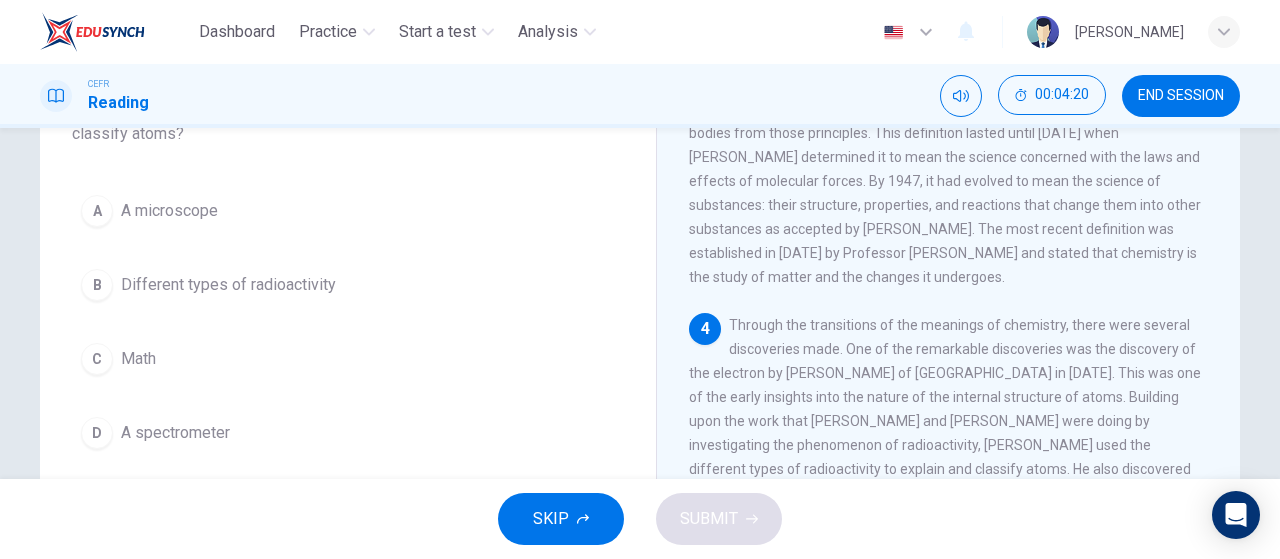click on "Different types of radioactivity" at bounding box center [228, 285] 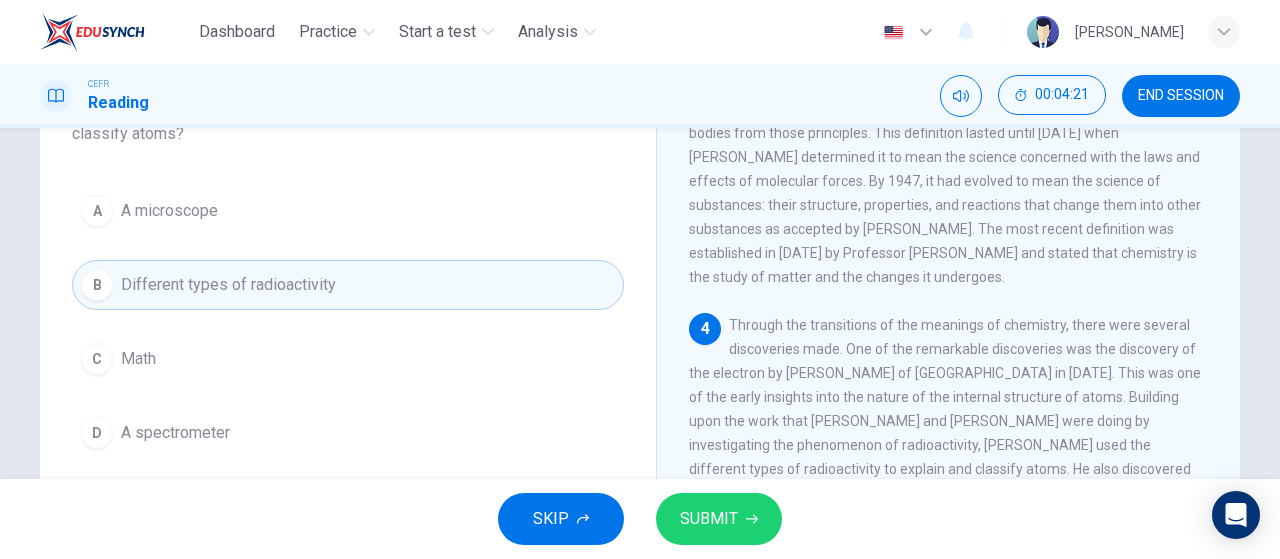 click on "SUBMIT" at bounding box center (719, 519) 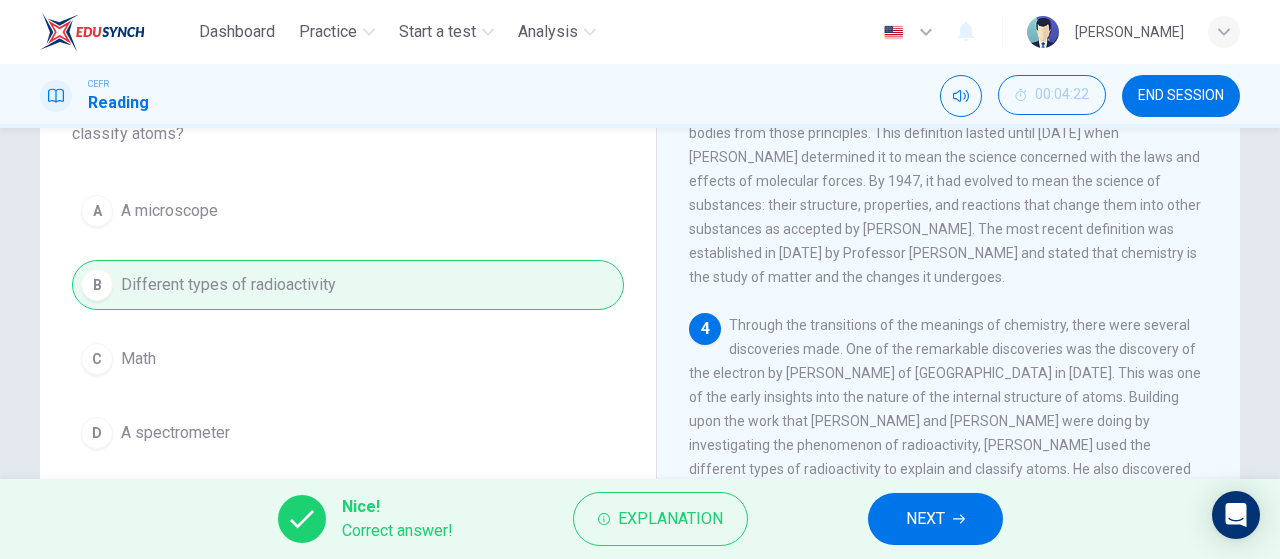 click on "NEXT" at bounding box center (935, 519) 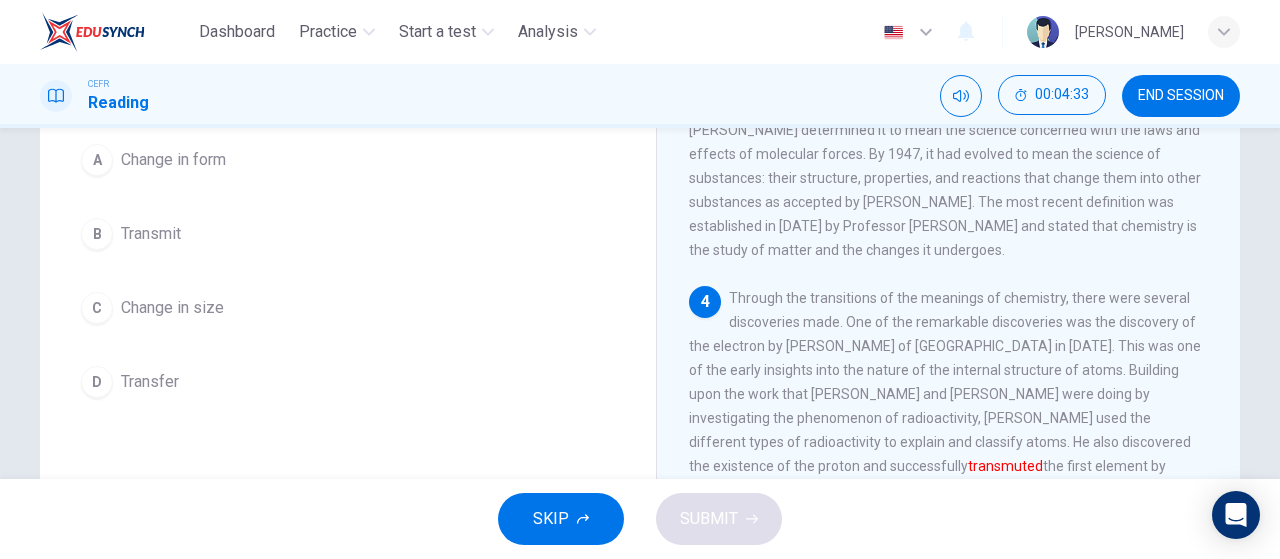 scroll, scrollTop: 166, scrollLeft: 0, axis: vertical 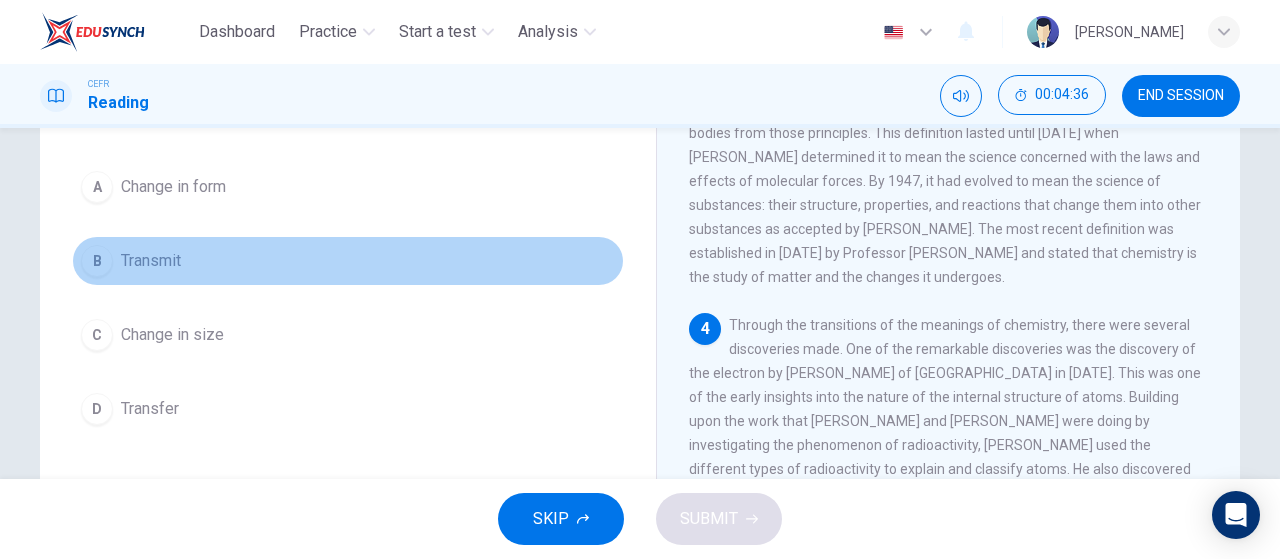 click on "Transmit" at bounding box center [151, 261] 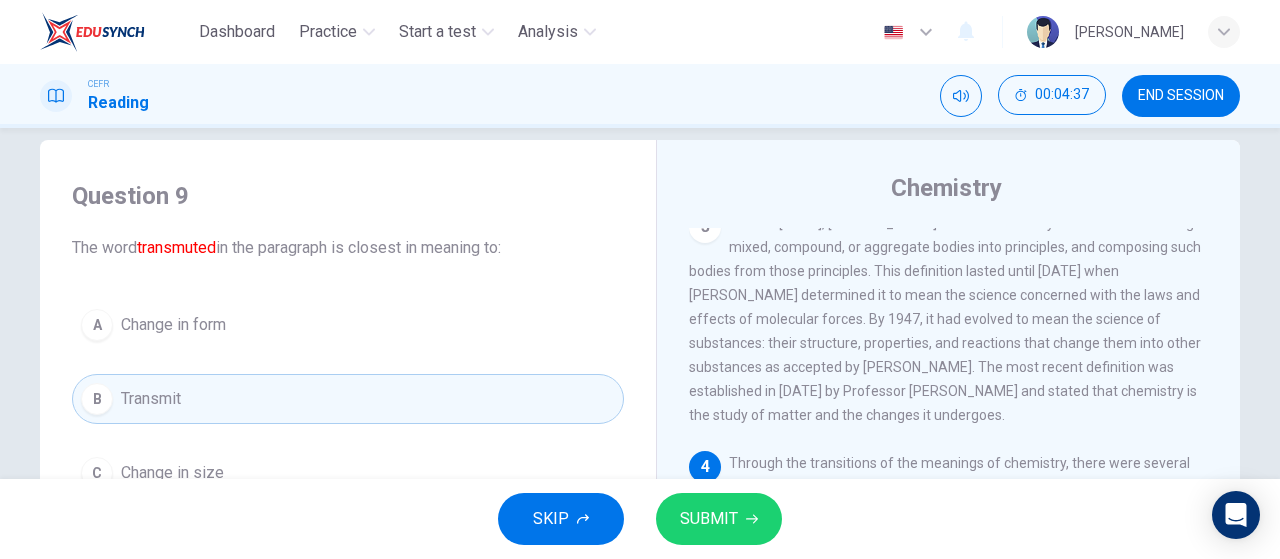 scroll, scrollTop: 0, scrollLeft: 0, axis: both 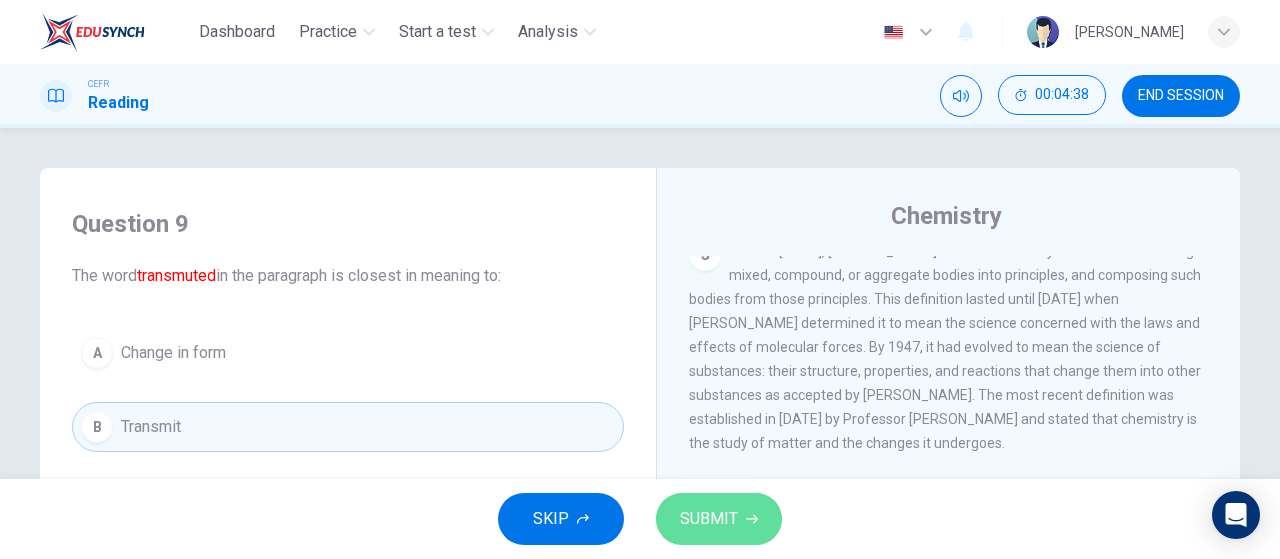click on "SUBMIT" at bounding box center [709, 519] 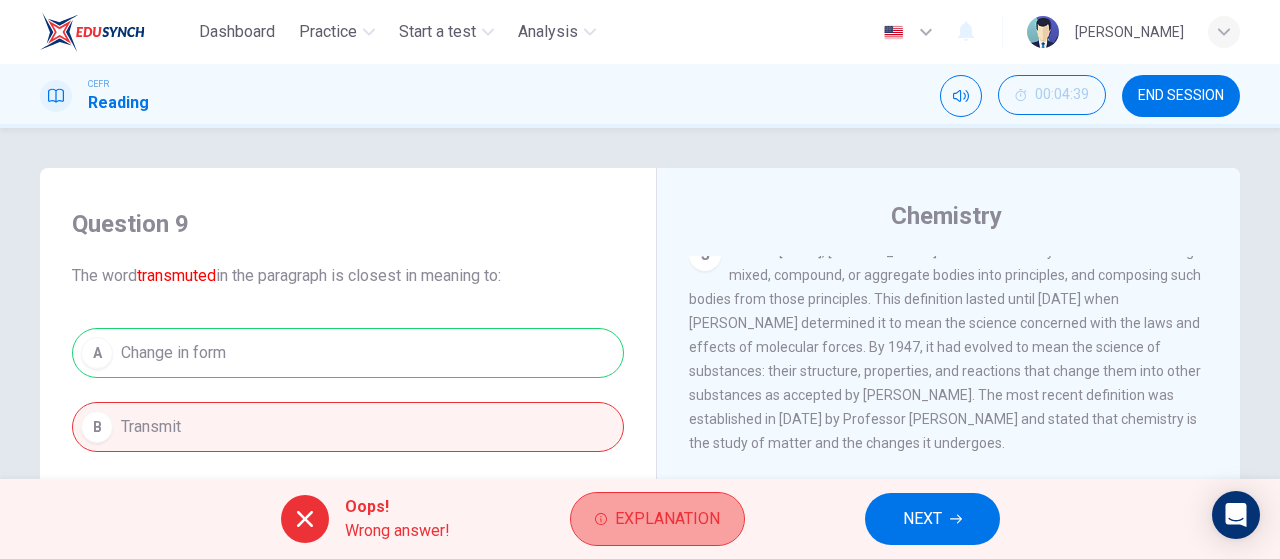 click on "Explanation" at bounding box center [667, 519] 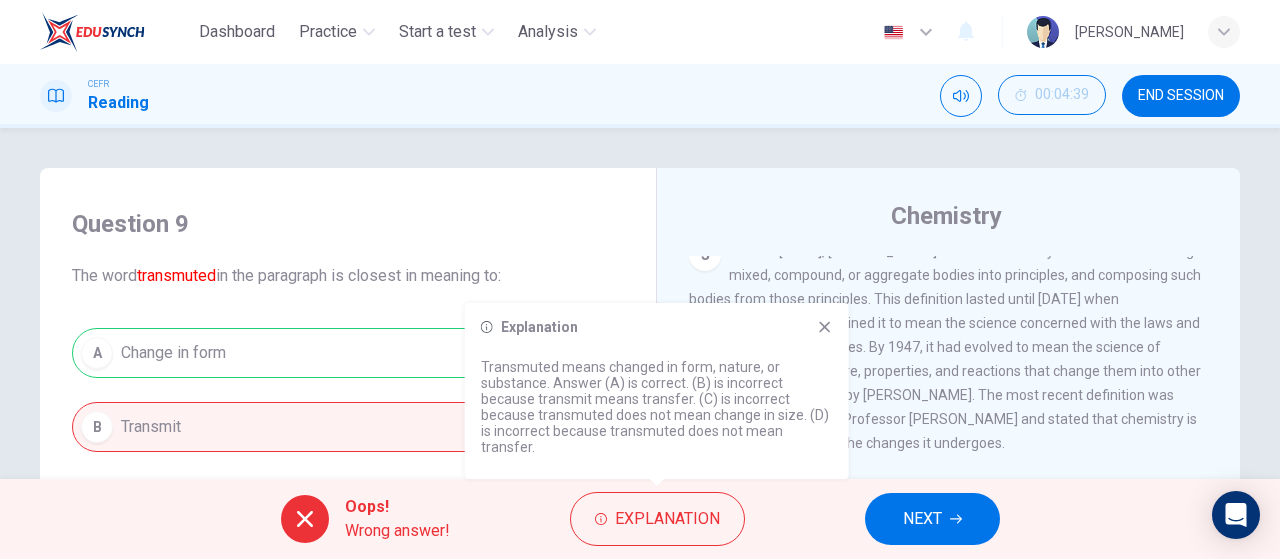 click on "NEXT" at bounding box center (932, 519) 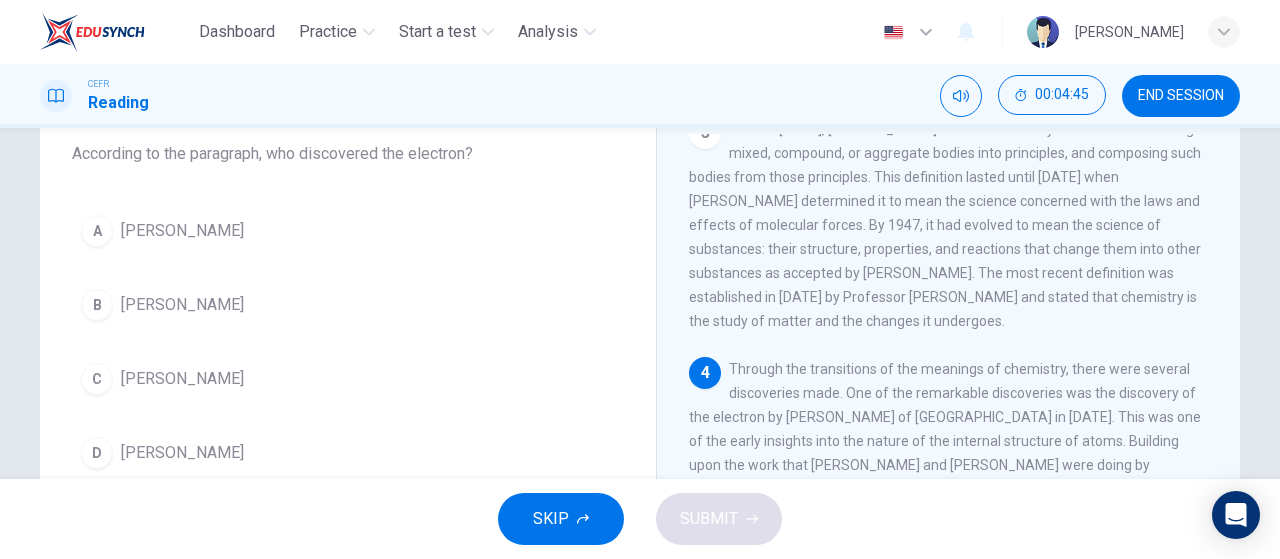 scroll, scrollTop: 166, scrollLeft: 0, axis: vertical 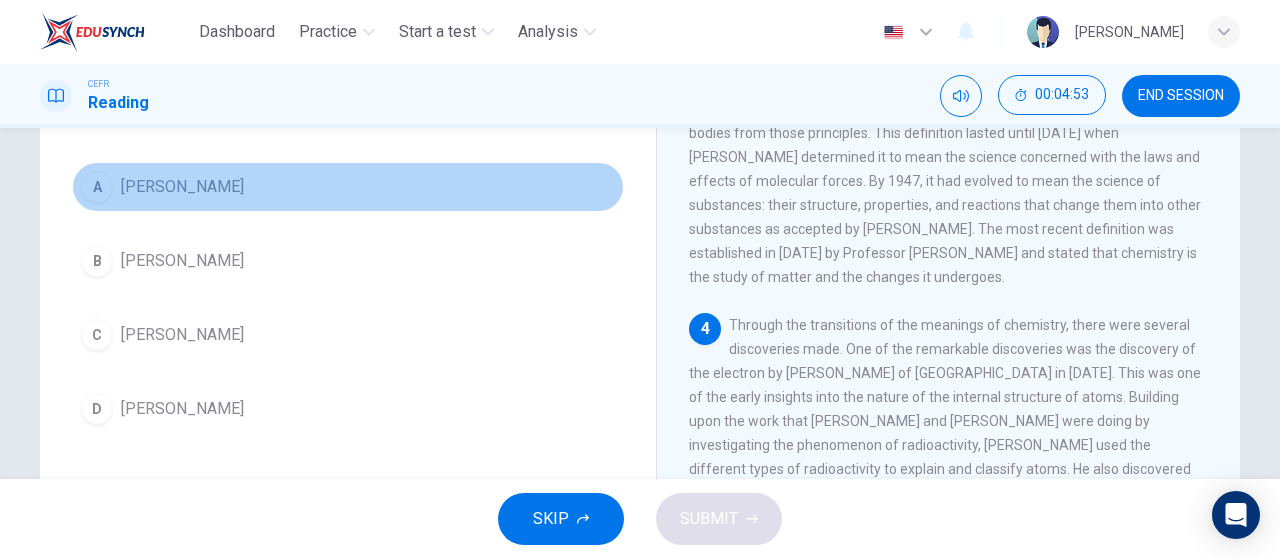 drag, startPoint x: 122, startPoint y: 161, endPoint x: 125, endPoint y: 180, distance: 19.235384 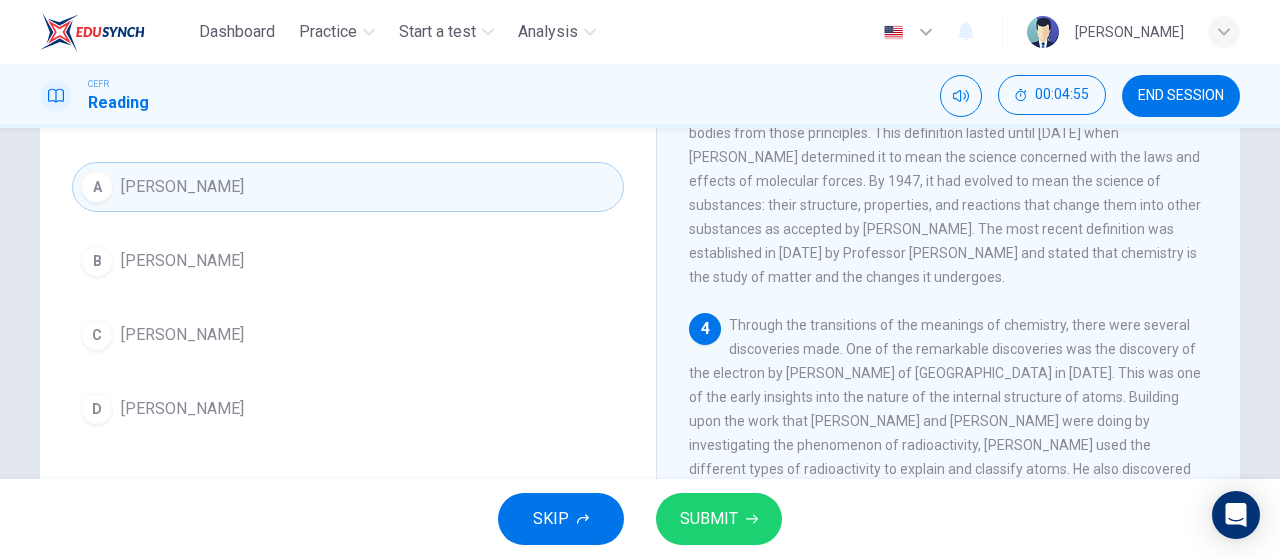 click on "SUBMIT" at bounding box center [709, 519] 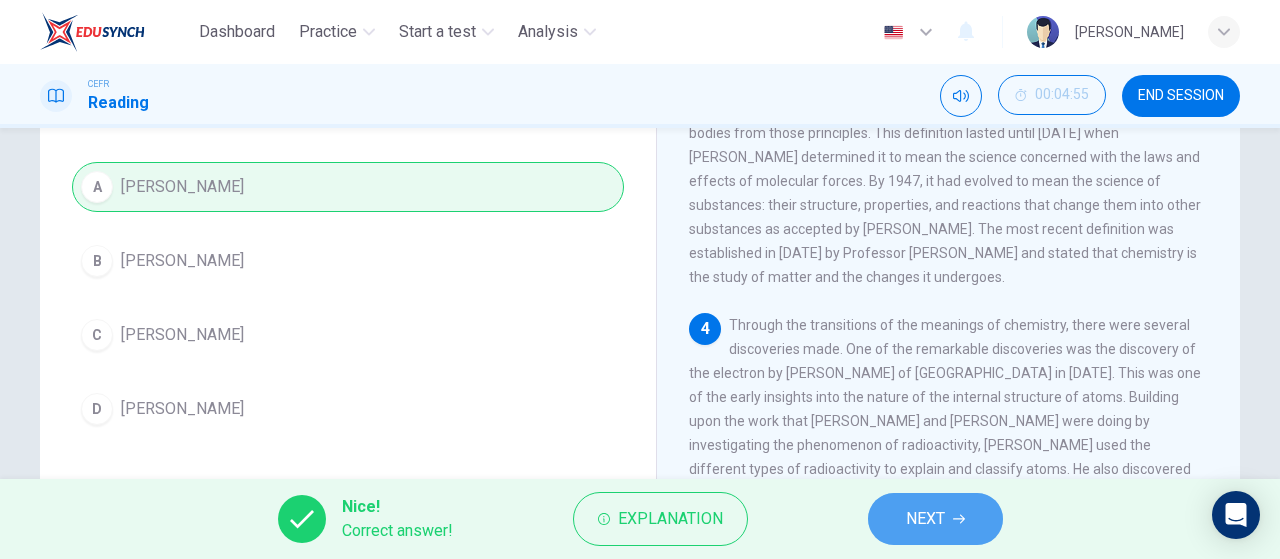click on "NEXT" at bounding box center (925, 519) 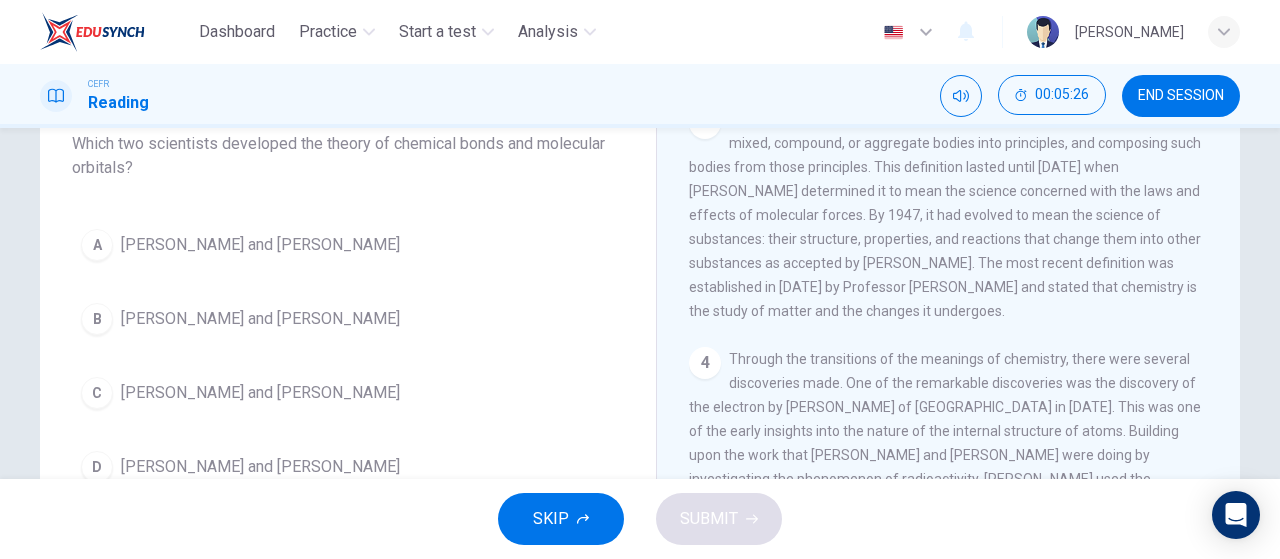 scroll, scrollTop: 90, scrollLeft: 0, axis: vertical 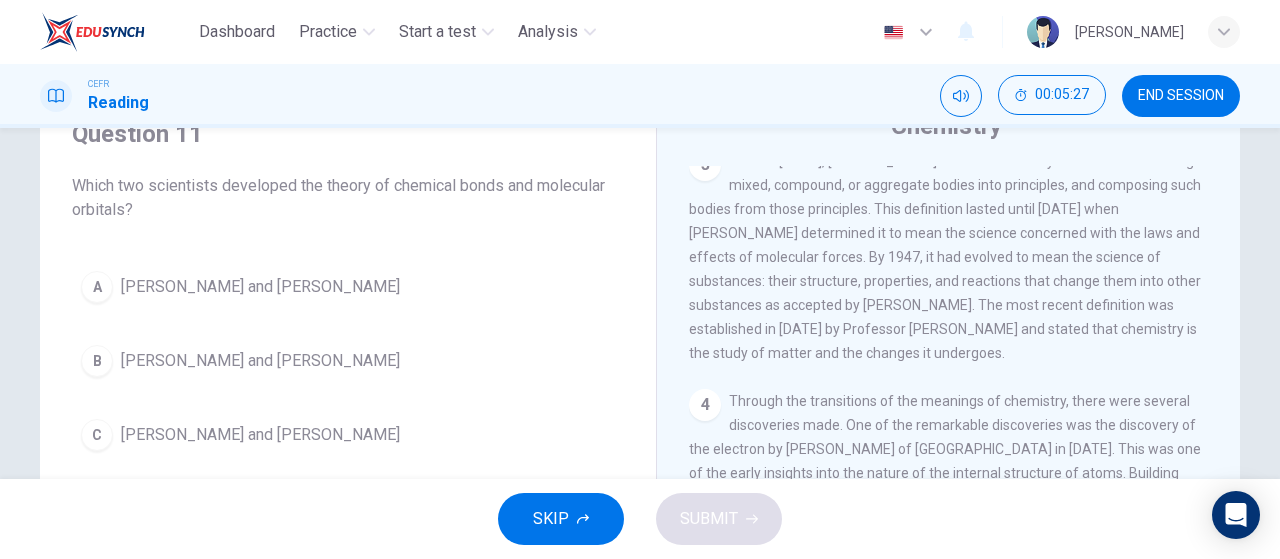 click on "Linus Pauling and Gilbert Lewis" at bounding box center [260, 287] 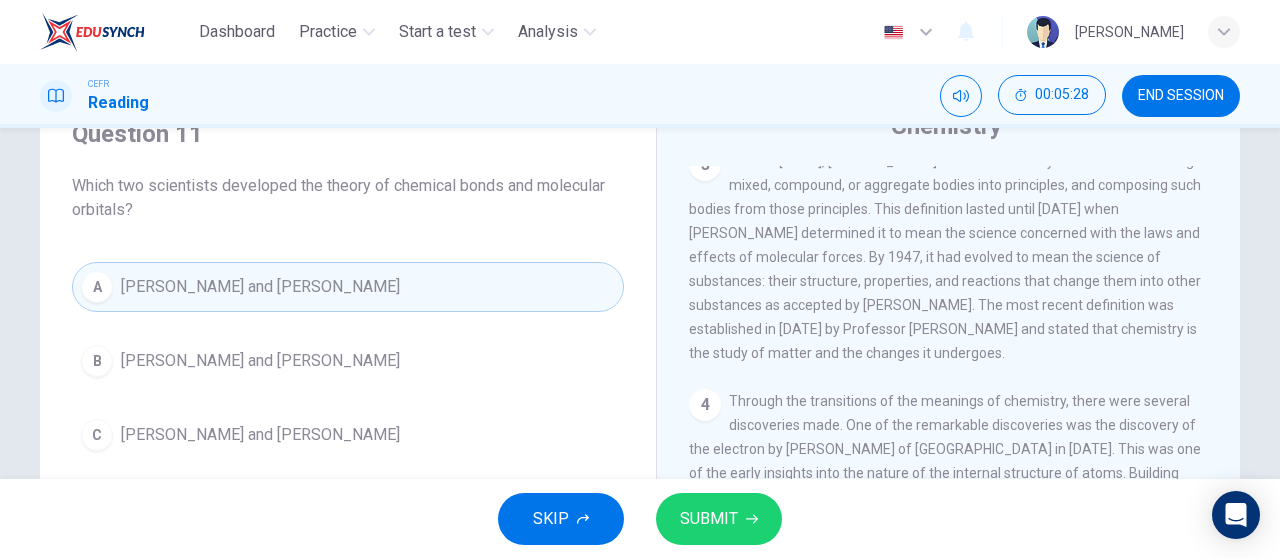 click 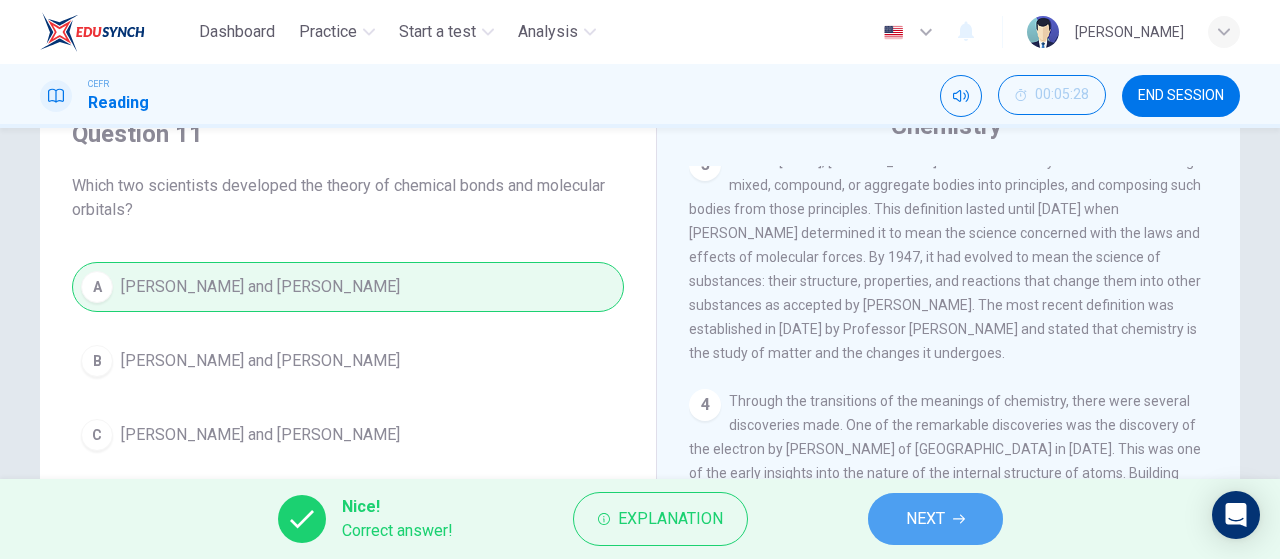 click on "NEXT" at bounding box center [925, 519] 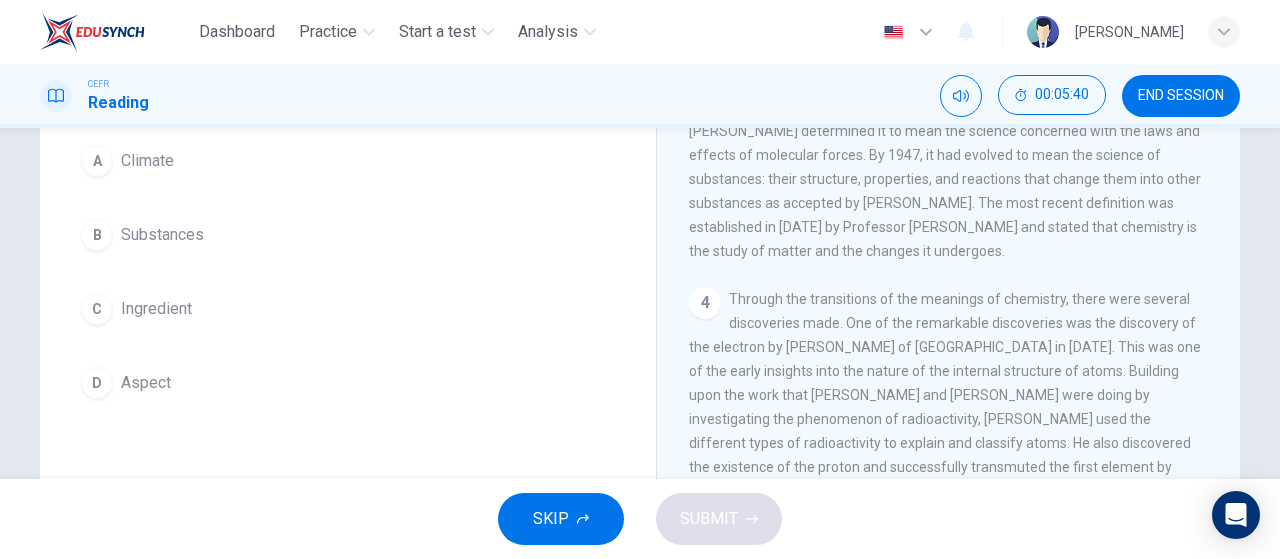 scroll, scrollTop: 90, scrollLeft: 0, axis: vertical 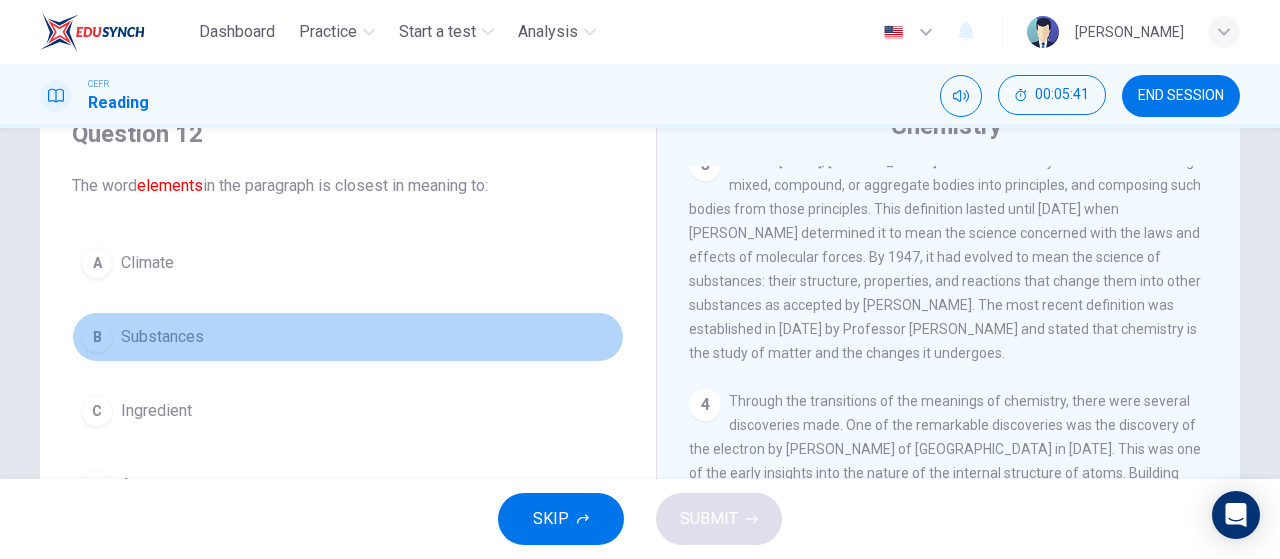 click on "Substances" at bounding box center (162, 337) 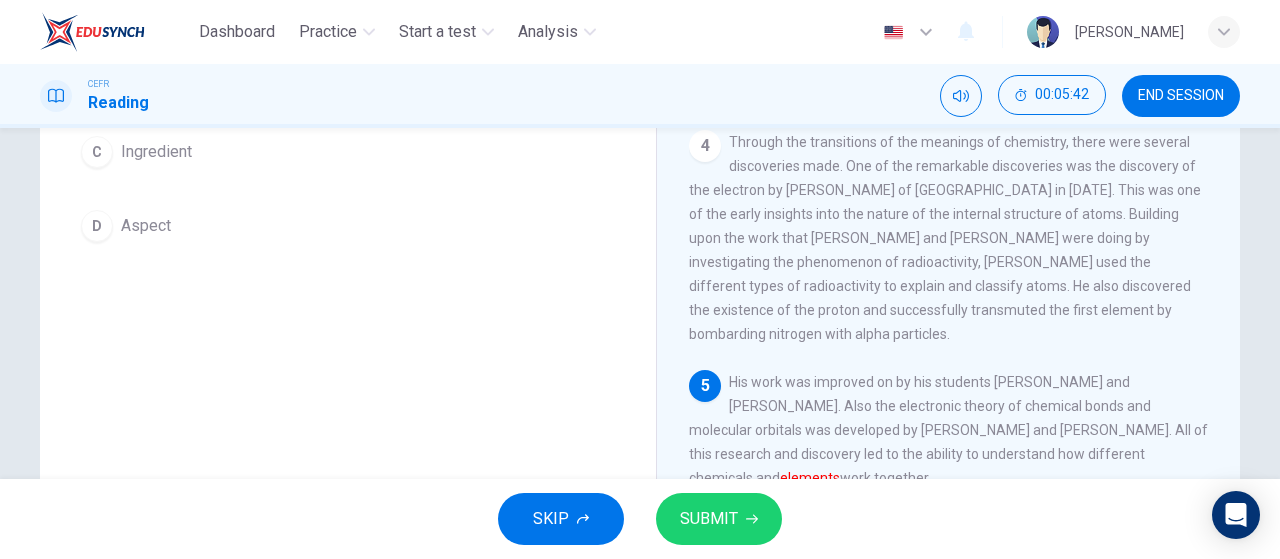 scroll, scrollTop: 424, scrollLeft: 0, axis: vertical 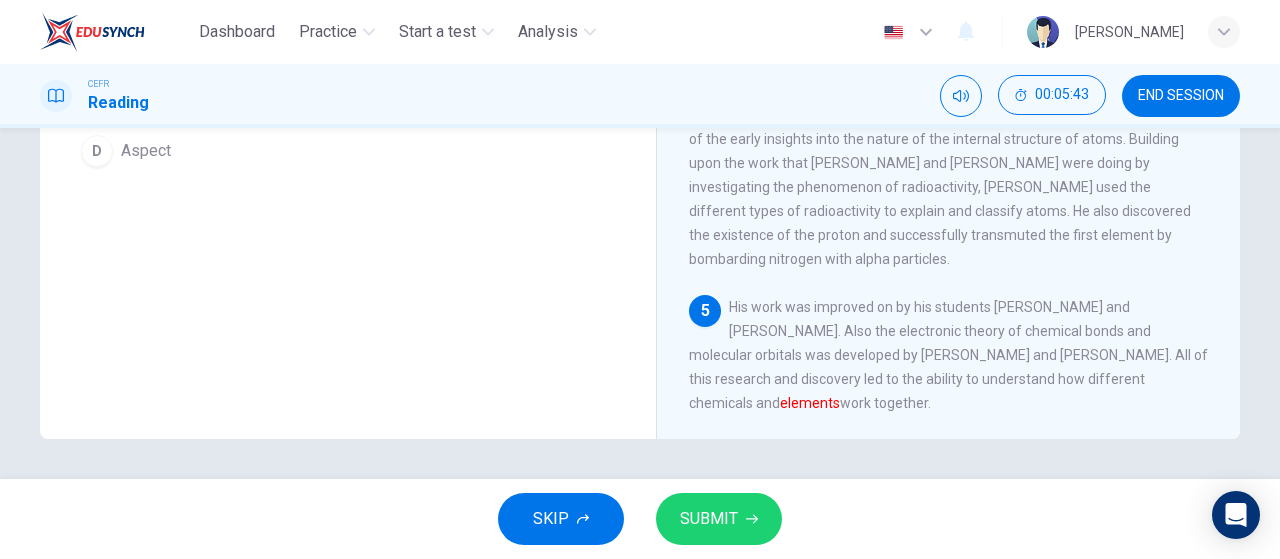click on "SUBMIT" at bounding box center [719, 519] 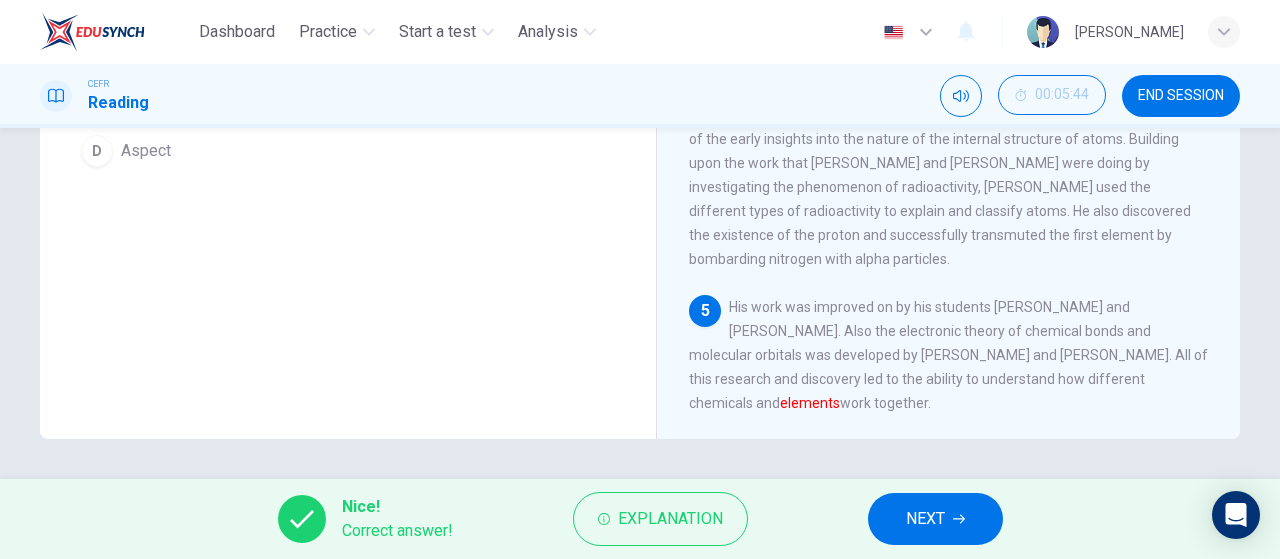 click on "NEXT" at bounding box center (935, 519) 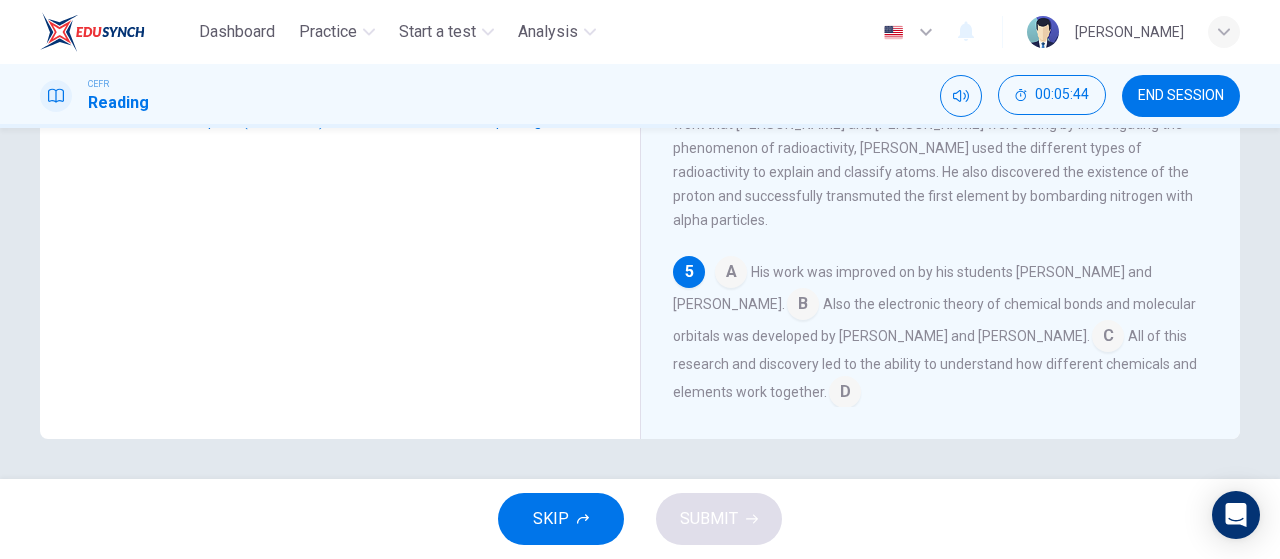 scroll, scrollTop: 412, scrollLeft: 0, axis: vertical 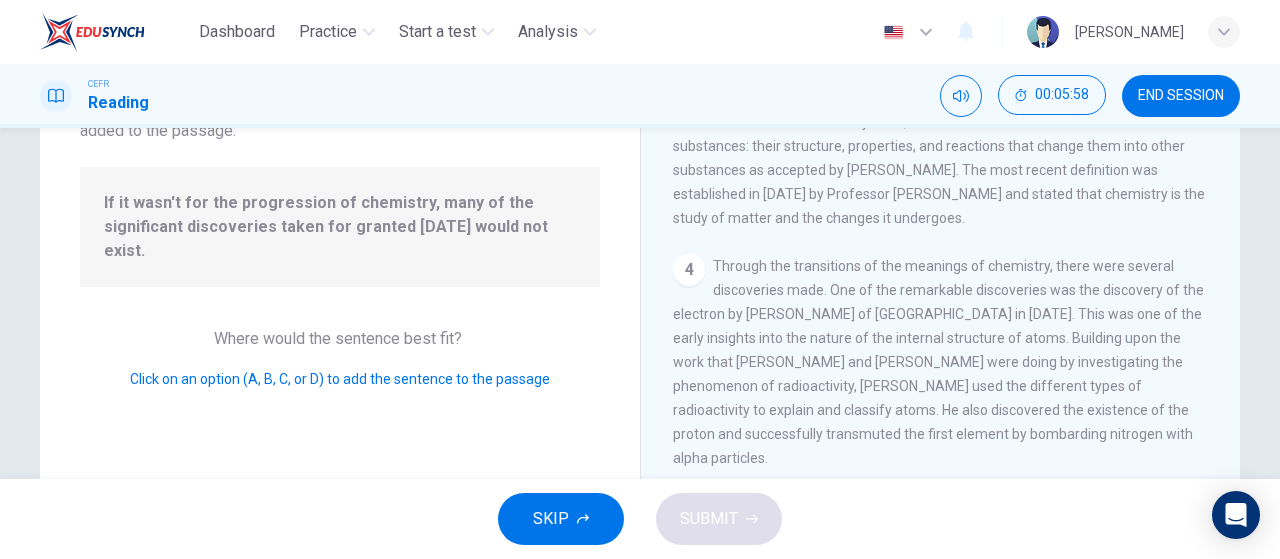 click on "4" at bounding box center [689, 270] 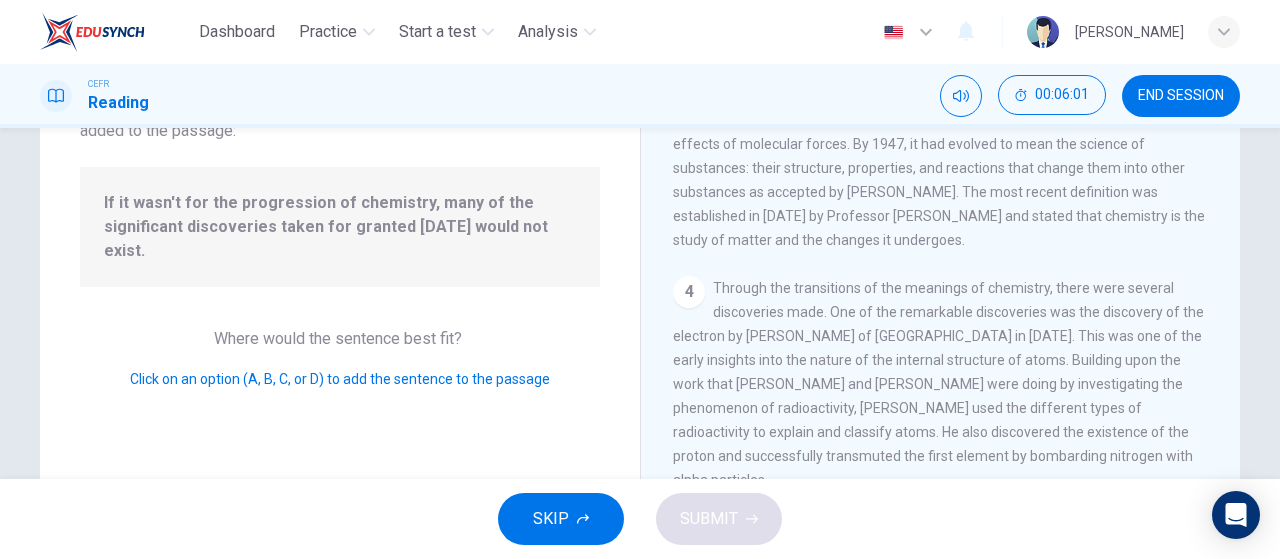 scroll, scrollTop: 412, scrollLeft: 0, axis: vertical 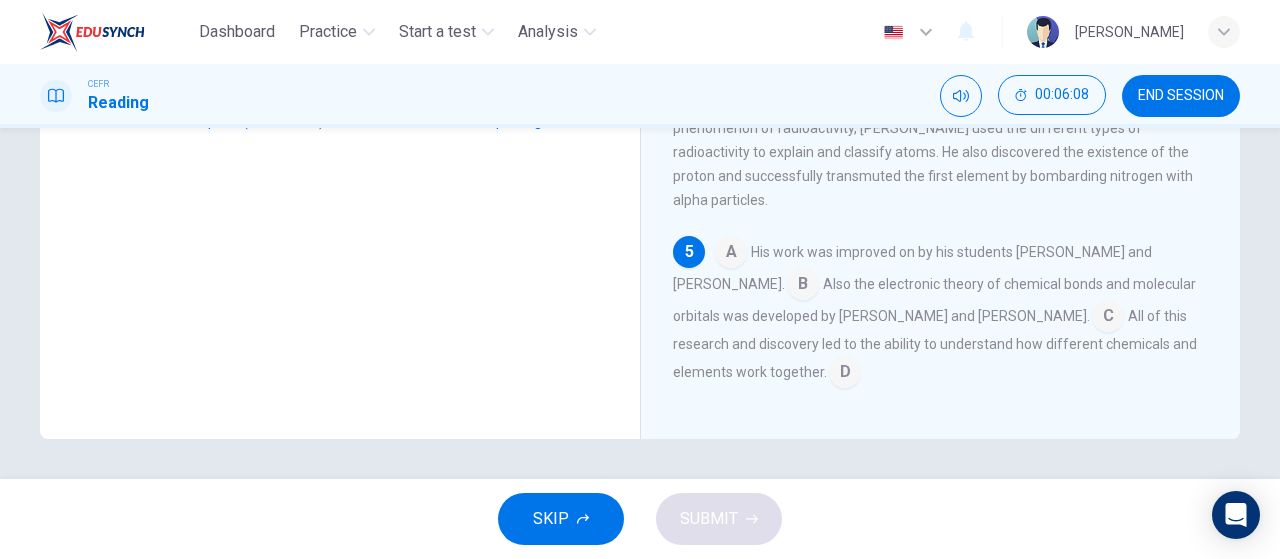click on "A  His work was improved on by his students Niels Bohr and Henry Moseley.  B  Also the electronic theory of chemical bonds and molecular orbitals was developed by Linus Pauling and Gilbert N. Lewis.  C  All of this research and discovery led to the ability to understand how different chemicals and elements work together.  D" at bounding box center [941, 312] 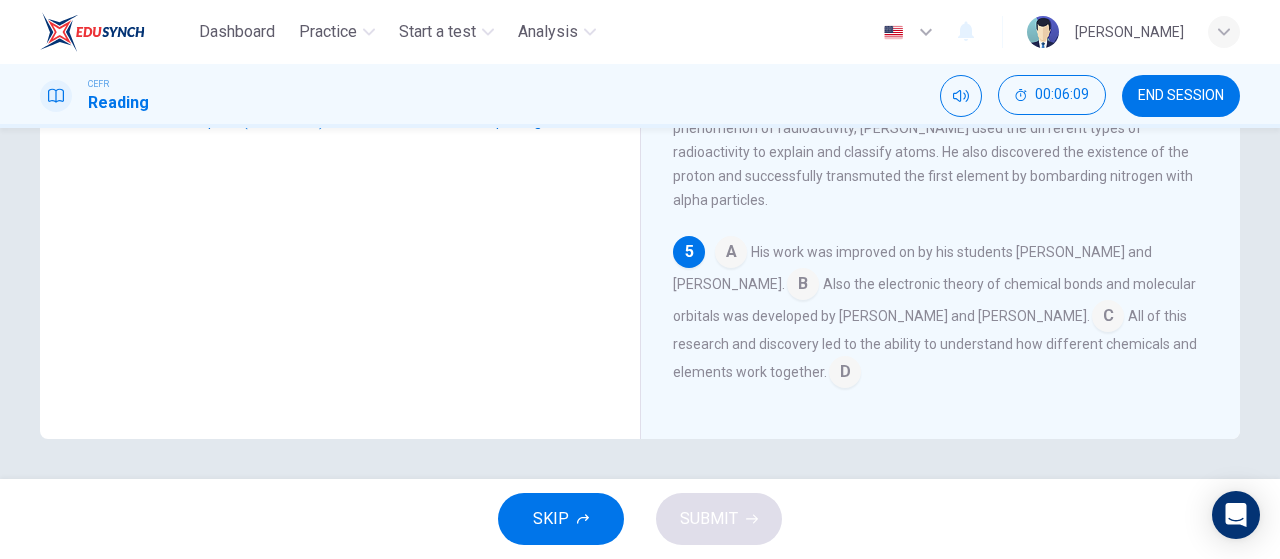 click at bounding box center [1108, 318] 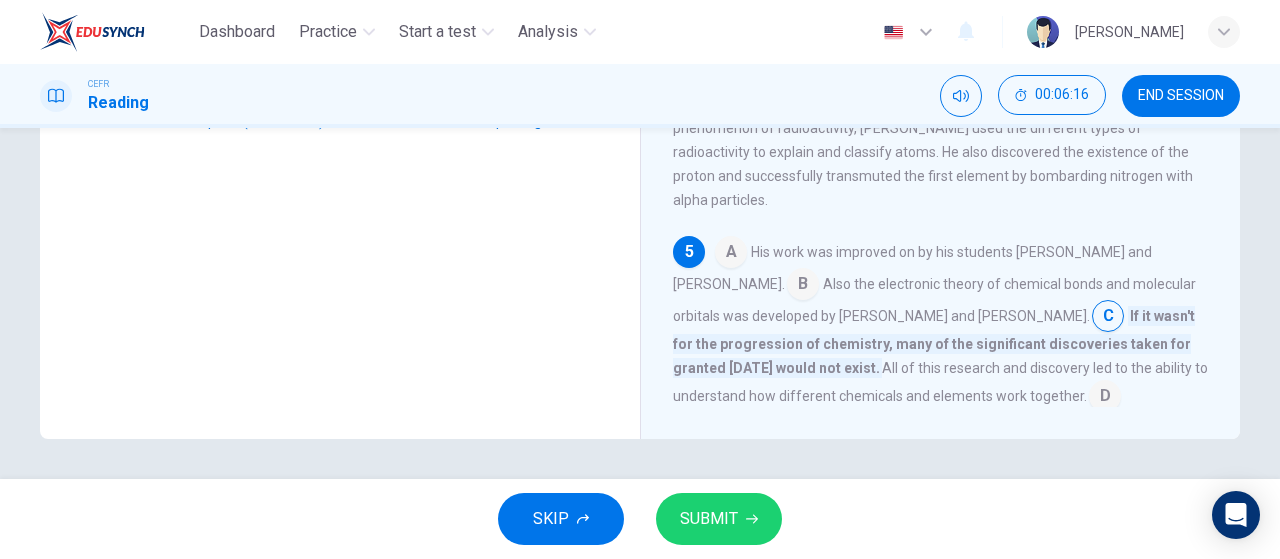 click at bounding box center [1105, 398] 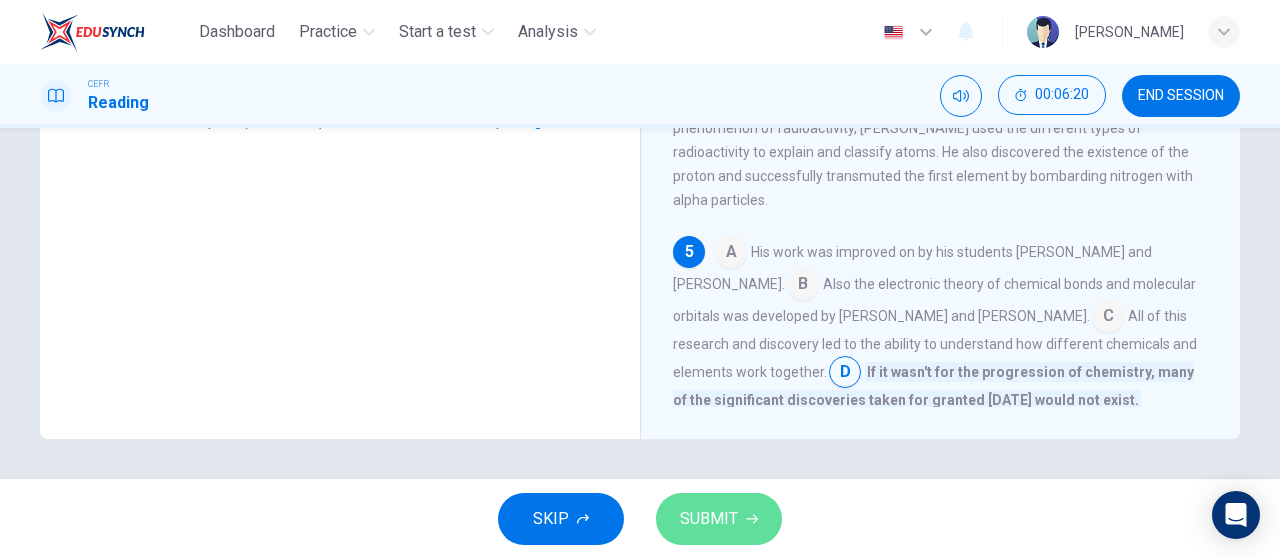 click on "SUBMIT" at bounding box center [719, 519] 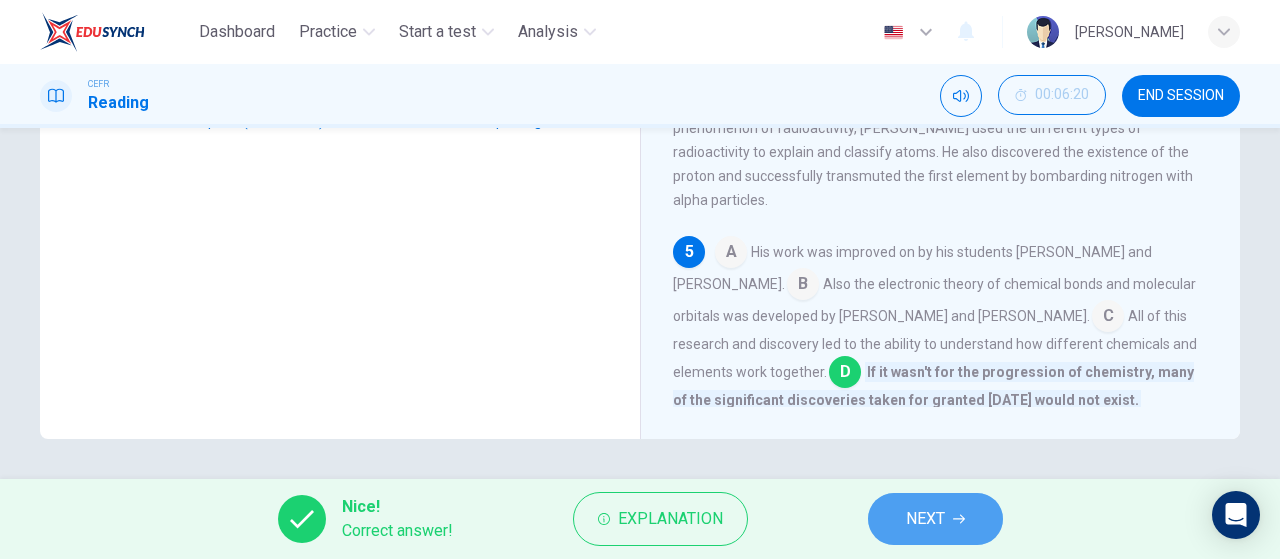 click on "NEXT" at bounding box center (925, 519) 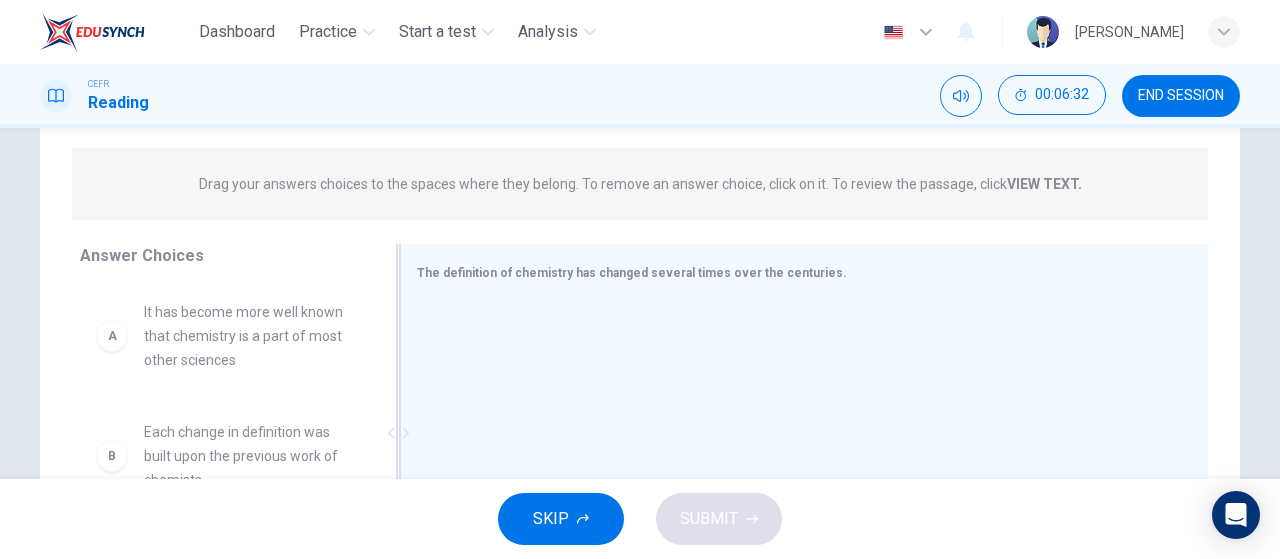 scroll, scrollTop: 257, scrollLeft: 0, axis: vertical 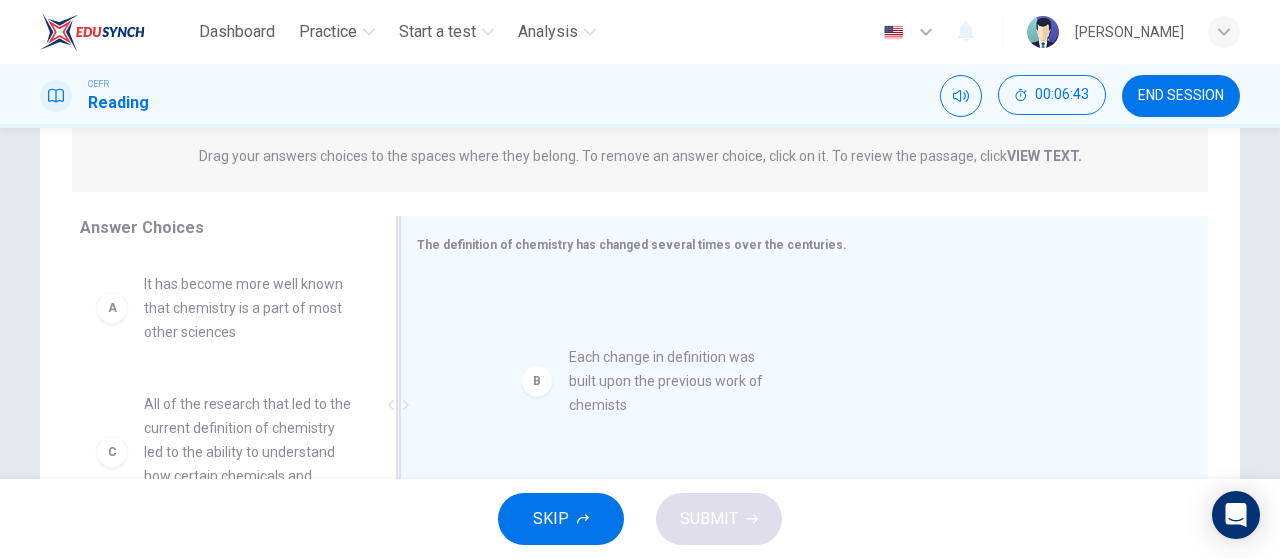 drag, startPoint x: 286, startPoint y: 431, endPoint x: 732, endPoint y: 377, distance: 449.25717 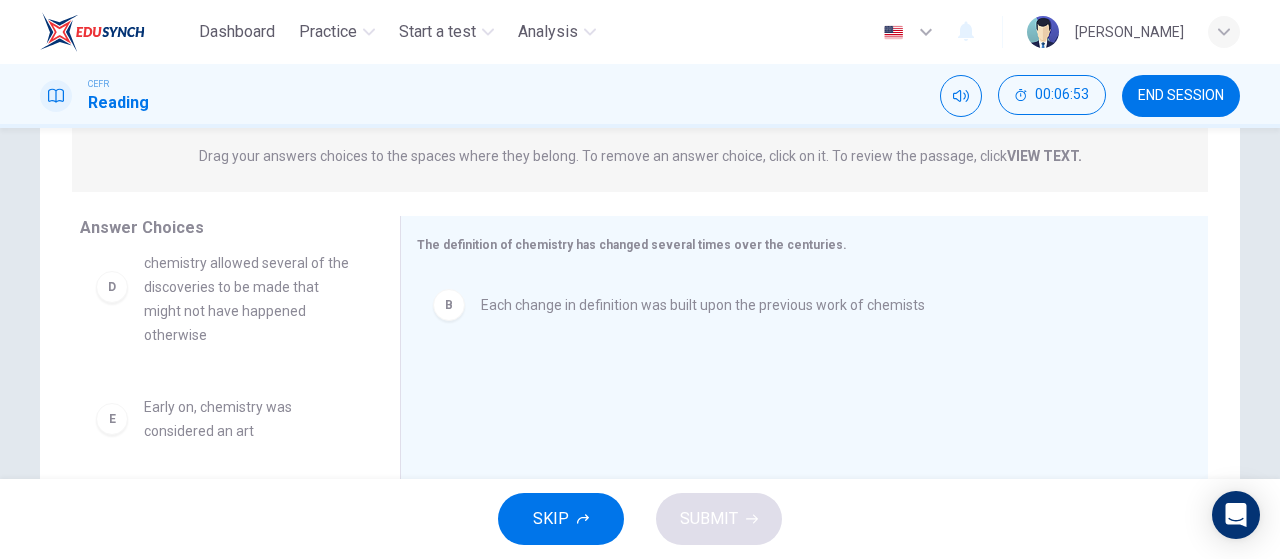scroll, scrollTop: 396, scrollLeft: 0, axis: vertical 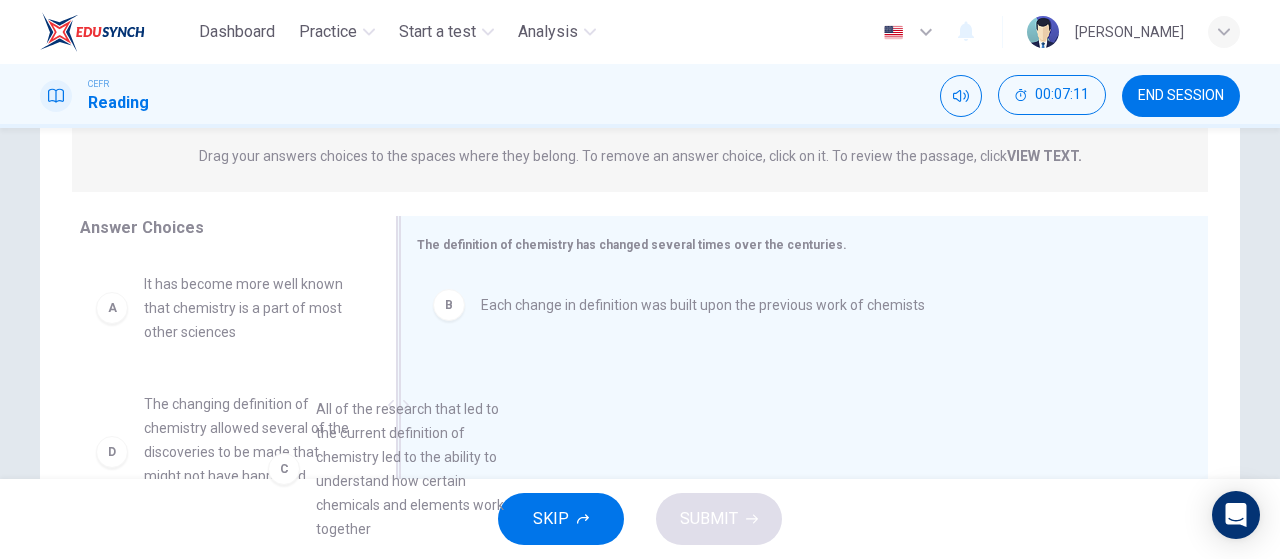 drag, startPoint x: 286, startPoint y: 425, endPoint x: 638, endPoint y: 395, distance: 353.2761 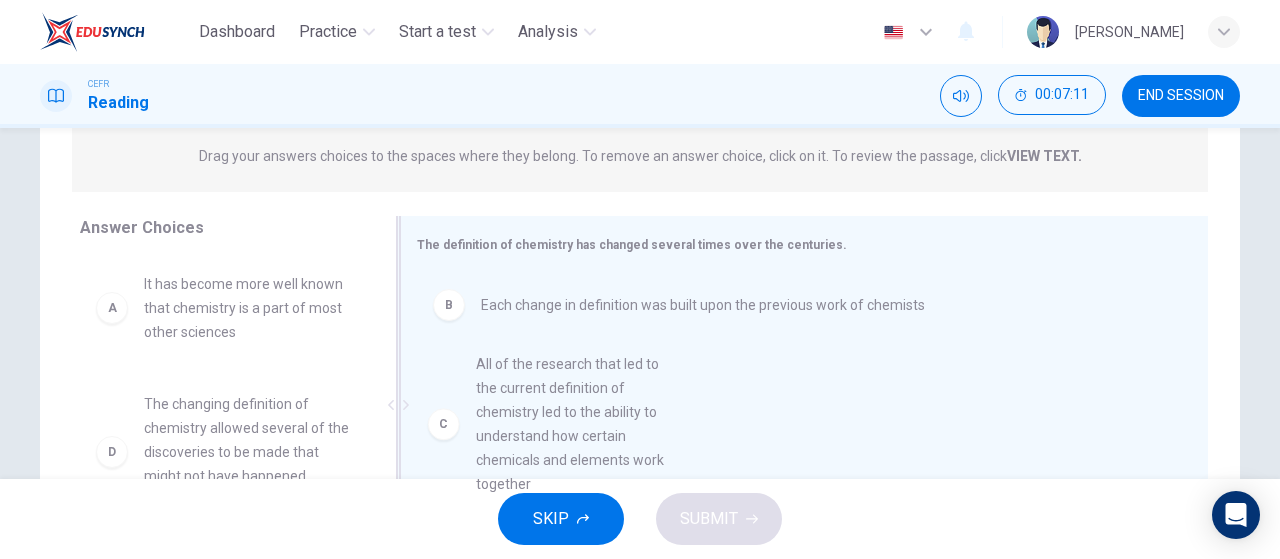 click on "B Each change in definition was built upon the previous work of chemists" at bounding box center [796, 407] 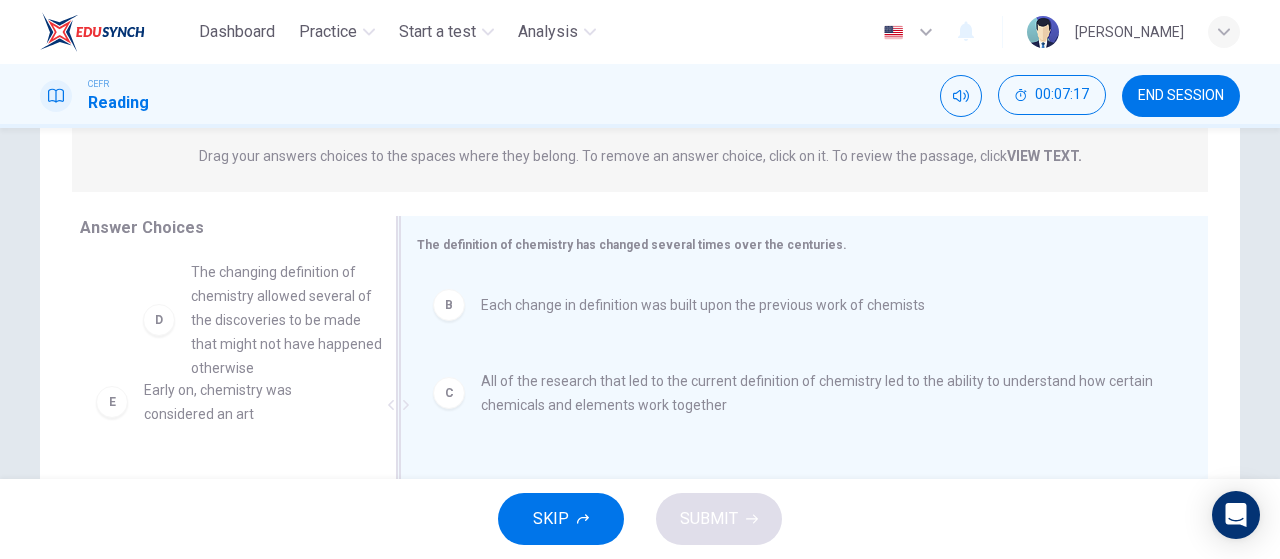 scroll, scrollTop: 162, scrollLeft: 0, axis: vertical 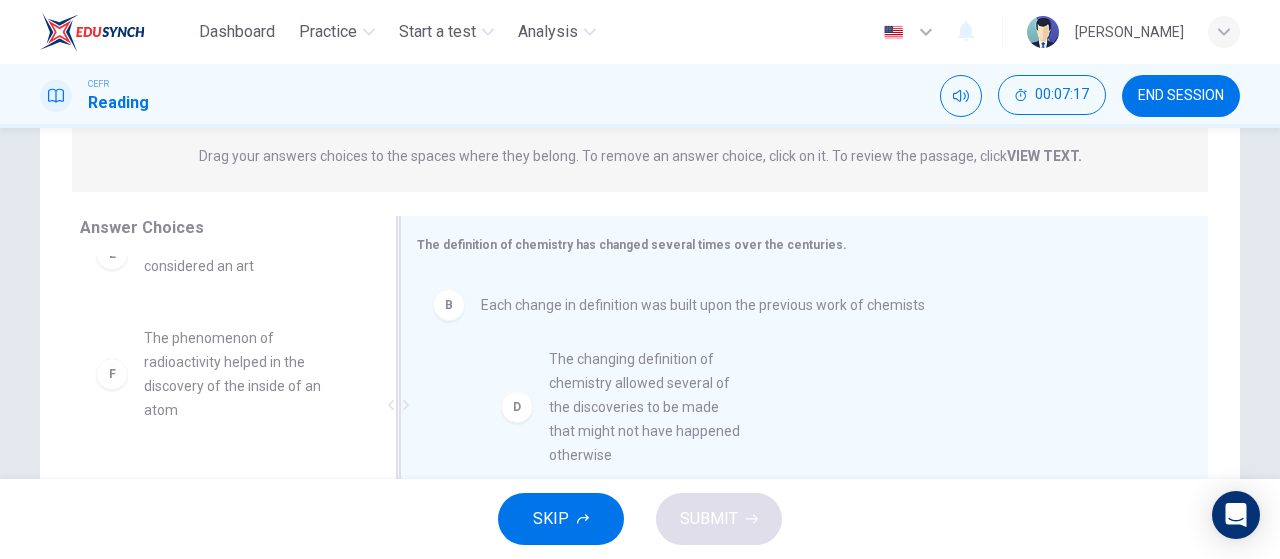 drag, startPoint x: 254, startPoint y: 313, endPoint x: 671, endPoint y: 443, distance: 436.794 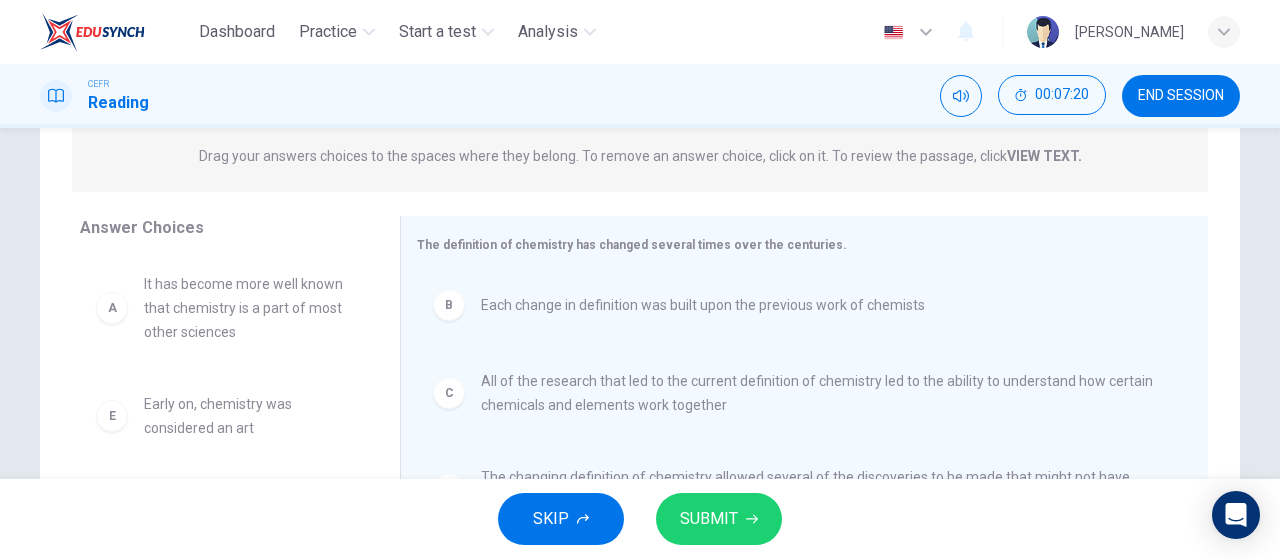 scroll, scrollTop: 36, scrollLeft: 0, axis: vertical 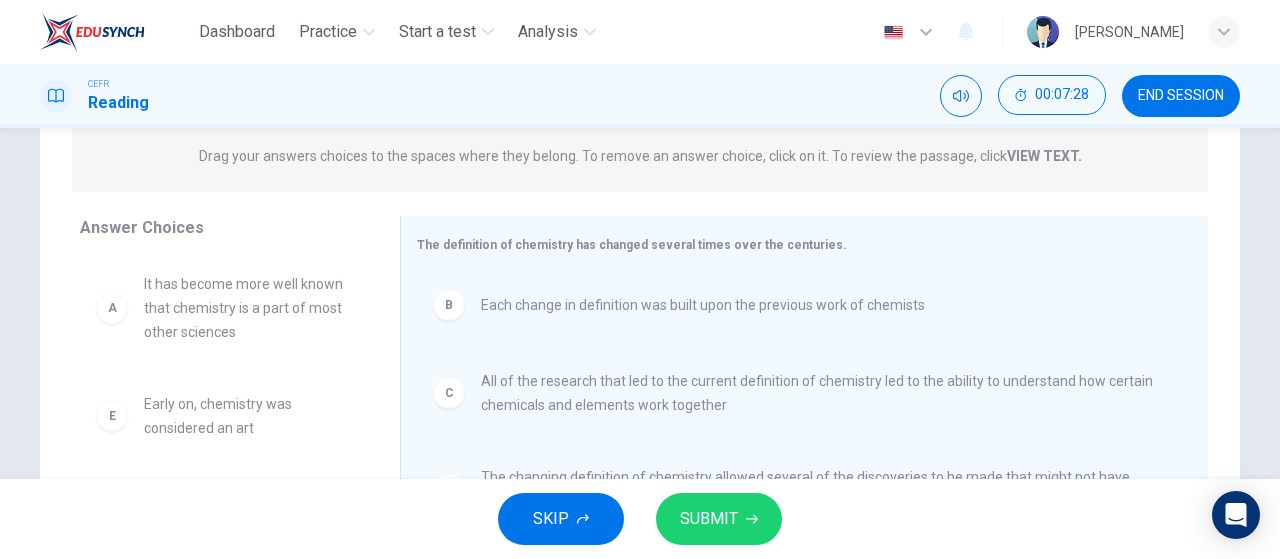 click on "SUBMIT" at bounding box center [719, 519] 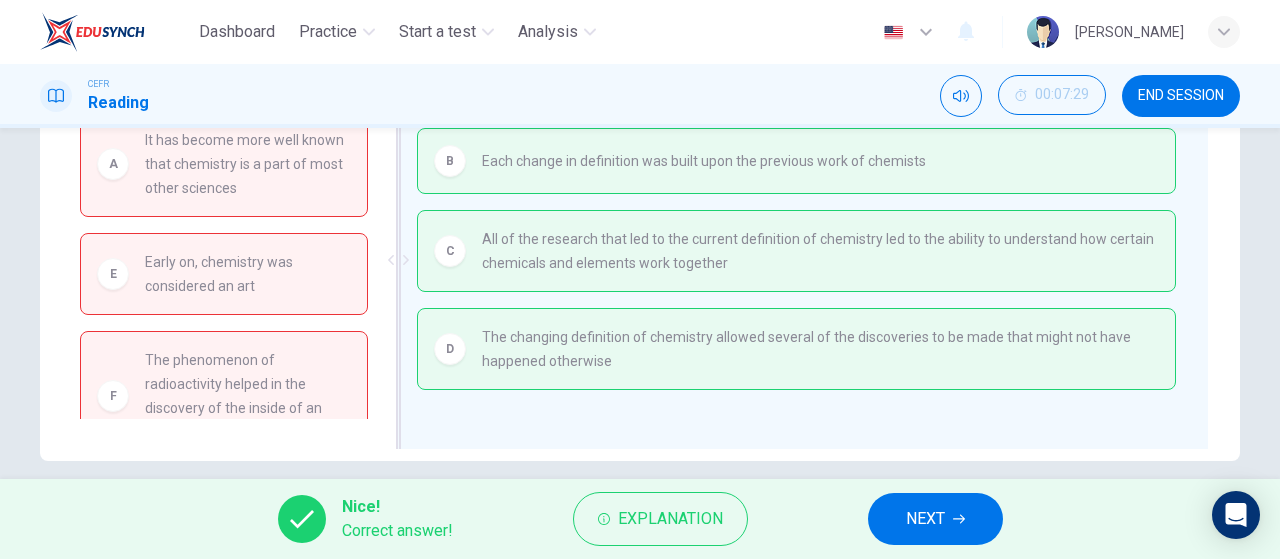scroll, scrollTop: 424, scrollLeft: 0, axis: vertical 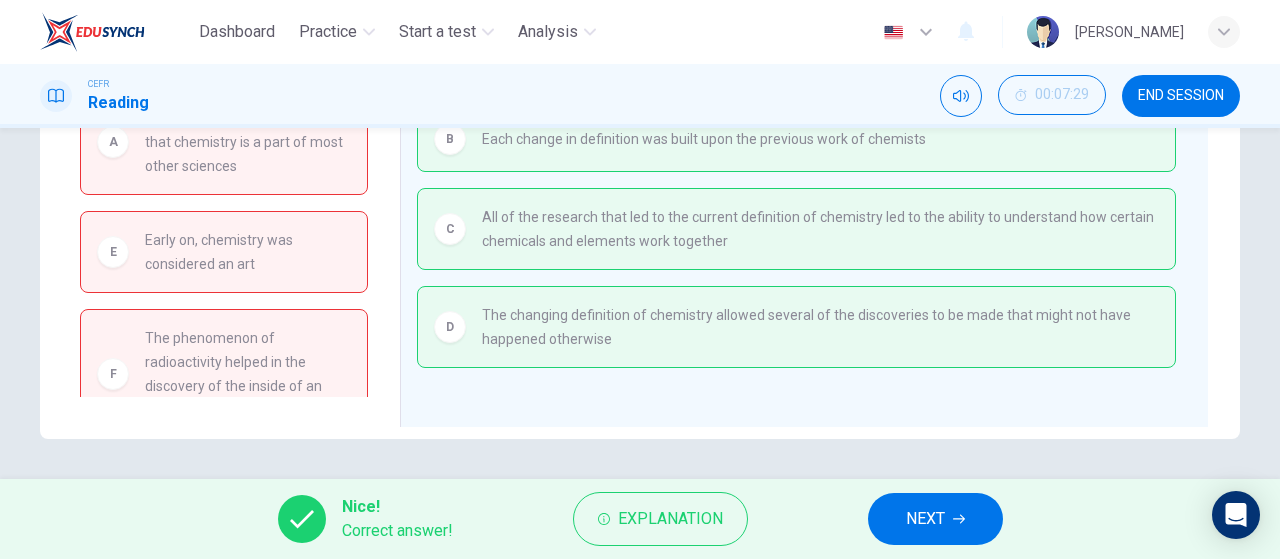 click on "NEXT" at bounding box center (935, 519) 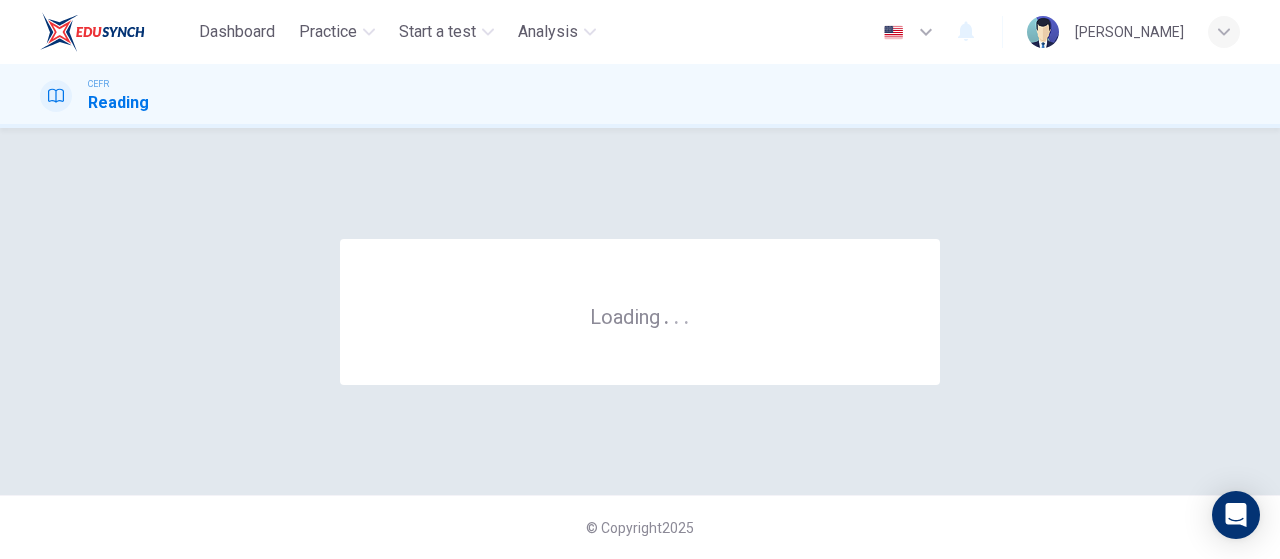 scroll, scrollTop: 0, scrollLeft: 0, axis: both 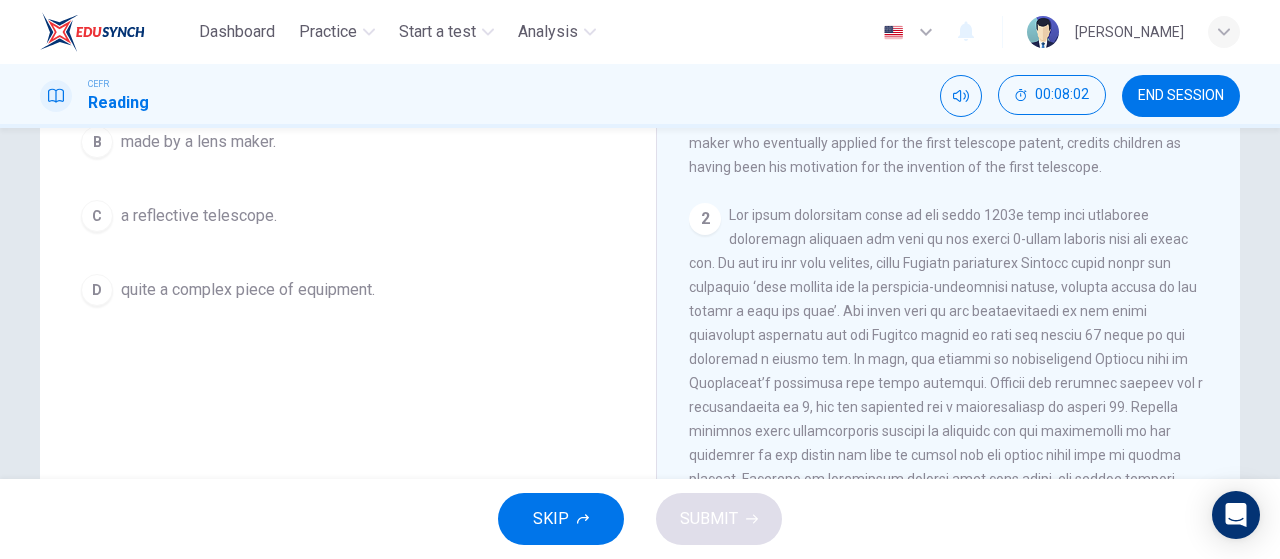 click on "made by a lens maker." at bounding box center [198, 142] 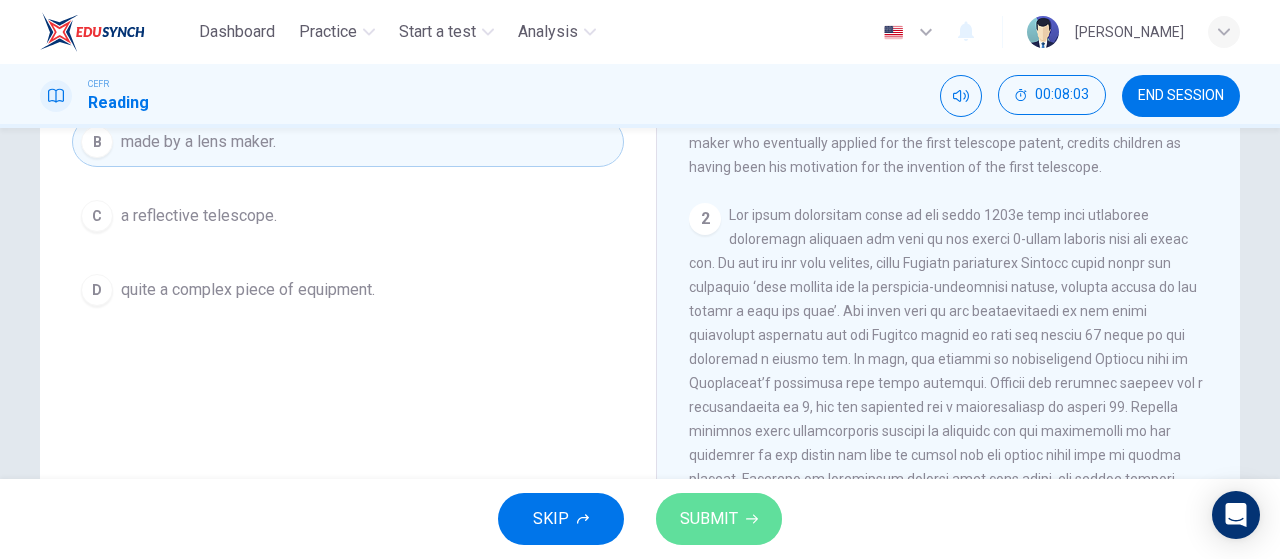 click on "SUBMIT" at bounding box center (709, 519) 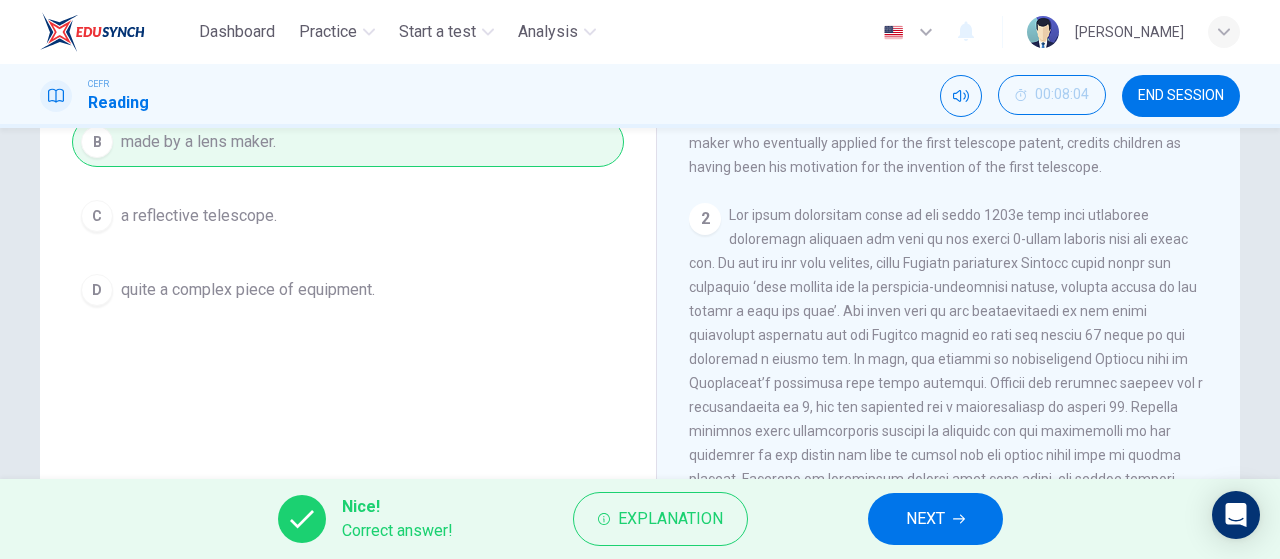 click on "NEXT" at bounding box center [925, 519] 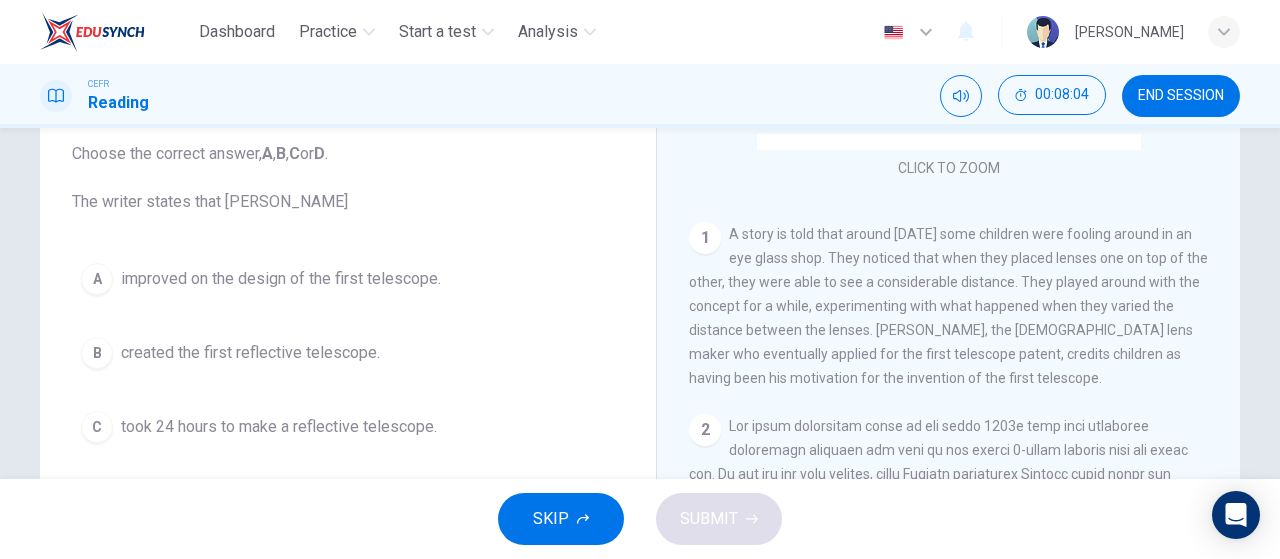 scroll, scrollTop: 0, scrollLeft: 0, axis: both 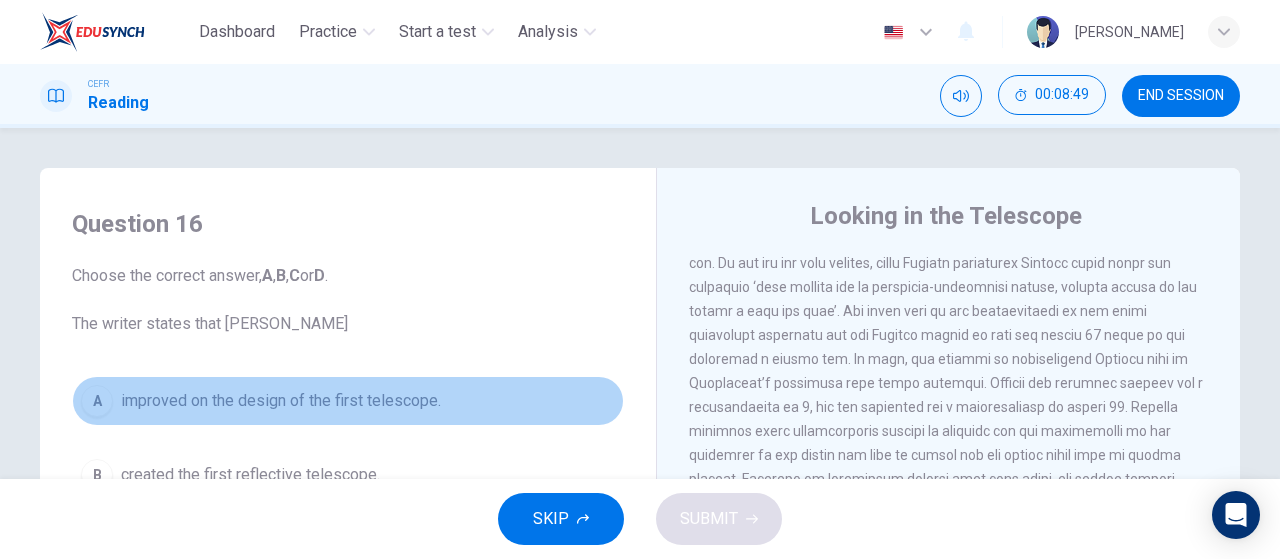 click on "improved on the design of the first telescope." at bounding box center [281, 401] 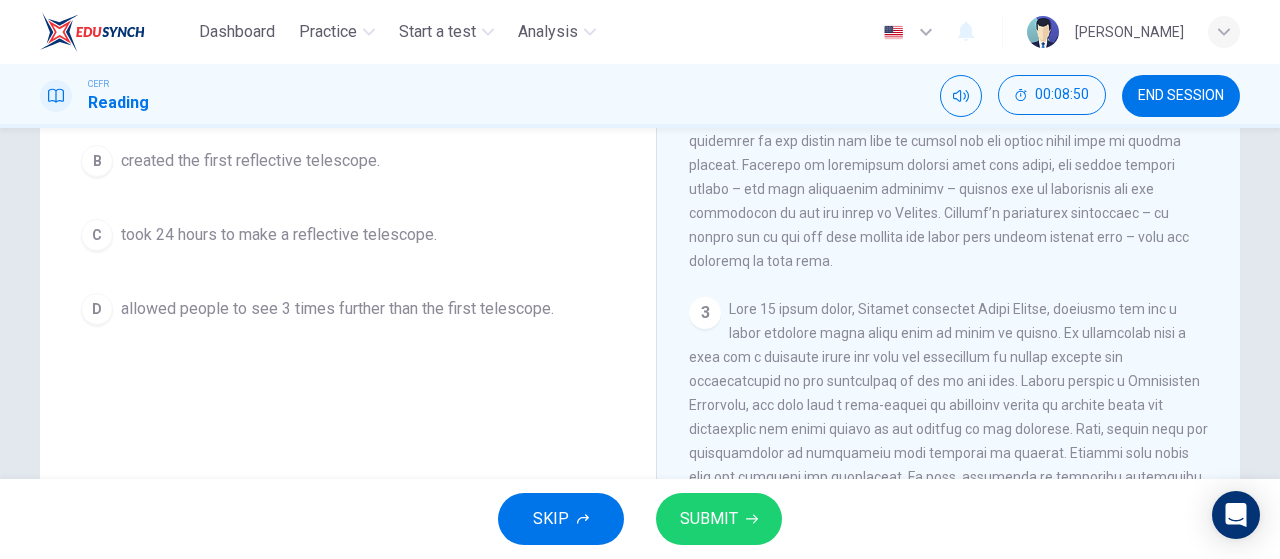 scroll, scrollTop: 333, scrollLeft: 0, axis: vertical 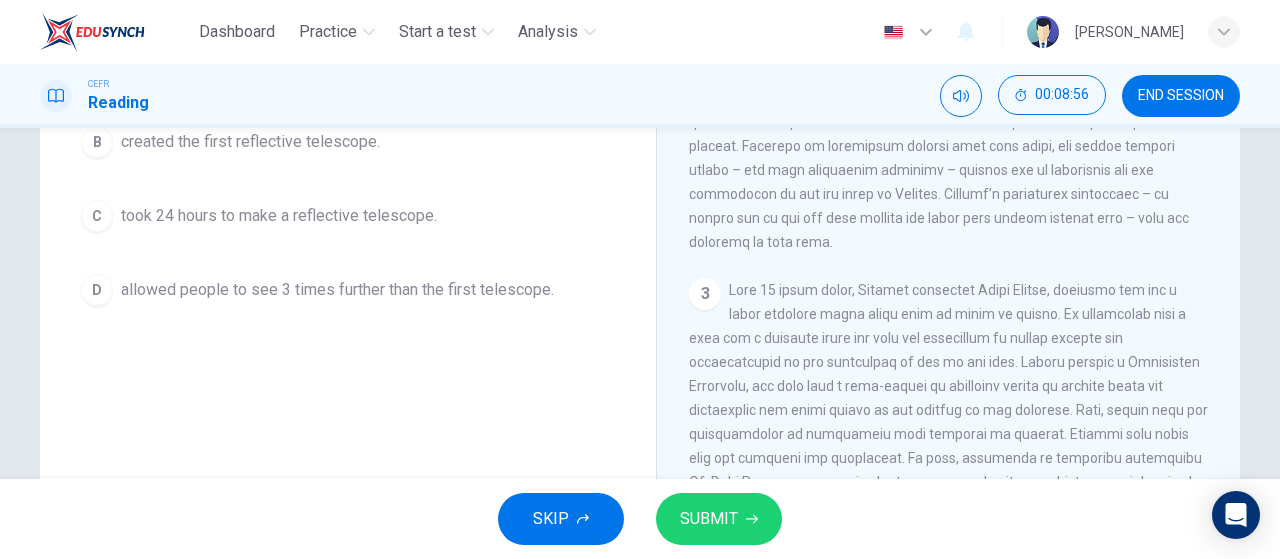 click on "SUBMIT" at bounding box center [709, 519] 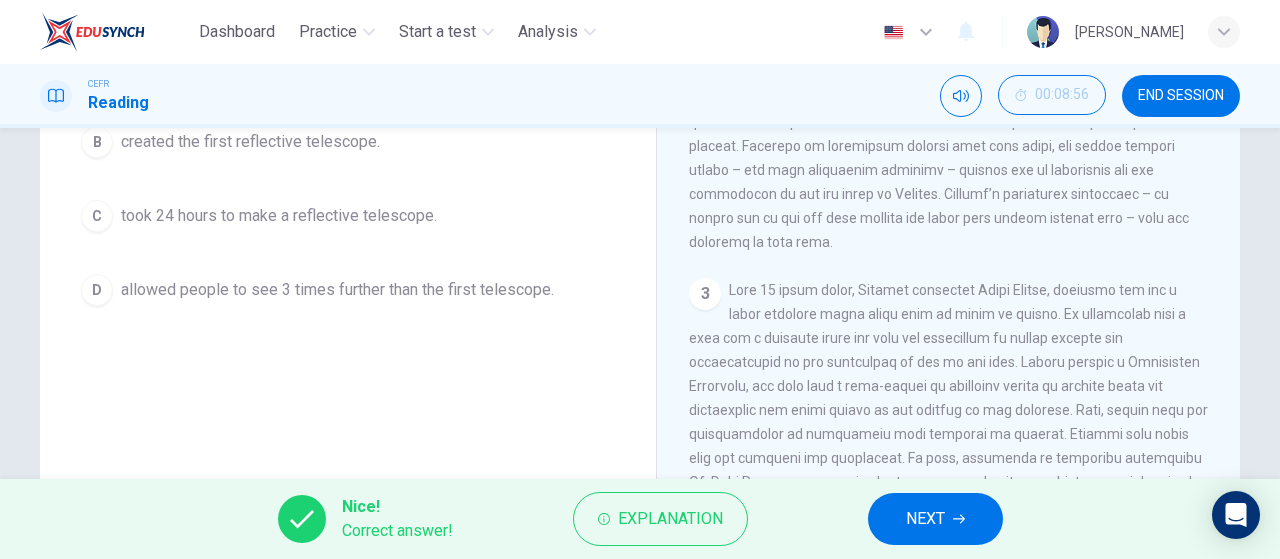 click on "NEXT" at bounding box center (935, 519) 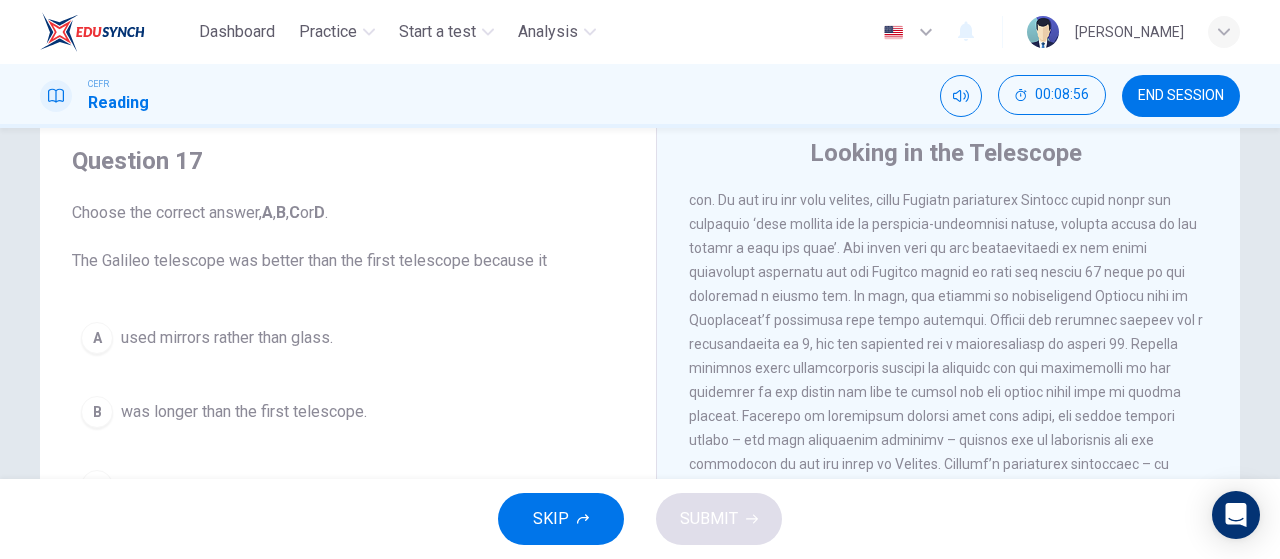 scroll, scrollTop: 0, scrollLeft: 0, axis: both 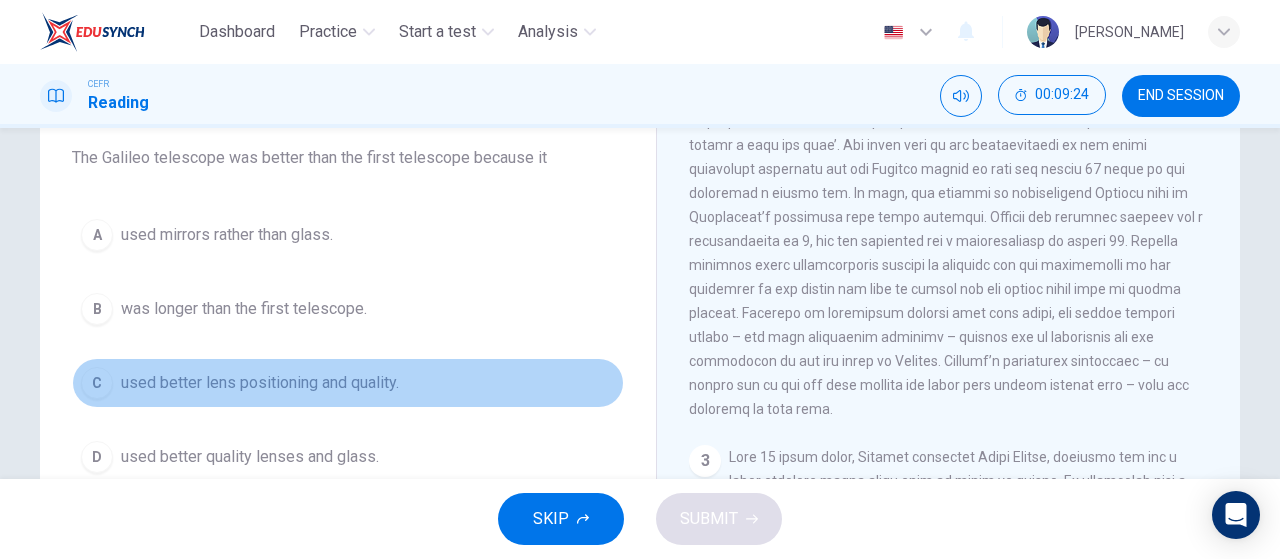 click on "used better lens positioning and quality." at bounding box center (260, 383) 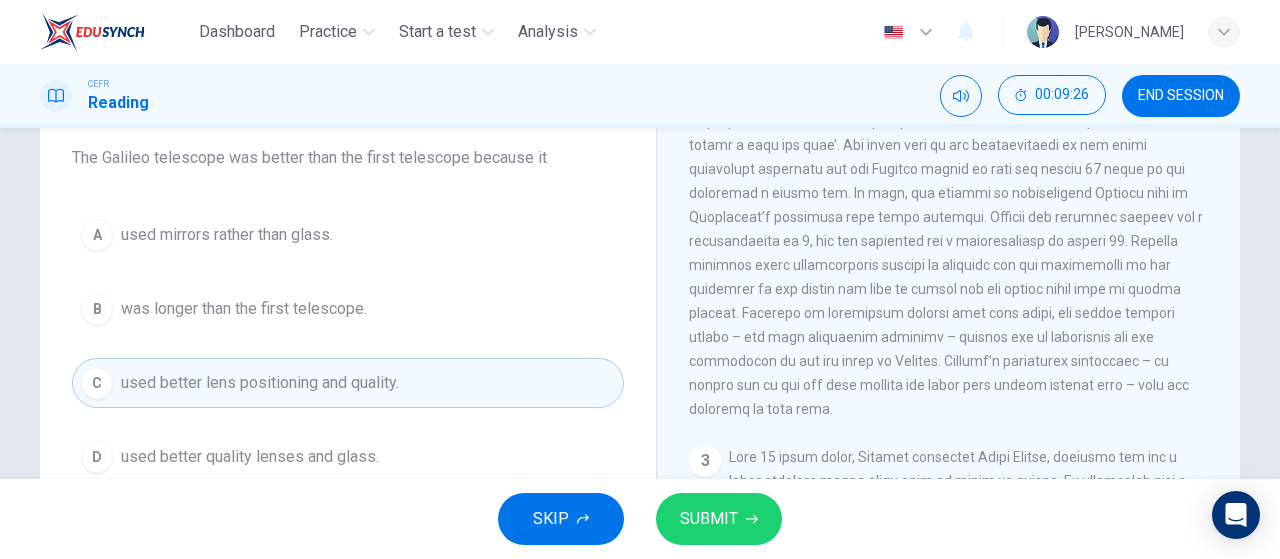 click on "SUBMIT" at bounding box center [719, 519] 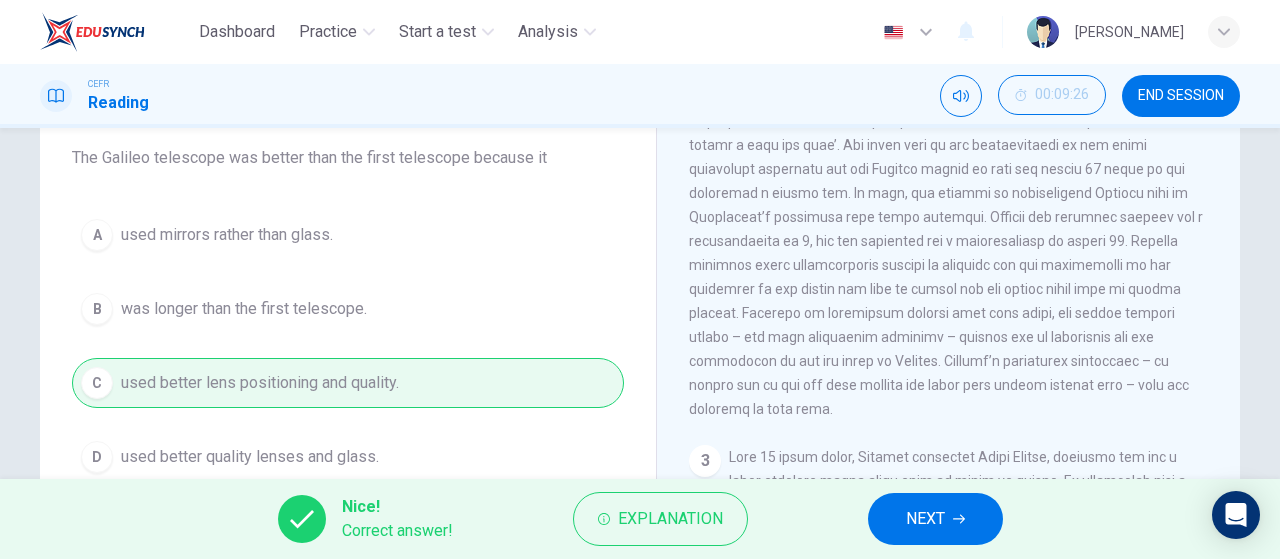 click on "NEXT" at bounding box center [935, 519] 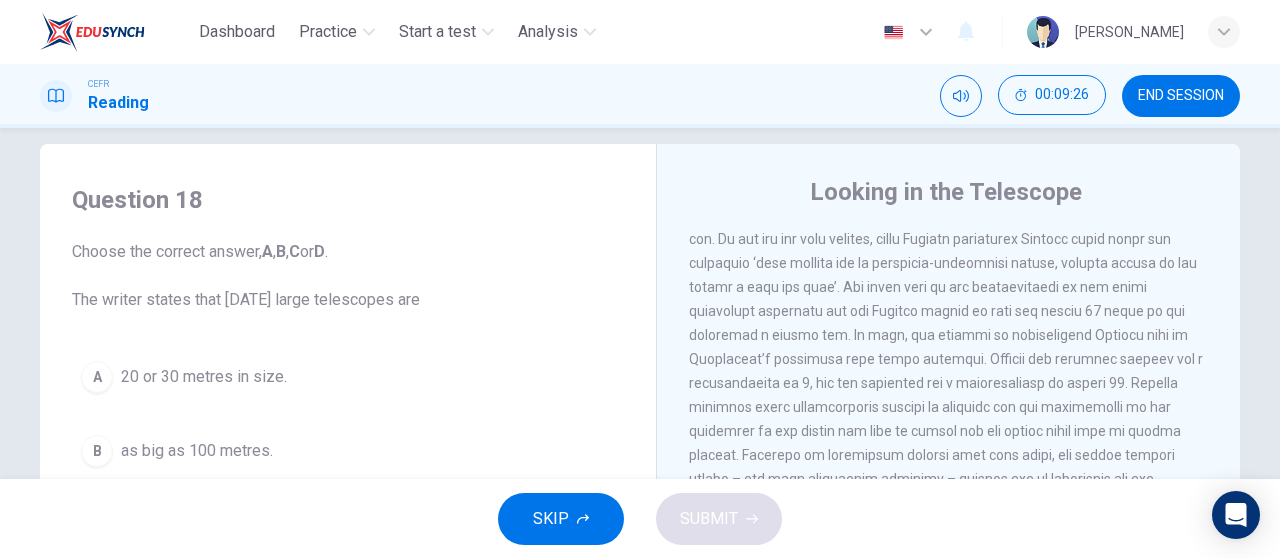 scroll, scrollTop: 0, scrollLeft: 0, axis: both 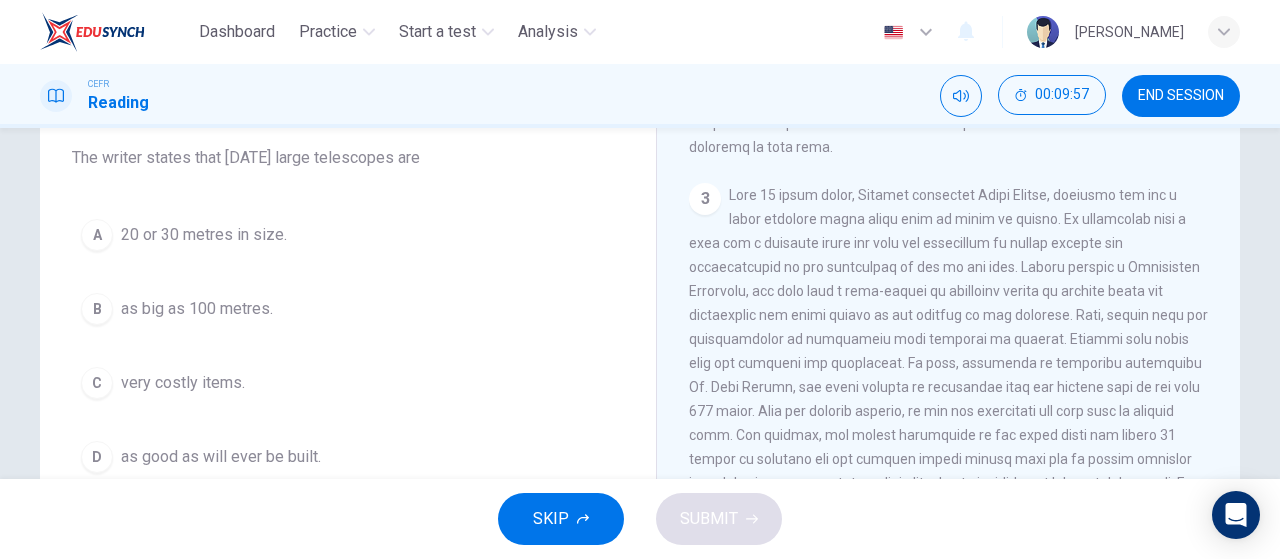 drag, startPoint x: 1231, startPoint y: 413, endPoint x: 1208, endPoint y: 308, distance: 107.48953 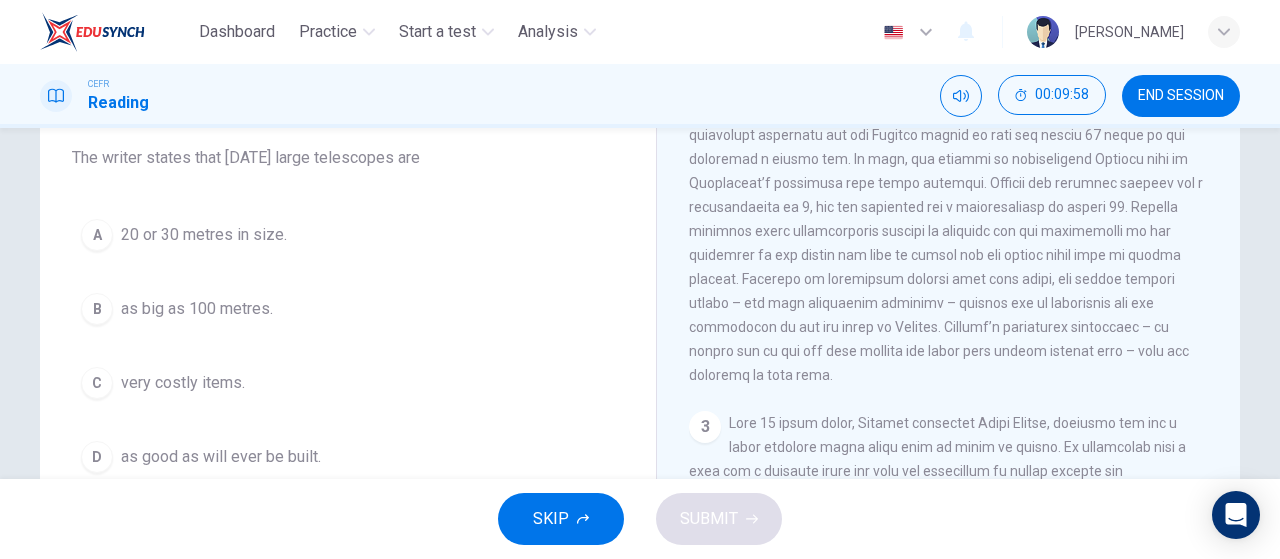 scroll, scrollTop: 612, scrollLeft: 0, axis: vertical 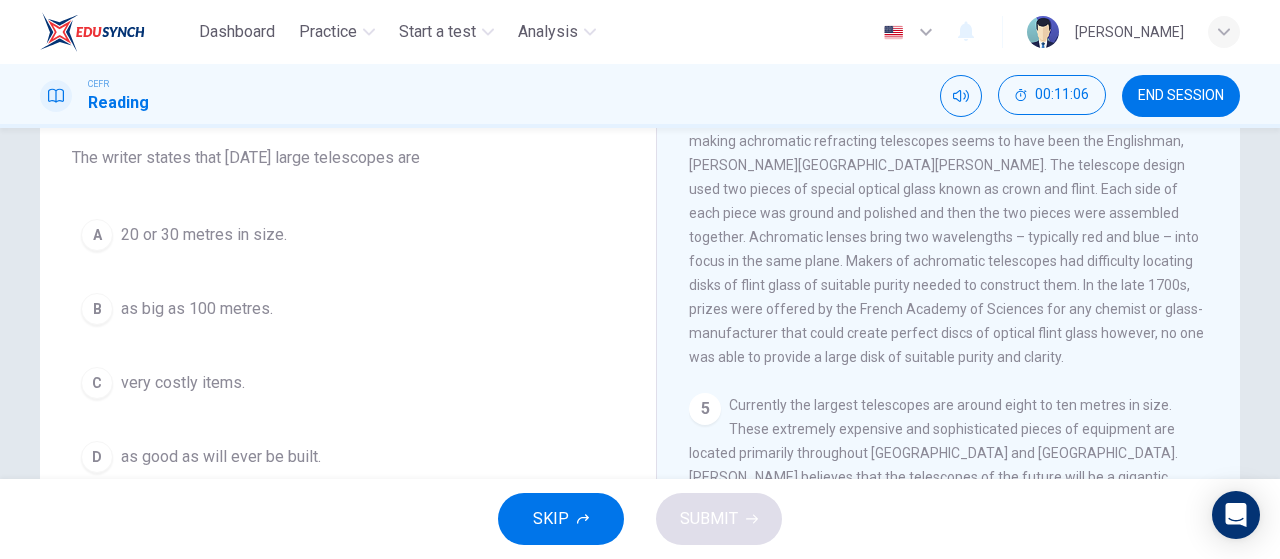 click on "very costly items." at bounding box center (183, 383) 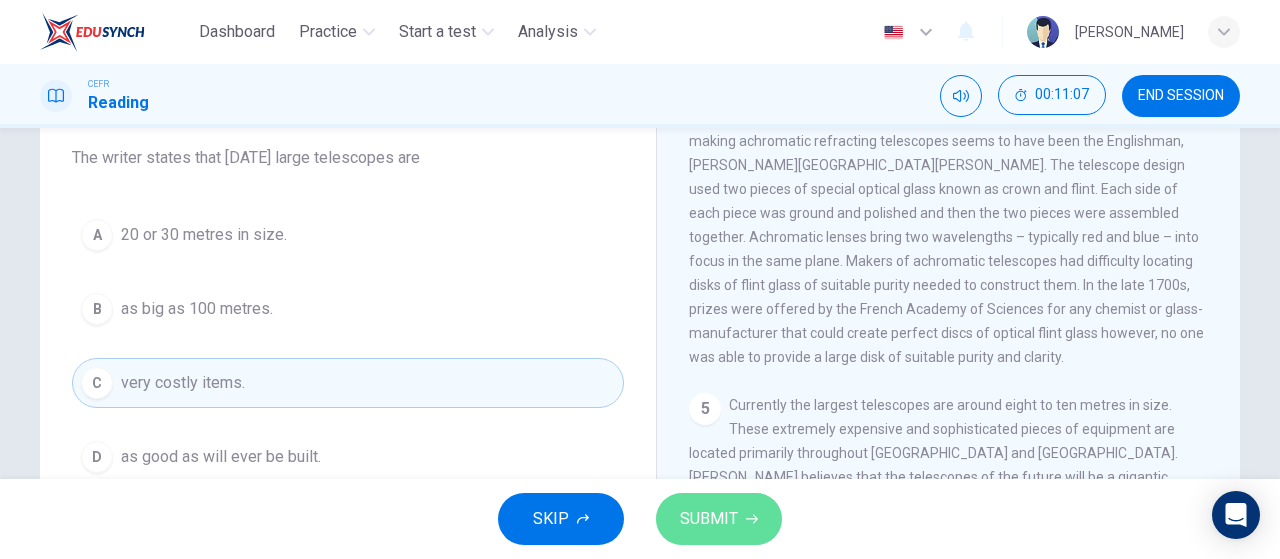 click on "SUBMIT" at bounding box center (709, 519) 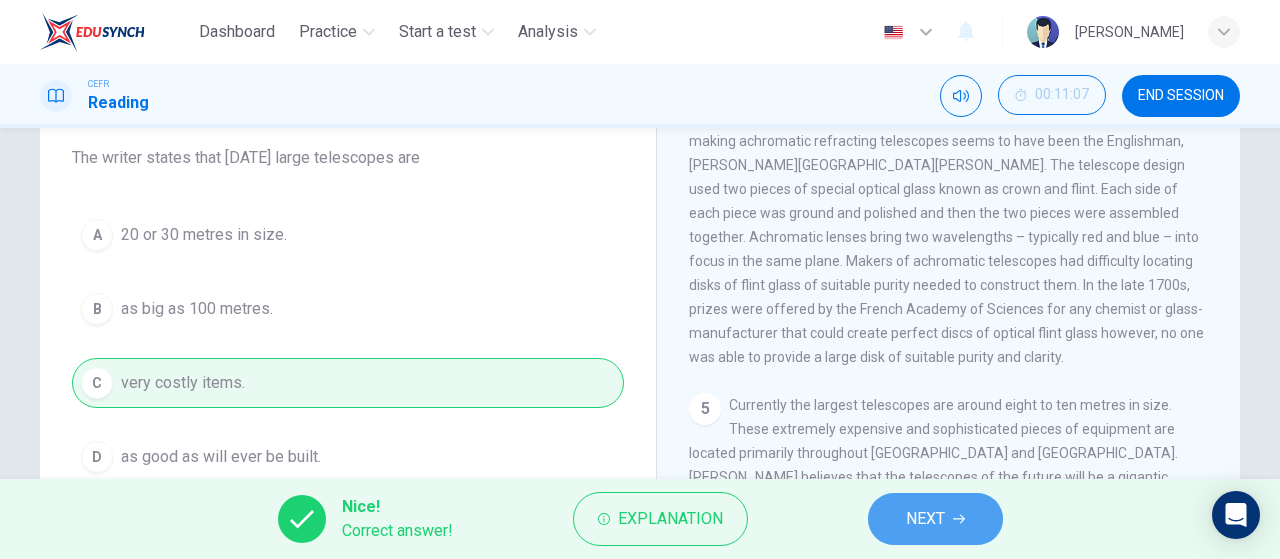 click on "NEXT" at bounding box center (935, 519) 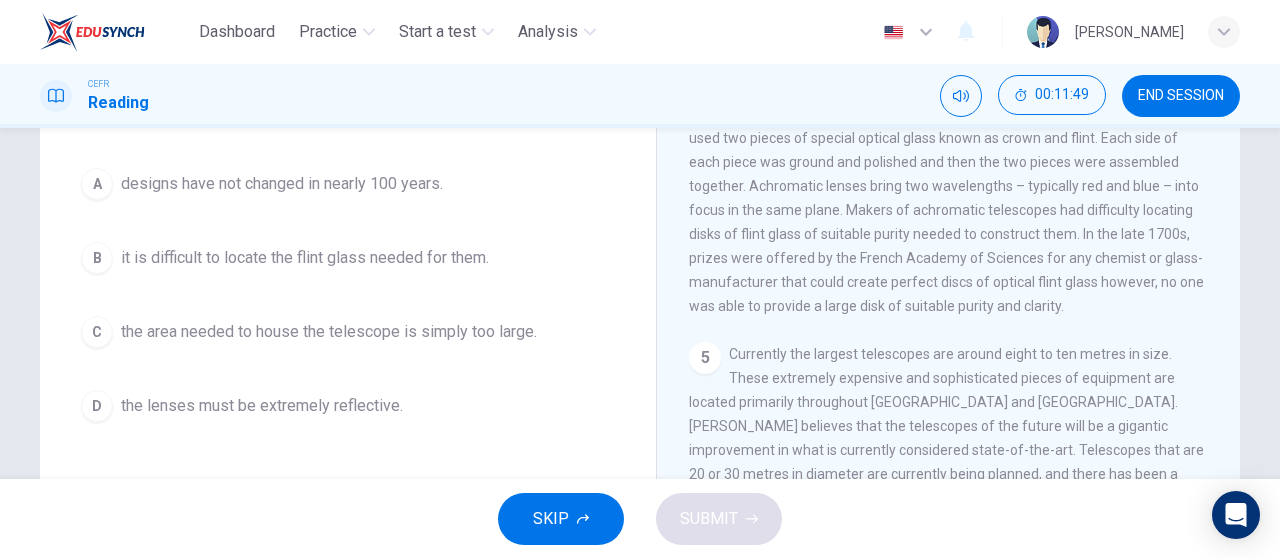 scroll, scrollTop: 257, scrollLeft: 0, axis: vertical 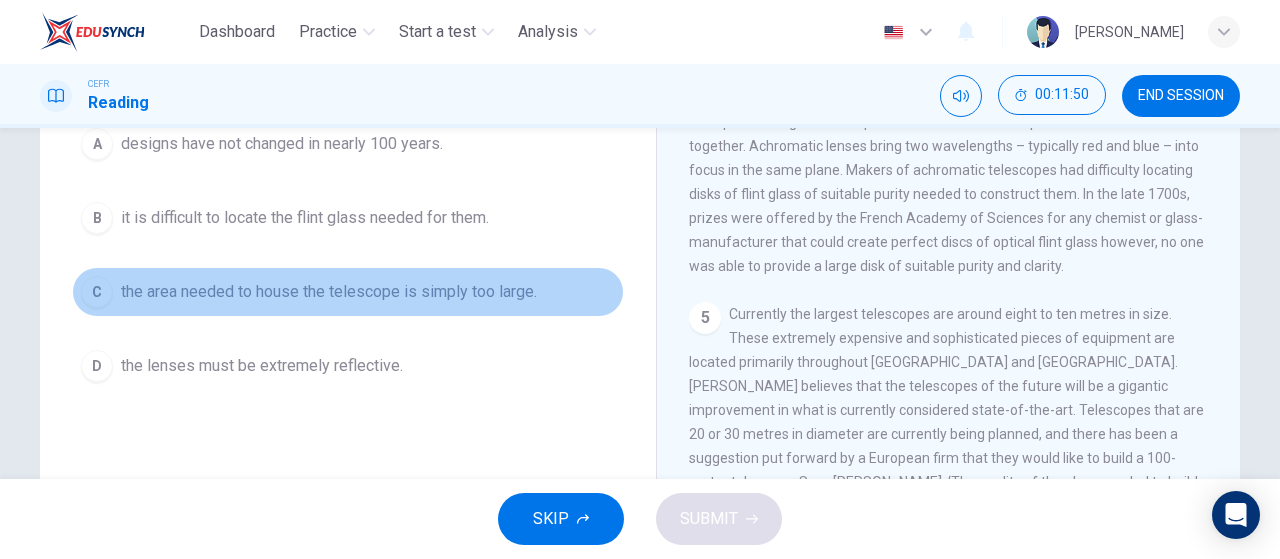 click on "the area needed to house the telescope is simply too large." at bounding box center (329, 292) 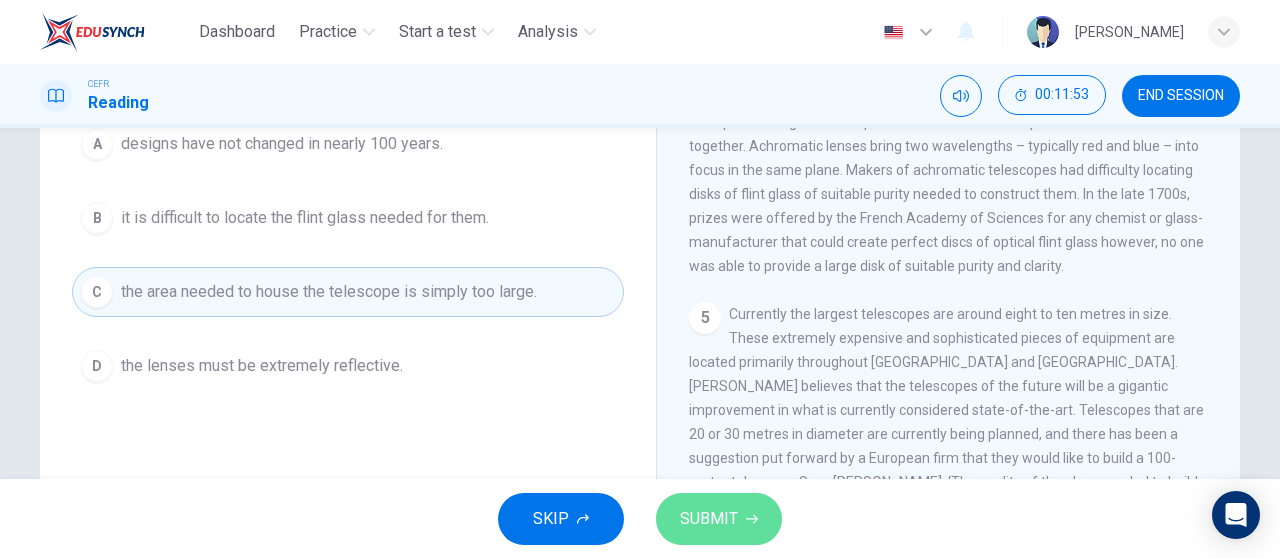 click on "SUBMIT" at bounding box center (719, 519) 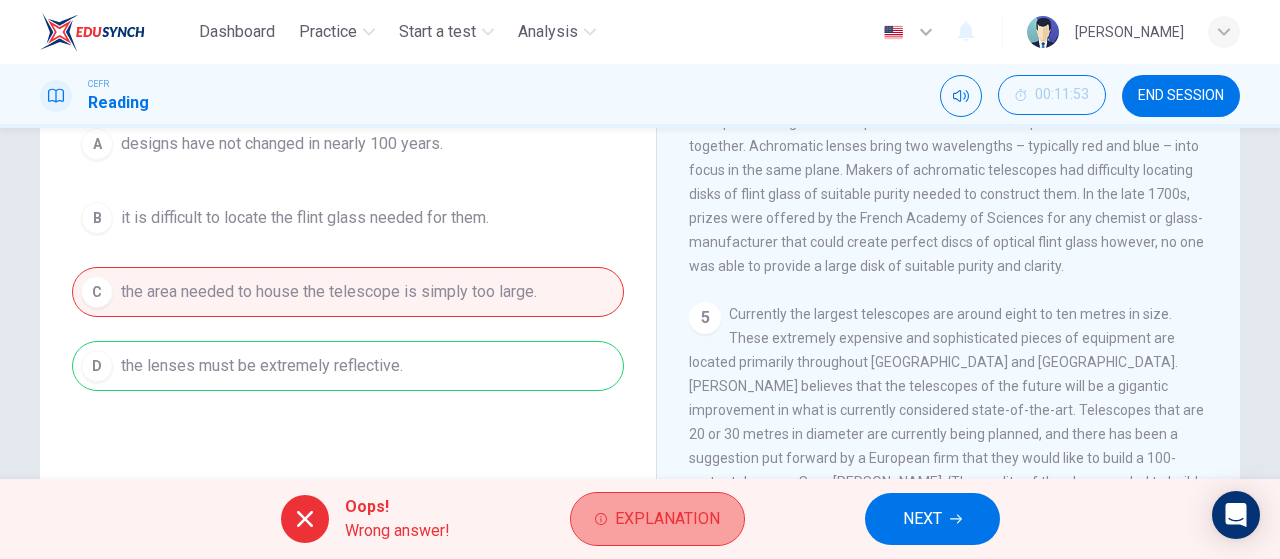 click on "Explanation" at bounding box center [667, 519] 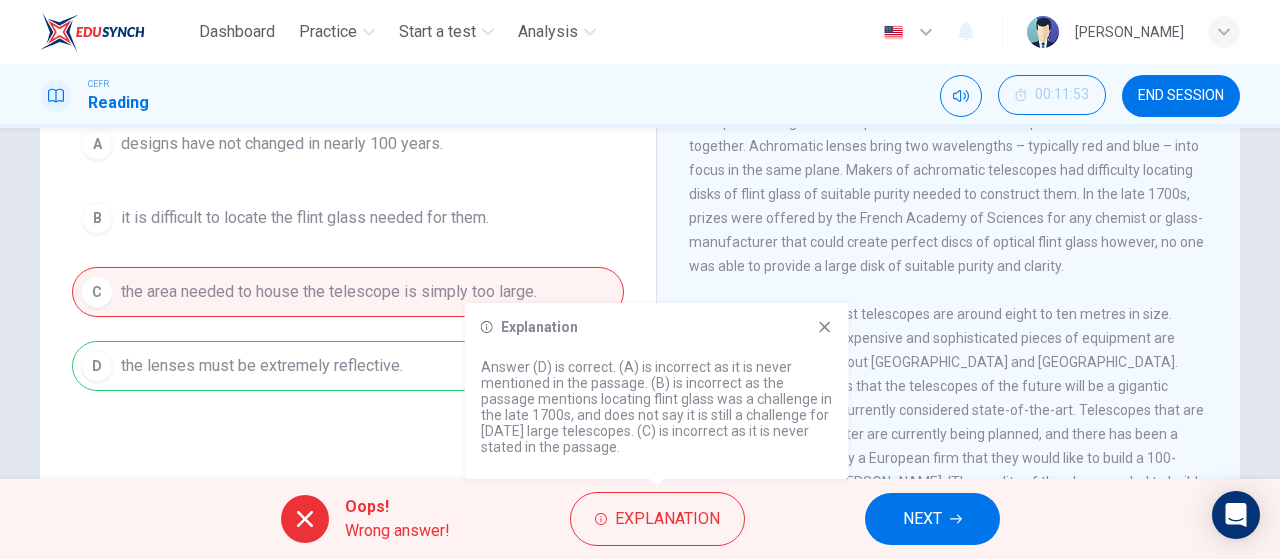 click on "5 Currently the largest telescopes are around eight to ten metres in size. These
extremely expensive and sophisticated pieces of equipment are located
primarily throughout Europe and America. Dr. Addams believes that the
telescopes of the future will be a gigantic improvement in what is currently
considered state-of-the-art. Telescopes that are 20 or 30 metres in diameter
are currently being planned, and there has been a suggestion put forward by a
European firm that they would like to build a 100-metre telescope. Says
Addams, ‘The quality of the glass needed to build a 100 meter telescope is like
building a lens the size of a football field and having the largest bump in that
football field being a ten-thousandth of a human hair’. The engineering and
technology required to build such a flawless reflective surface is most
impressive." at bounding box center [949, 446] 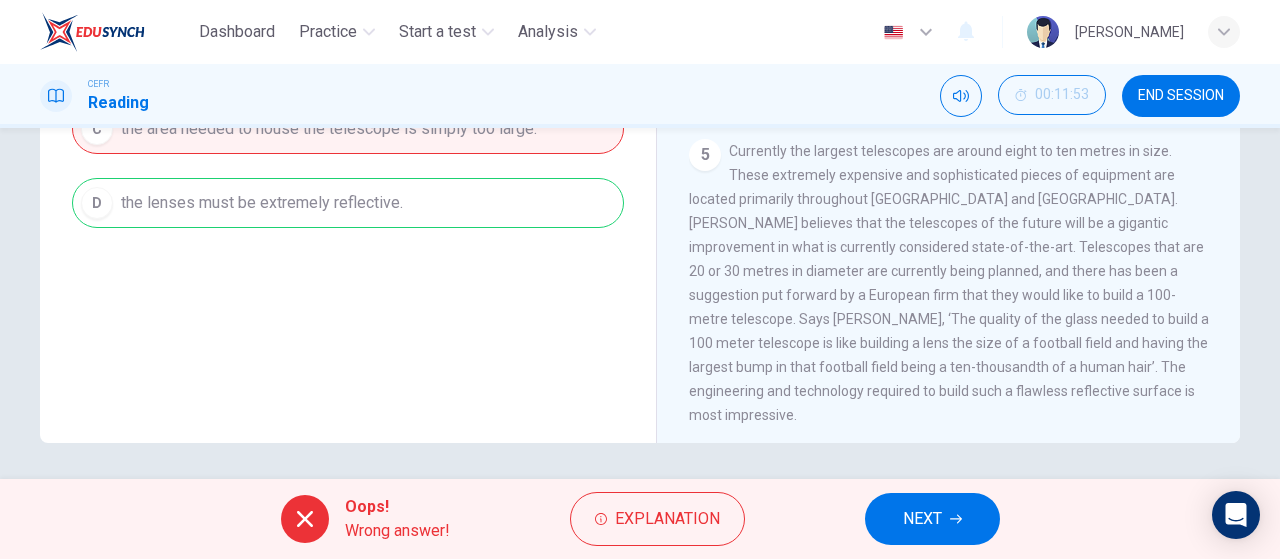 scroll, scrollTop: 424, scrollLeft: 0, axis: vertical 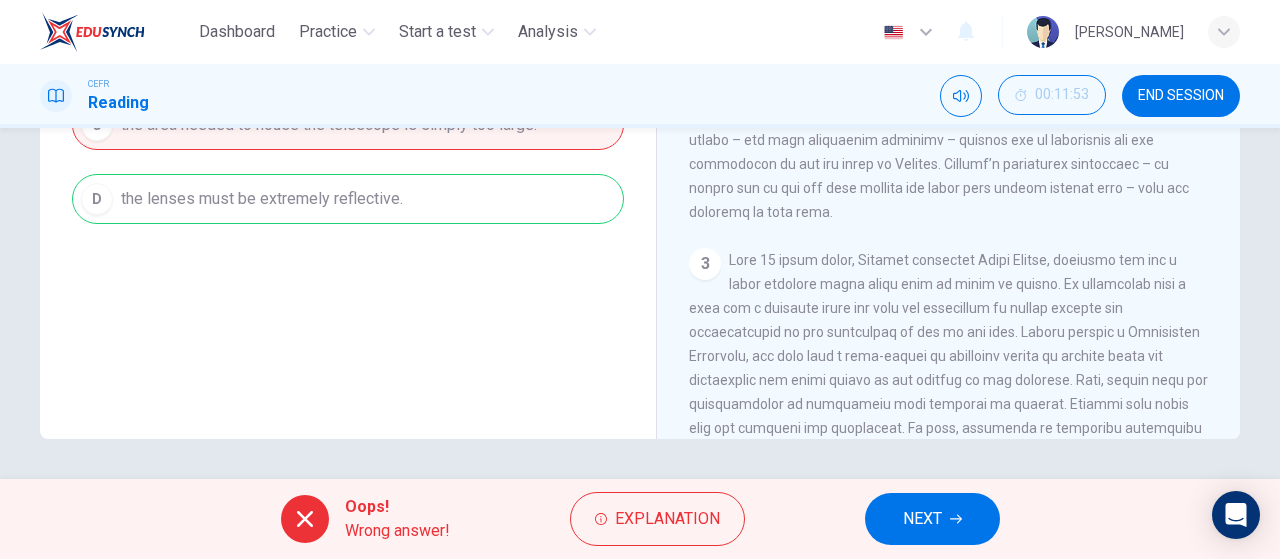 click on "NEXT" at bounding box center (932, 519) 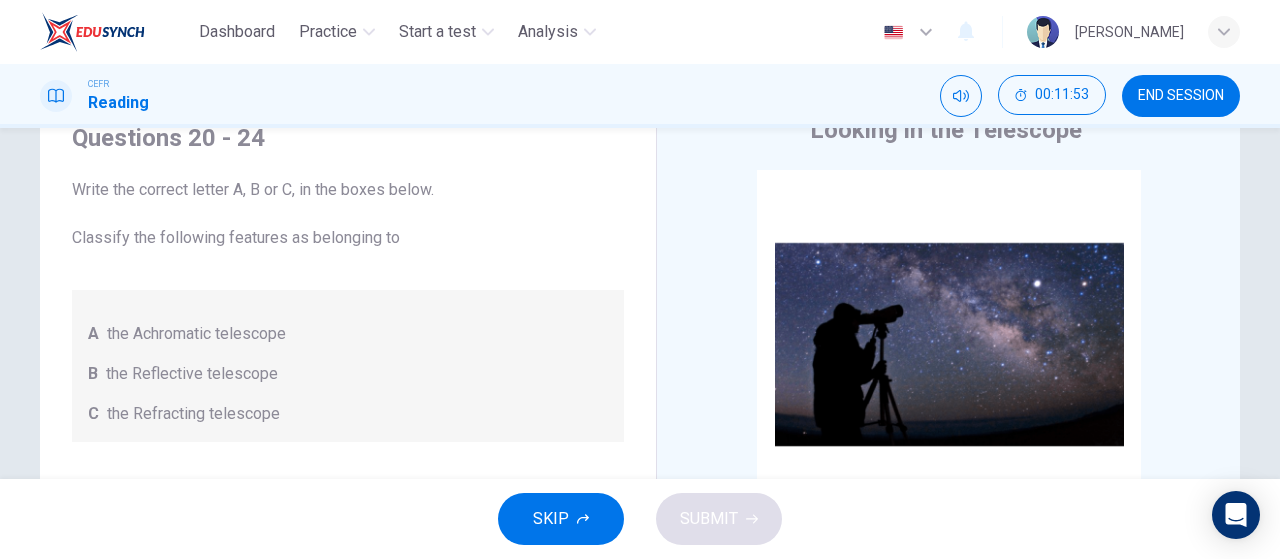 scroll, scrollTop: 0, scrollLeft: 0, axis: both 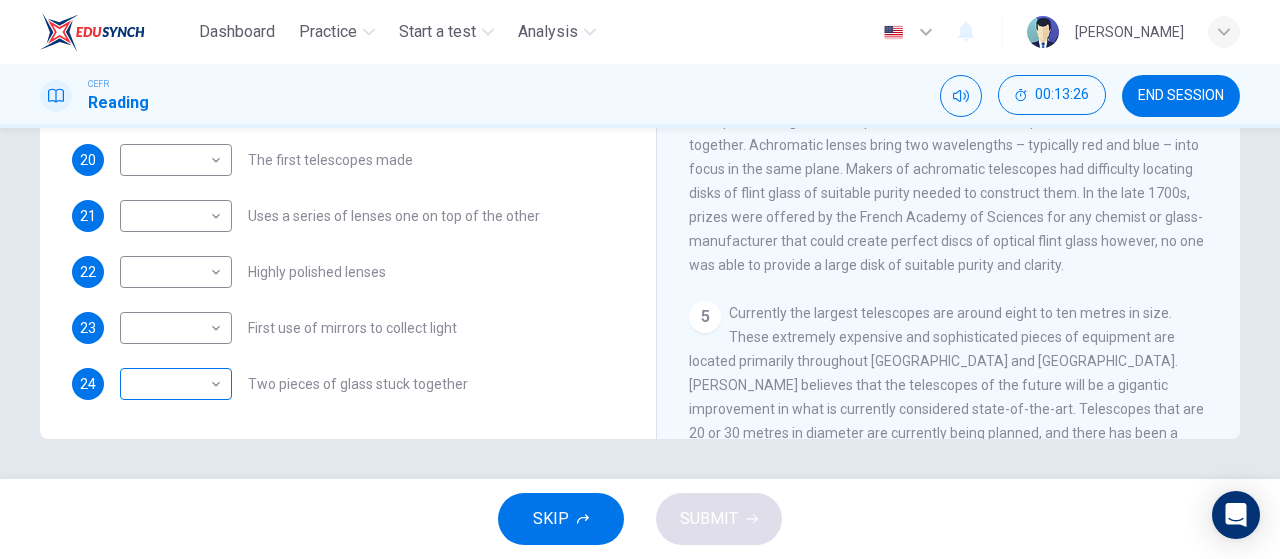 click on "​ ​" at bounding box center [176, 384] 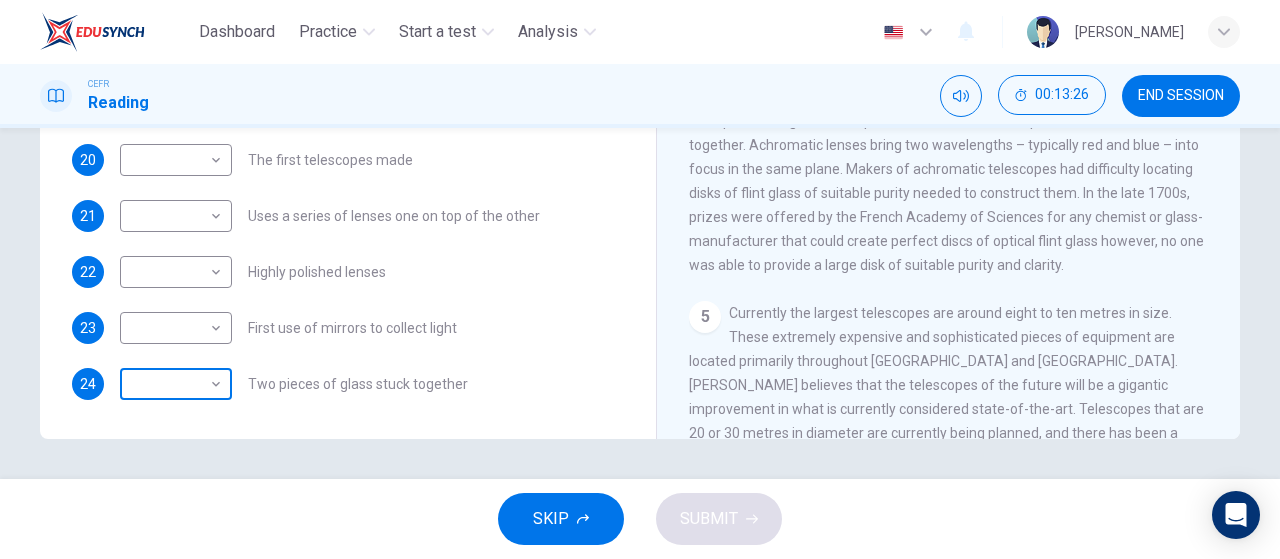 click on "Dashboard Practice Start a test Analysis English en ​ NURIN AISYA BINTI MAT YUSOF CEFR Reading 00:13:26 END SESSION Questions 20 - 24 Write the correct letter A, B or C, in the boxes below.
Classify the following features as belonging to A the Achromatic telescope B the Reflective telescope C the Refracting telescope 20 ​ ​ The first telescopes made 21 ​ ​ Uses a series of lenses one on top of the other 22 ​ ​ Highly polished lenses 23 ​ ​ First use of mirrors to collect light 24 ​ ​ Two pieces of glass stuck together Looking in the Telescope CLICK TO ZOOM Click to Zoom 1 2 3 4 5 SKIP SUBMIT EduSynch - Online Language Proficiency Testing
Dashboard Practice Start a test Analysis Notifications © Copyright  2025" at bounding box center (640, 279) 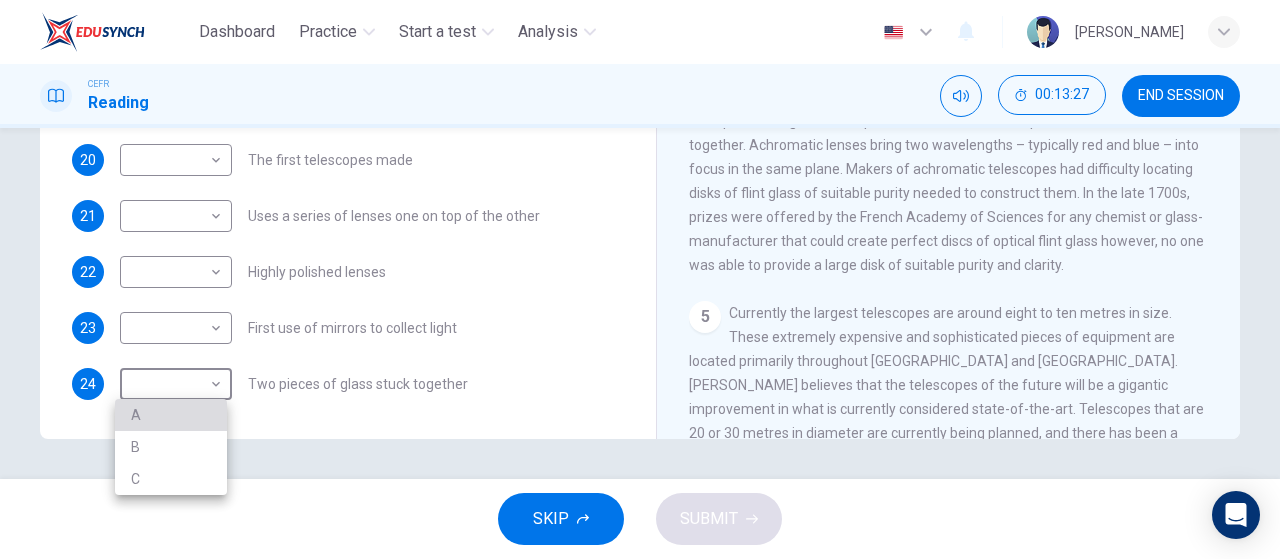 click on "A" at bounding box center [171, 415] 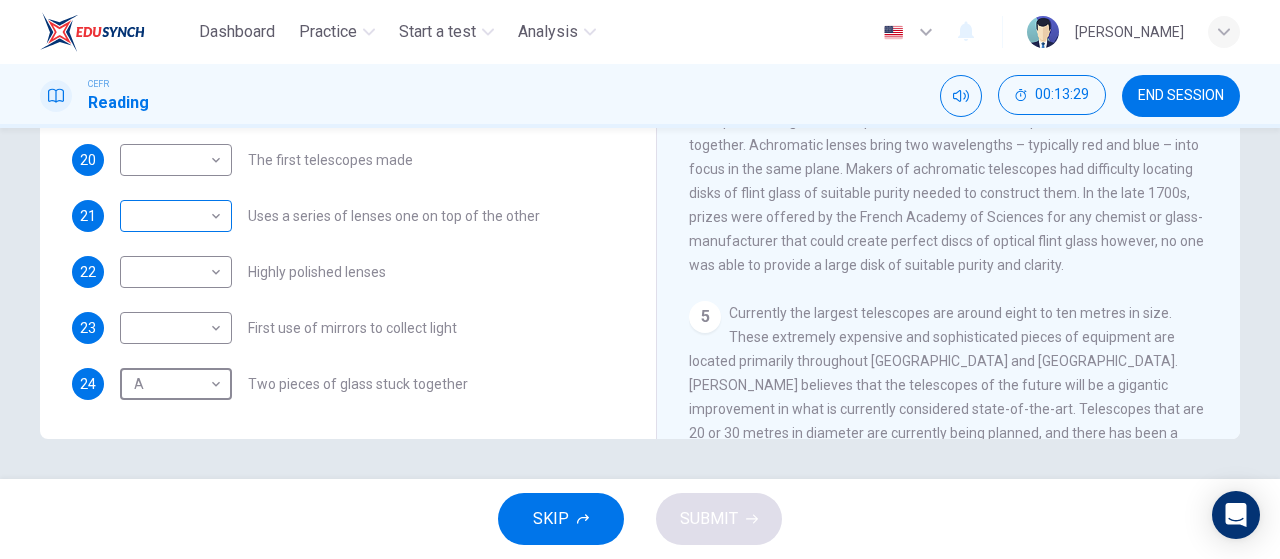 click on "Dashboard Practice Start a test Analysis English en ​ NURIN AISYA BINTI MAT YUSOF CEFR Reading 00:13:29 END SESSION Questions 20 - 24 Write the correct letter A, B or C, in the boxes below.
Classify the following features as belonging to A the Achromatic telescope B the Reflective telescope C the Refracting telescope 20 ​ ​ The first telescopes made 21 ​ ​ Uses a series of lenses one on top of the other 22 ​ ​ Highly polished lenses 23 ​ ​ First use of mirrors to collect light 24 A A ​ Two pieces of glass stuck together Looking in the Telescope CLICK TO ZOOM Click to Zoom 1 2 3 4 5 SKIP SUBMIT EduSynch - Online Language Proficiency Testing
Dashboard Practice Start a test Analysis Notifications © Copyright  2025" at bounding box center [640, 279] 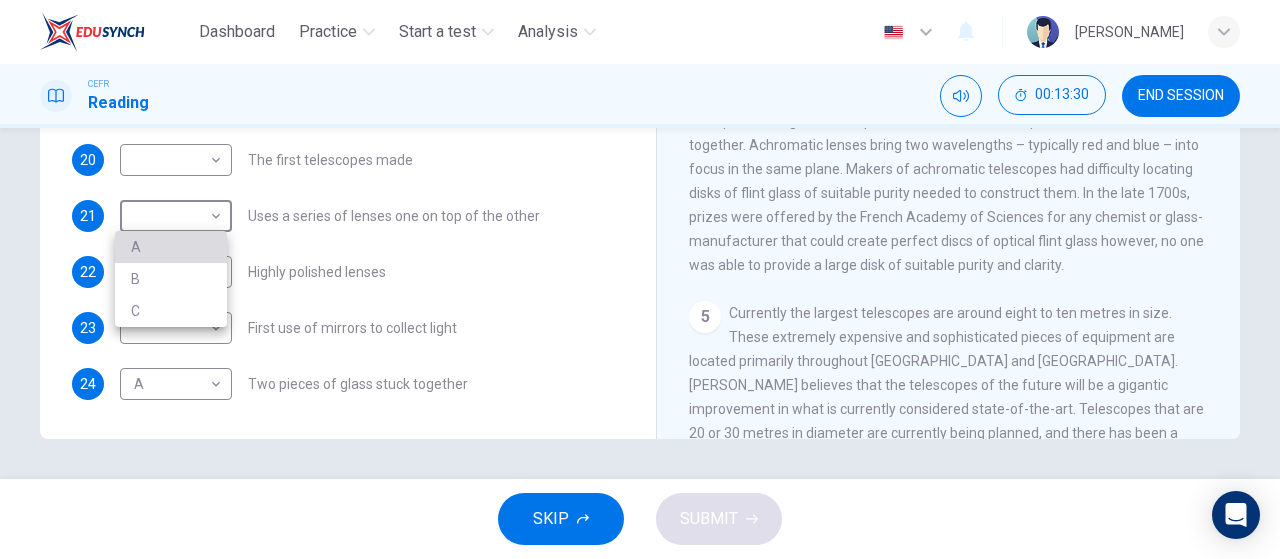 click on "A" at bounding box center (171, 247) 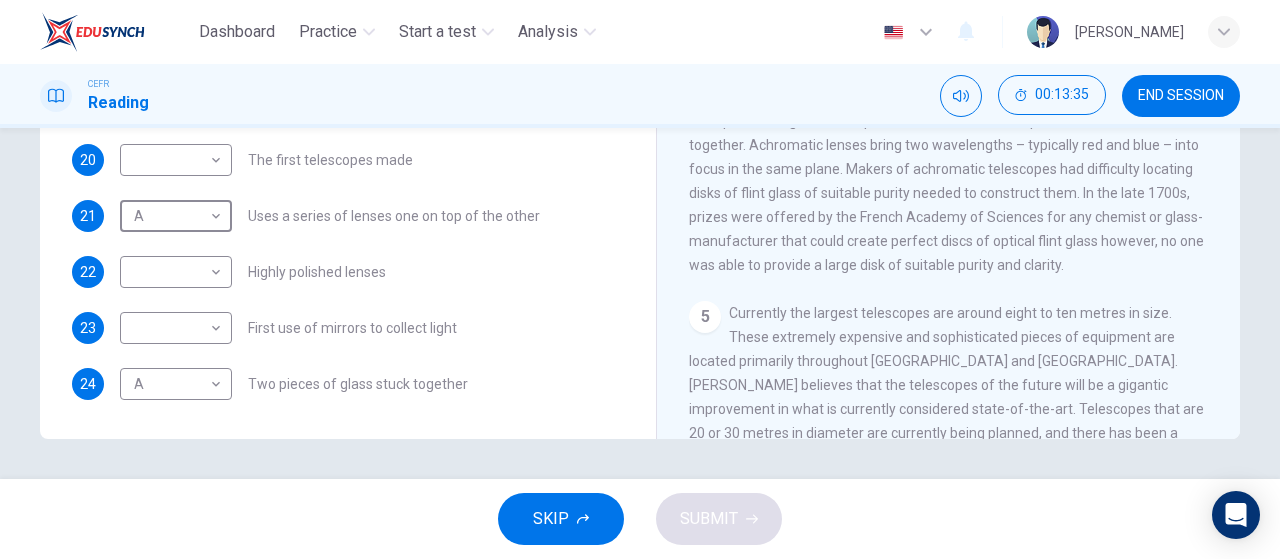 scroll, scrollTop: 0, scrollLeft: 0, axis: both 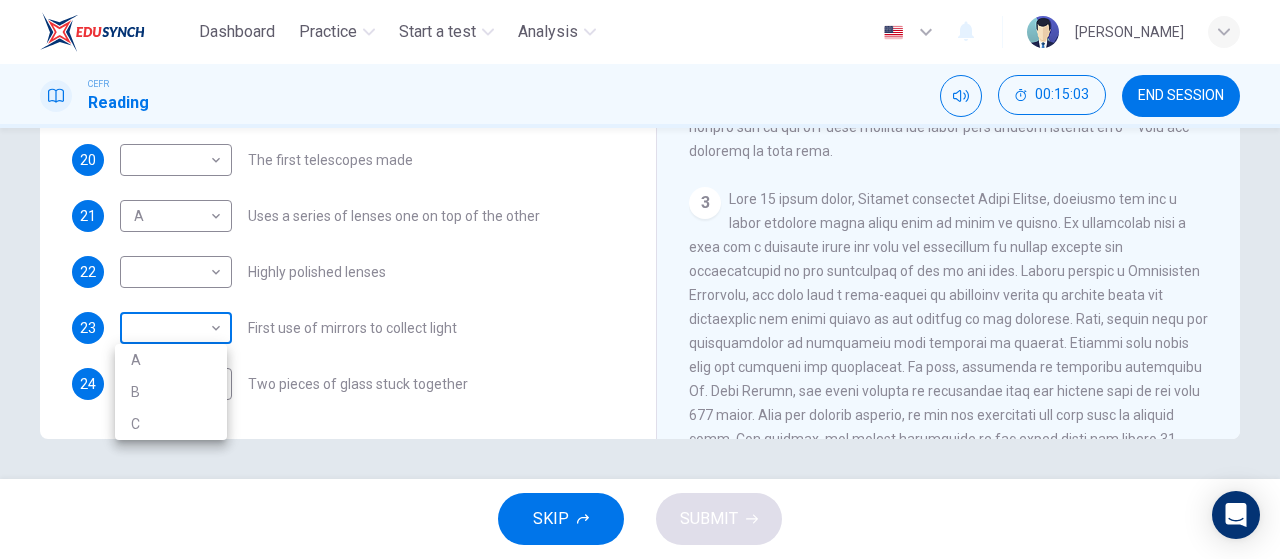 click on "Dashboard Practice Start a test Analysis English en ​ NURIN AISYA BINTI MAT YUSOF CEFR Reading 00:15:03 END SESSION Questions 20 - 24 Write the correct letter A, B or C, in the boxes below.
Classify the following features as belonging to A the Achromatic telescope B the Reflective telescope C the Refracting telescope 20 ​ ​ The first telescopes made 21 A A ​ Uses a series of lenses one on top of the other 22 ​ ​ Highly polished lenses 23 ​ ​ First use of mirrors to collect light 24 A A ​ Two pieces of glass stuck together Looking in the Telescope CLICK TO ZOOM Click to Zoom 1 2 3 4 5 SKIP SUBMIT EduSynch - Online Language Proficiency Testing
Dashboard Practice Start a test Analysis Notifications © Copyright  2025 A B C" at bounding box center (640, 279) 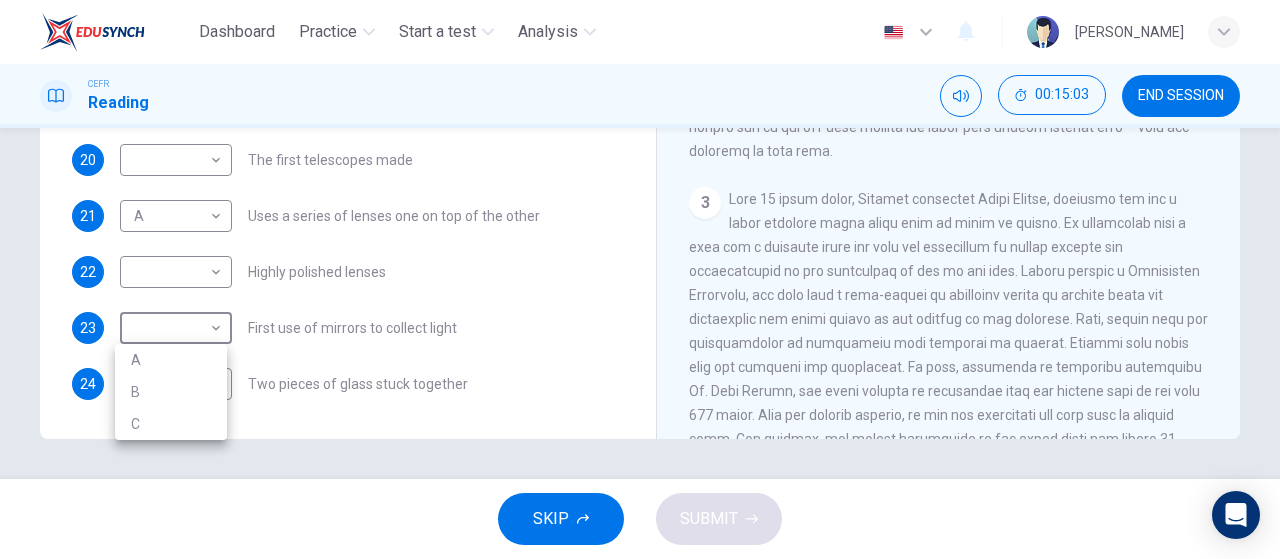 click on "B" at bounding box center [171, 392] 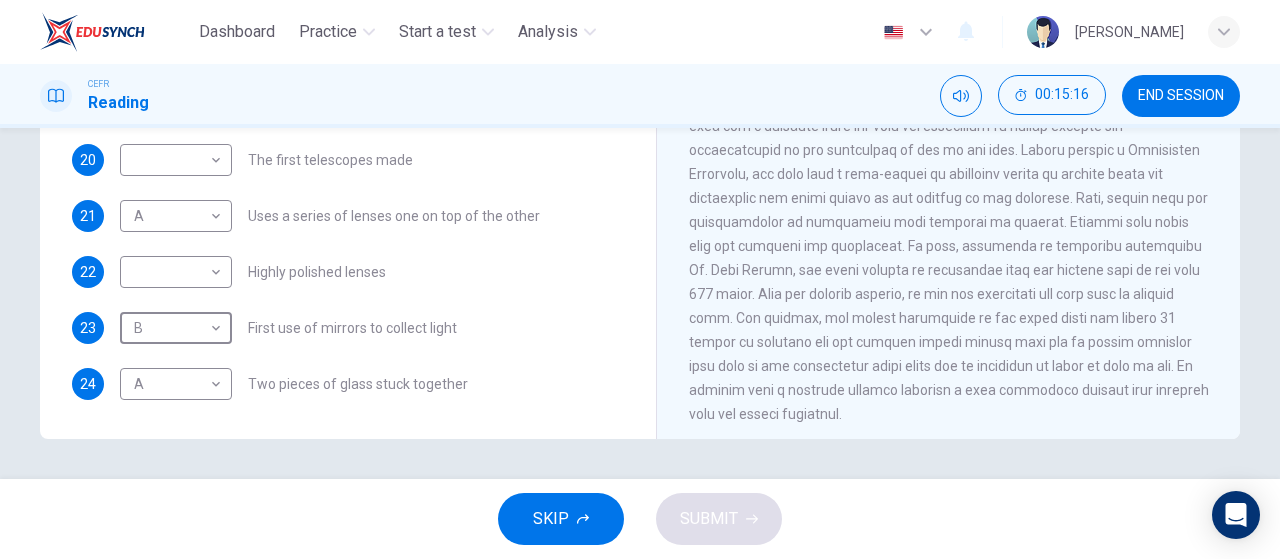 scroll, scrollTop: 833, scrollLeft: 0, axis: vertical 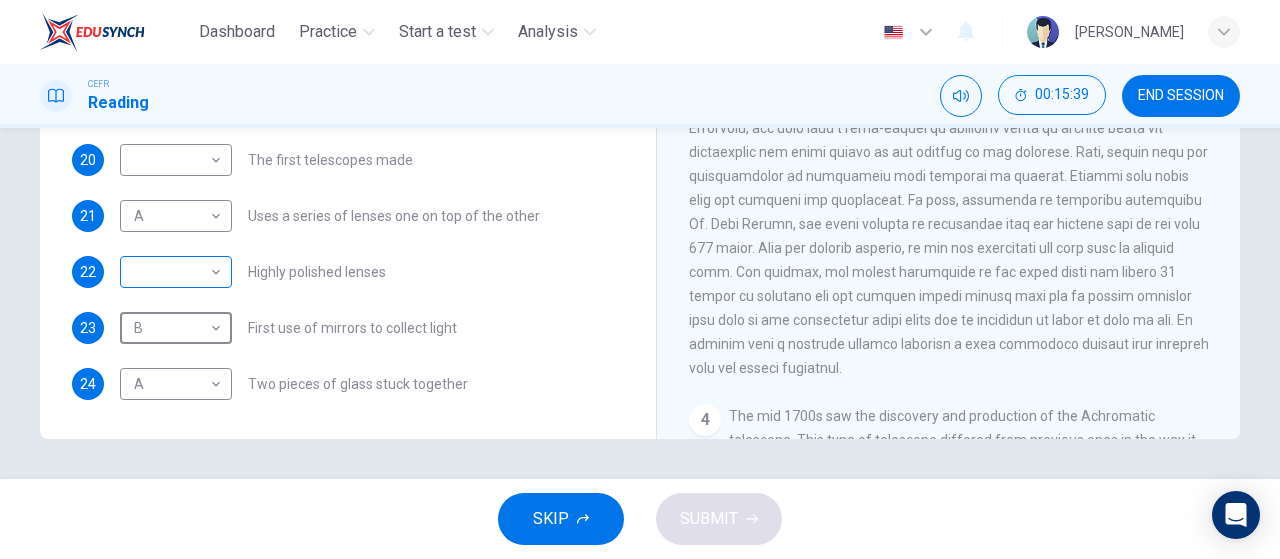 click on "Dashboard Practice Start a test Analysis English en ​ NURIN AISYA BINTI MAT YUSOF CEFR Reading 00:15:39 END SESSION Questions 20 - 24 Write the correct letter A, B or C, in the boxes below.
Classify the following features as belonging to A the Achromatic telescope B the Reflective telescope C the Refracting telescope 20 ​ ​ The first telescopes made 21 A A ​ Uses a series of lenses one on top of the other 22 ​ ​ Highly polished lenses 23 B B ​ First use of mirrors to collect light 24 A A ​ Two pieces of glass stuck together Looking in the Telescope CLICK TO ZOOM Click to Zoom 1 2 3 4 5 SKIP SUBMIT EduSynch - Online Language Proficiency Testing
Dashboard Practice Start a test Analysis Notifications © Copyright  2025" at bounding box center [640, 279] 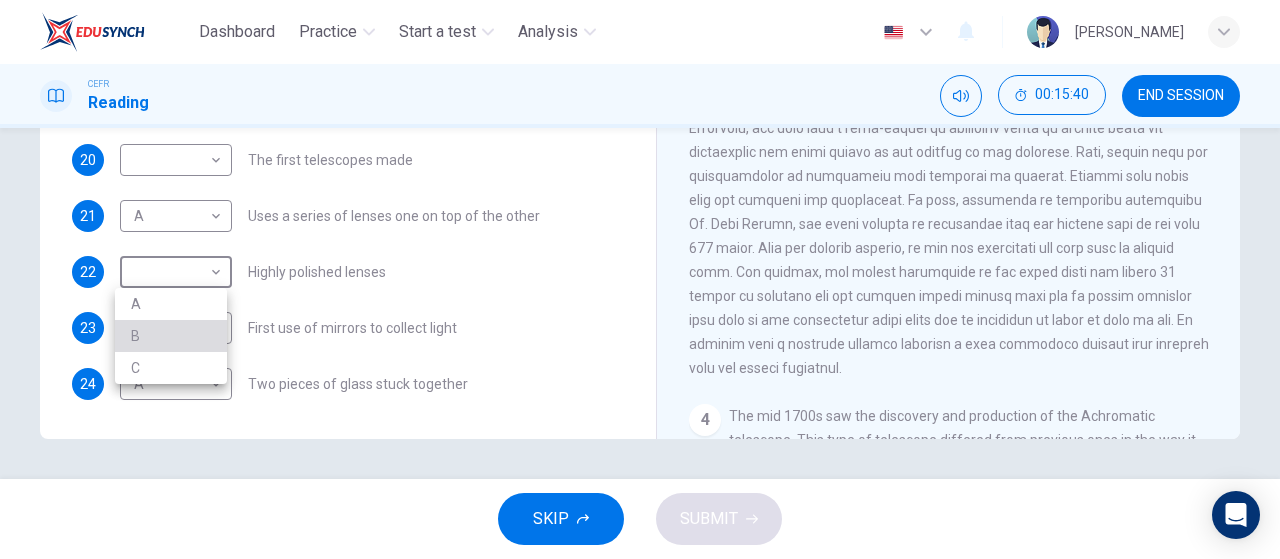 click on "B" at bounding box center [171, 336] 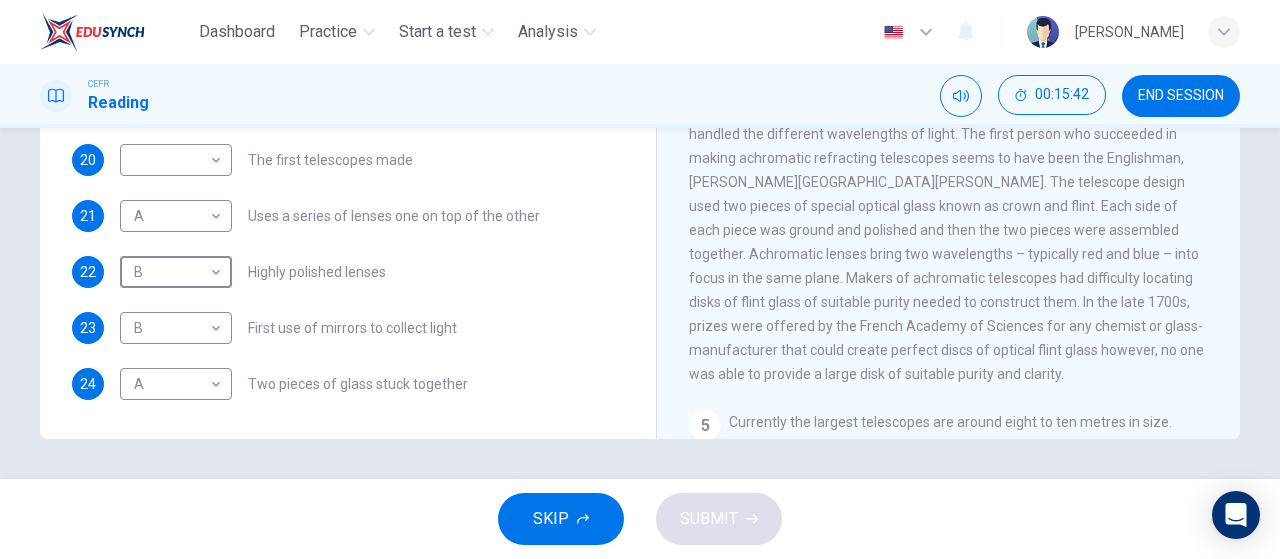 scroll, scrollTop: 1166, scrollLeft: 0, axis: vertical 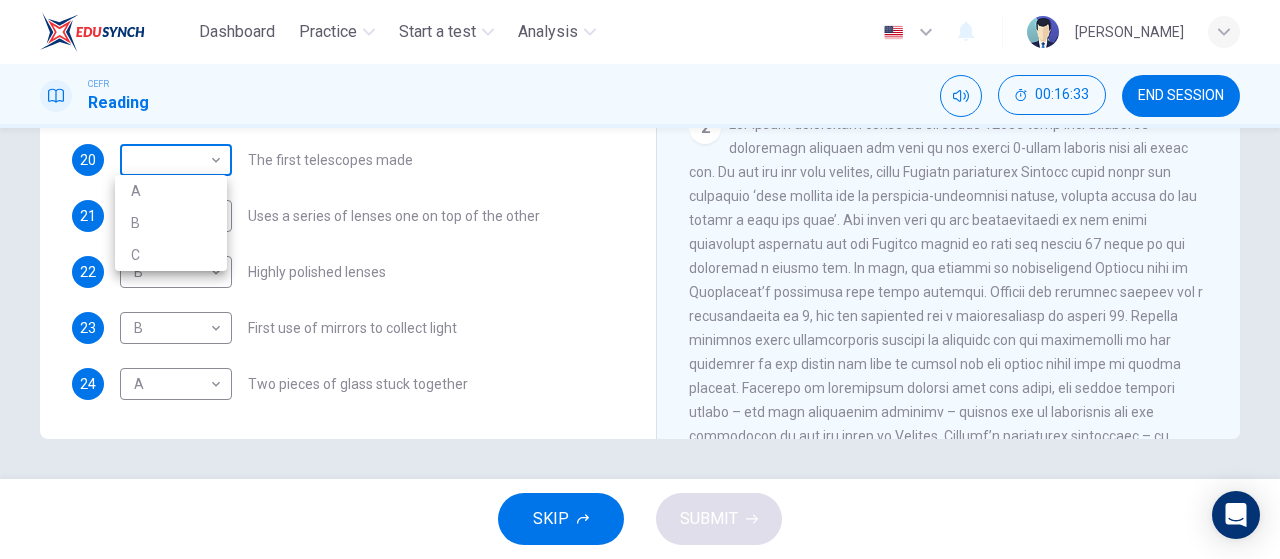 click on "Dashboard Practice Start a test Analysis English en ​ NURIN AISYA BINTI MAT YUSOF CEFR Reading 00:16:33 END SESSION Questions 20 - 24 Write the correct letter A, B or C, in the boxes below.
Classify the following features as belonging to A the Achromatic telescope B the Reflective telescope C the Refracting telescope 20 ​ ​ The first telescopes made 21 A A ​ Uses a series of lenses one on top of the other 22 B B ​ Highly polished lenses 23 B B ​ First use of mirrors to collect light 24 A A ​ Two pieces of glass stuck together Looking in the Telescope CLICK TO ZOOM Click to Zoom 1 2 3 4 5 SKIP SUBMIT EduSynch - Online Language Proficiency Testing
Dashboard Practice Start a test Analysis Notifications © Copyright  2025 A B C" at bounding box center (640, 279) 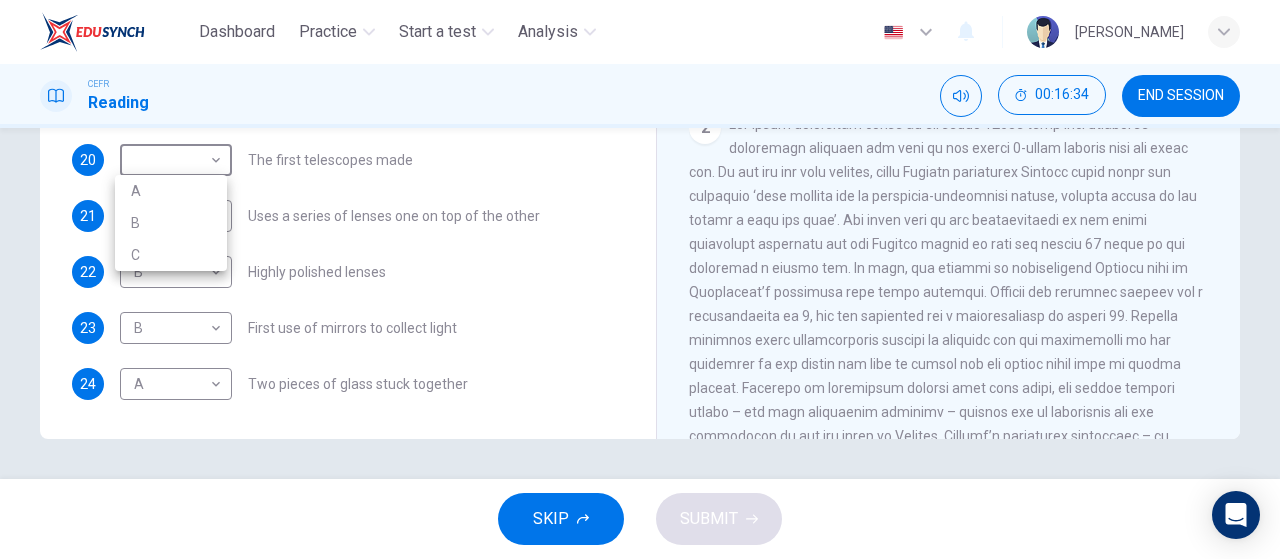 click on "C" at bounding box center (171, 255) 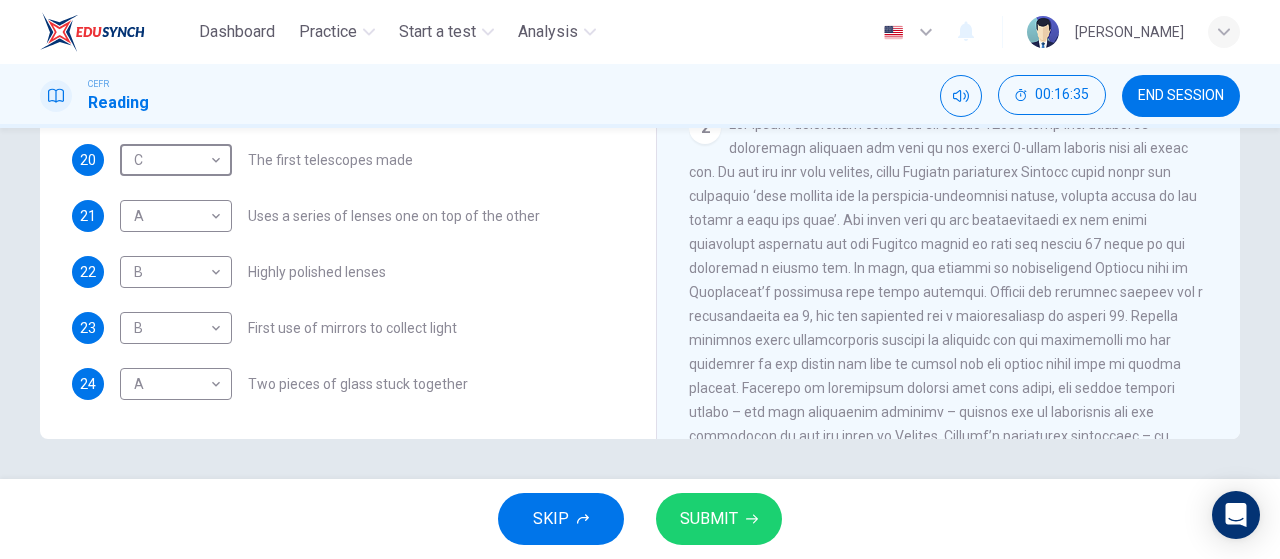 scroll, scrollTop: 0, scrollLeft: 0, axis: both 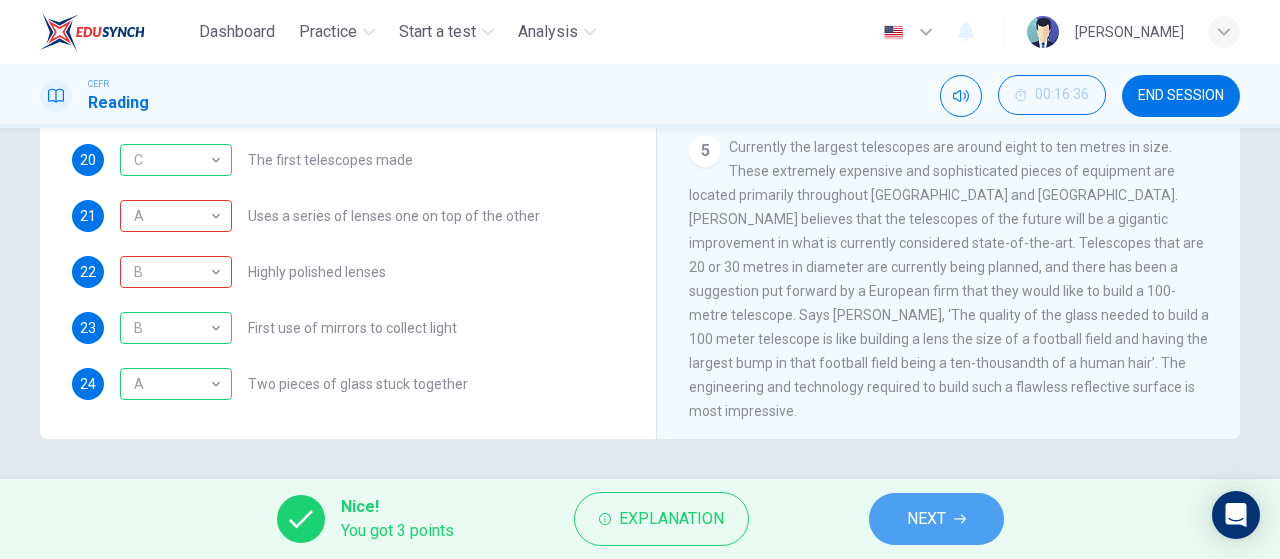 click on "NEXT" at bounding box center [926, 519] 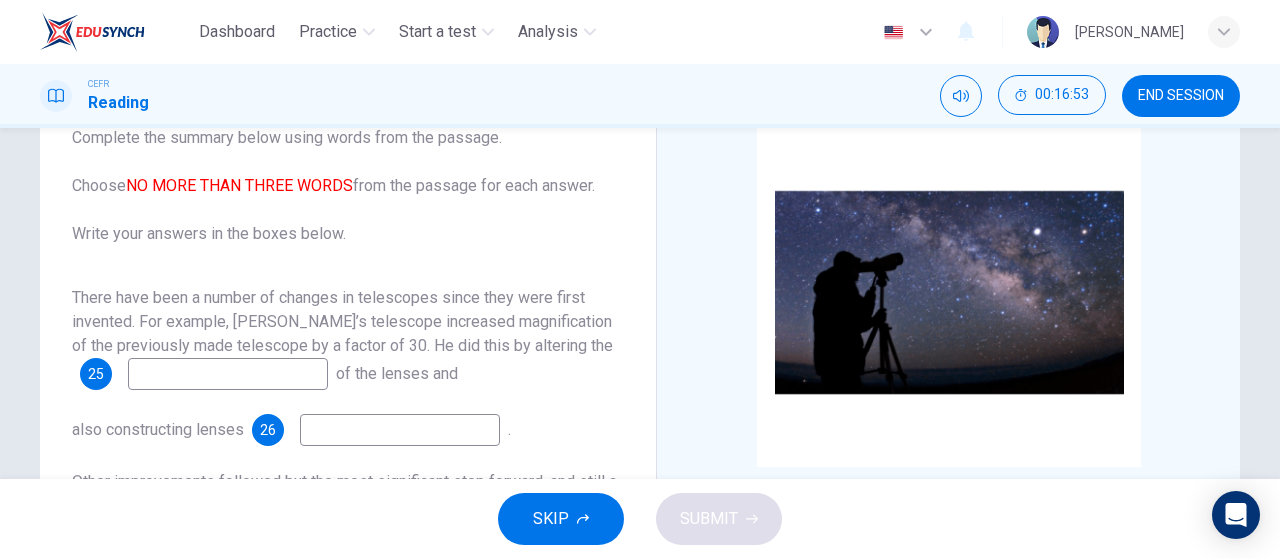 scroll, scrollTop: 166, scrollLeft: 0, axis: vertical 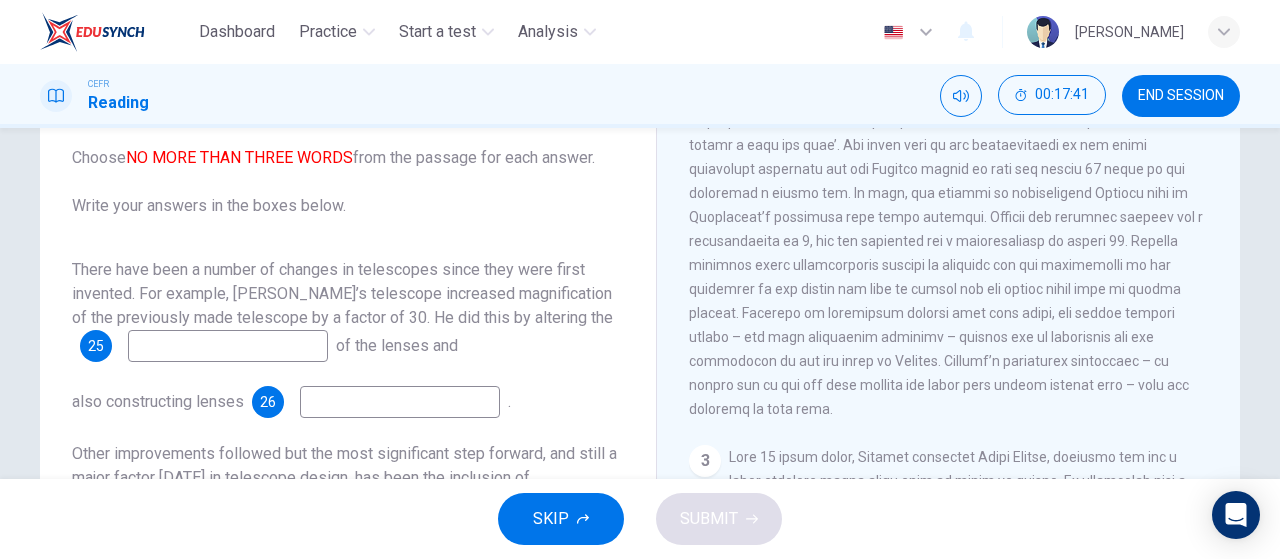 click at bounding box center [400, 402] 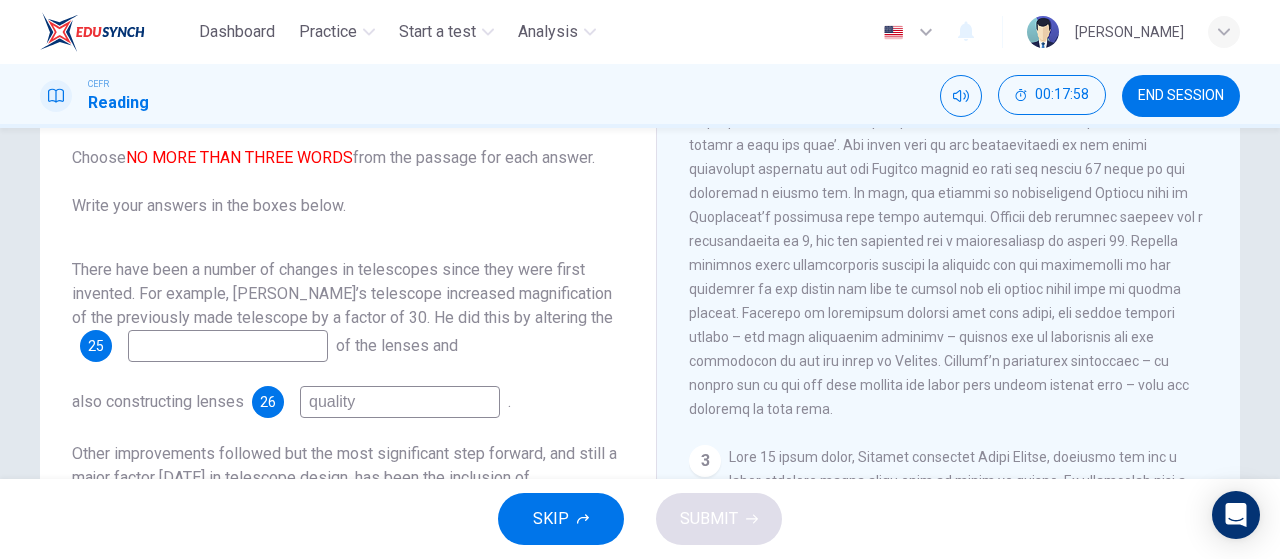 type on "quality" 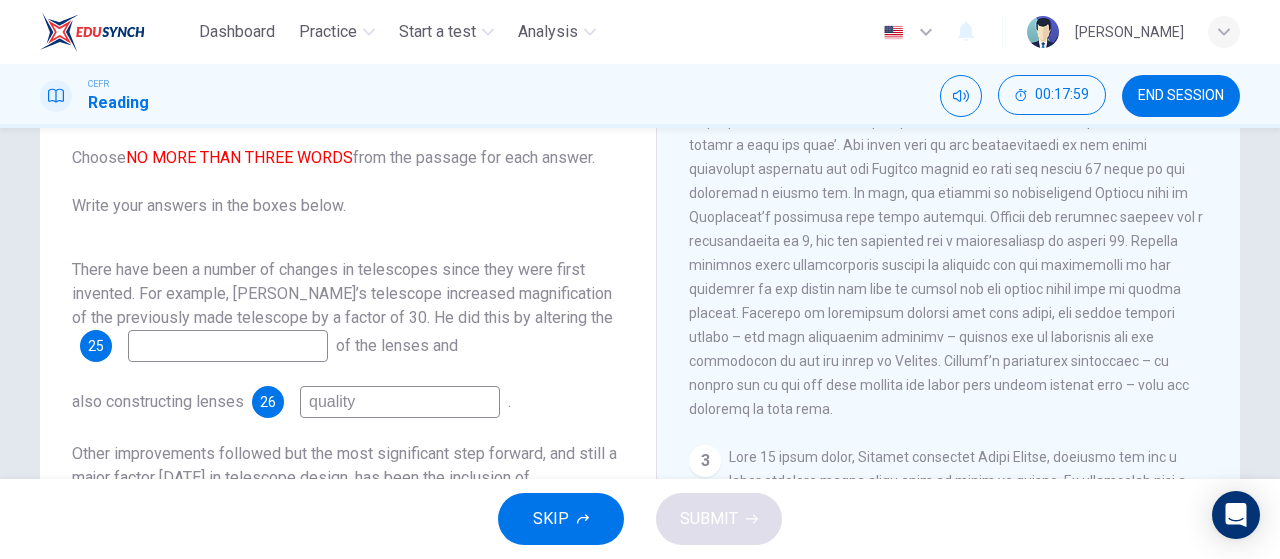 click at bounding box center [228, 346] 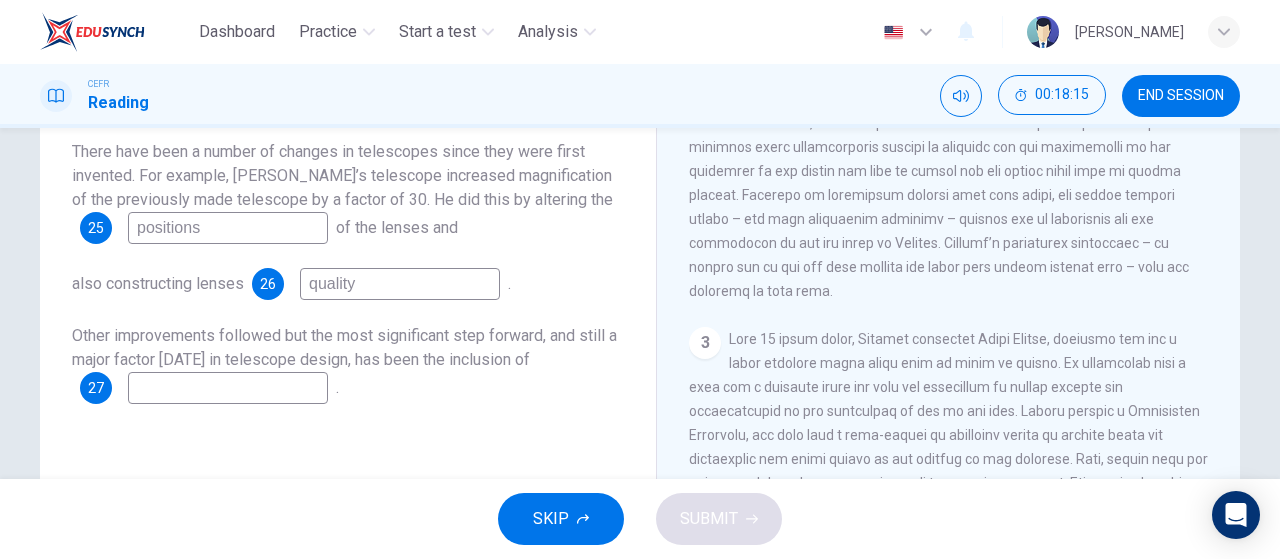 scroll, scrollTop: 333, scrollLeft: 0, axis: vertical 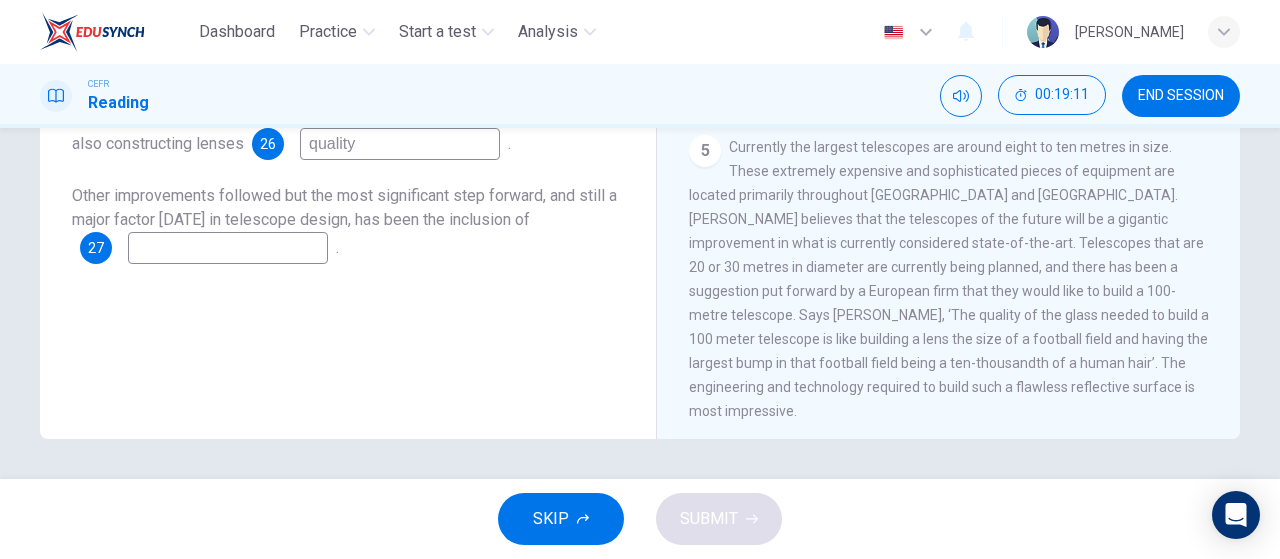 type on "positions" 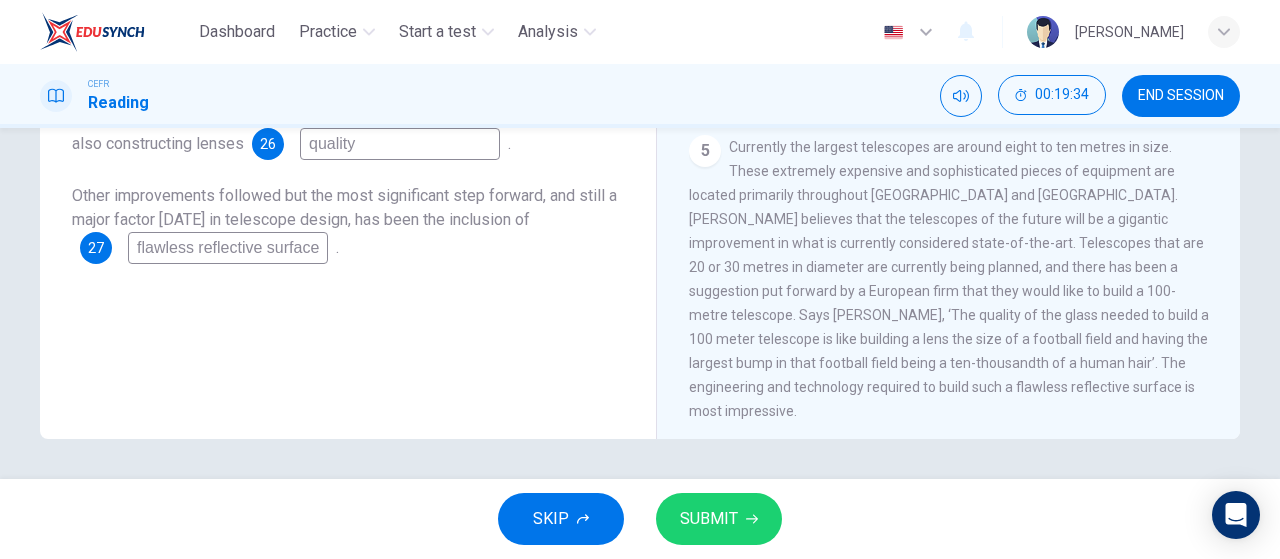 type on "flawless reflective surface" 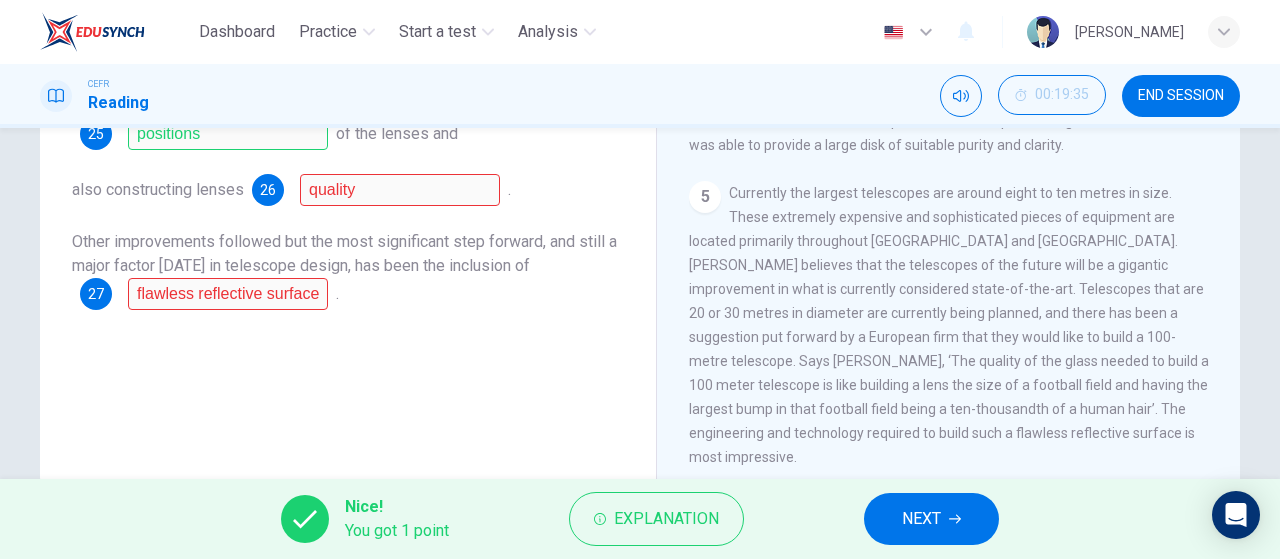 scroll, scrollTop: 424, scrollLeft: 0, axis: vertical 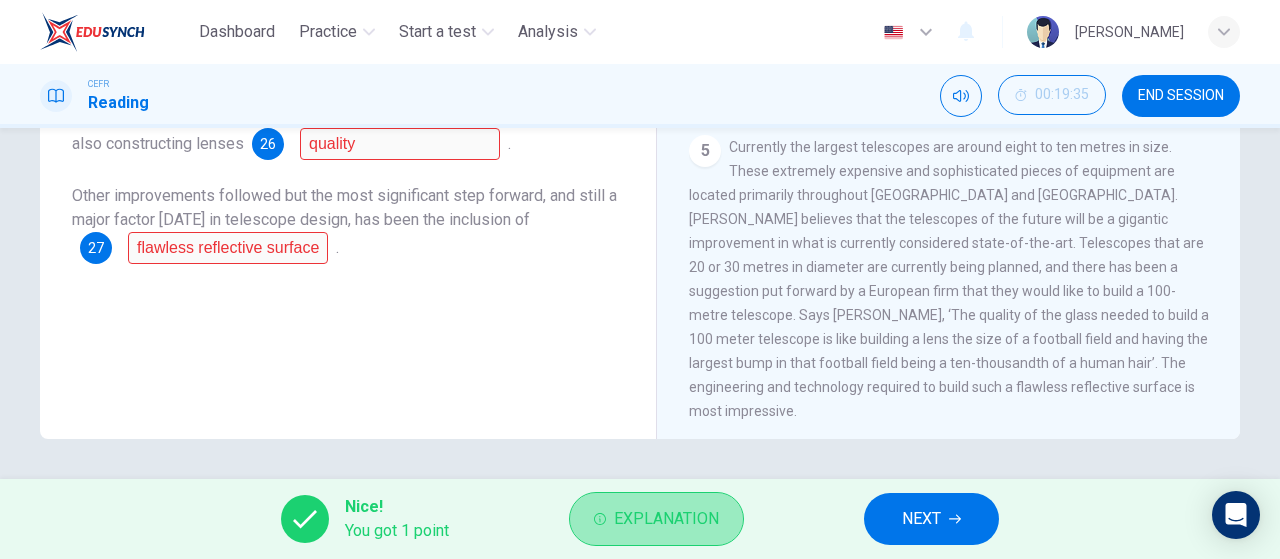 click on "Explanation" at bounding box center [666, 519] 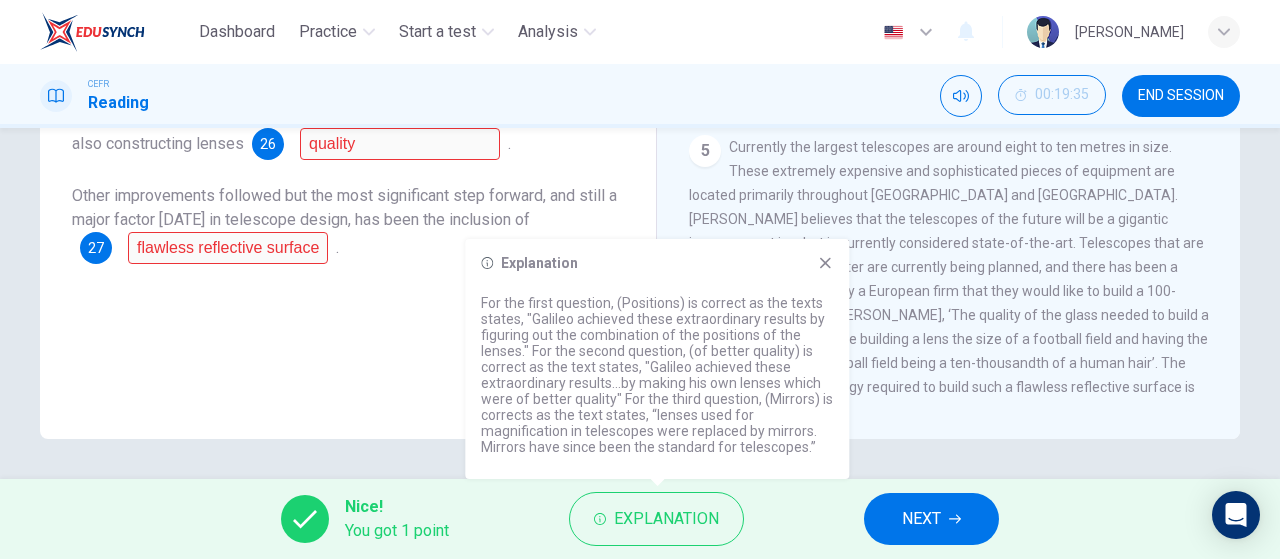 click on "NEXT" at bounding box center [931, 519] 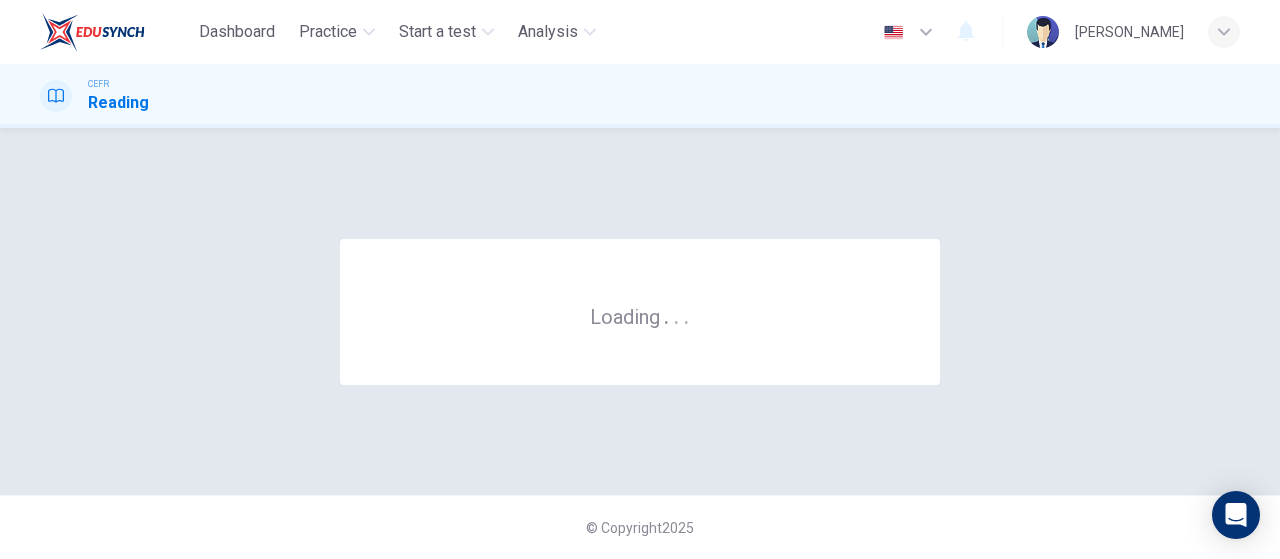 scroll, scrollTop: 0, scrollLeft: 0, axis: both 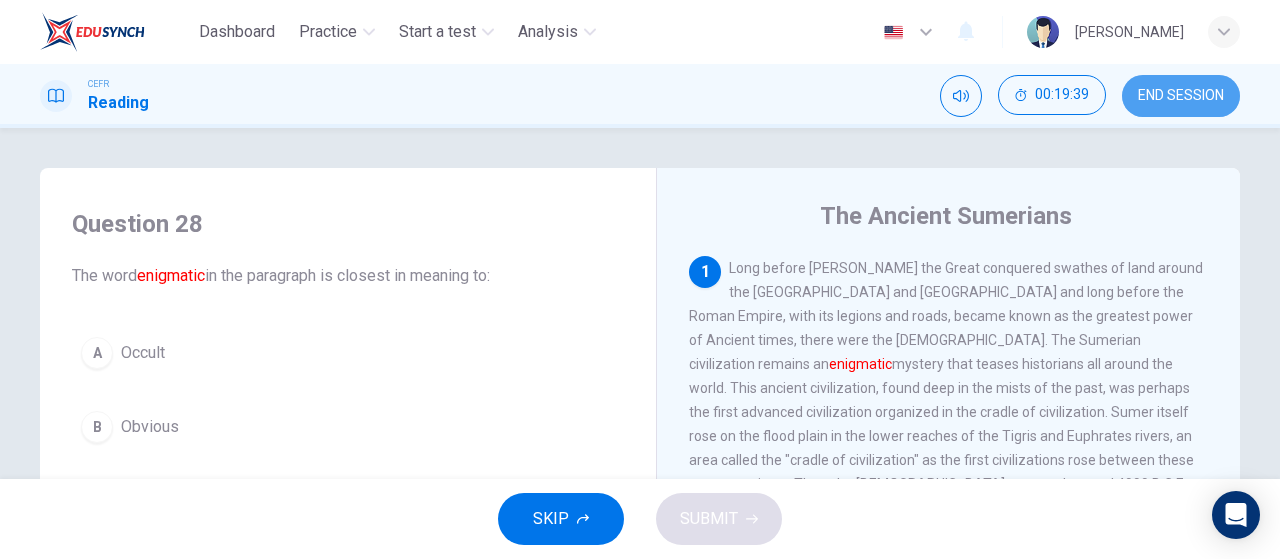 click on "END SESSION" at bounding box center (1181, 96) 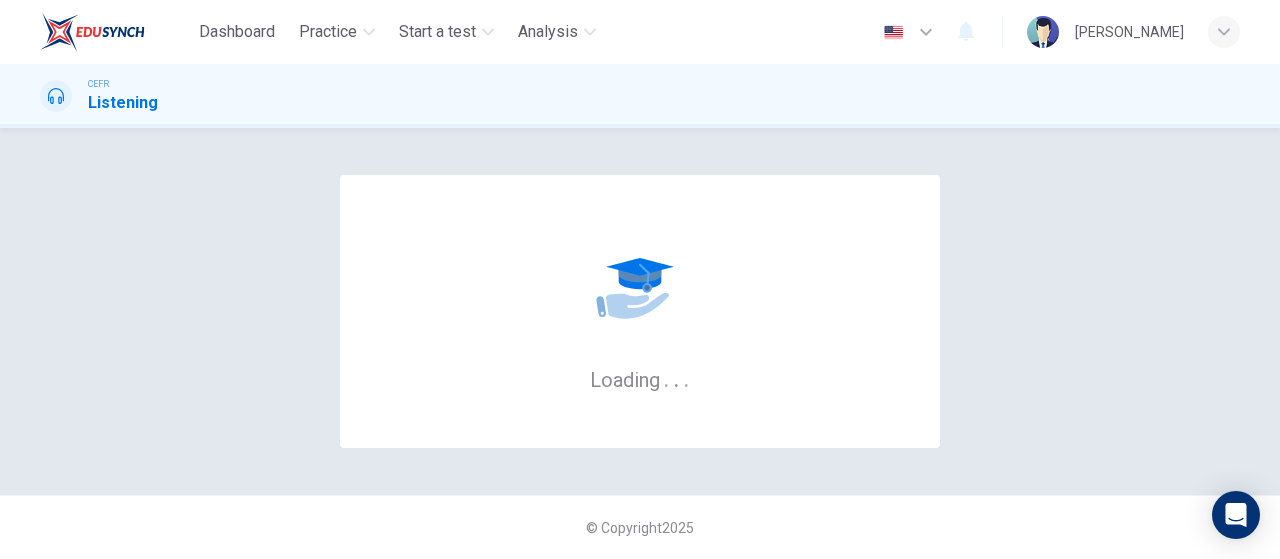scroll, scrollTop: 0, scrollLeft: 0, axis: both 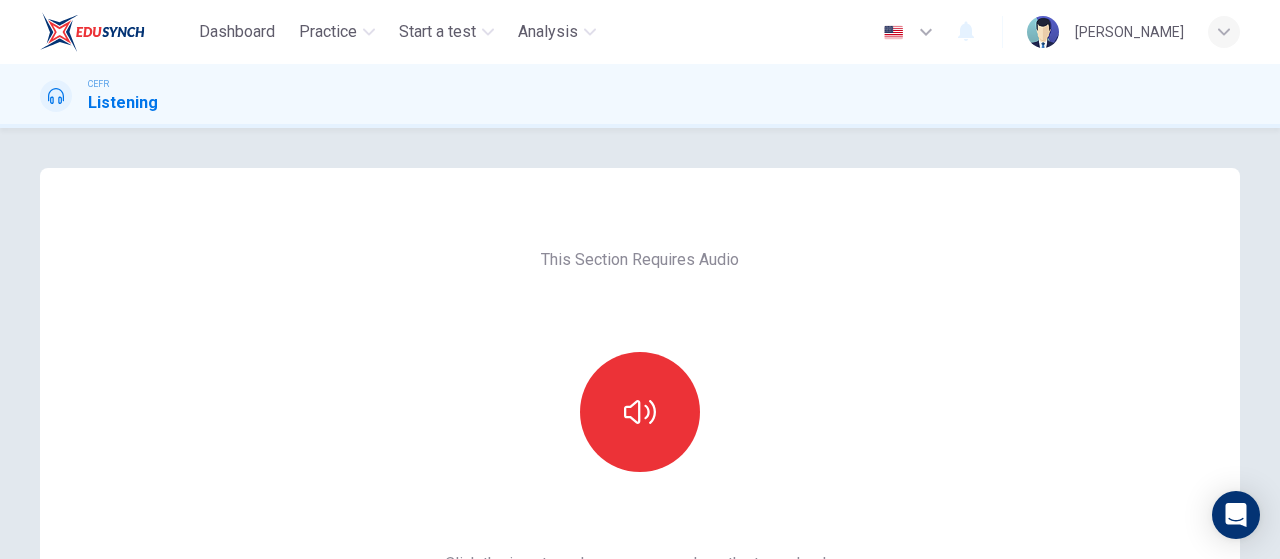 click on "This Section Requires Audio Click the icon to make sure you can hear the tune clearly. For the best performance, use  Google Chrome Sounds good!" at bounding box center (640, 515) 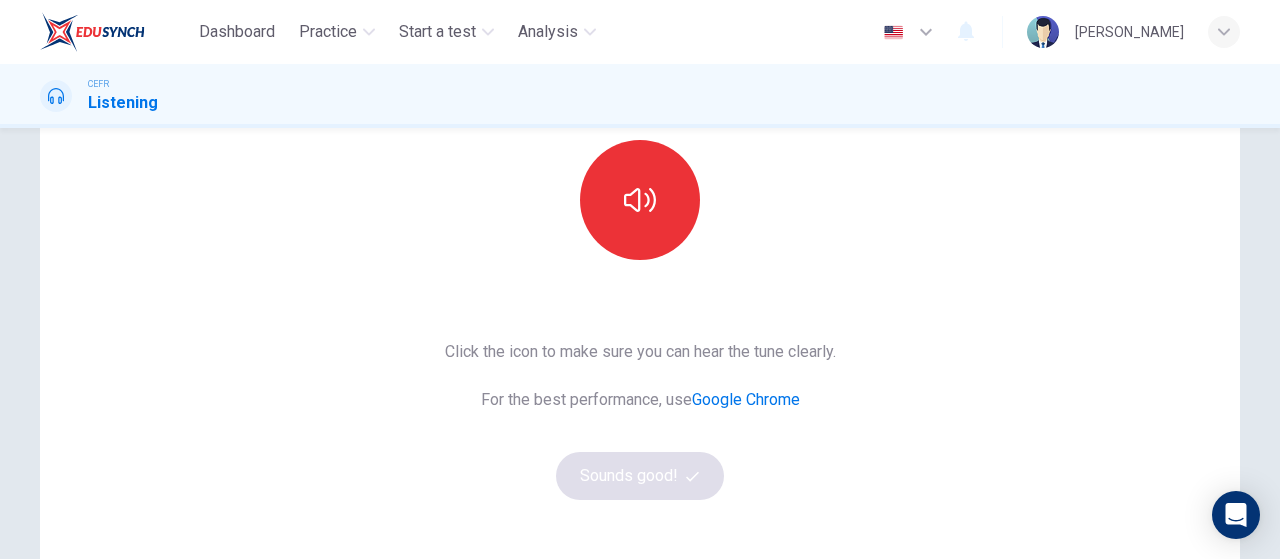 scroll, scrollTop: 166, scrollLeft: 0, axis: vertical 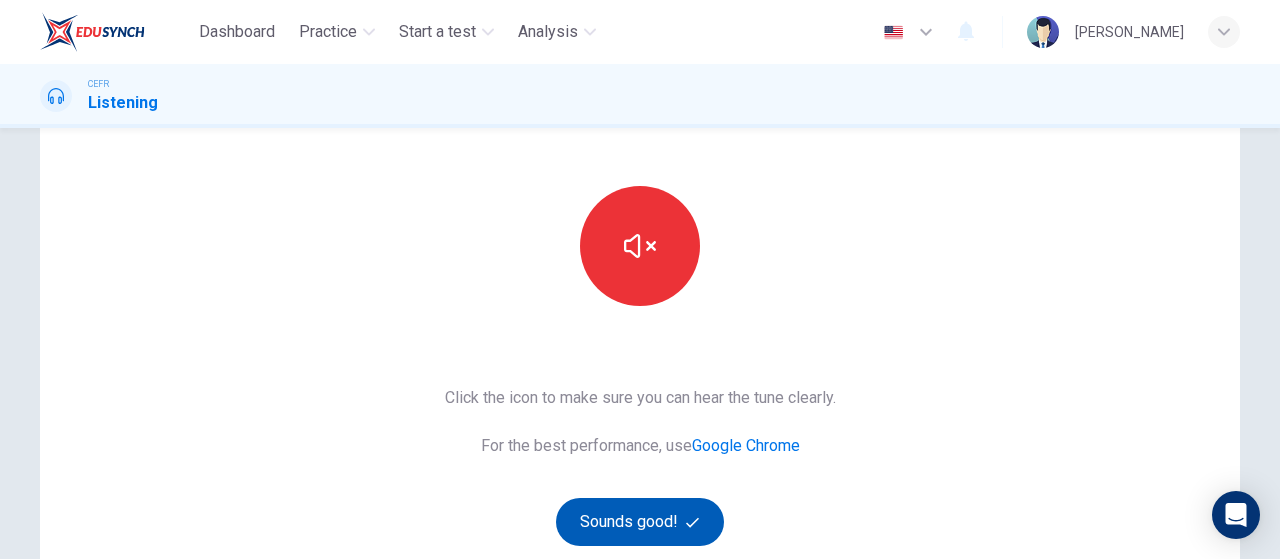 click on "Sounds good!" at bounding box center (640, 522) 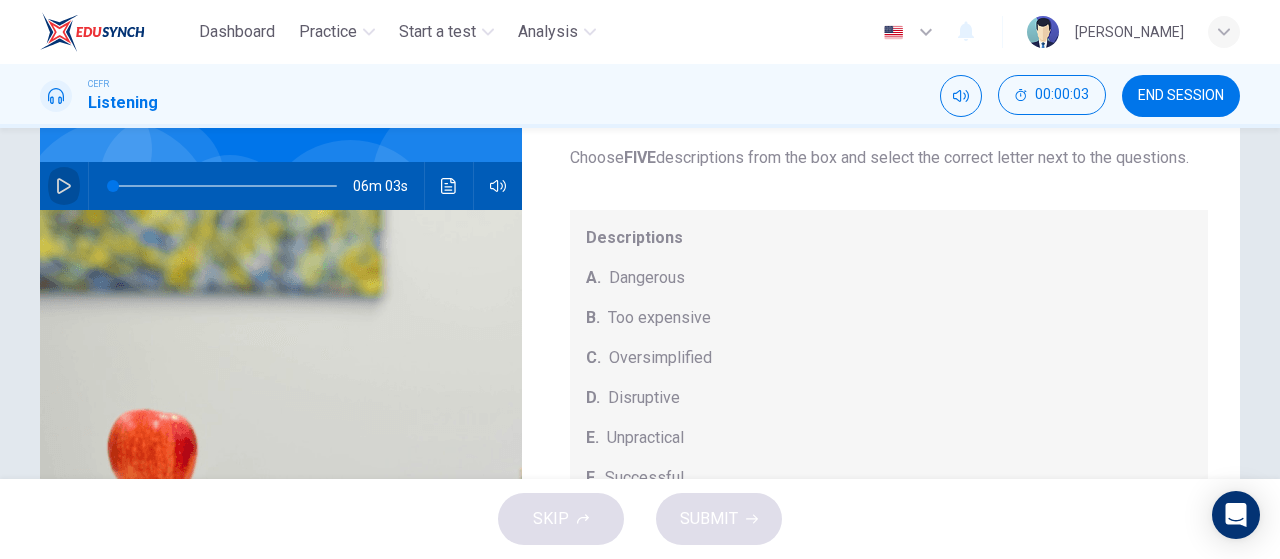 click 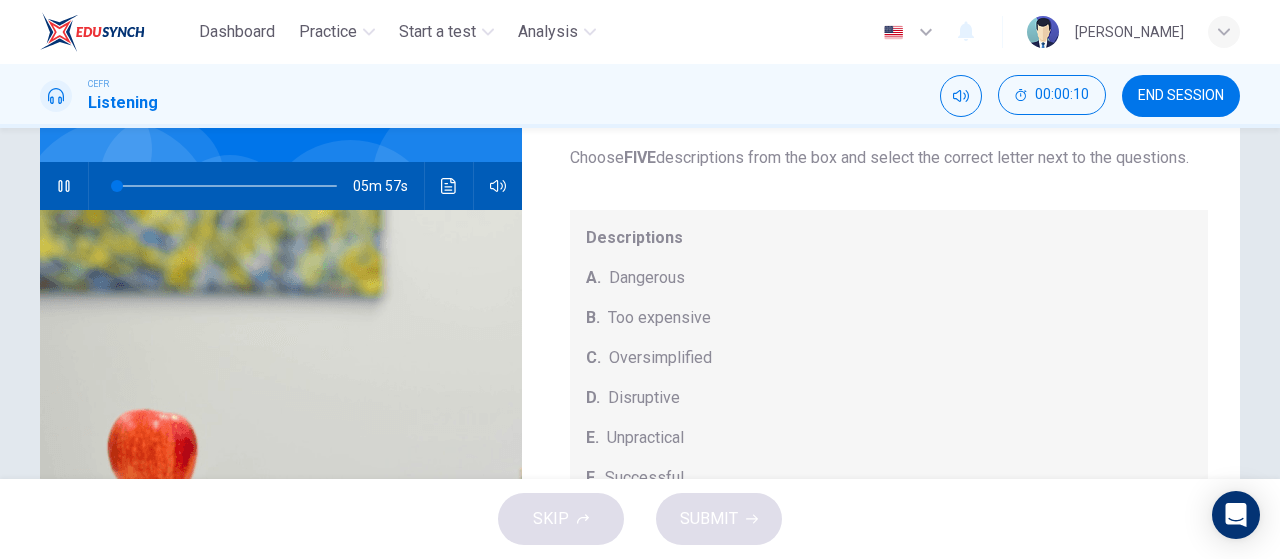 click on "How do the speakers describe the green urban planning options? Choose  FIVE  descriptions from the box and select the correct letter next to the questions." at bounding box center (889, 134) 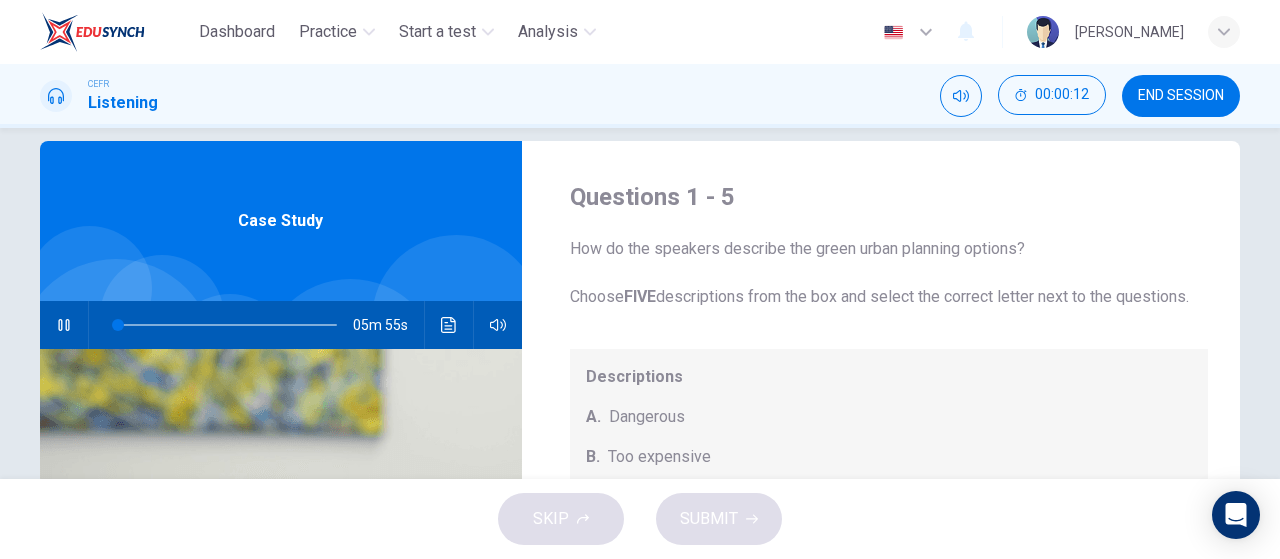 scroll, scrollTop: 0, scrollLeft: 0, axis: both 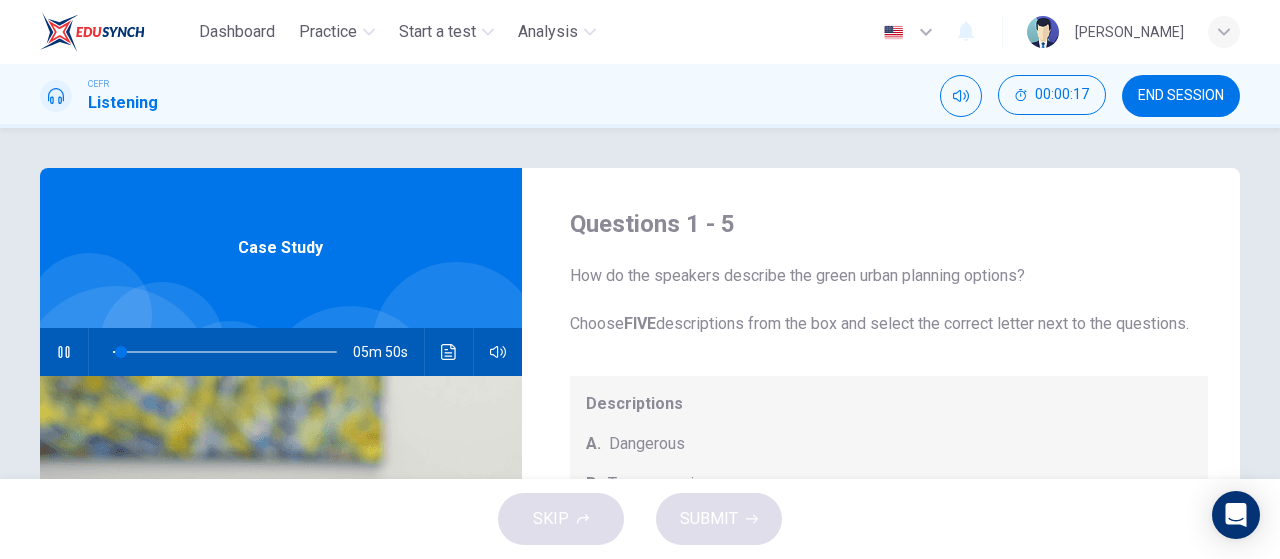 click on "How do the speakers describe the green urban planning options? Choose  FIVE  descriptions from the box and select the correct letter next to the questions." at bounding box center [889, 300] 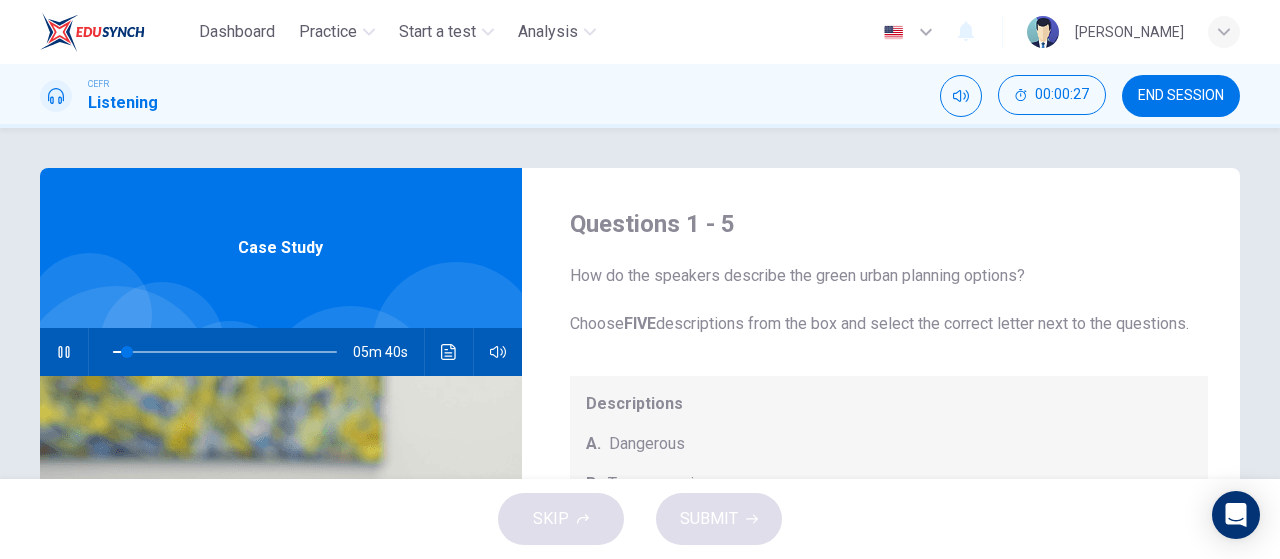 scroll, scrollTop: 208, scrollLeft: 0, axis: vertical 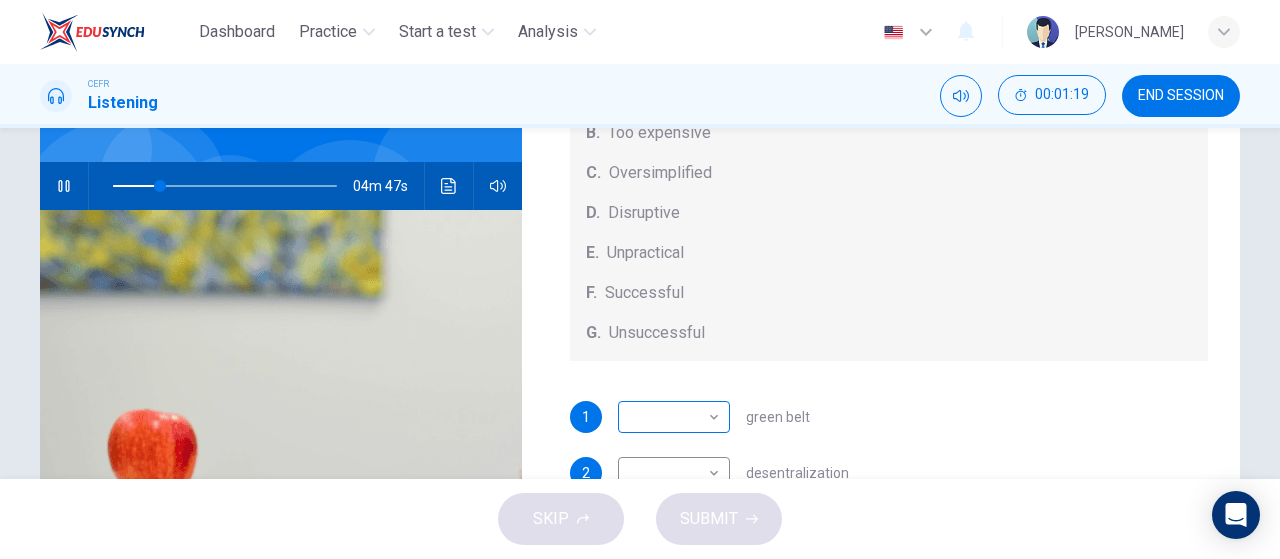 click on "Dashboard Practice Start a test Analysis English en ​ NURIN AISYA BINTI MAT YUSOF CEFR Listening 00:01:19 END SESSION Questions 1 - 5 How do the speakers describe the green urban planning options? Choose  FIVE  descriptions from the box and select the correct letter next to the questions. Descriptions A. Dangerous B. Too expensive C. Oversimplified  D. Disruptive E. Unpractical F. Successful G. Unsuccessful 1 ​ ​ green belt 2 ​ ​ desentralization 3 ​ ​ new towns 4 ​ ​ brownfield sites 5 ​ ​ pedestrianized zones Case Study 04m 47s SKIP SUBMIT EduSynch - Online Language Proficiency Testing
Dashboard Practice Start a test Analysis Notifications © Copyright  2025" at bounding box center [640, 279] 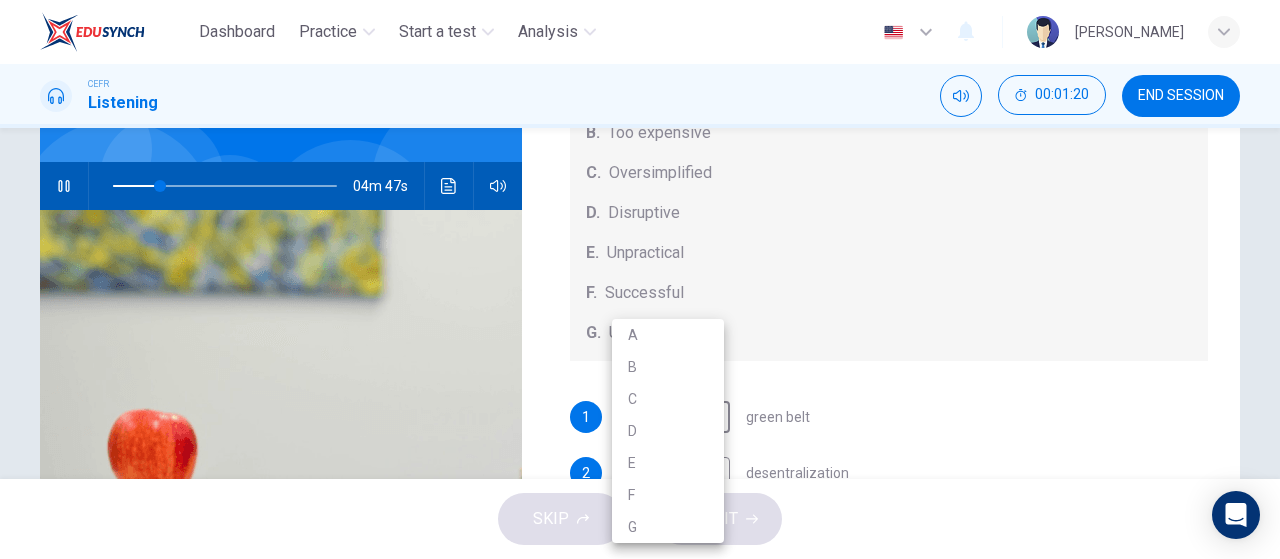 type on "21" 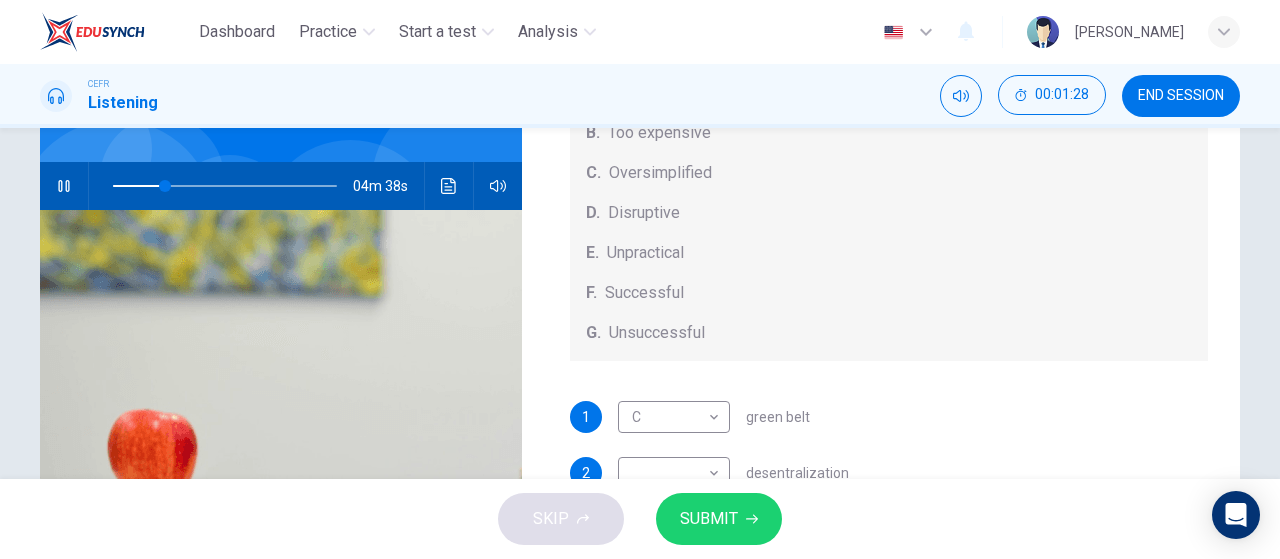 click on "1 C C ​ green belt" at bounding box center (889, 417) 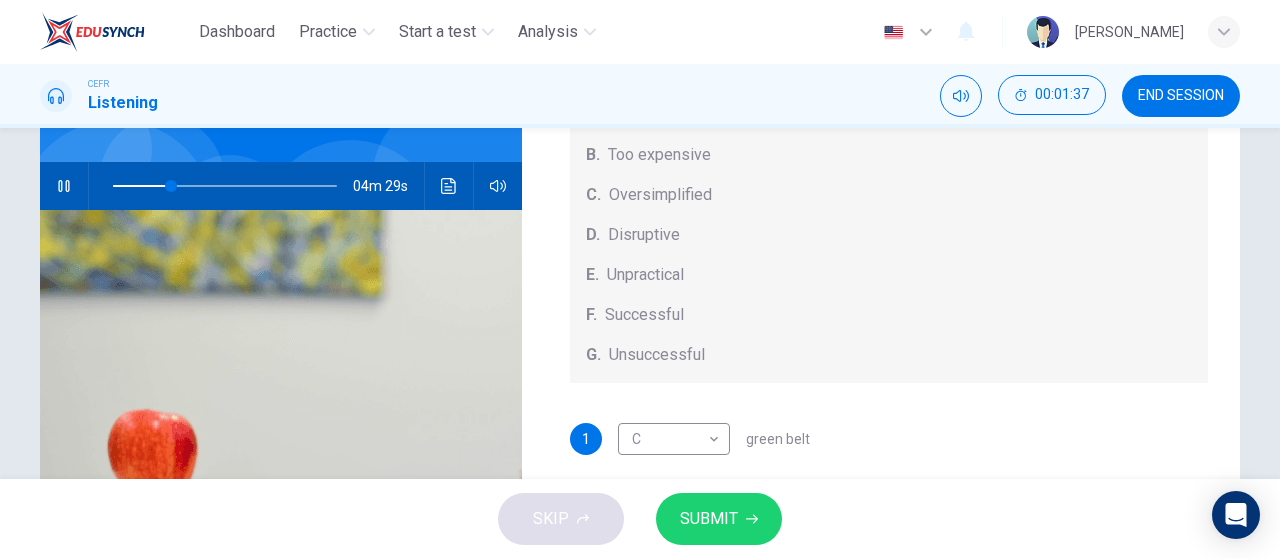 scroll, scrollTop: 208, scrollLeft: 0, axis: vertical 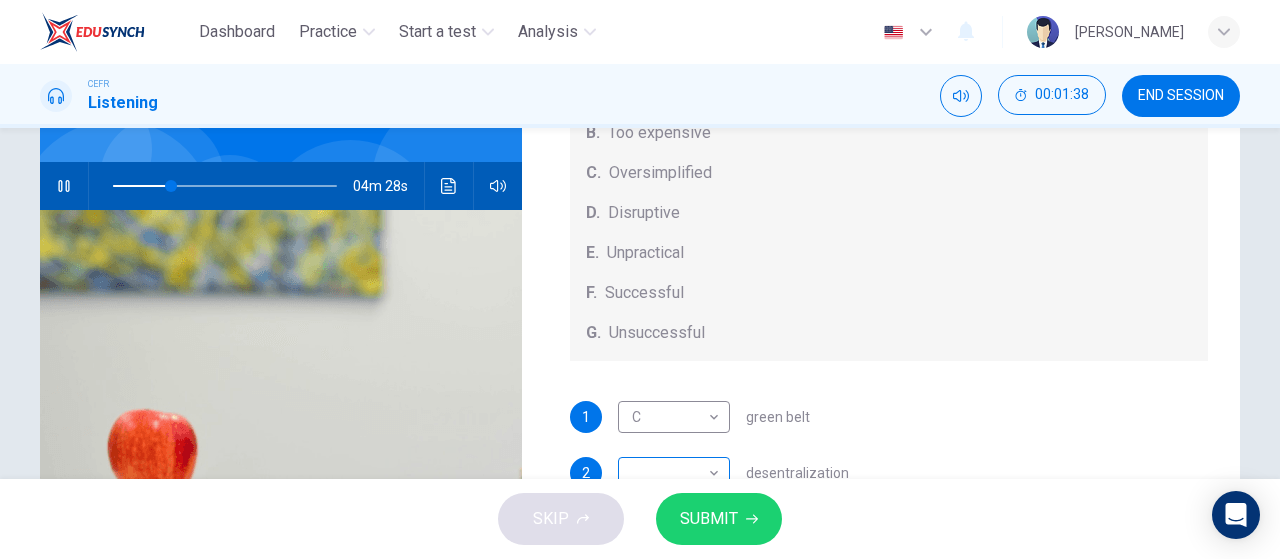 click on "Dashboard Practice Start a test Analysis English en ​ NURIN AISYA BINTI MAT YUSOF CEFR Listening 00:01:38 END SESSION Questions 1 - 5 How do the speakers describe the green urban planning options? Choose  FIVE  descriptions from the box and select the correct letter next to the questions. Descriptions A. Dangerous B. Too expensive C. Oversimplified  D. Disruptive E. Unpractical F. Successful G. Unsuccessful 1 C C ​ green belt 2 ​ ​ desentralization 3 ​ ​ new towns 4 ​ ​ brownfield sites 5 ​ ​ pedestrianized zones Case Study 04m 28s SKIP SUBMIT EduSynch - Online Language Proficiency Testing
Dashboard Practice Start a test Analysis Notifications © Copyright  2025" at bounding box center (640, 279) 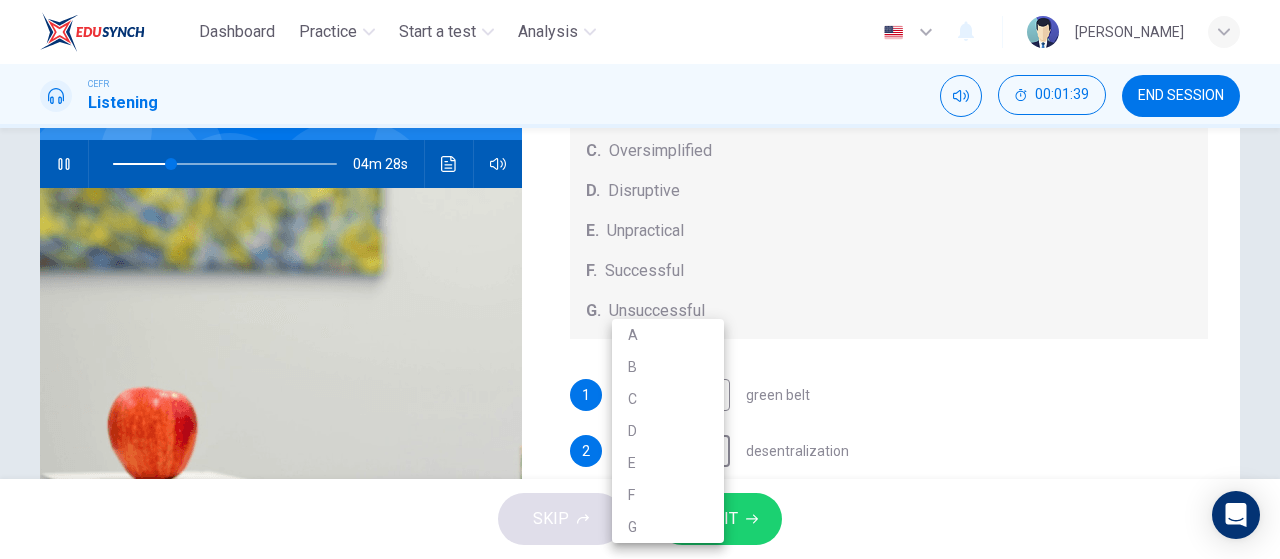 type on "26" 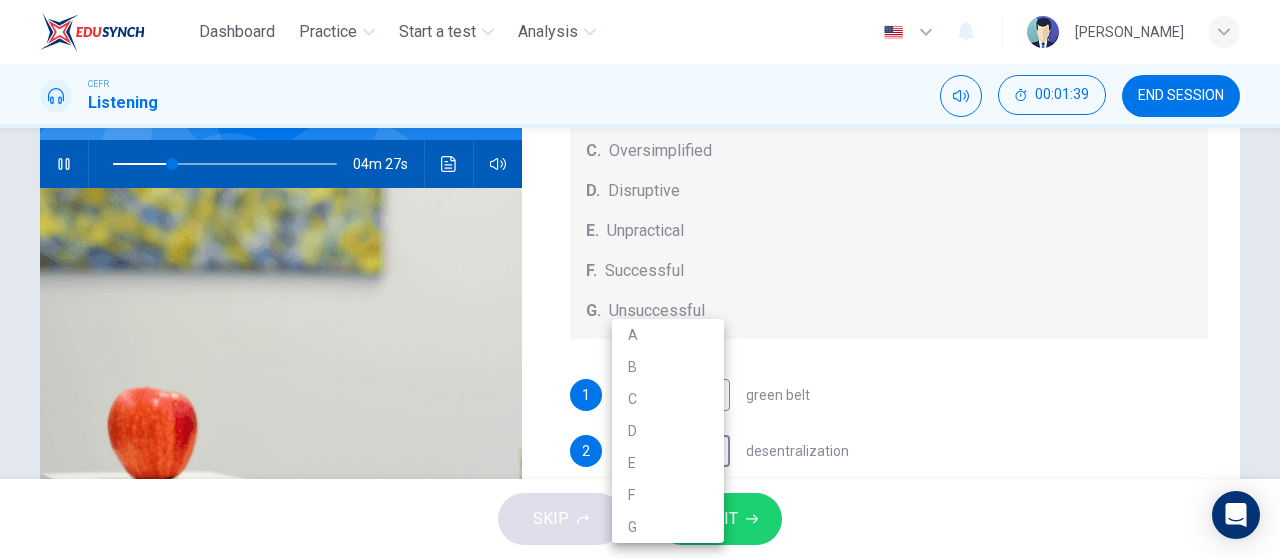 click on "E" at bounding box center [668, 463] 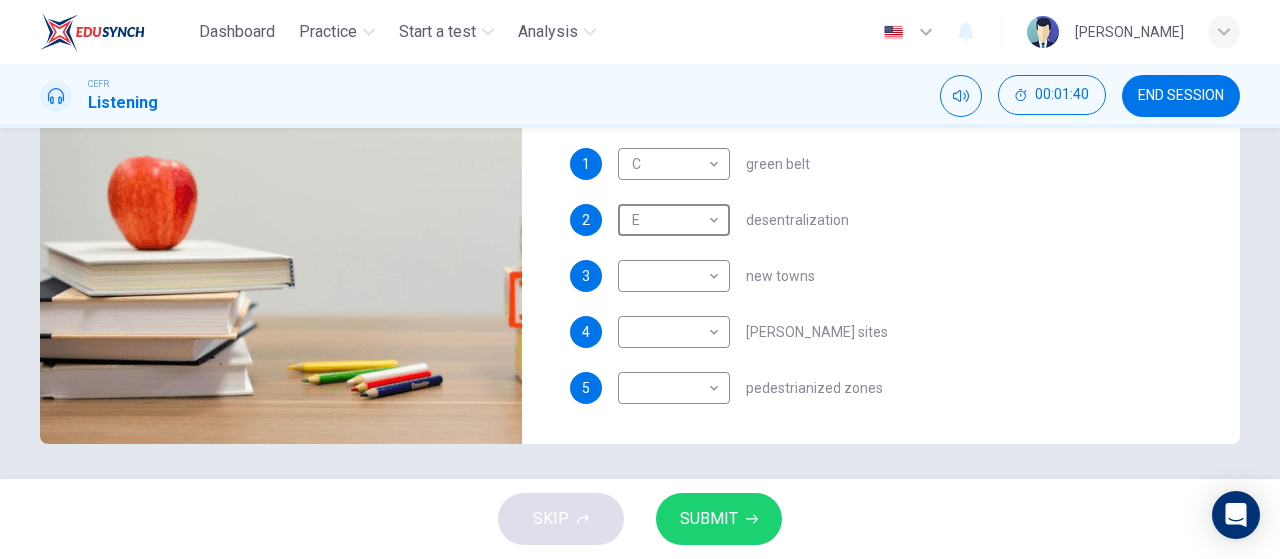 scroll, scrollTop: 424, scrollLeft: 0, axis: vertical 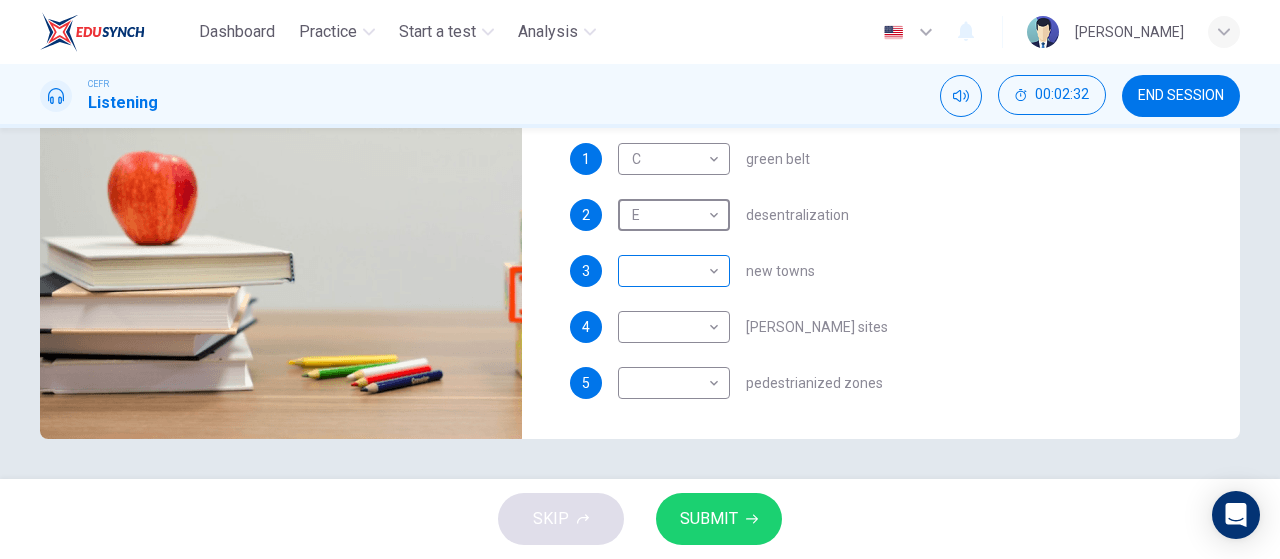 click on "Dashboard Practice Start a test Analysis English en ​ NURIN AISYA BINTI MAT YUSOF CEFR Listening 00:02:32 END SESSION Questions 1 - 5 How do the speakers describe the green urban planning options? Choose  FIVE  descriptions from the box and select the correct letter next to the questions. Descriptions A. Dangerous B. Too expensive C. Oversimplified  D. Disruptive E. Unpractical F. Successful G. Unsuccessful 1 C C ​ green belt 2 E E ​ desentralization 3 ​ ​ new towns 4 ​ ​ brownfield sites 5 ​ ​ pedestrianized zones Case Study 03m 34s SKIP SUBMIT EduSynch - Online Language Proficiency Testing
Dashboard Practice Start a test Analysis Notifications © Copyright  2025" at bounding box center [640, 279] 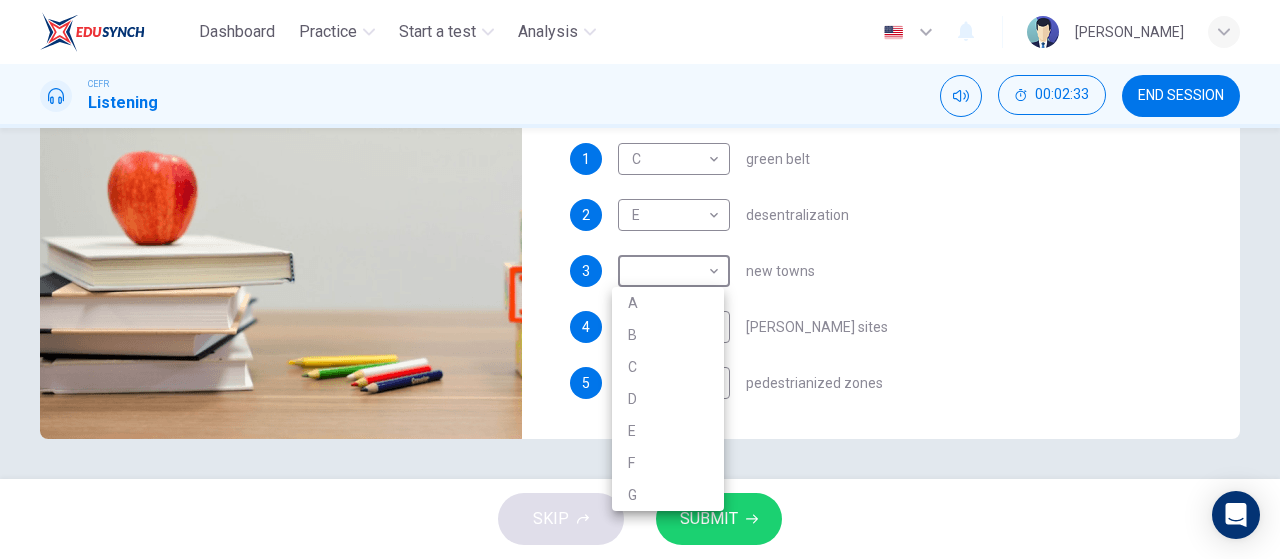 type on "41" 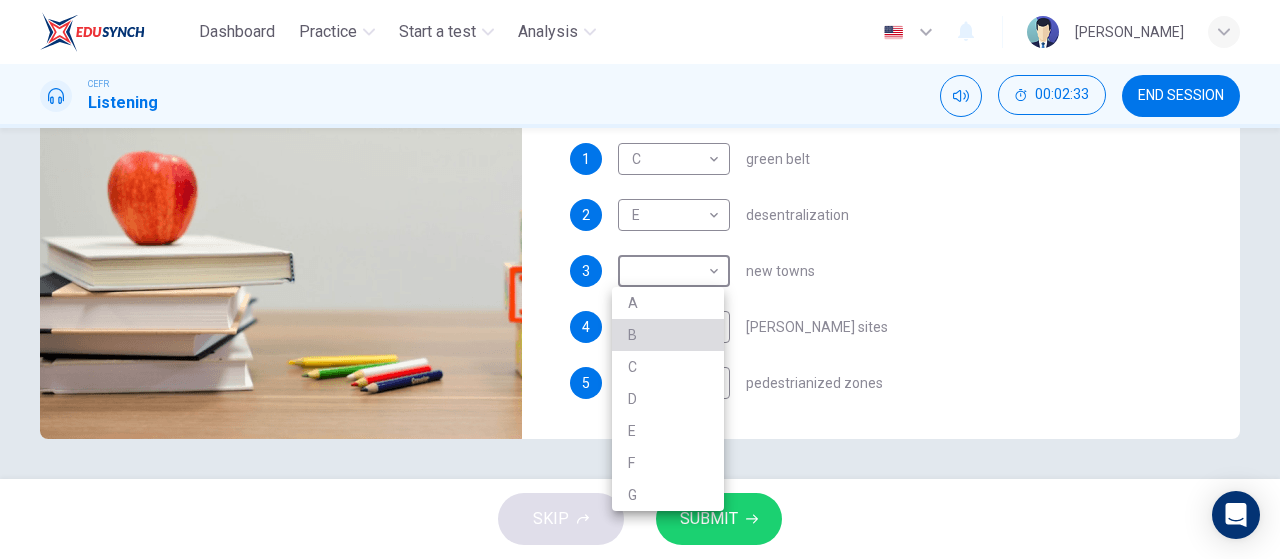 click on "B" at bounding box center (668, 335) 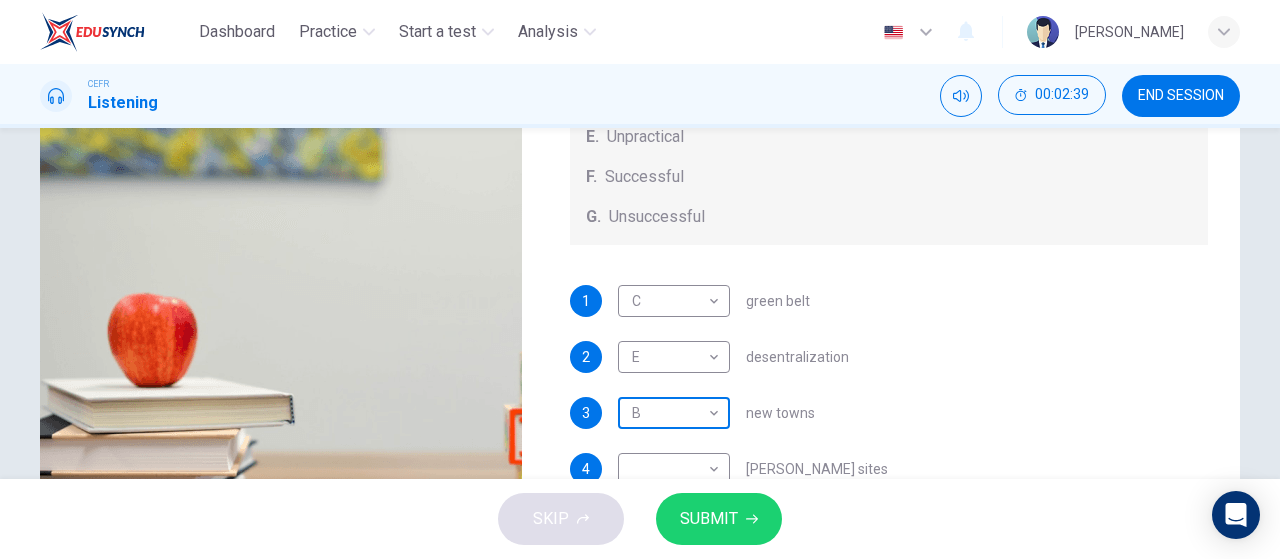 scroll, scrollTop: 424, scrollLeft: 0, axis: vertical 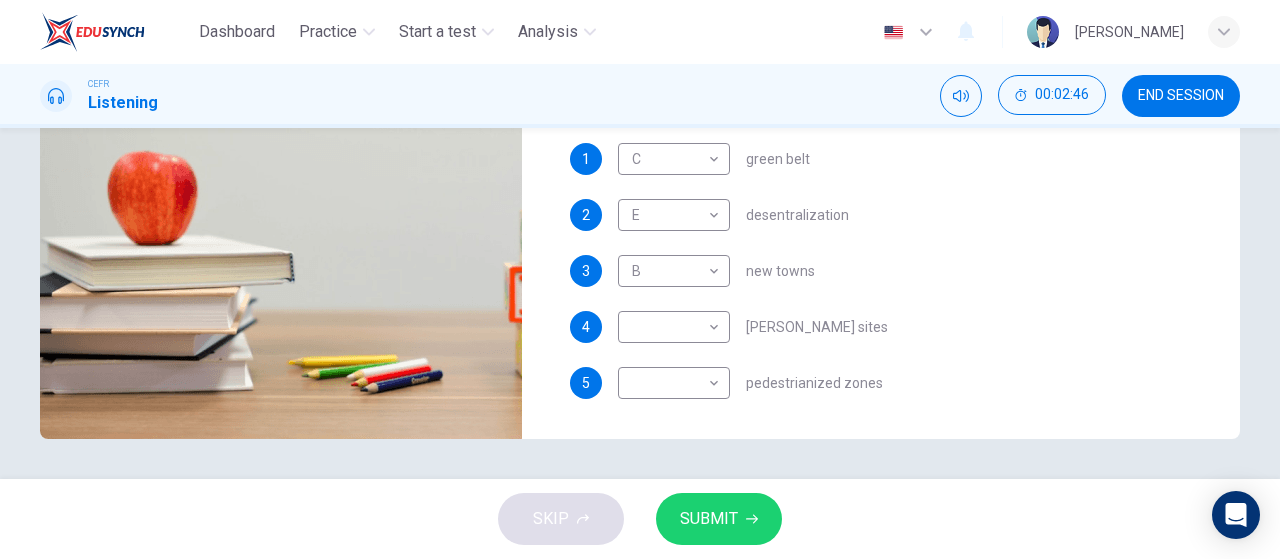 drag, startPoint x: 743, startPoint y: 328, endPoint x: 786, endPoint y: 325, distance: 43.104523 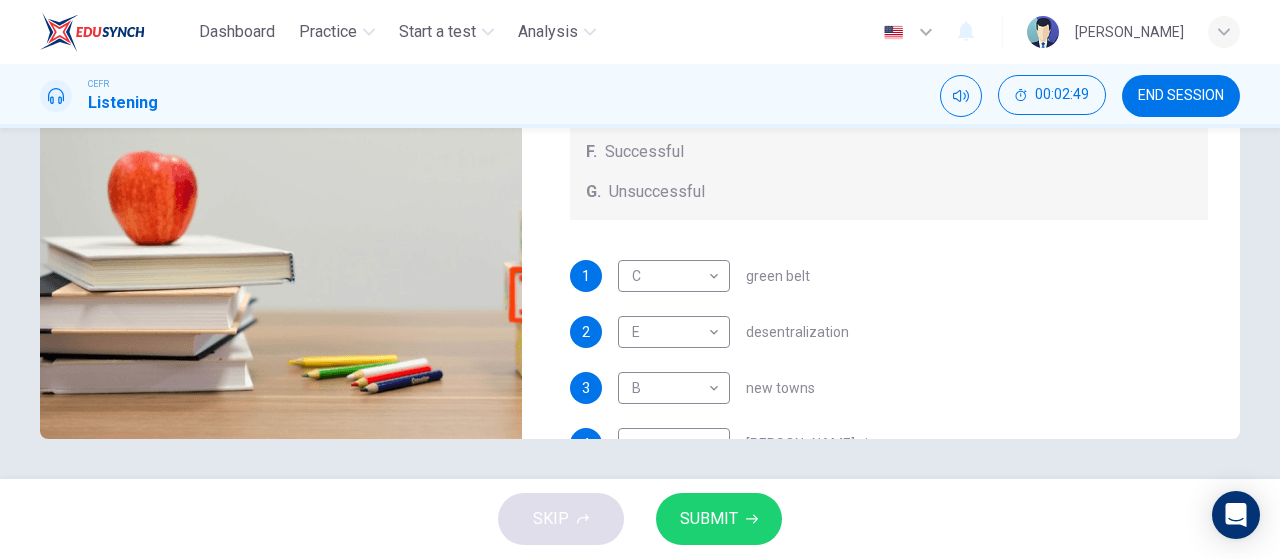 scroll, scrollTop: 0, scrollLeft: 0, axis: both 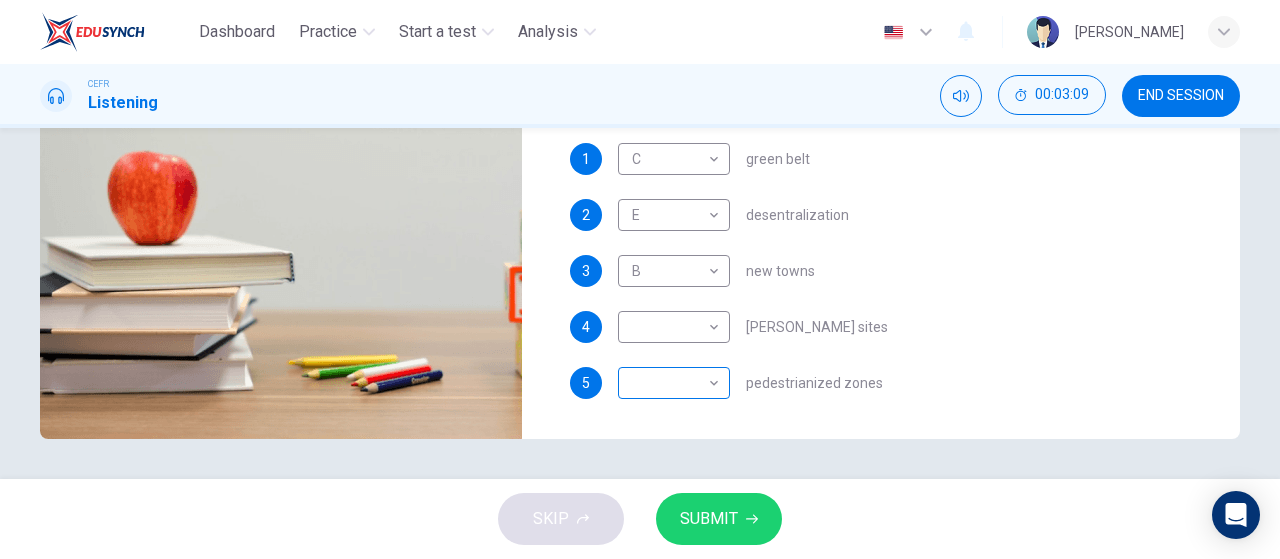 type on "51" 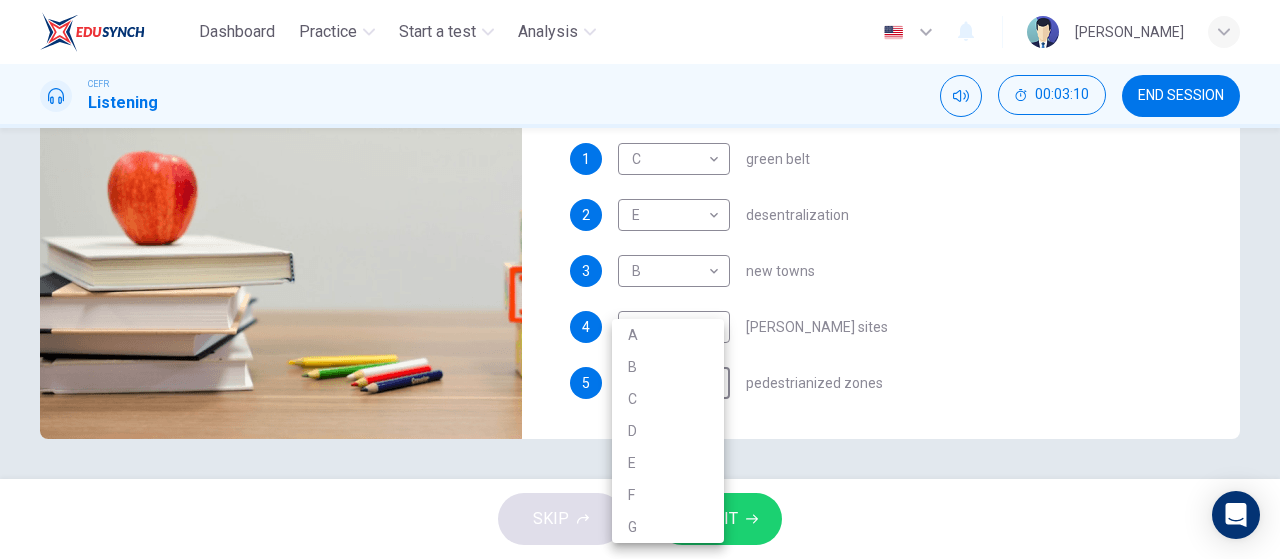 click on "A" at bounding box center [668, 335] 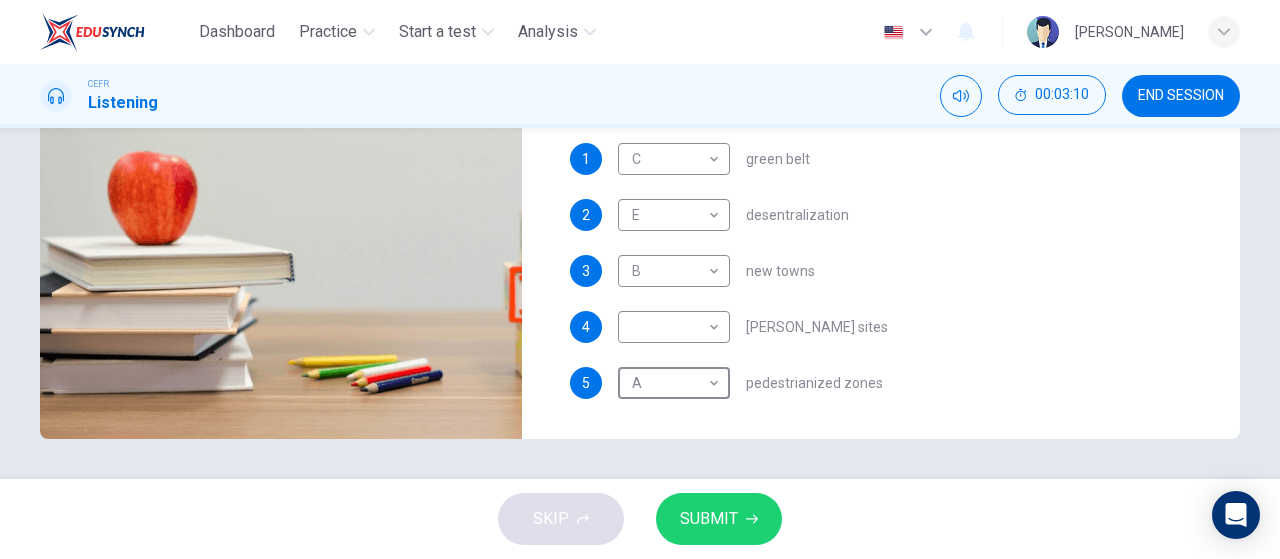 scroll, scrollTop: 0, scrollLeft: 0, axis: both 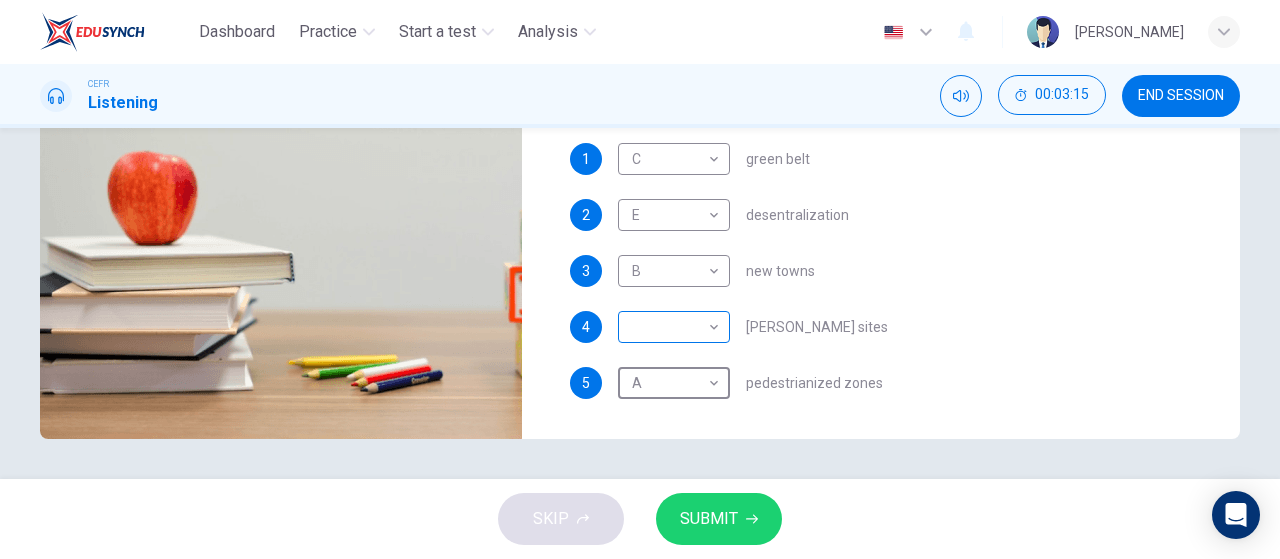 click on "Dashboard Practice Start a test Analysis English en ​ NURIN AISYA BINTI MAT YUSOF CEFR Listening 00:03:15 END SESSION Questions 1 - 5 How do the speakers describe the green urban planning options? Choose  FIVE  descriptions from the box and select the correct letter next to the questions. Descriptions A. Dangerous B. Too expensive C. Oversimplified  D. Disruptive E. Unpractical F. Successful G. Unsuccessful 1 C C ​ green belt 2 E E ​ desentralization 3 B B ​ new towns 4 ​ ​ brownfield sites 5 A A ​ pedestrianized zones Case Study 02m 52s SKIP SUBMIT EduSynch - Online Language Proficiency Testing
Dashboard Practice Start a test Analysis Notifications © Copyright  2025" at bounding box center (640, 279) 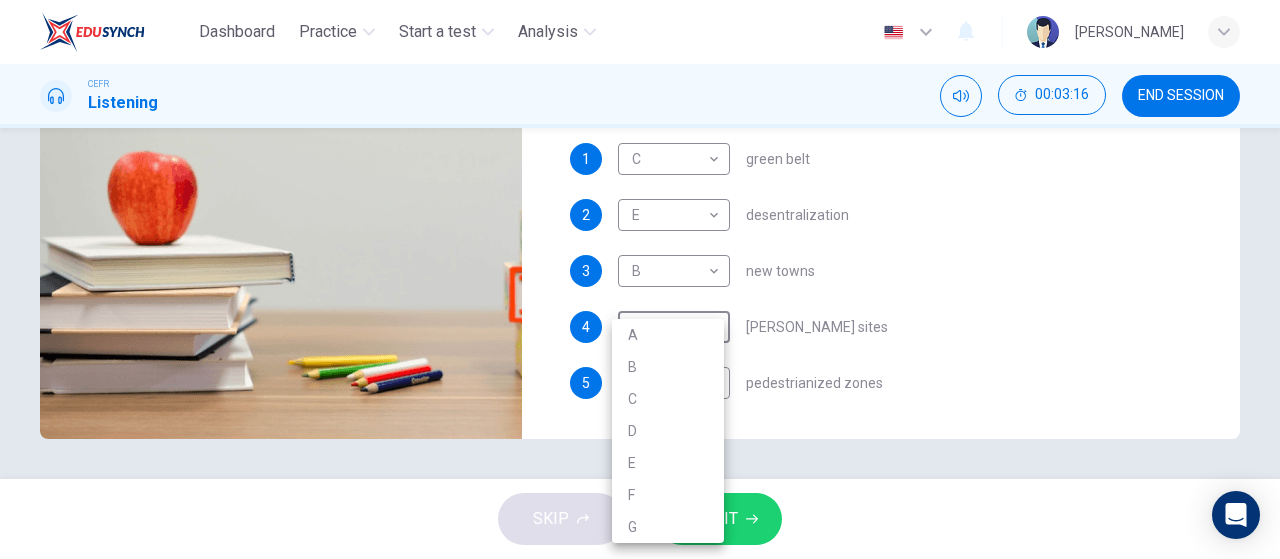 type on "53" 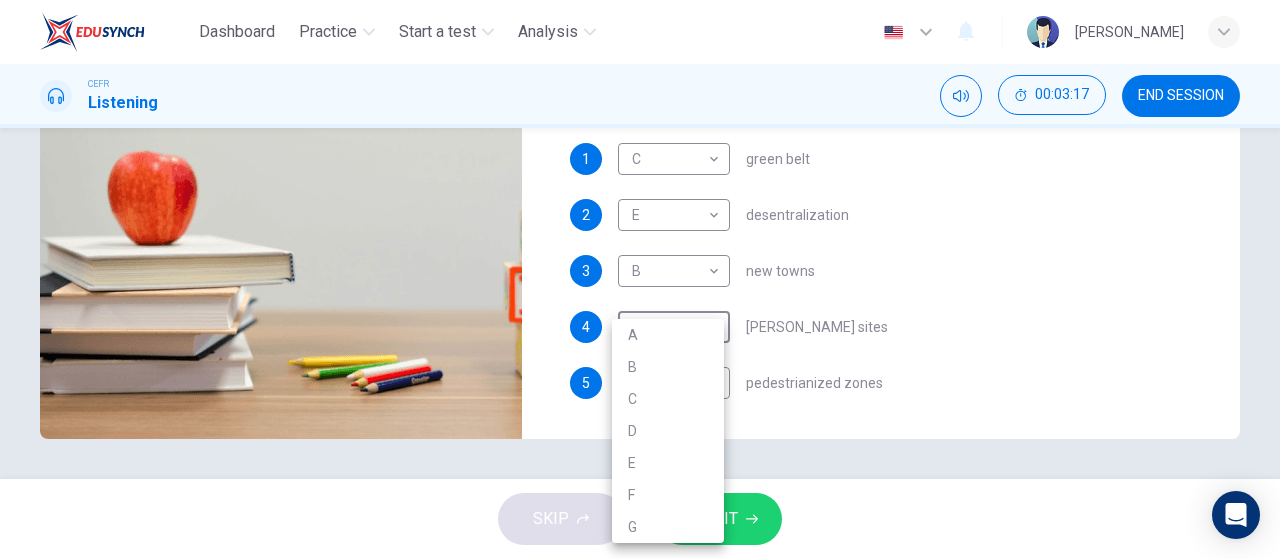 click on "F" at bounding box center [668, 495] 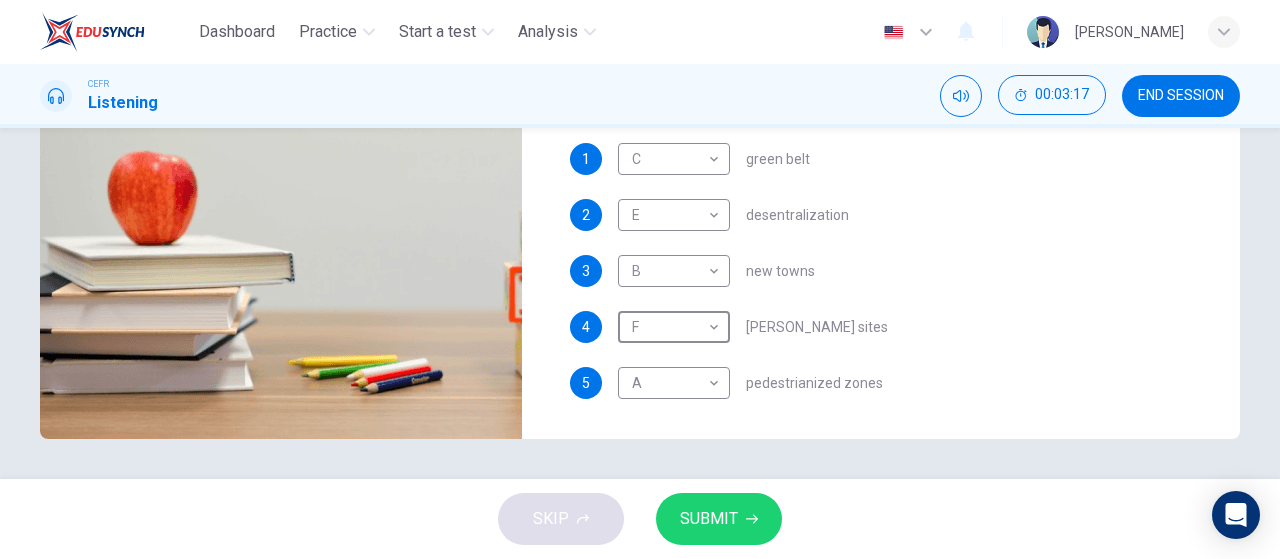 click on "SUBMIT" at bounding box center [709, 519] 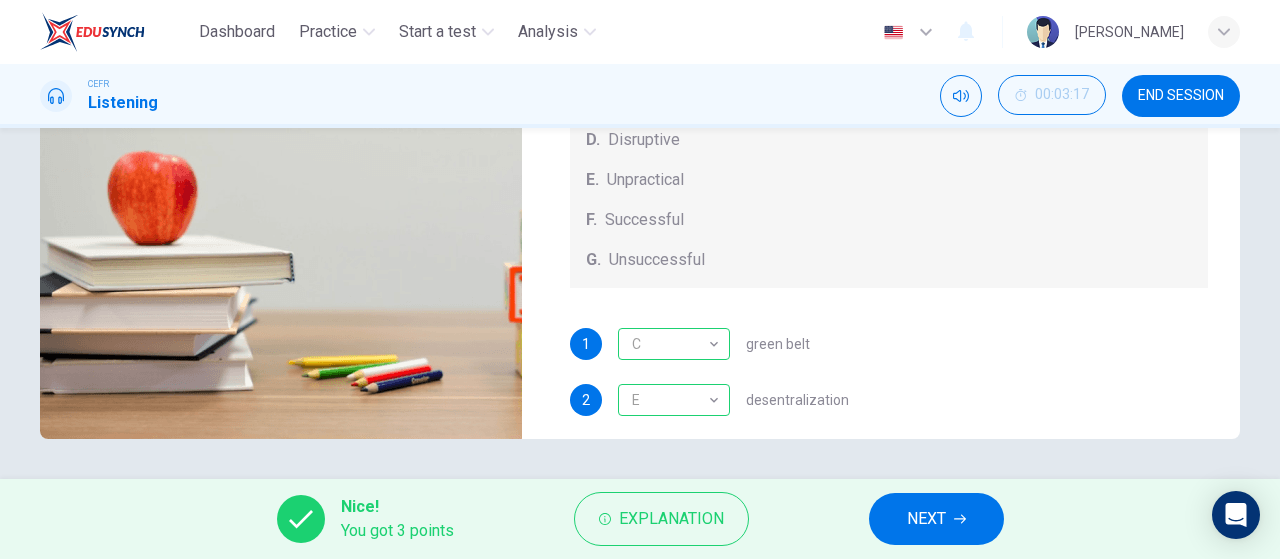 scroll, scrollTop: 208, scrollLeft: 0, axis: vertical 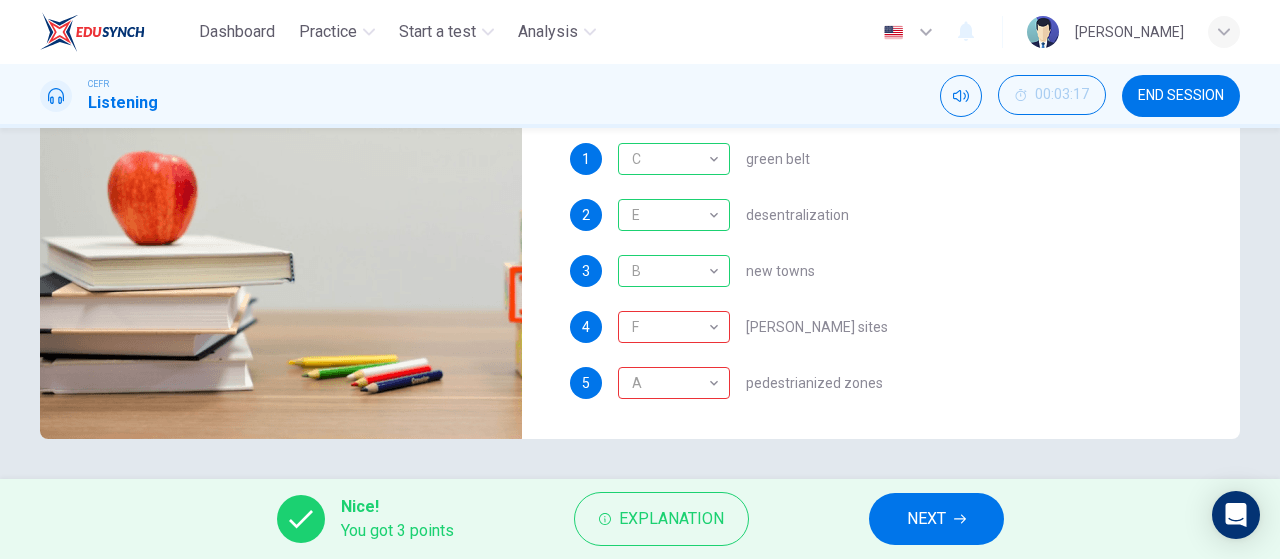 click on "NEXT" at bounding box center [926, 519] 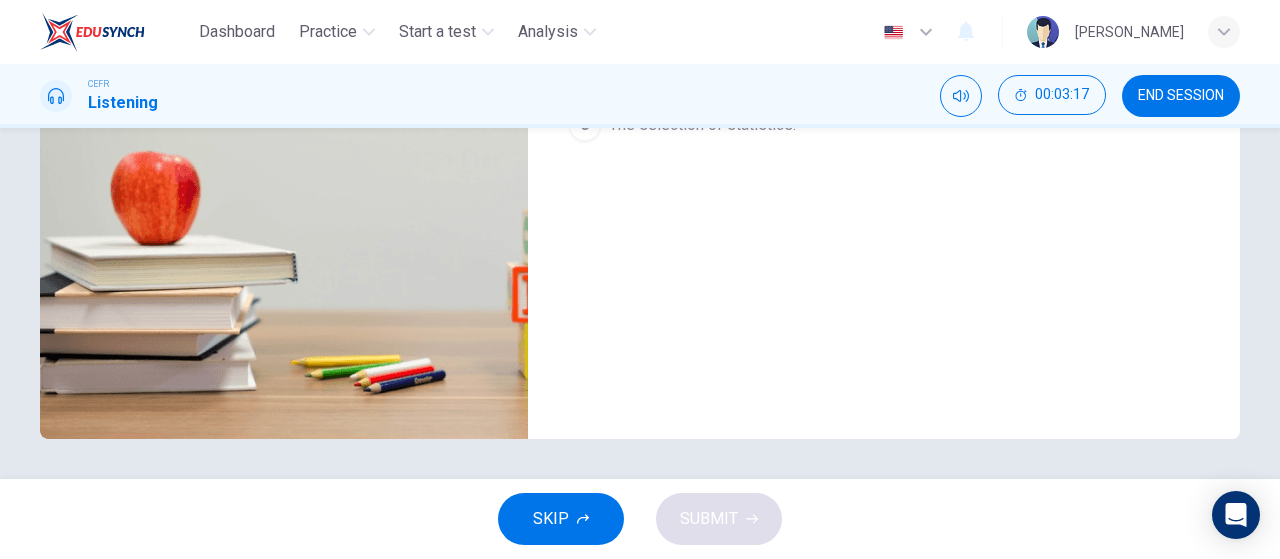 scroll, scrollTop: 0, scrollLeft: 0, axis: both 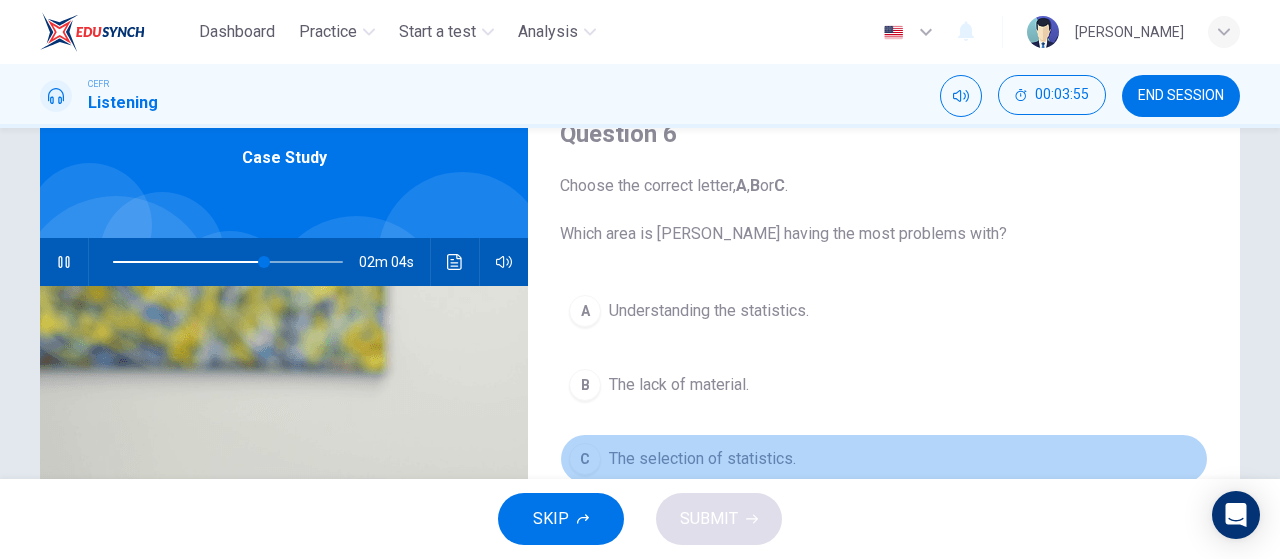 click on "C The selection of statistics." at bounding box center (884, 459) 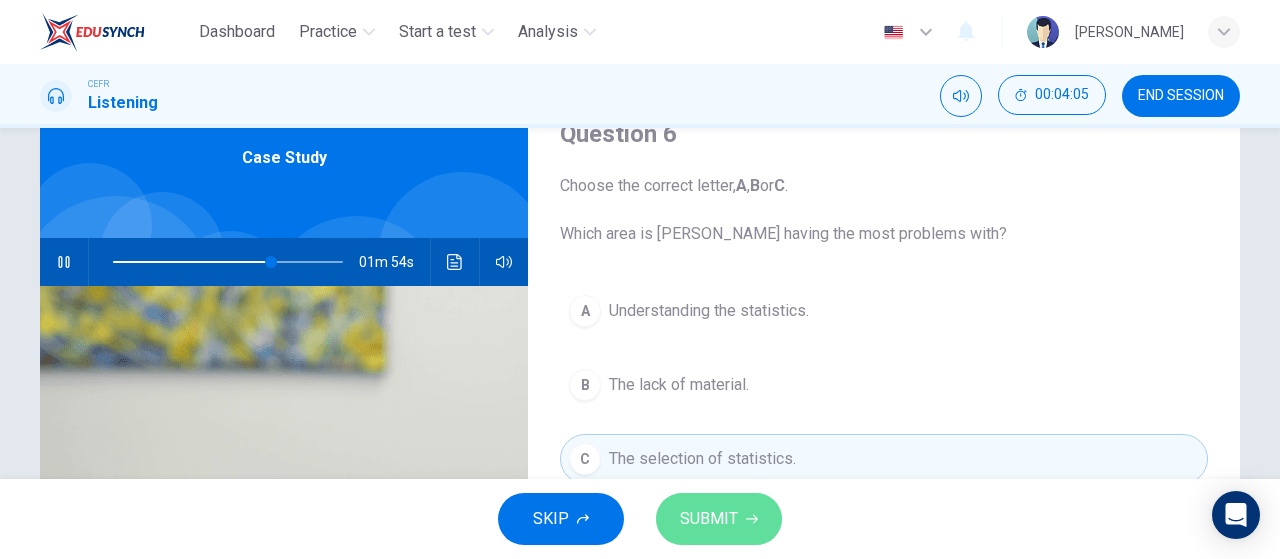click on "SUBMIT" at bounding box center (719, 519) 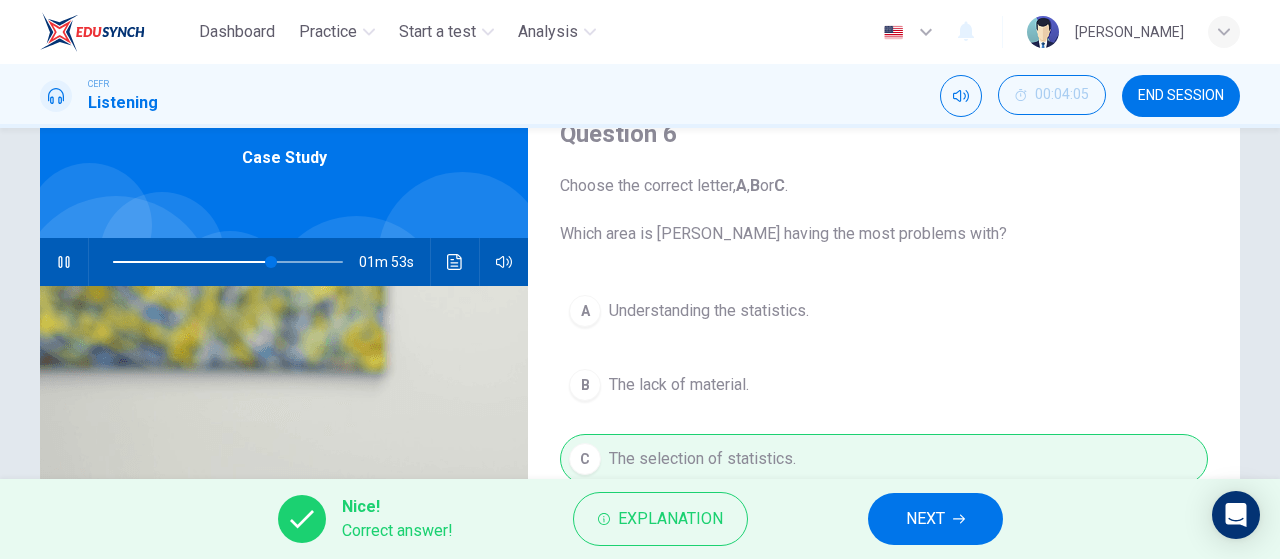click on "NEXT" at bounding box center [935, 519] 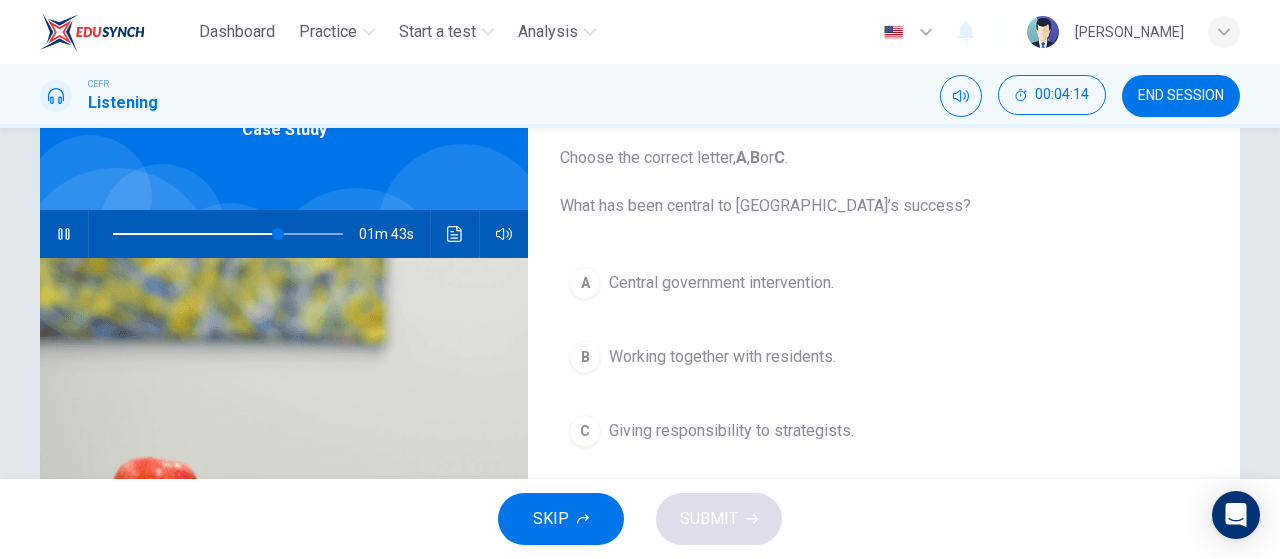 scroll, scrollTop: 90, scrollLeft: 0, axis: vertical 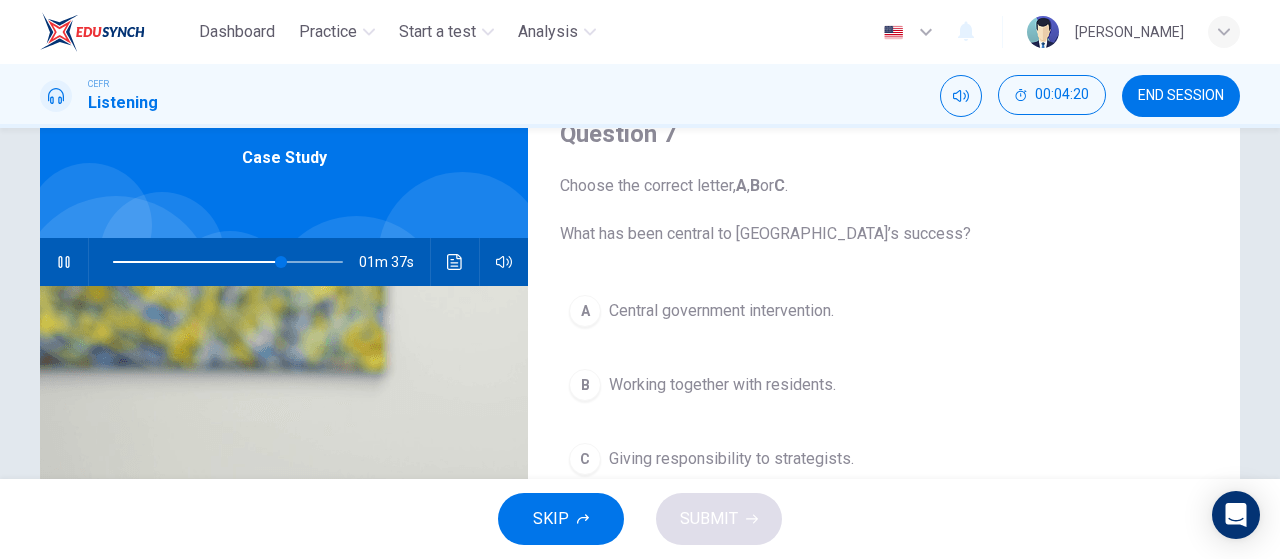 click on "Working together with residents." at bounding box center (722, 385) 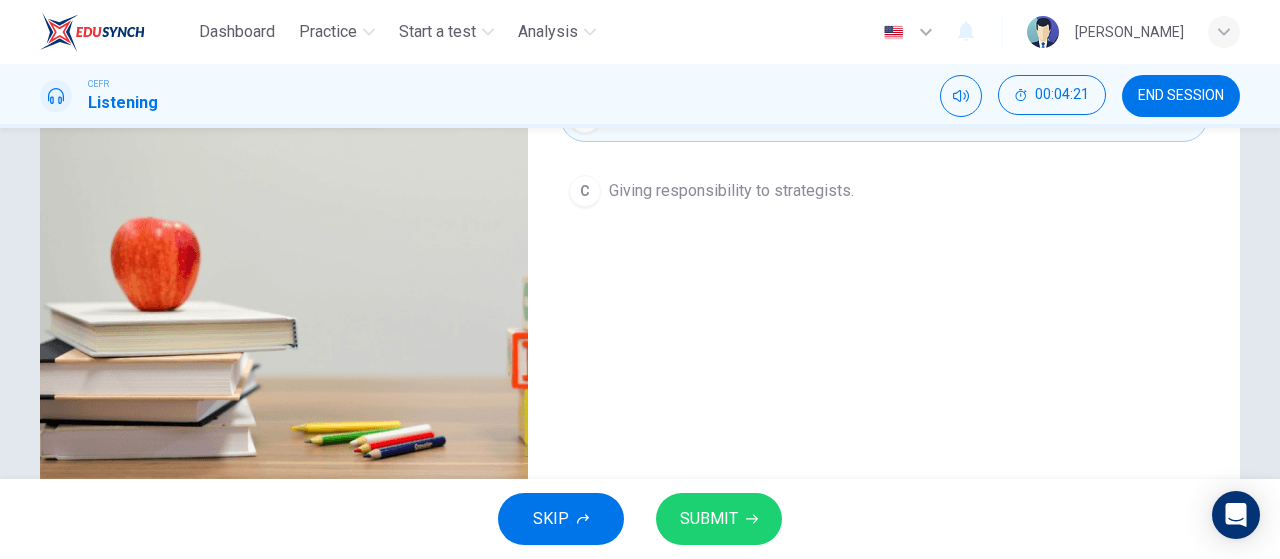 scroll, scrollTop: 424, scrollLeft: 0, axis: vertical 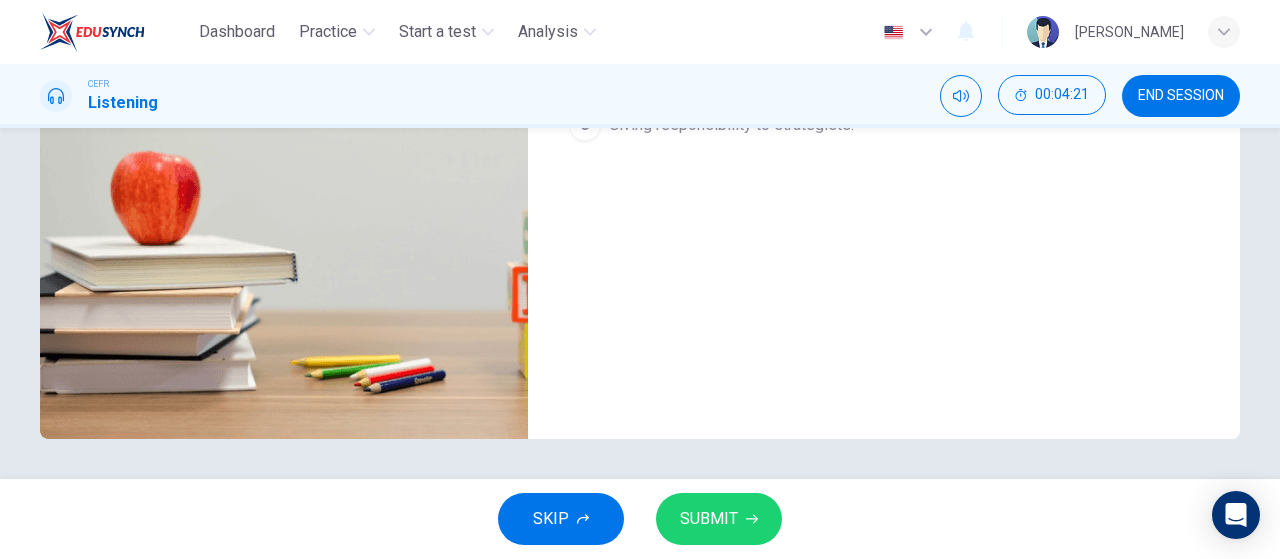 click on "SUBMIT" at bounding box center (719, 519) 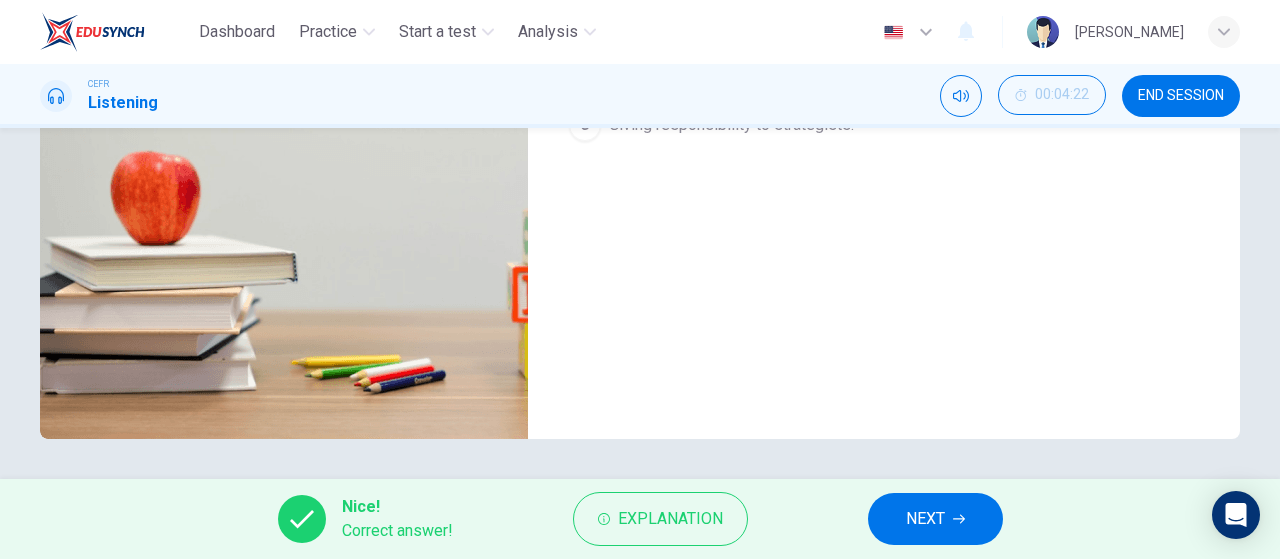 click on "NEXT" at bounding box center (925, 519) 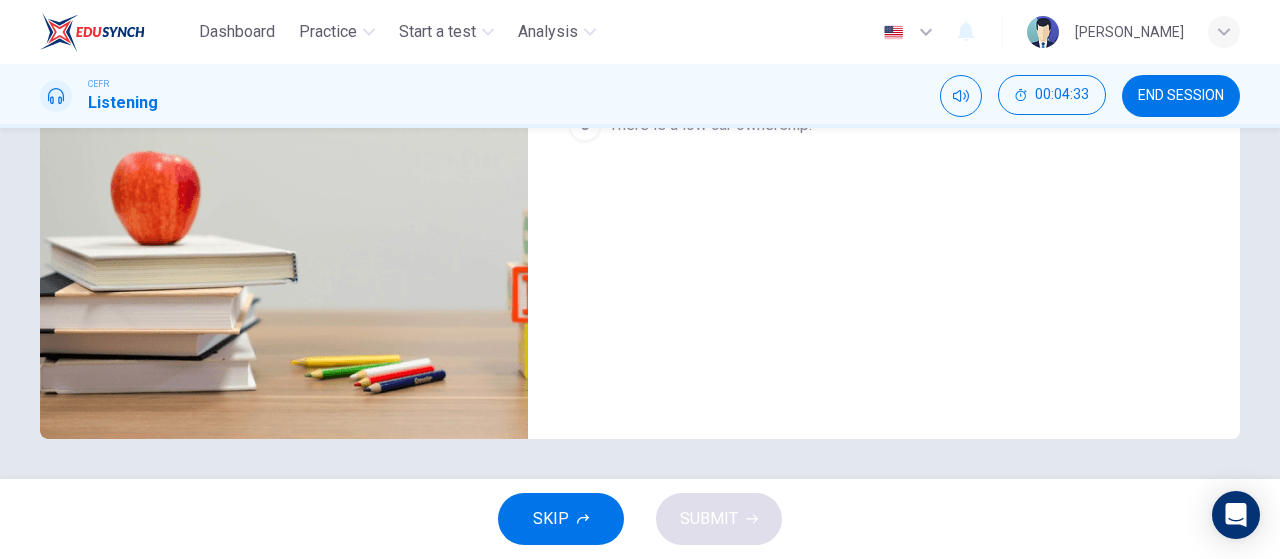 scroll, scrollTop: 90, scrollLeft: 0, axis: vertical 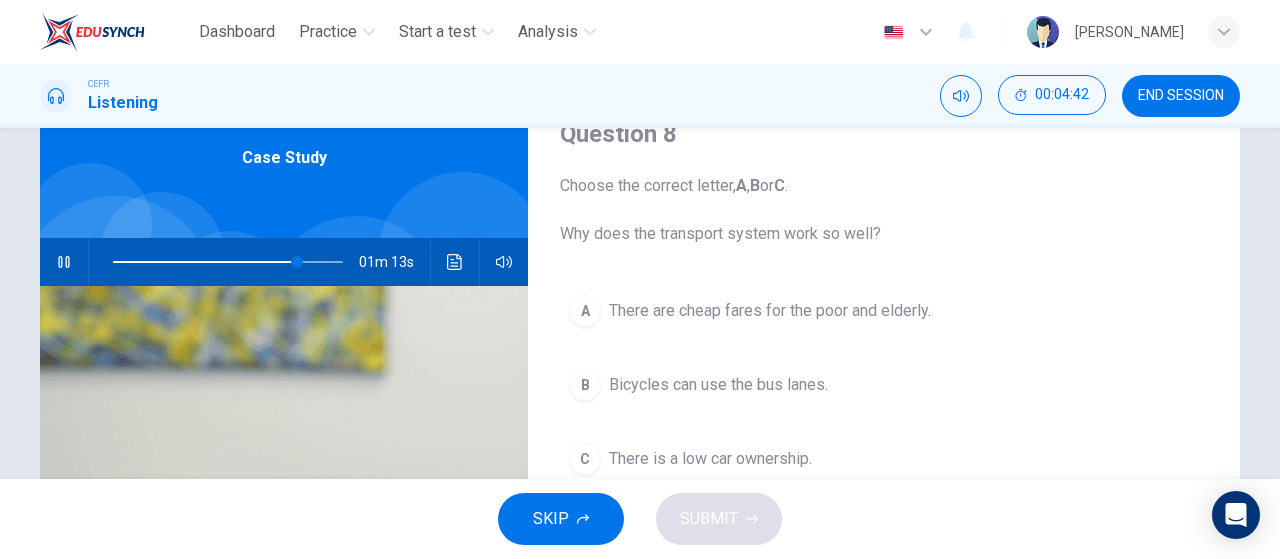 click on "There are cheap fares for the poor and elderly." at bounding box center [770, 311] 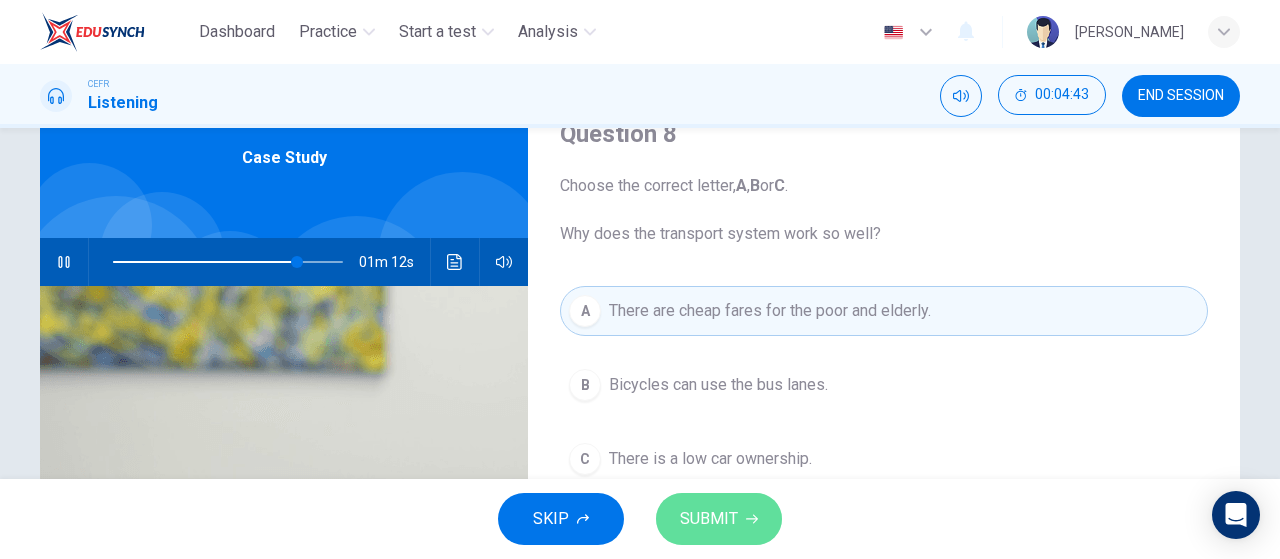 click on "SUBMIT" at bounding box center (709, 519) 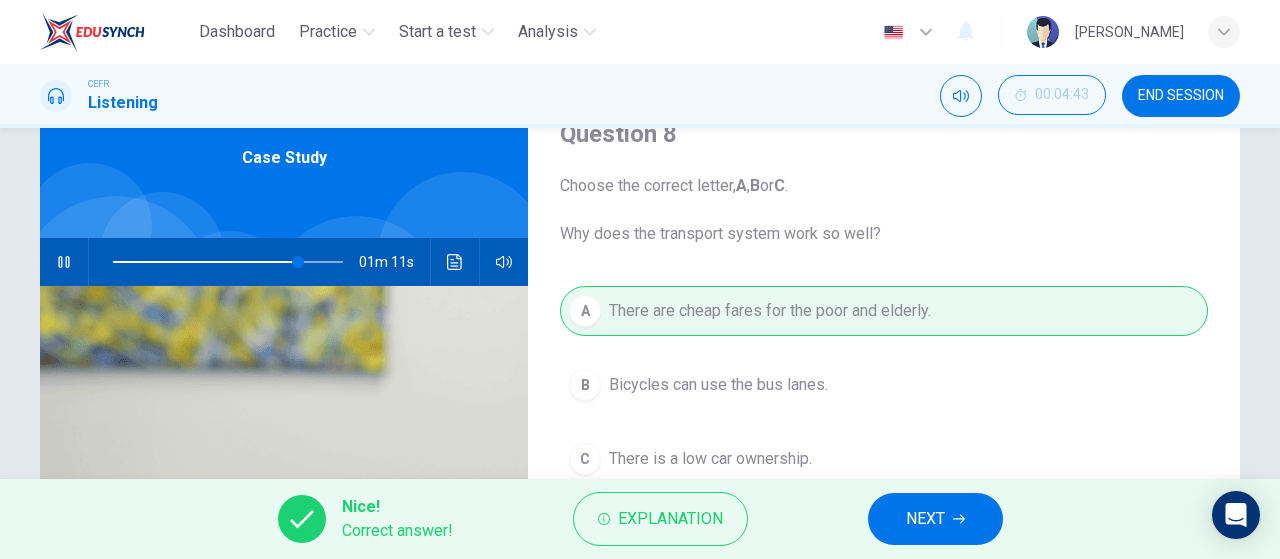 click on "NEXT" at bounding box center (925, 519) 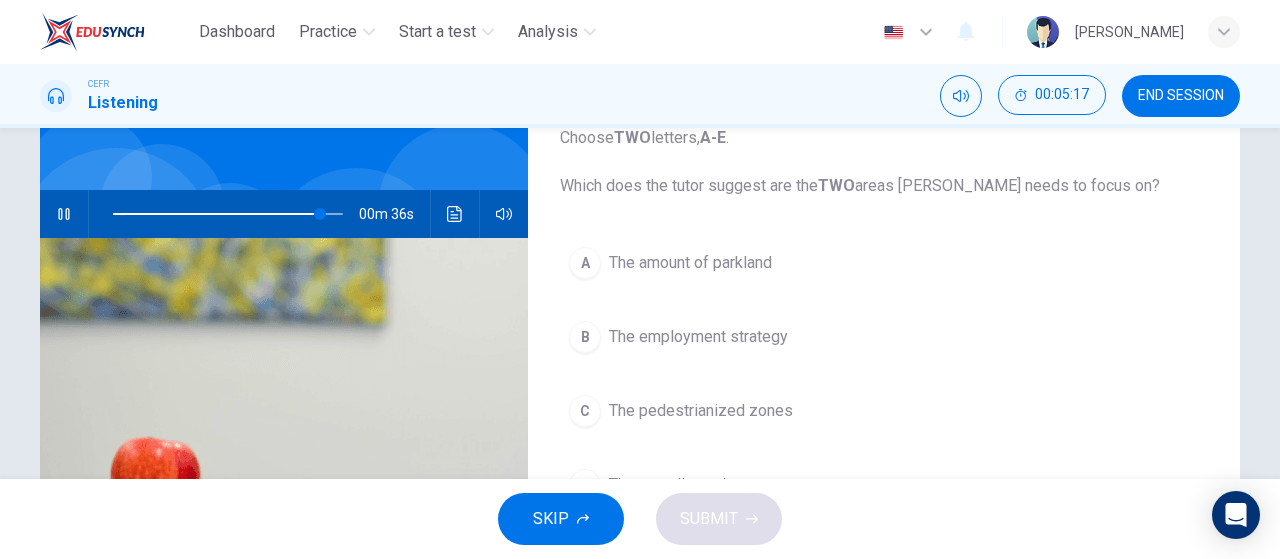 scroll, scrollTop: 166, scrollLeft: 0, axis: vertical 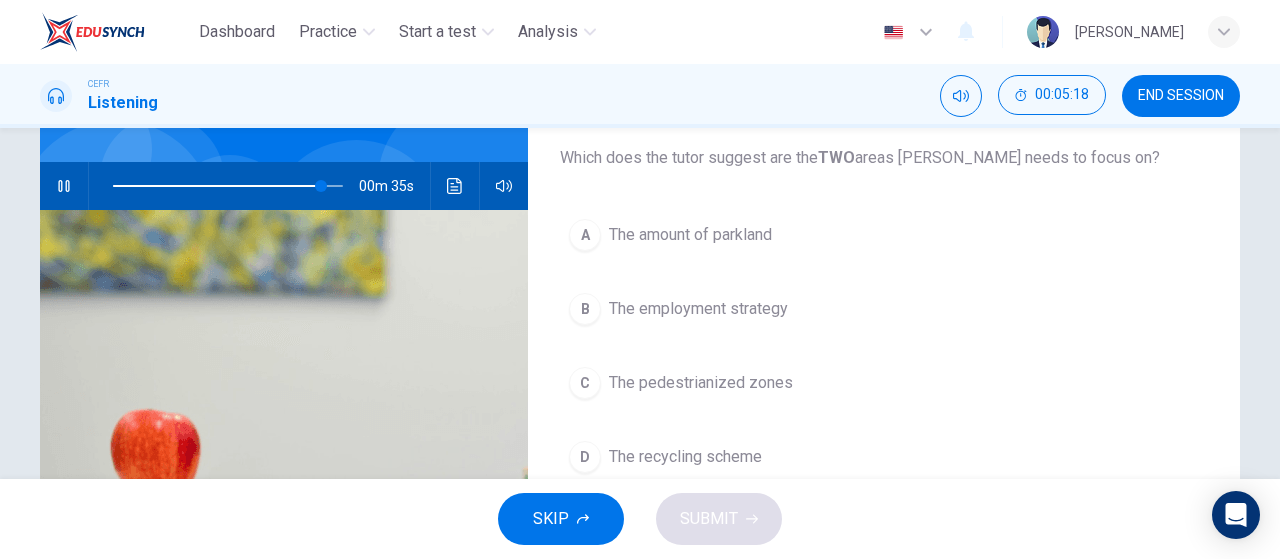 click on "The amount of parkland" at bounding box center [690, 235] 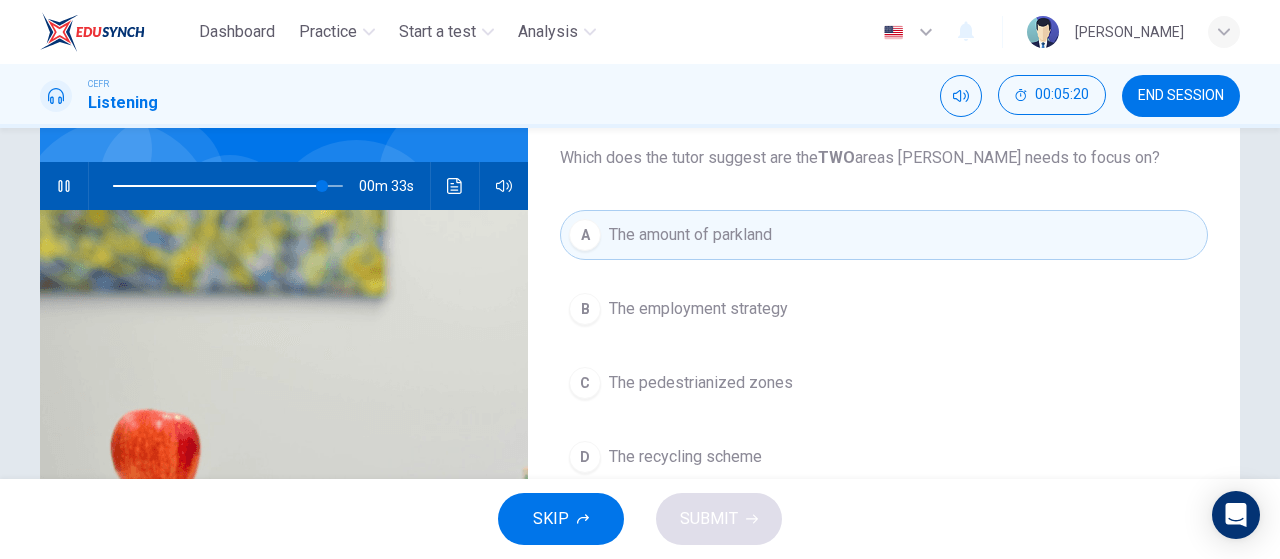 click on "The pedestrianized zones" at bounding box center [701, 383] 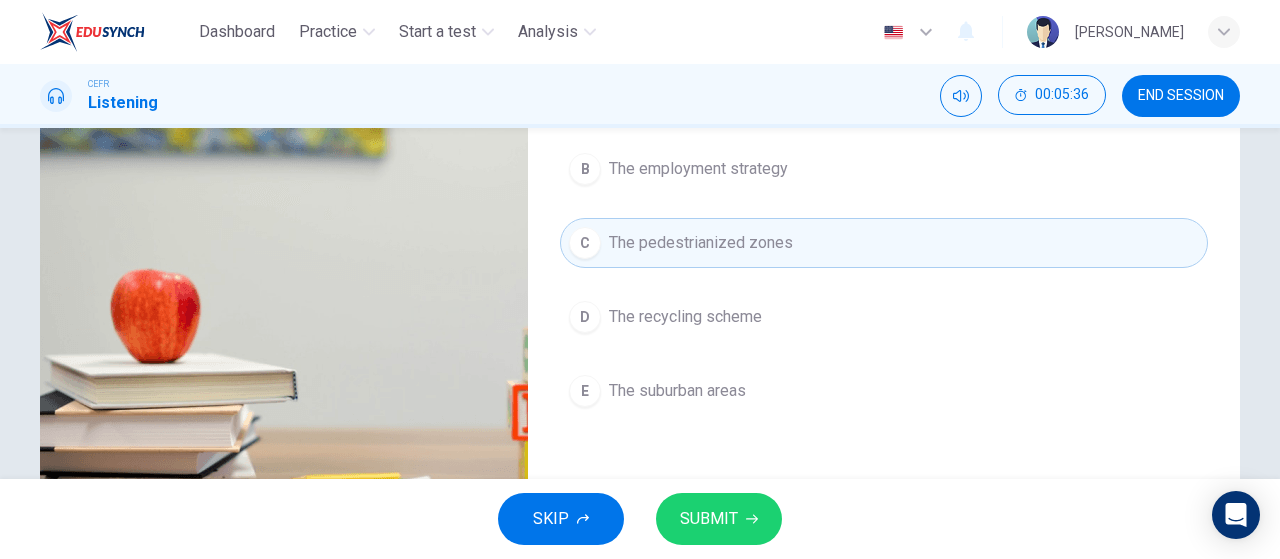scroll, scrollTop: 257, scrollLeft: 0, axis: vertical 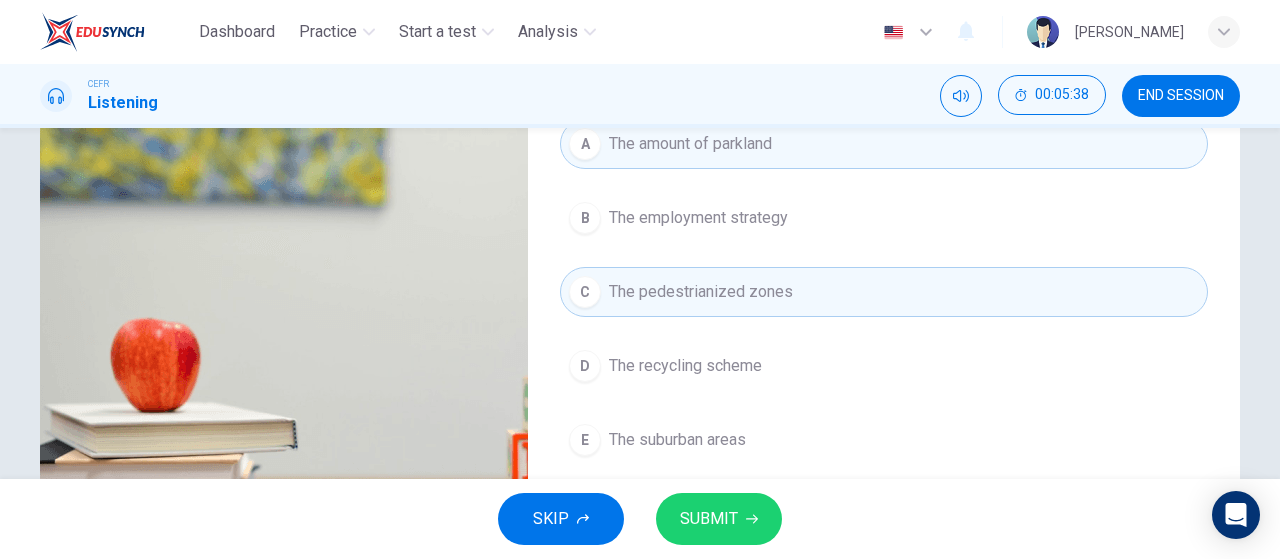 click on "D" at bounding box center (585, 366) 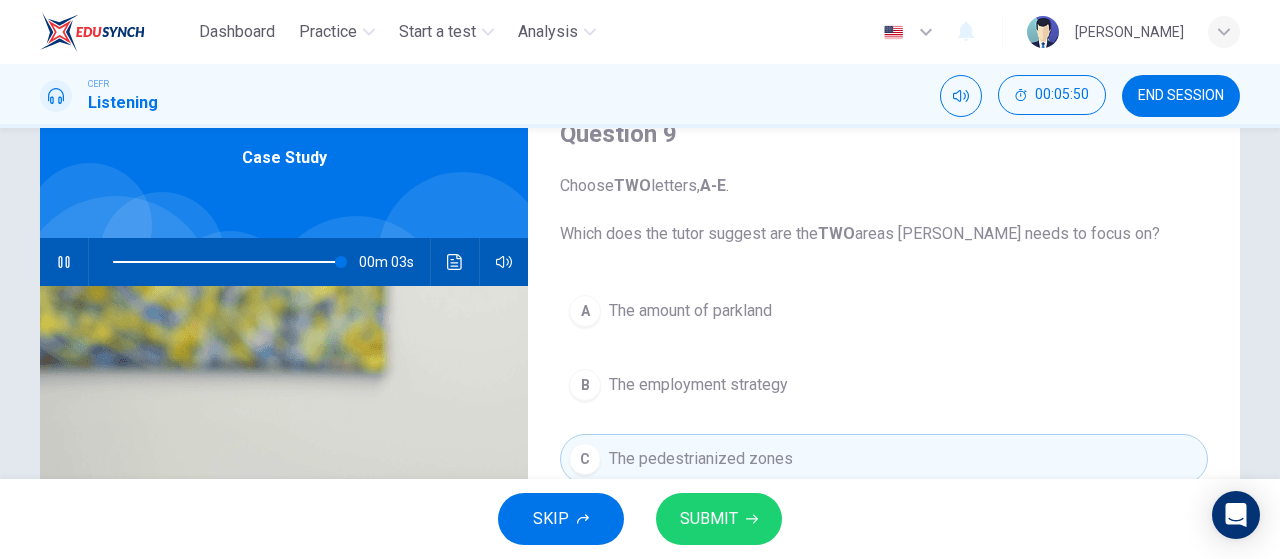 scroll, scrollTop: 424, scrollLeft: 0, axis: vertical 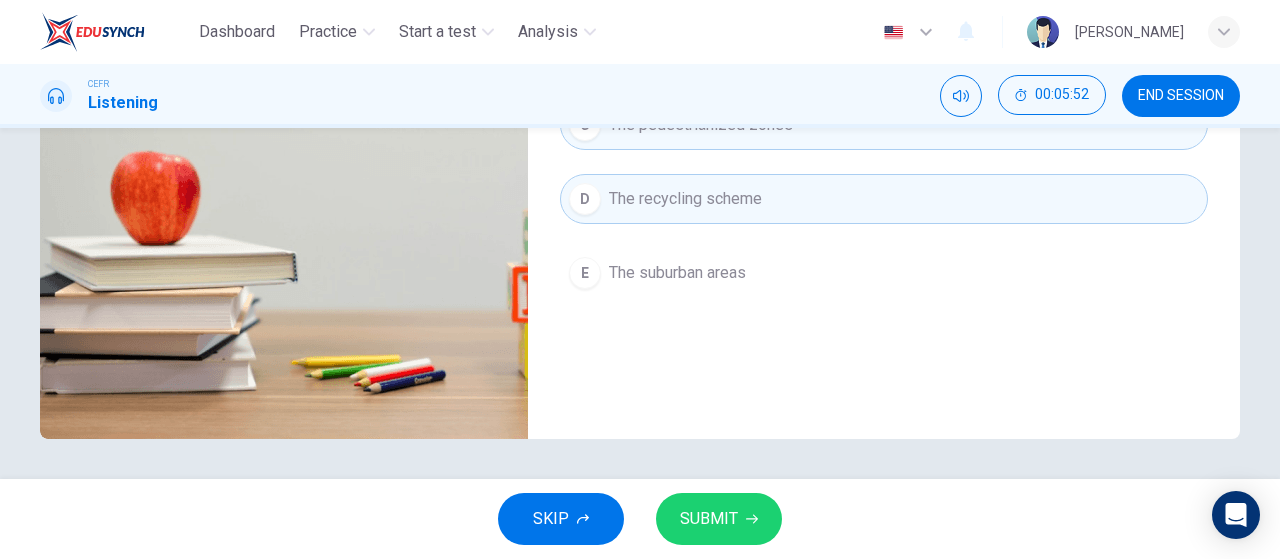 click on "SUBMIT" at bounding box center [719, 519] 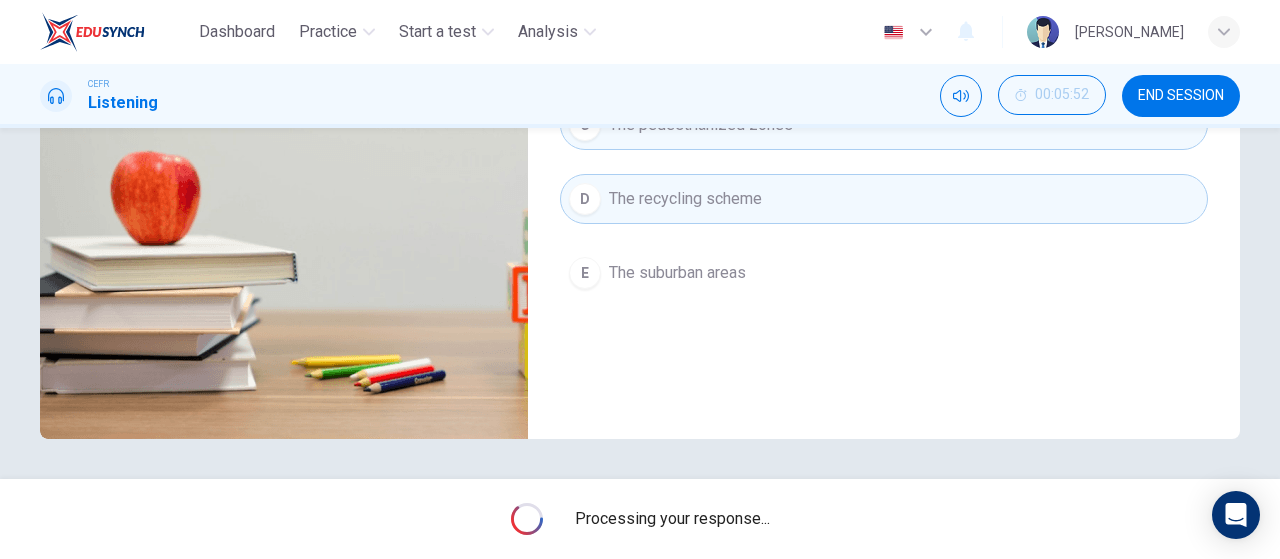 type on "0" 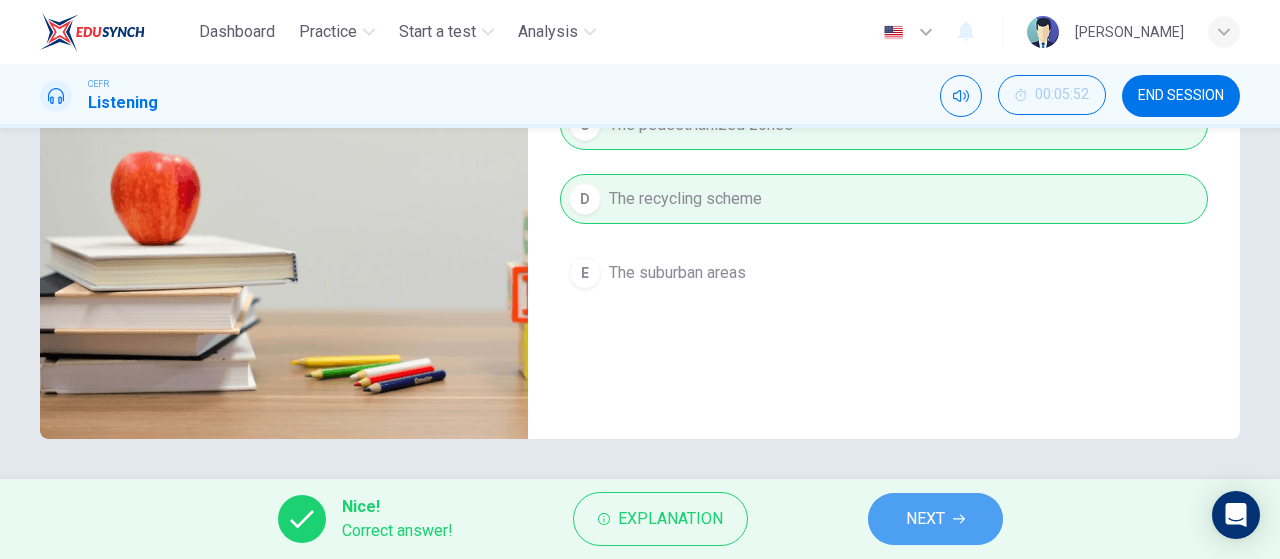 click on "NEXT" at bounding box center [935, 519] 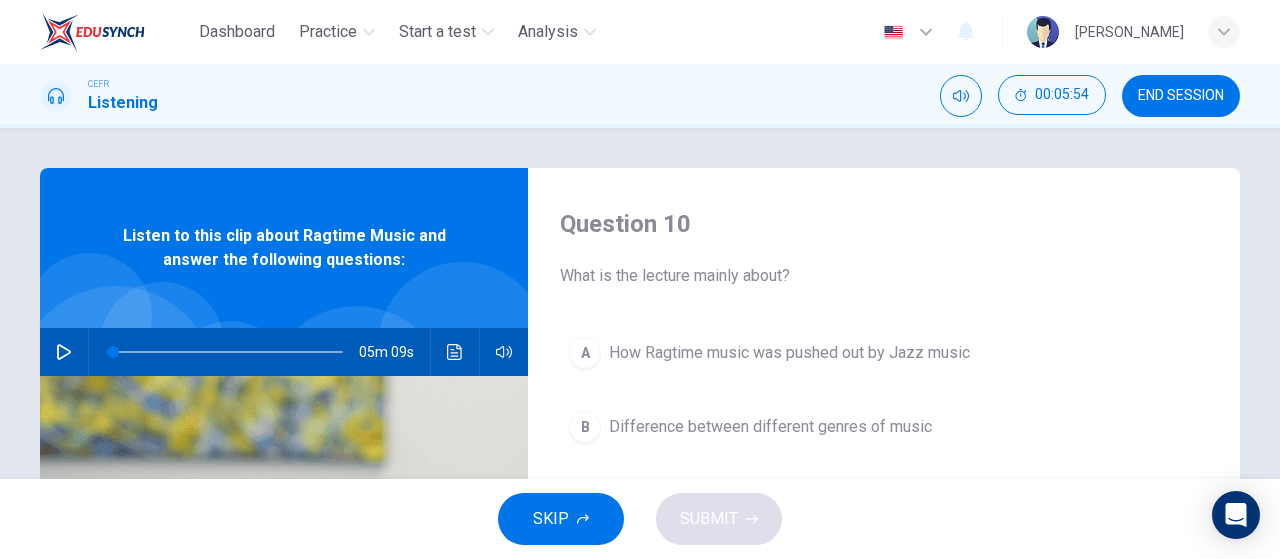 click 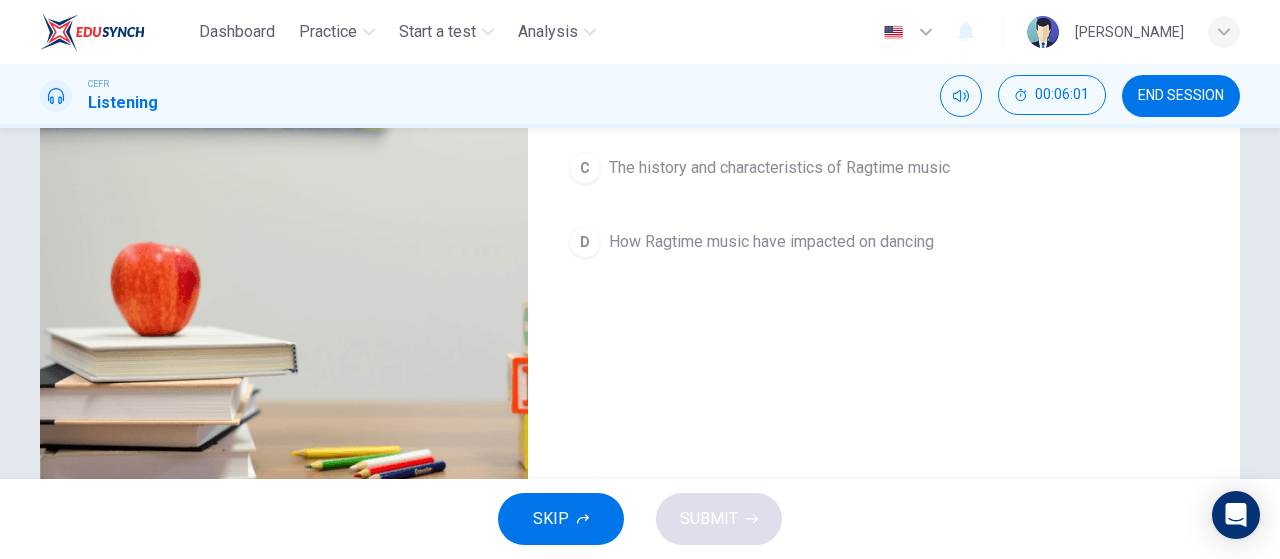 scroll, scrollTop: 166, scrollLeft: 0, axis: vertical 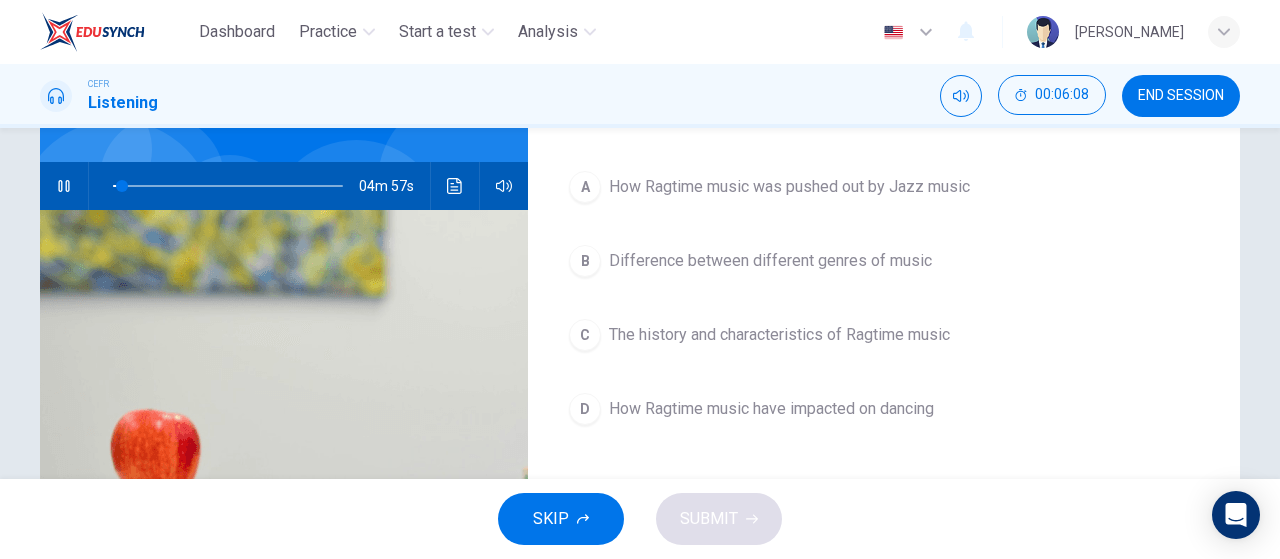 click on "The history and characteristics of Ragtime music" at bounding box center [779, 335] 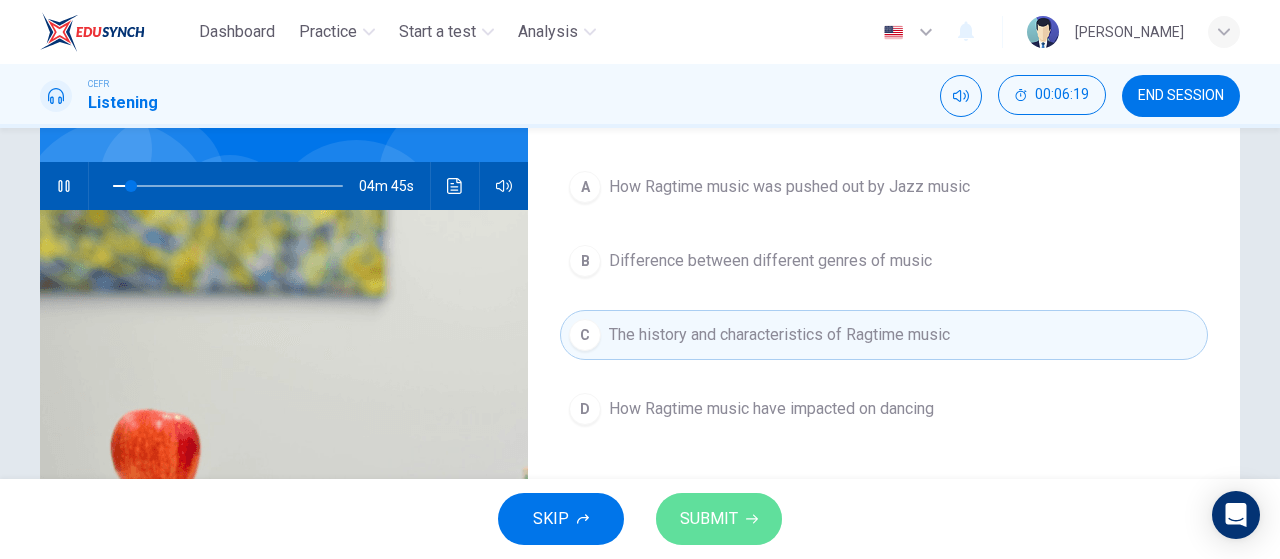 click on "SUBMIT" at bounding box center (719, 519) 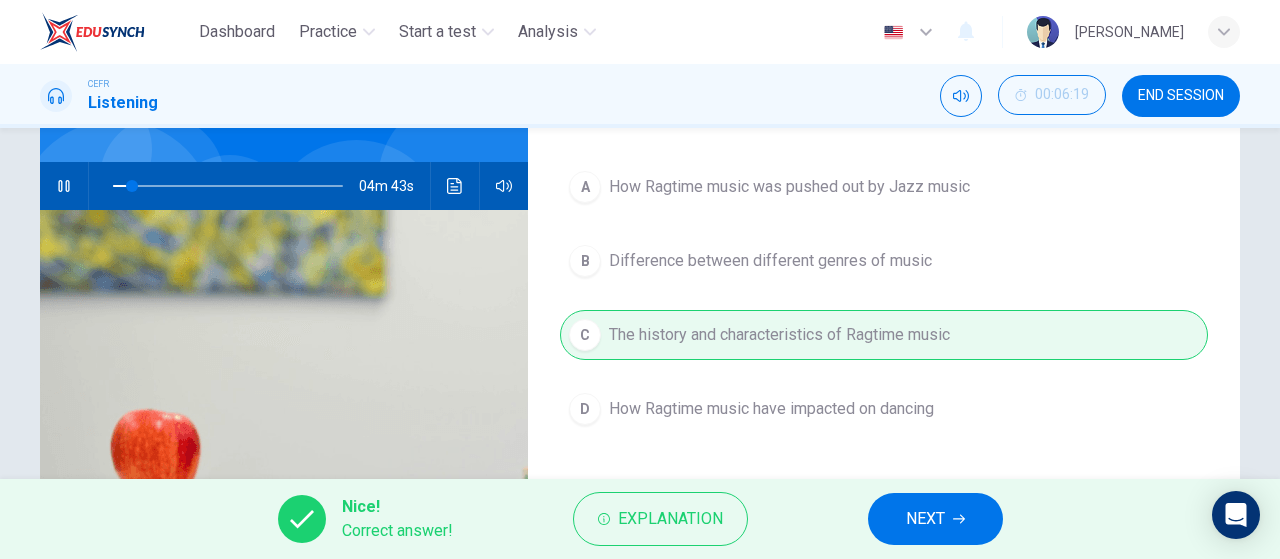 click on "NEXT" at bounding box center (925, 519) 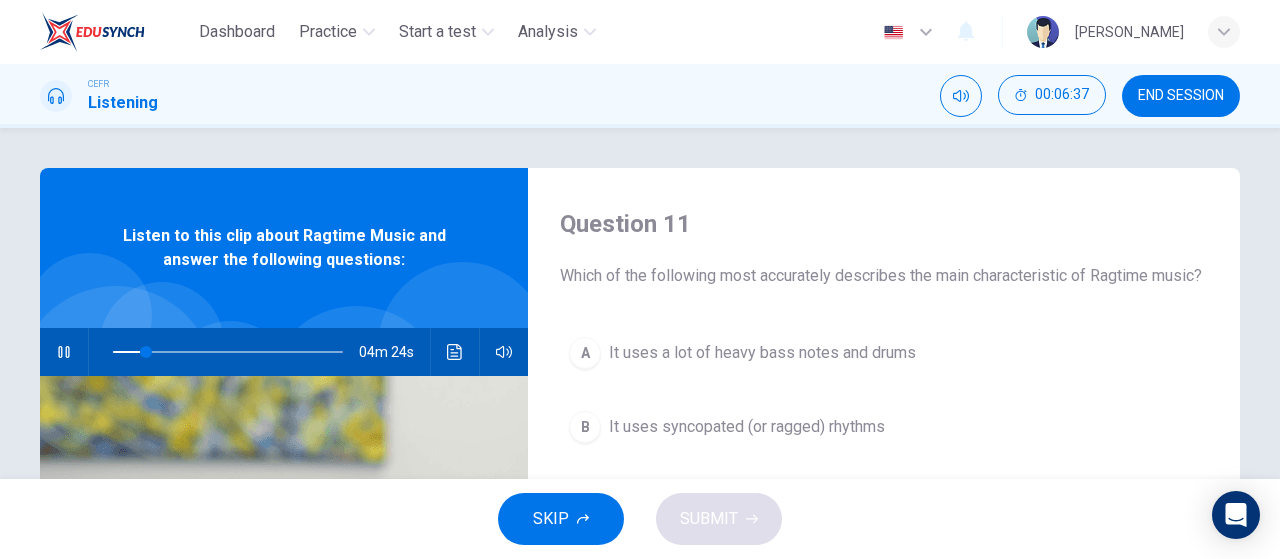 scroll, scrollTop: 166, scrollLeft: 0, axis: vertical 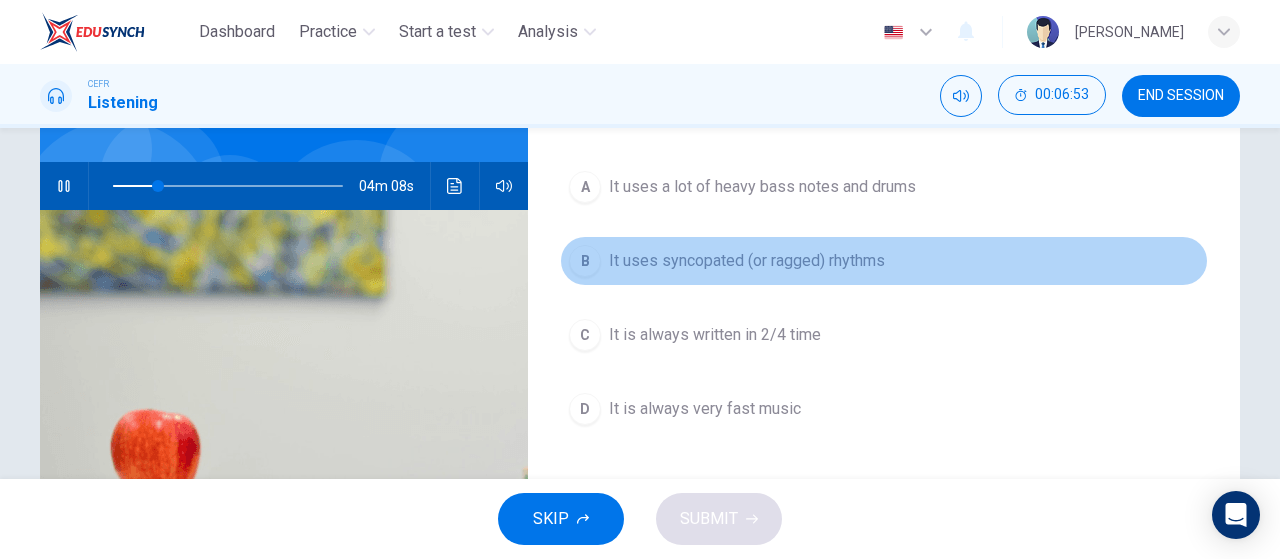 click on "It uses syncopated (or ragged) rhythms" at bounding box center [747, 261] 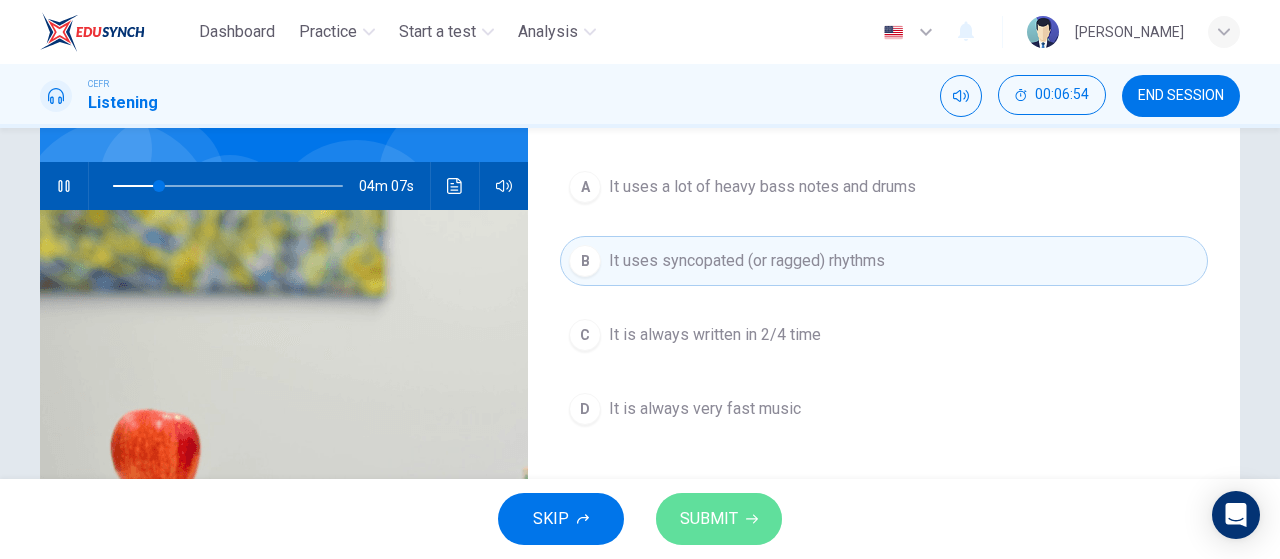 click on "SUBMIT" at bounding box center (709, 519) 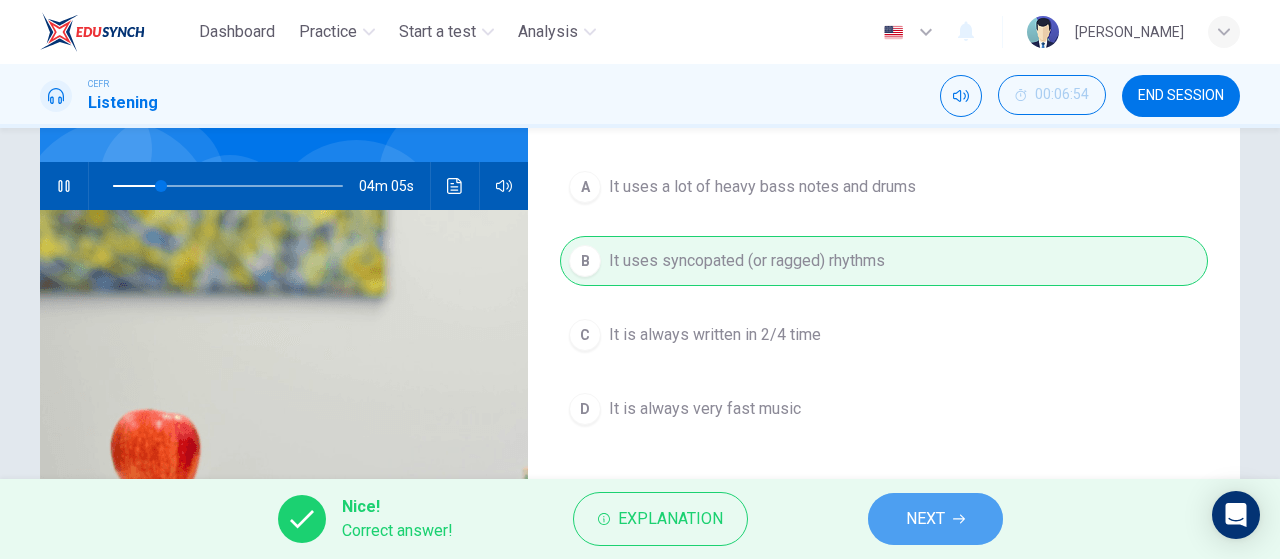 click on "NEXT" at bounding box center [935, 519] 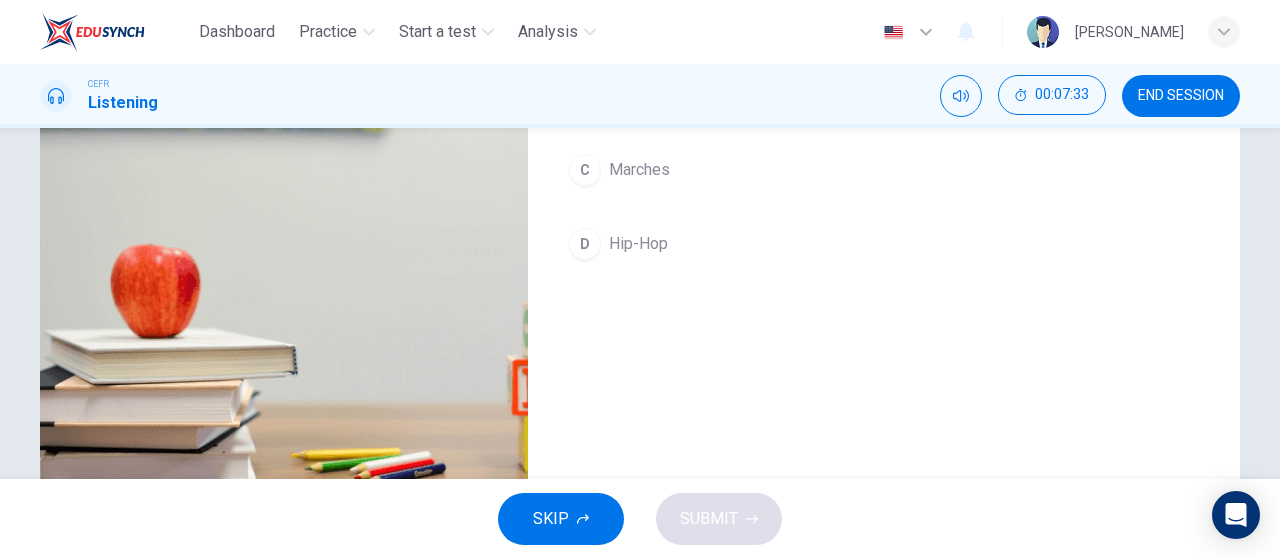 scroll, scrollTop: 333, scrollLeft: 0, axis: vertical 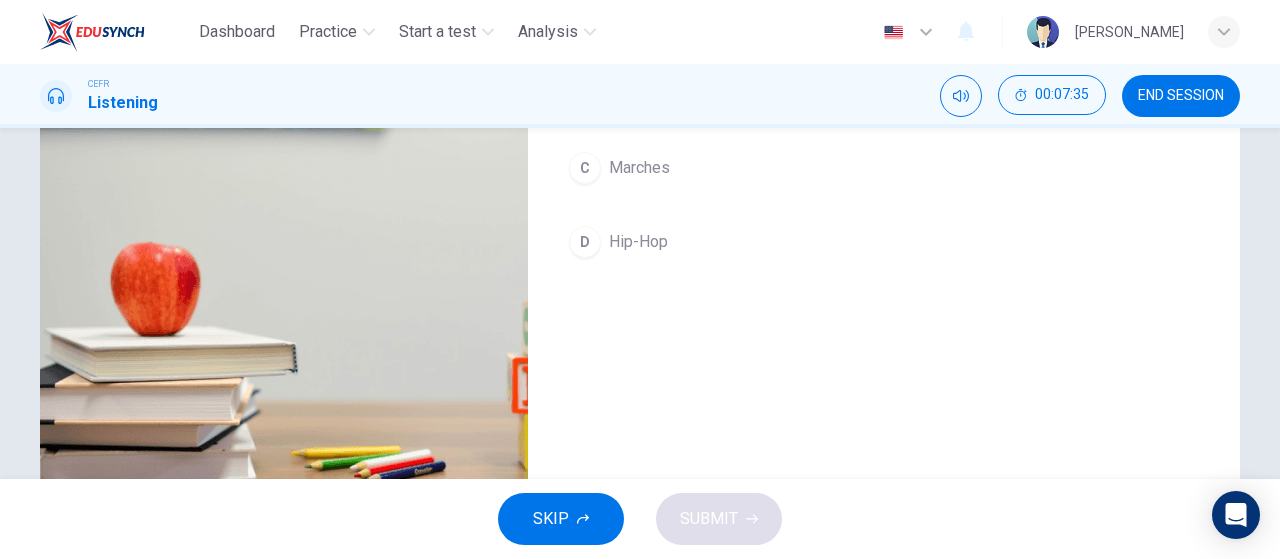click on "Hip-Hop" at bounding box center [638, 242] 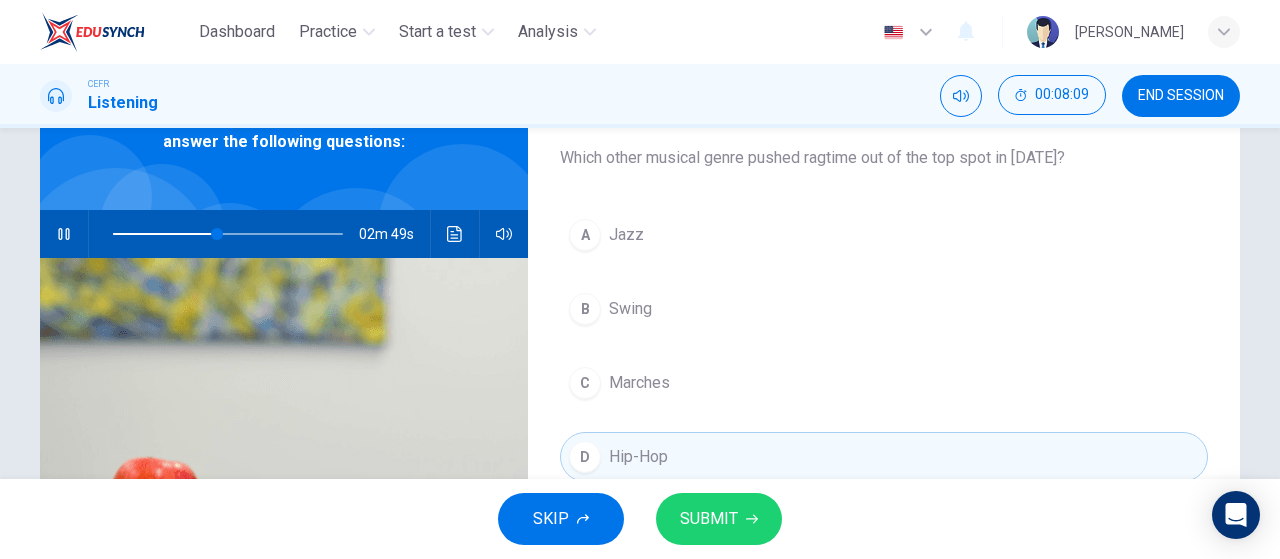 scroll, scrollTop: 166, scrollLeft: 0, axis: vertical 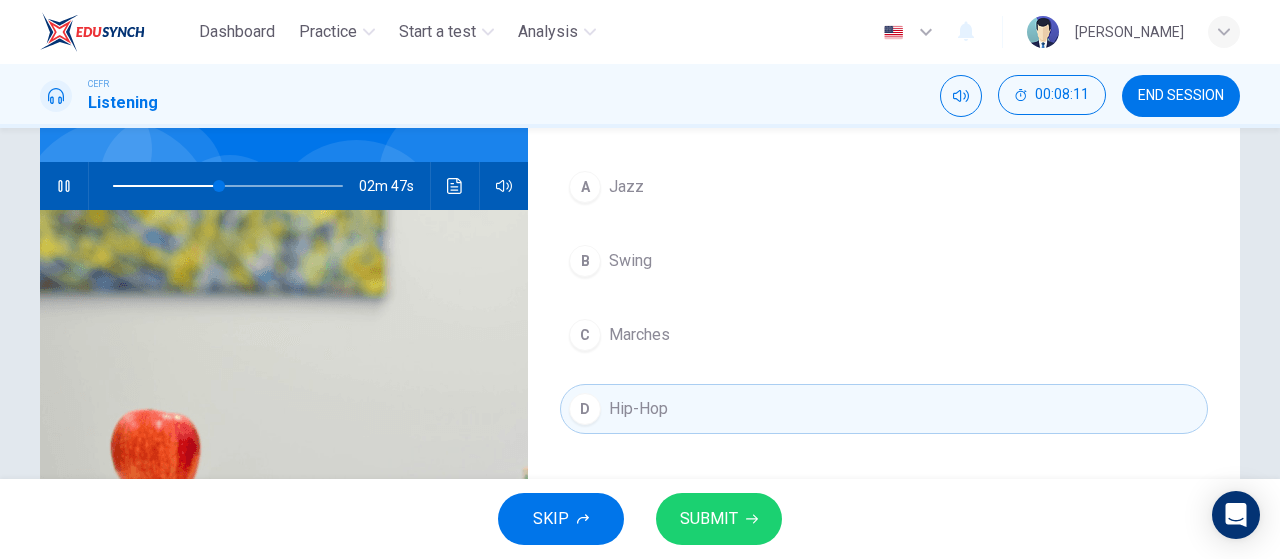 click on "SUBMIT" at bounding box center [719, 519] 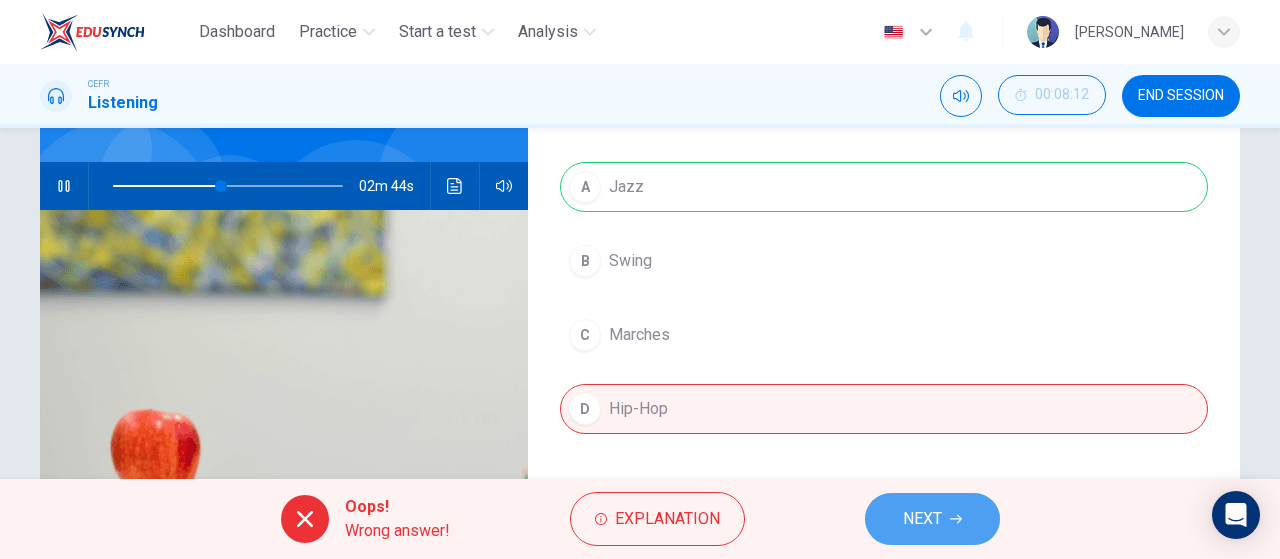 click on "NEXT" at bounding box center (932, 519) 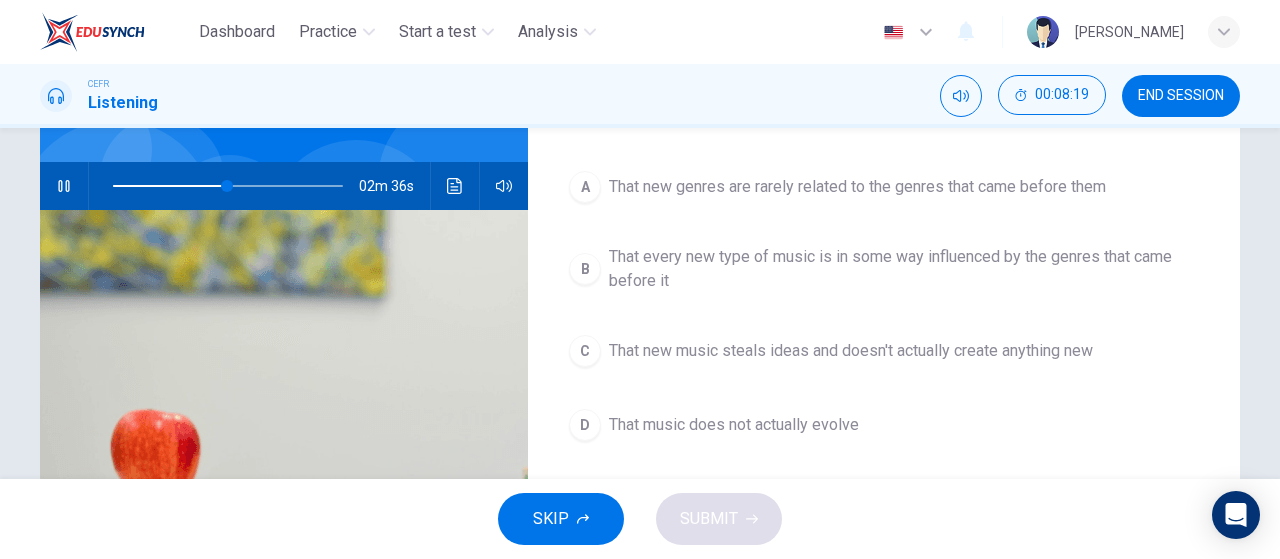 scroll, scrollTop: 0, scrollLeft: 0, axis: both 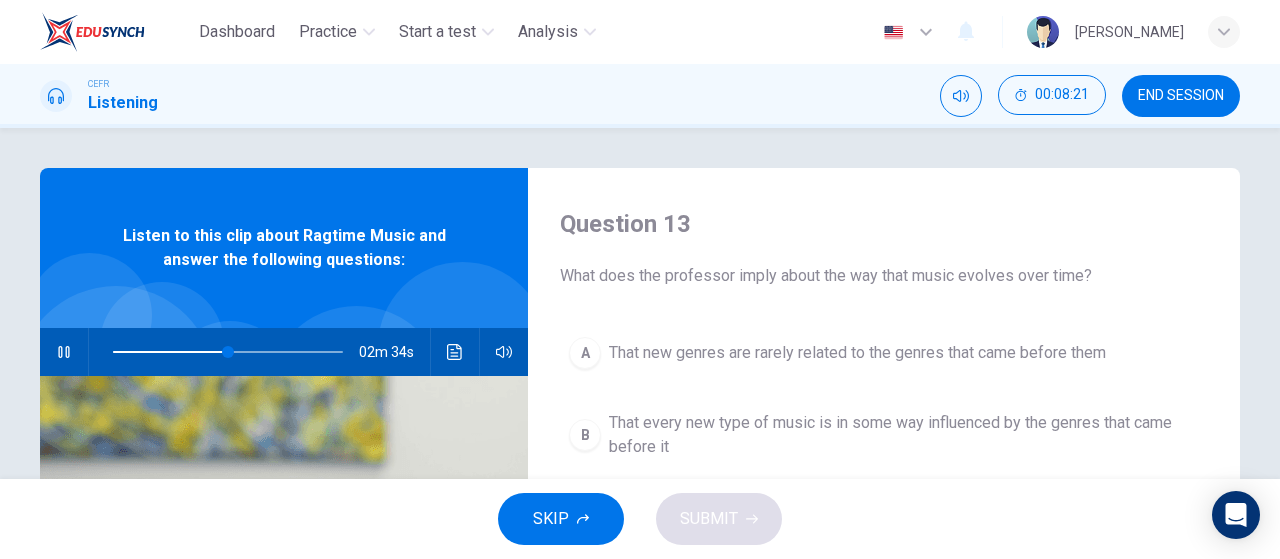 click on "That new genres are rarely related to the genres that came before them" at bounding box center [857, 353] 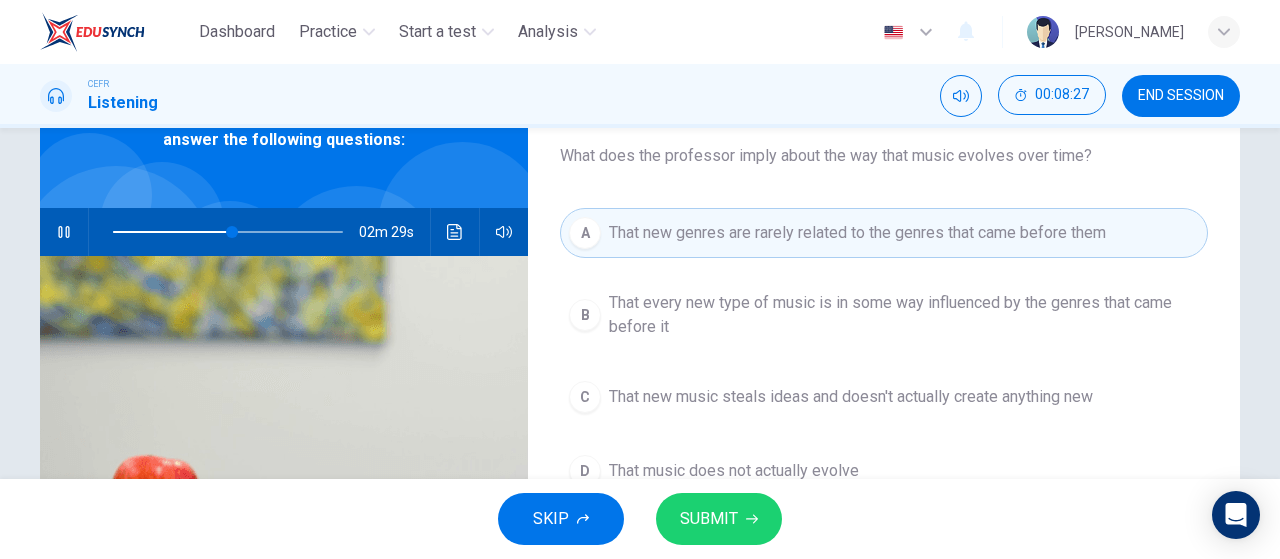 scroll, scrollTop: 166, scrollLeft: 0, axis: vertical 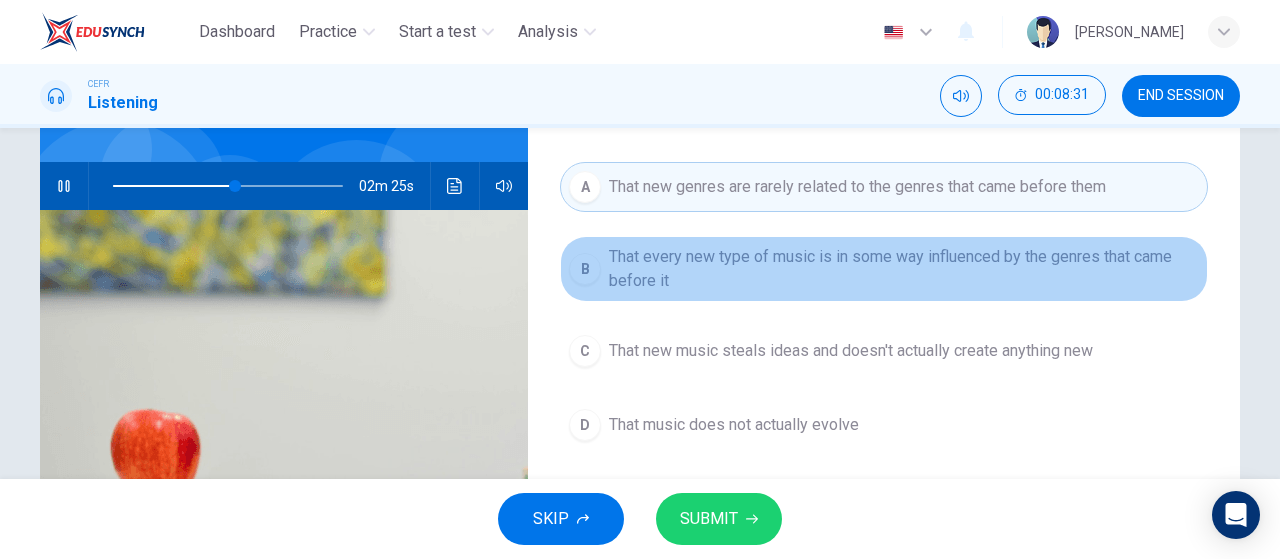 click on "That every new type of music is in some way influenced by the genres that came before it" at bounding box center [904, 269] 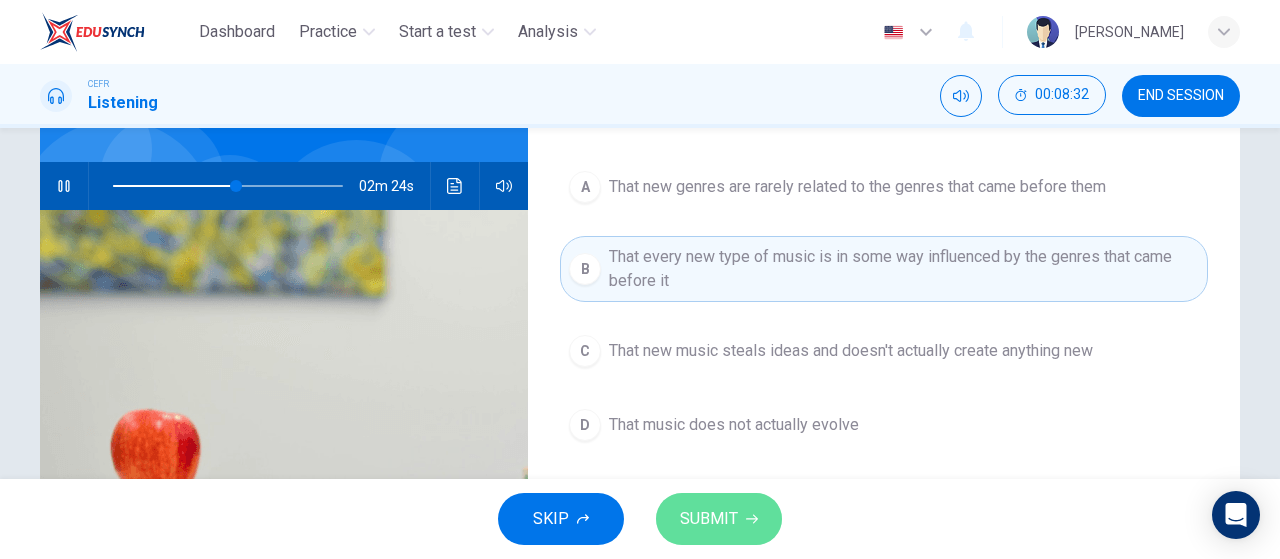 click on "SUBMIT" at bounding box center [709, 519] 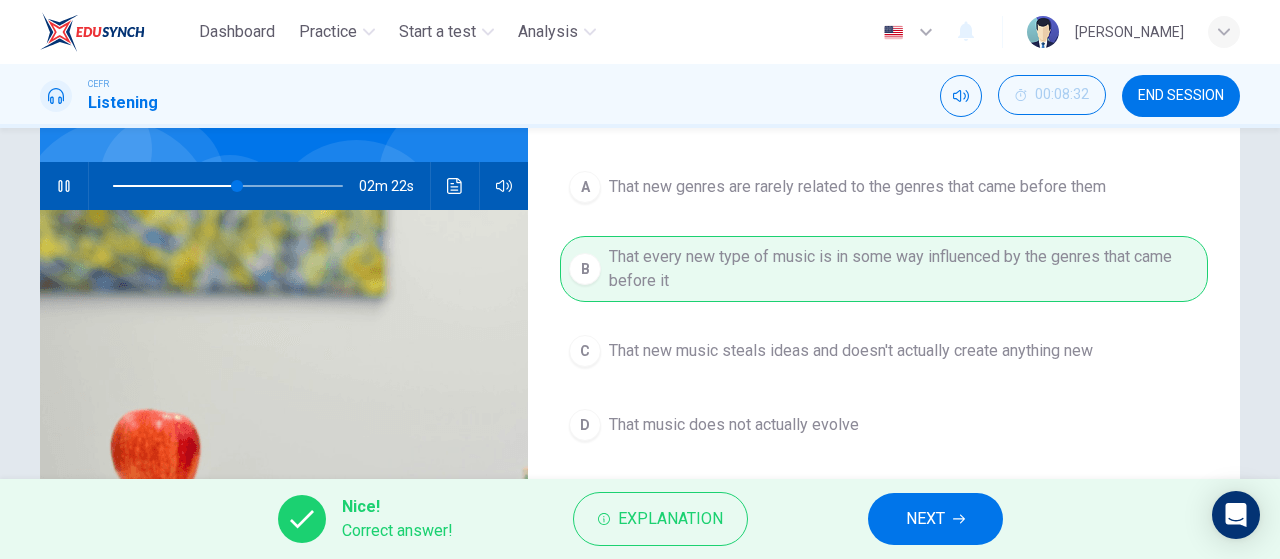 click on "NEXT" at bounding box center [935, 519] 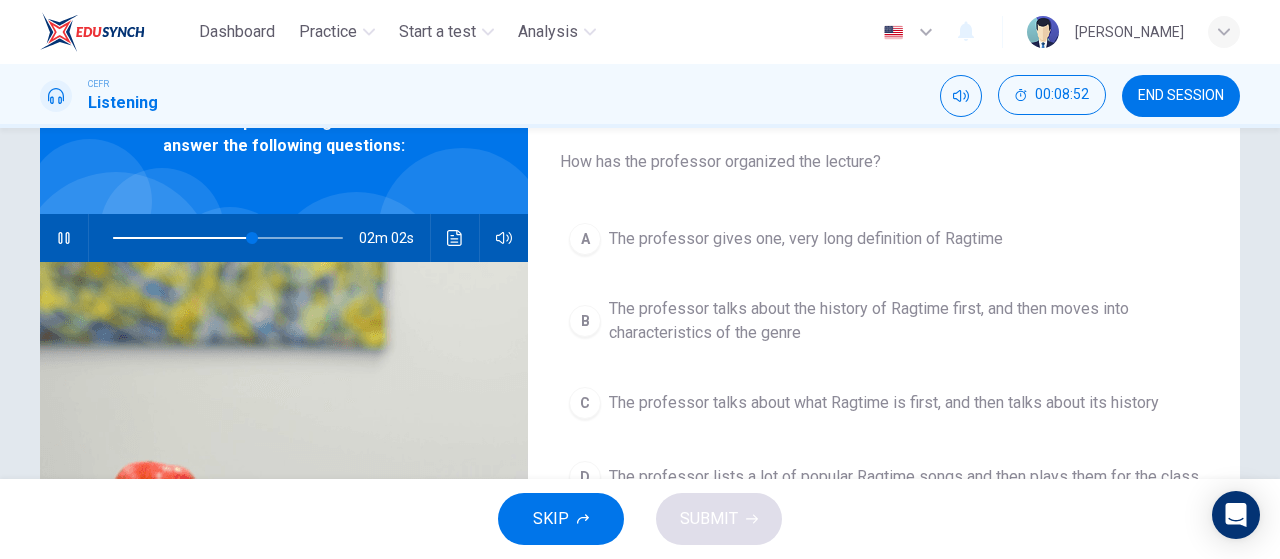 scroll, scrollTop: 166, scrollLeft: 0, axis: vertical 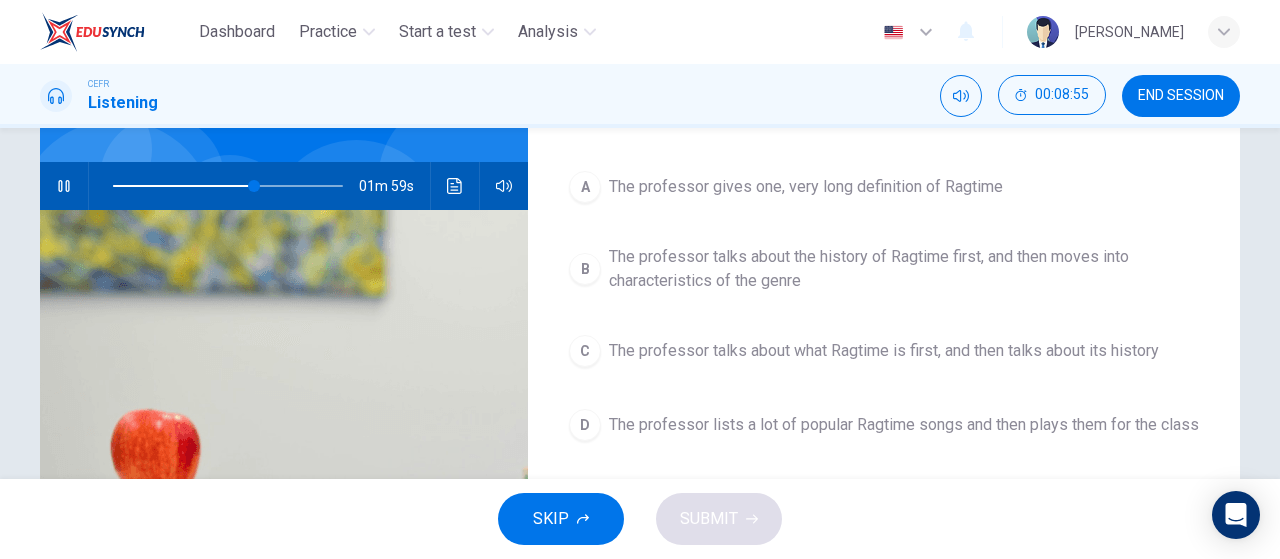 click on "The professor talks about what Ragtime is first, and then talks about its history" at bounding box center (884, 351) 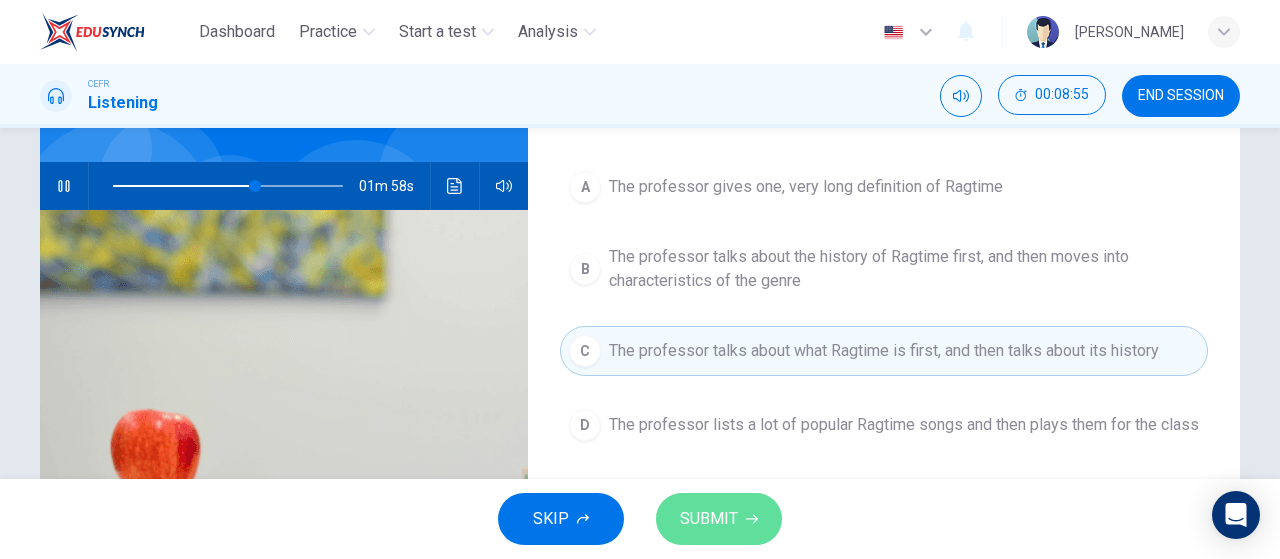 click on "SUBMIT" at bounding box center [719, 519] 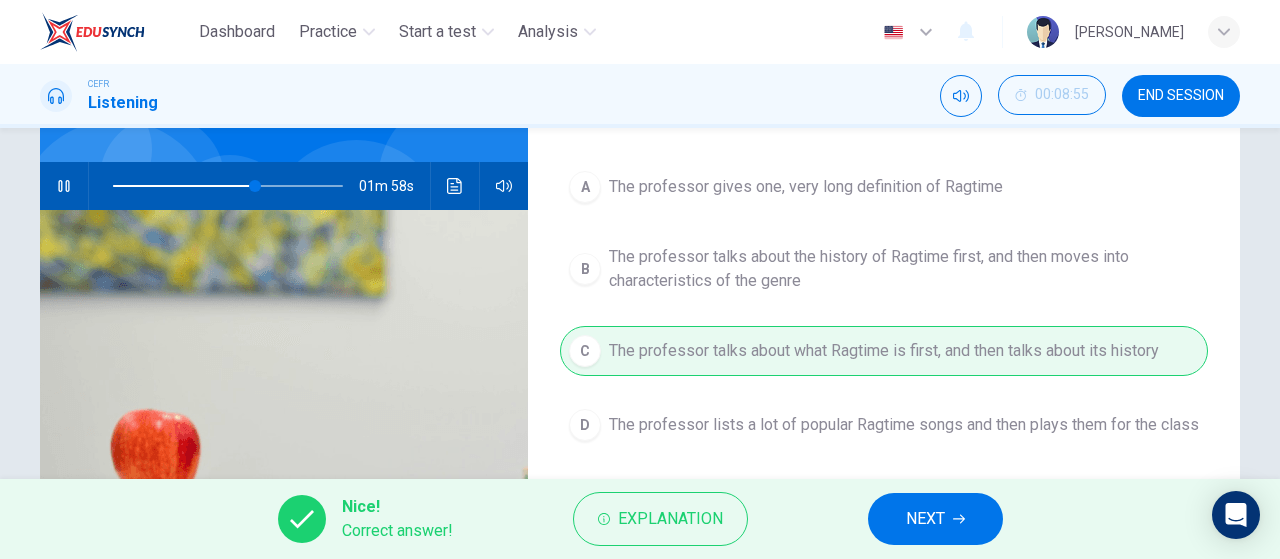 type on "62" 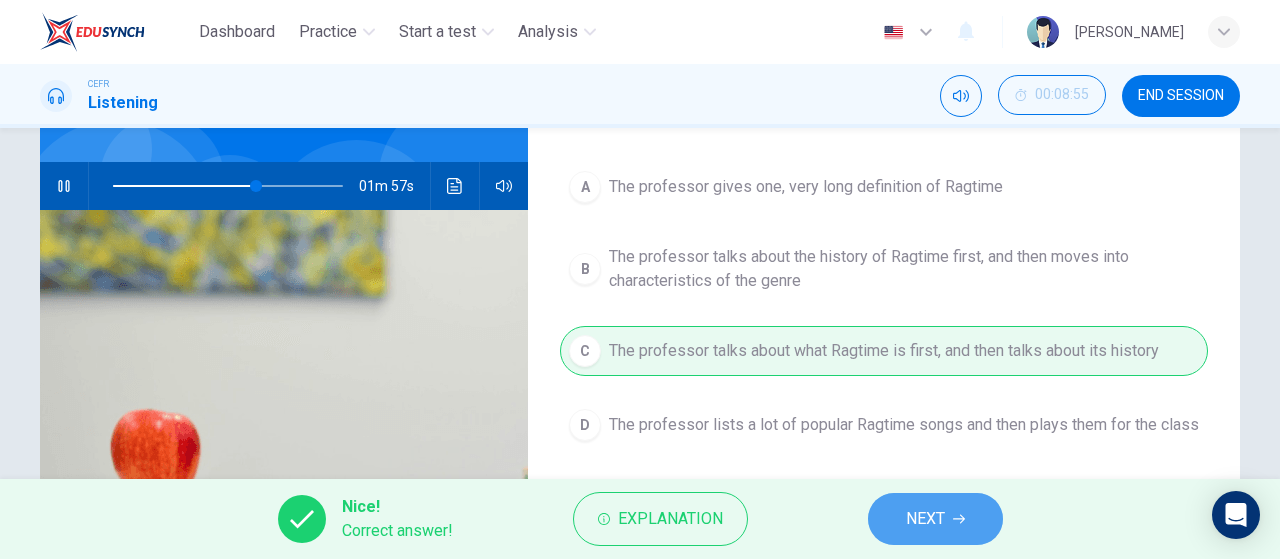 click on "NEXT" at bounding box center [935, 519] 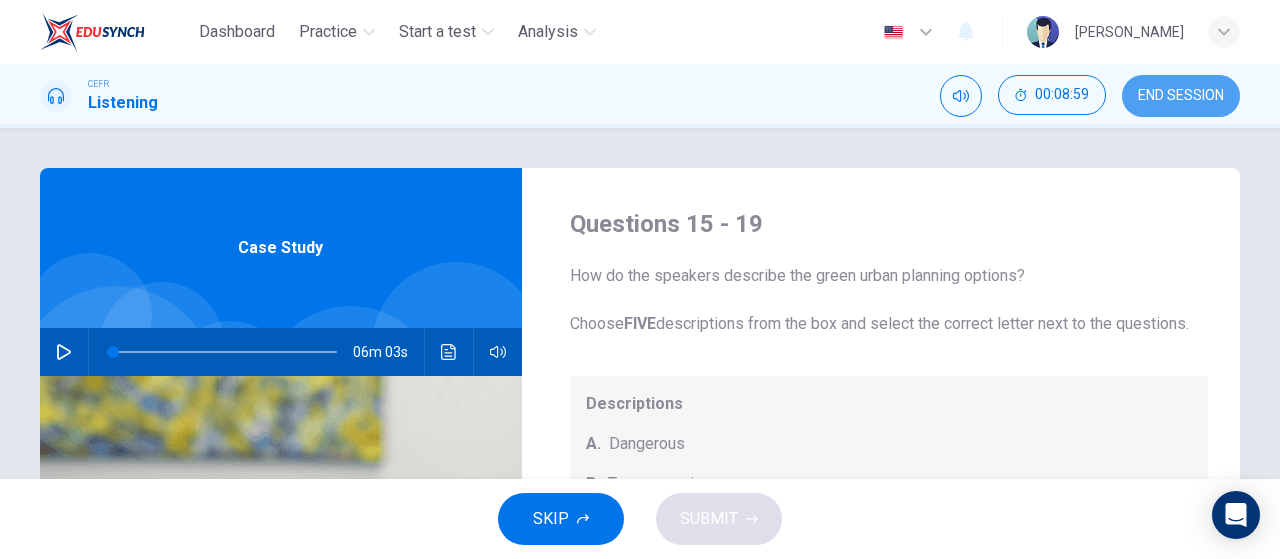 click on "END SESSION" at bounding box center [1181, 96] 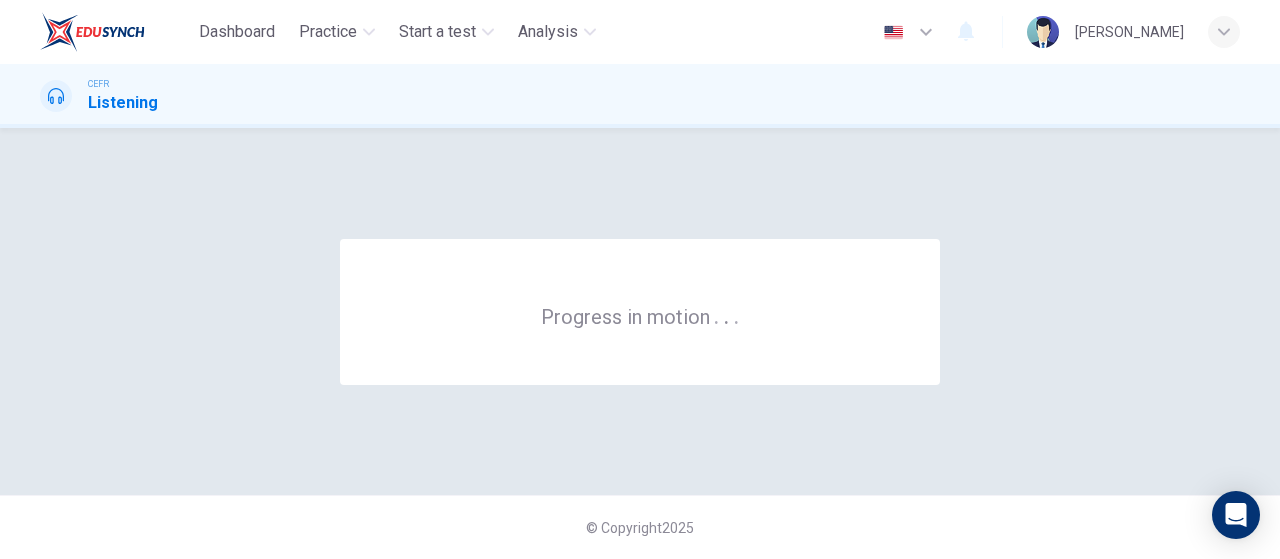 scroll, scrollTop: 0, scrollLeft: 0, axis: both 